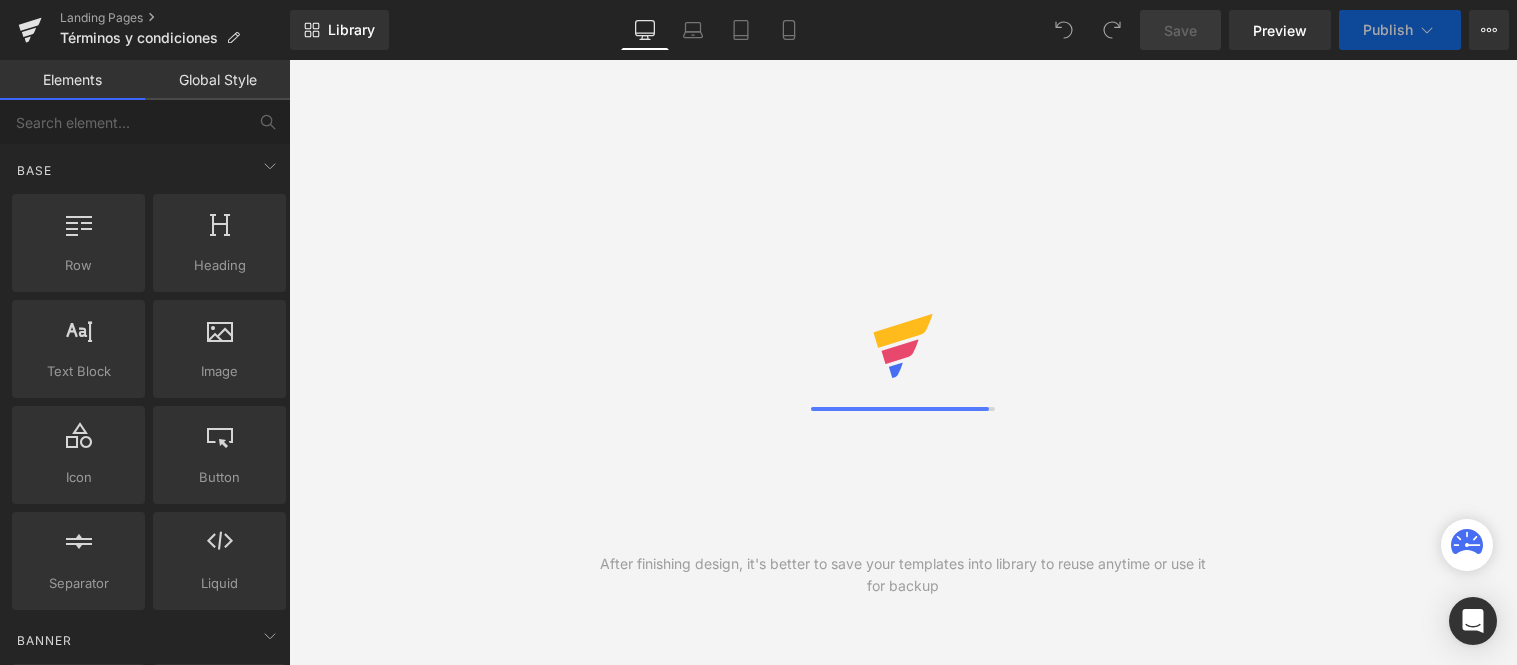 scroll, scrollTop: 0, scrollLeft: 0, axis: both 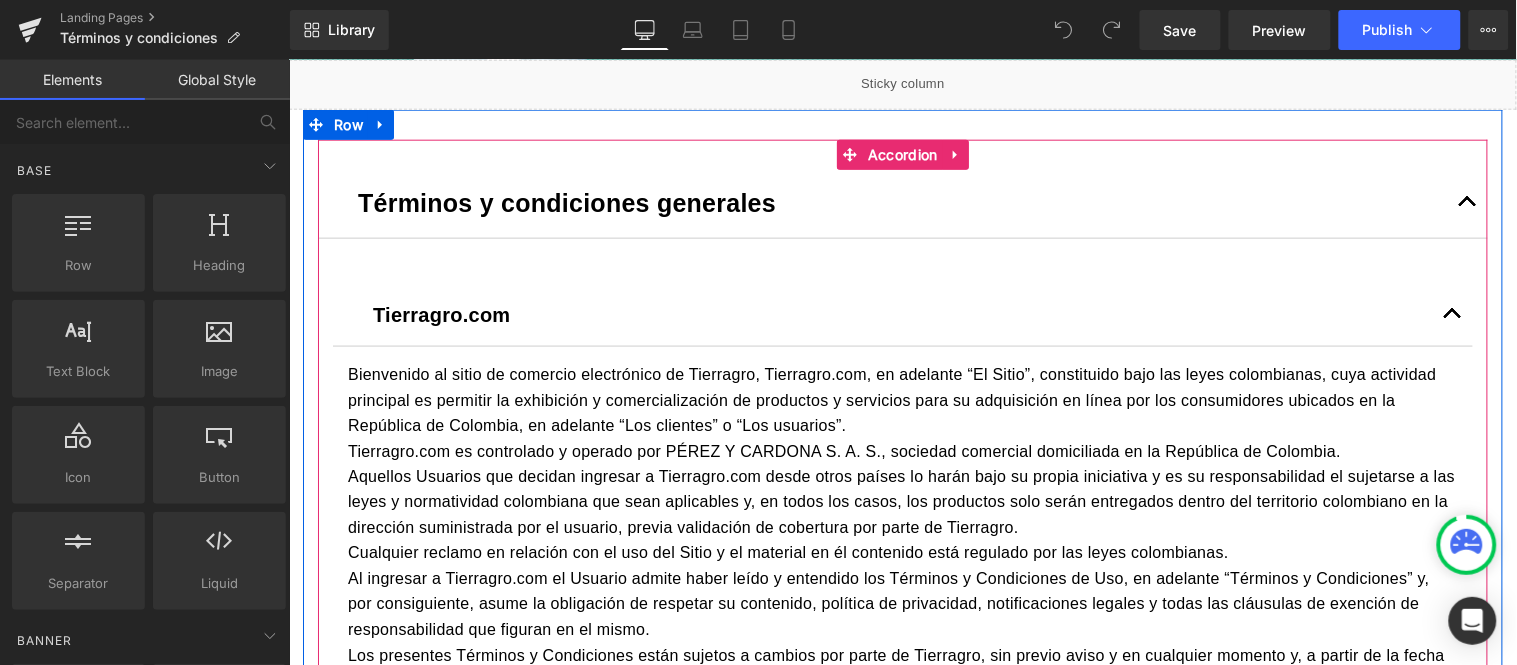 click at bounding box center [1467, 202] 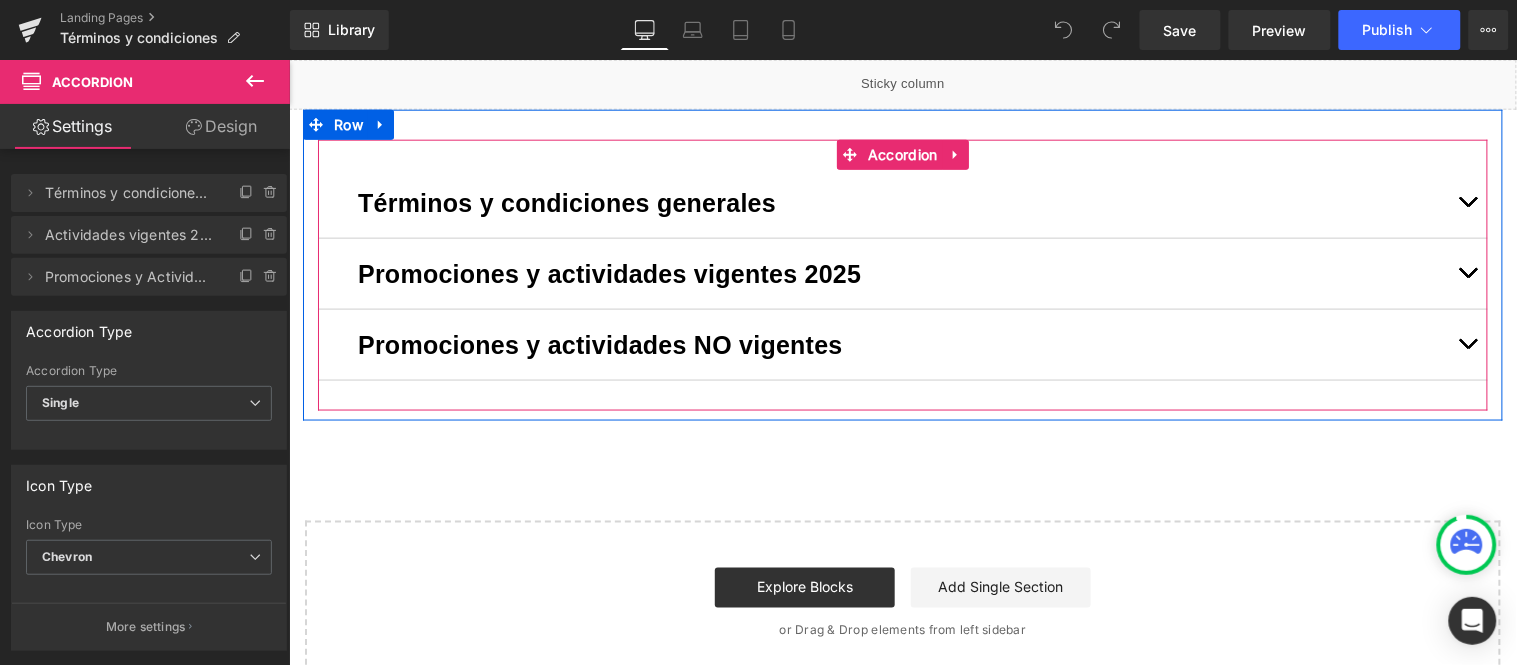 click at bounding box center [1467, 273] 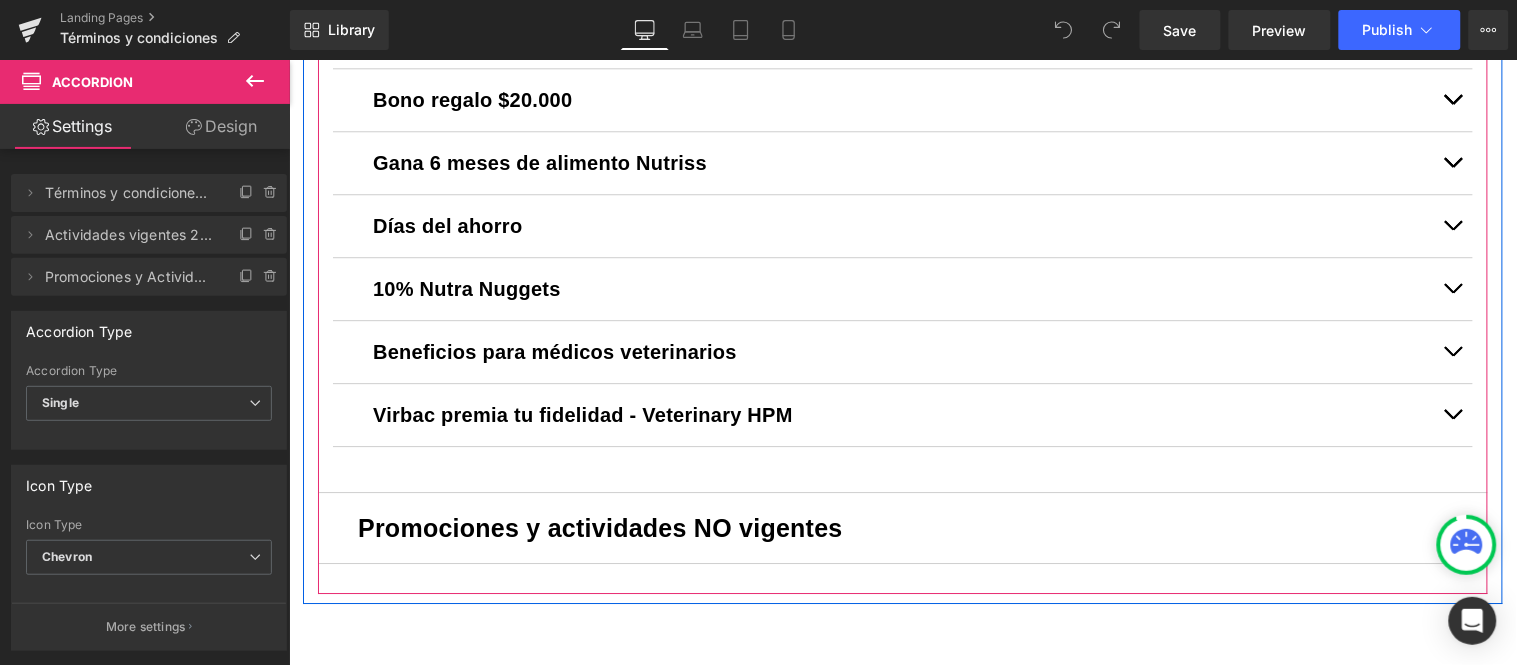 scroll, scrollTop: 1444, scrollLeft: 0, axis: vertical 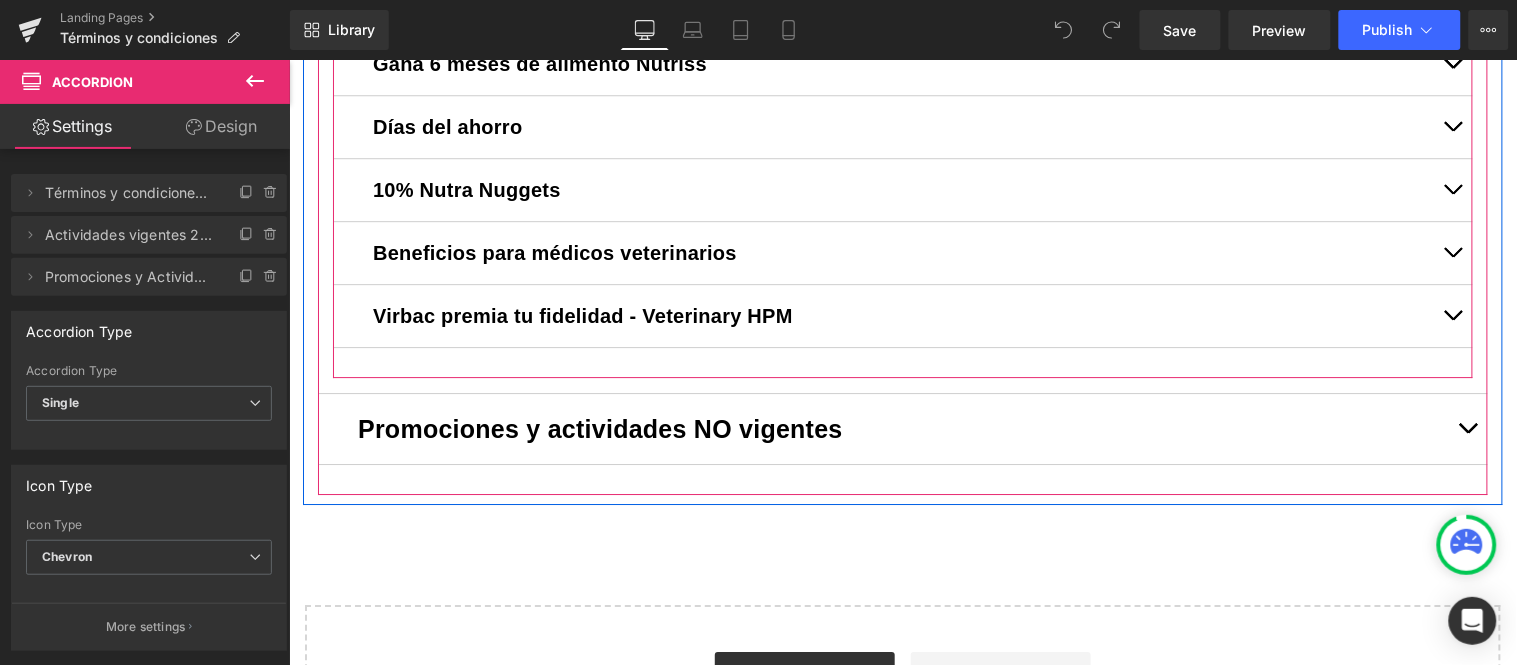 click at bounding box center [1452, 315] 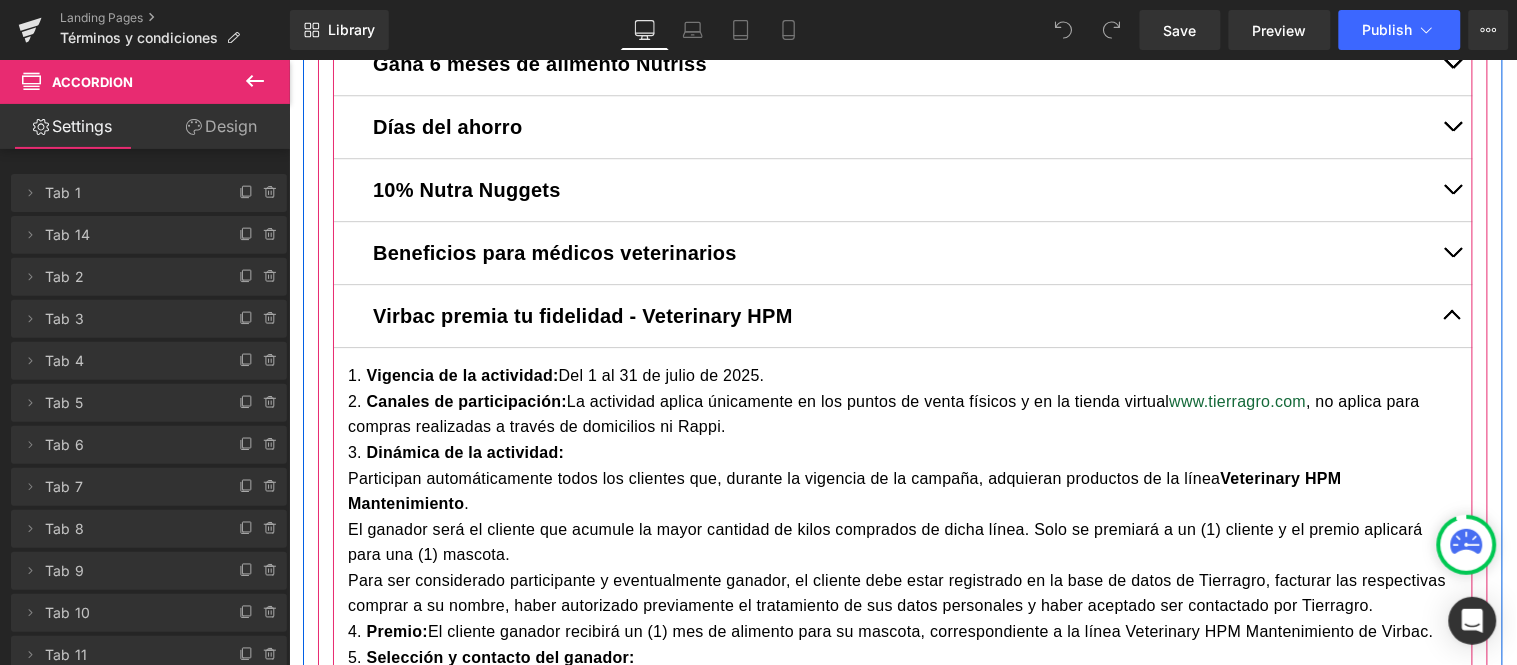 click at bounding box center [1452, 315] 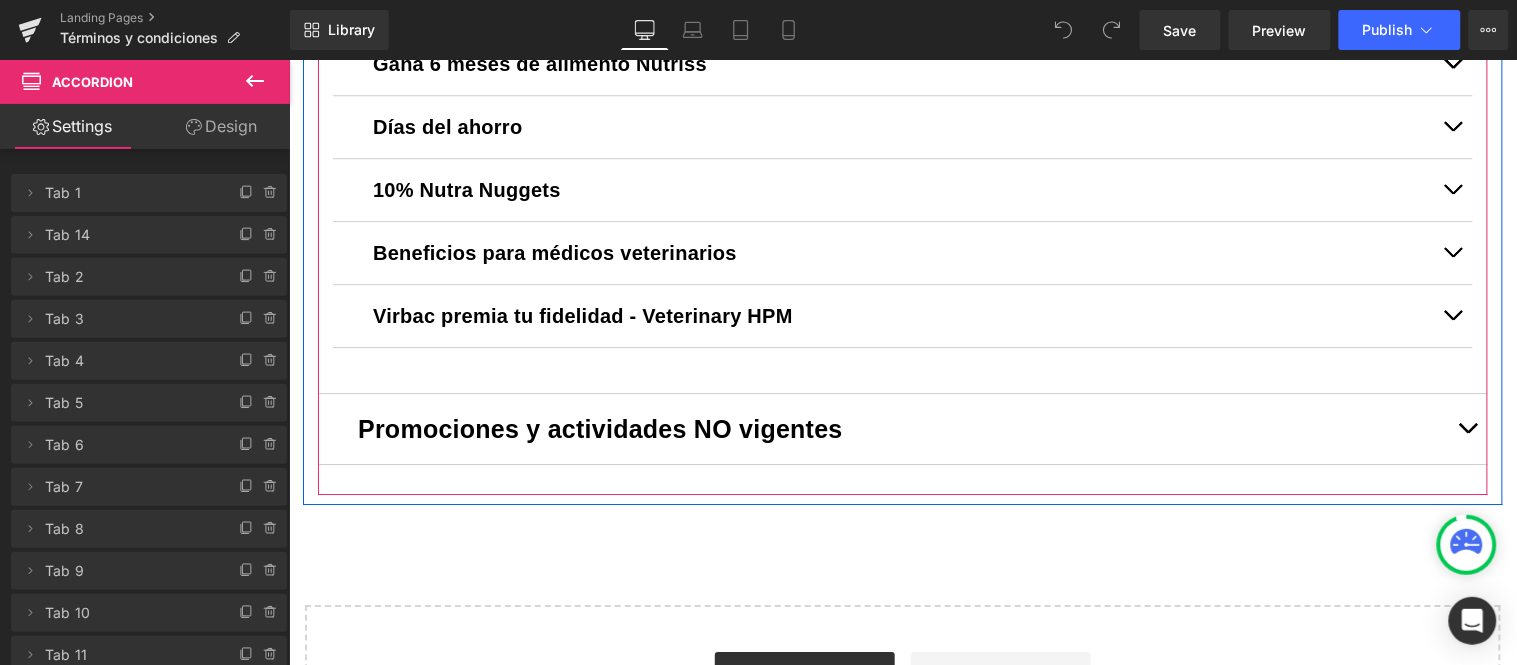 click at bounding box center (1467, 432) 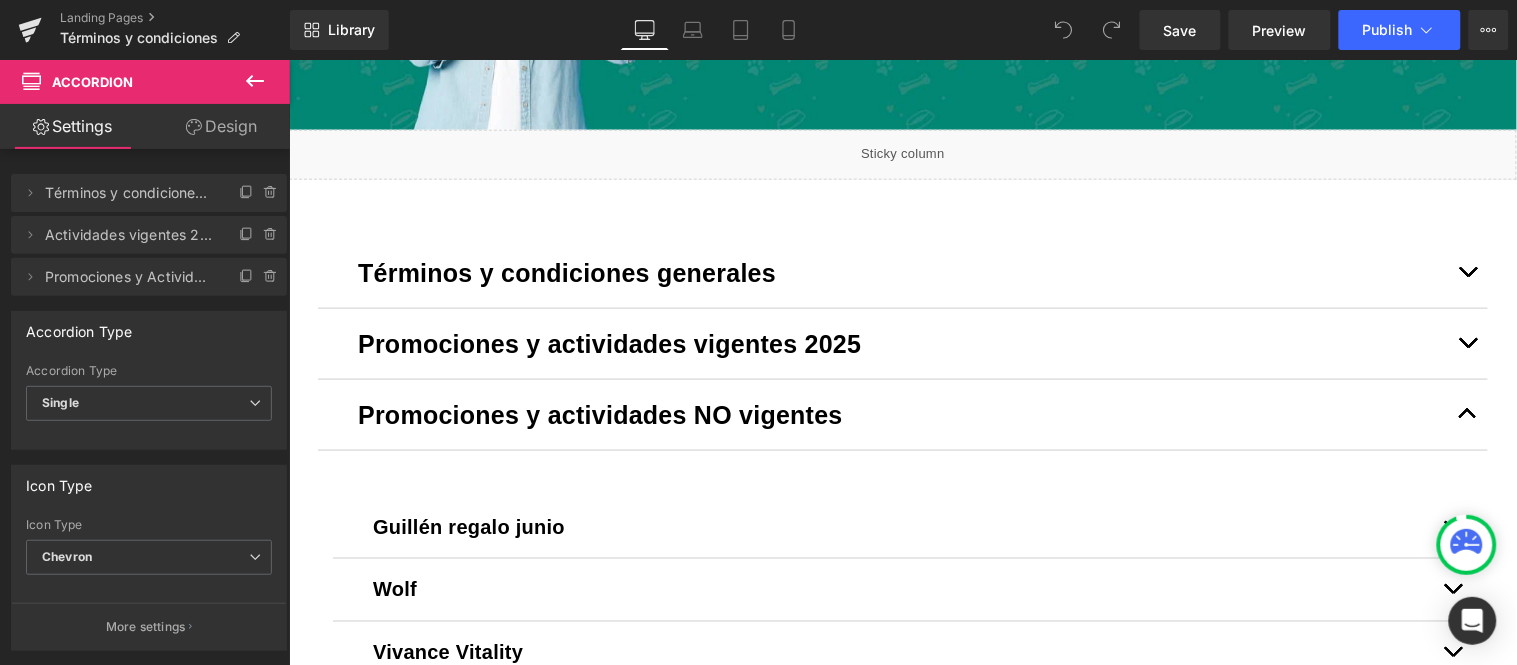 scroll, scrollTop: 470, scrollLeft: 0, axis: vertical 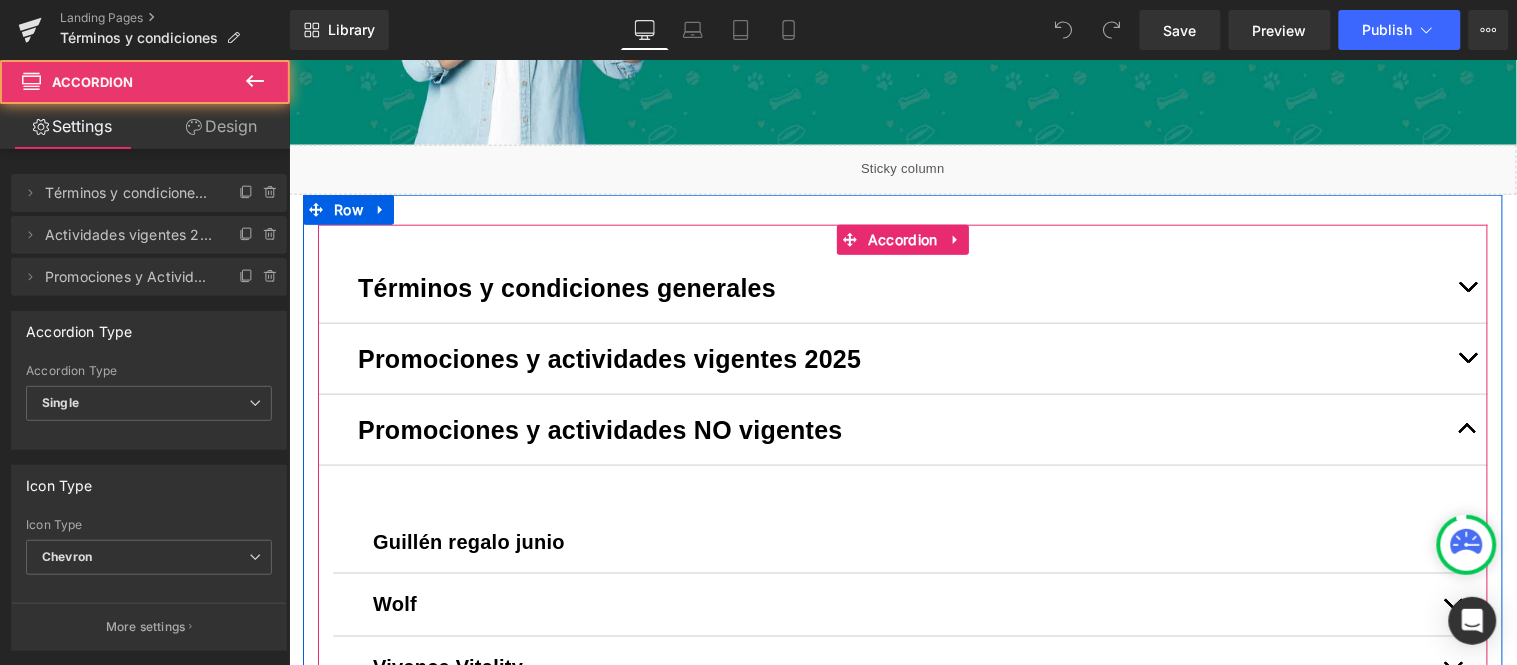 click at bounding box center [1467, 429] 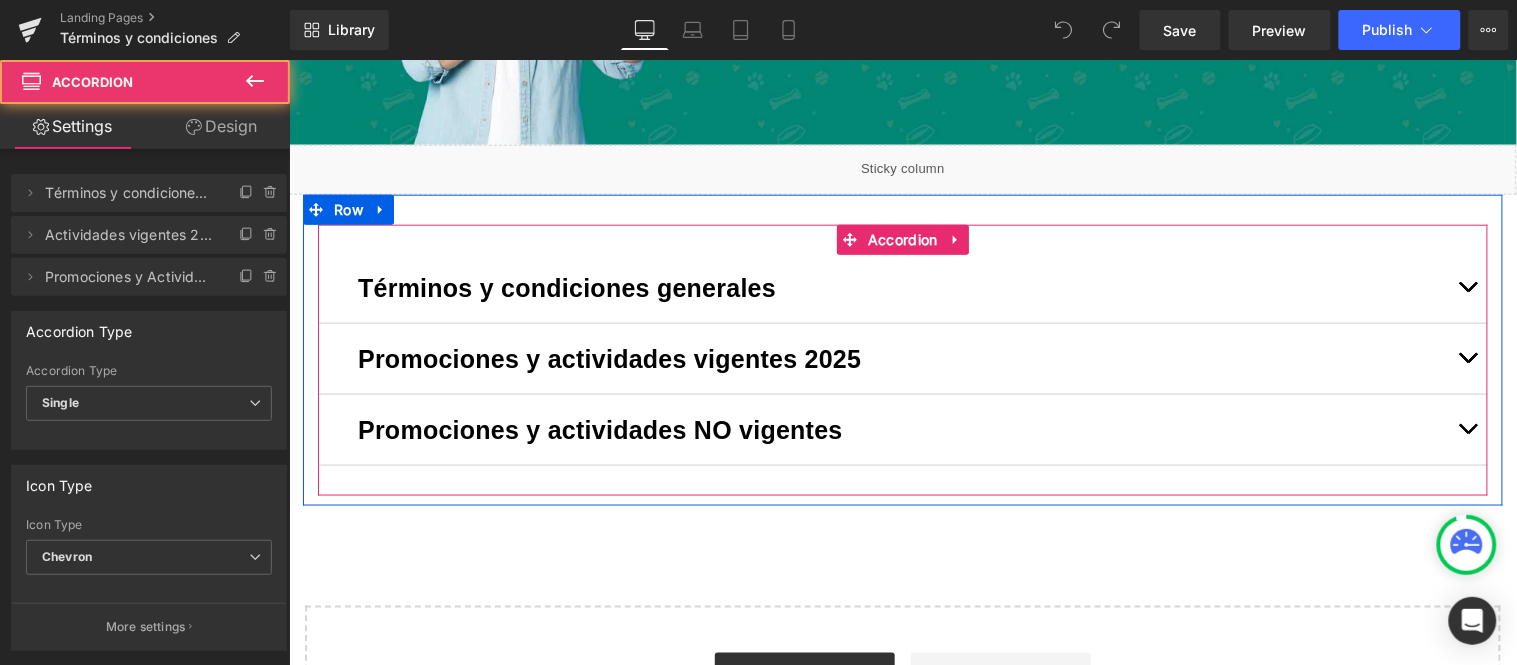 click at bounding box center [1467, 358] 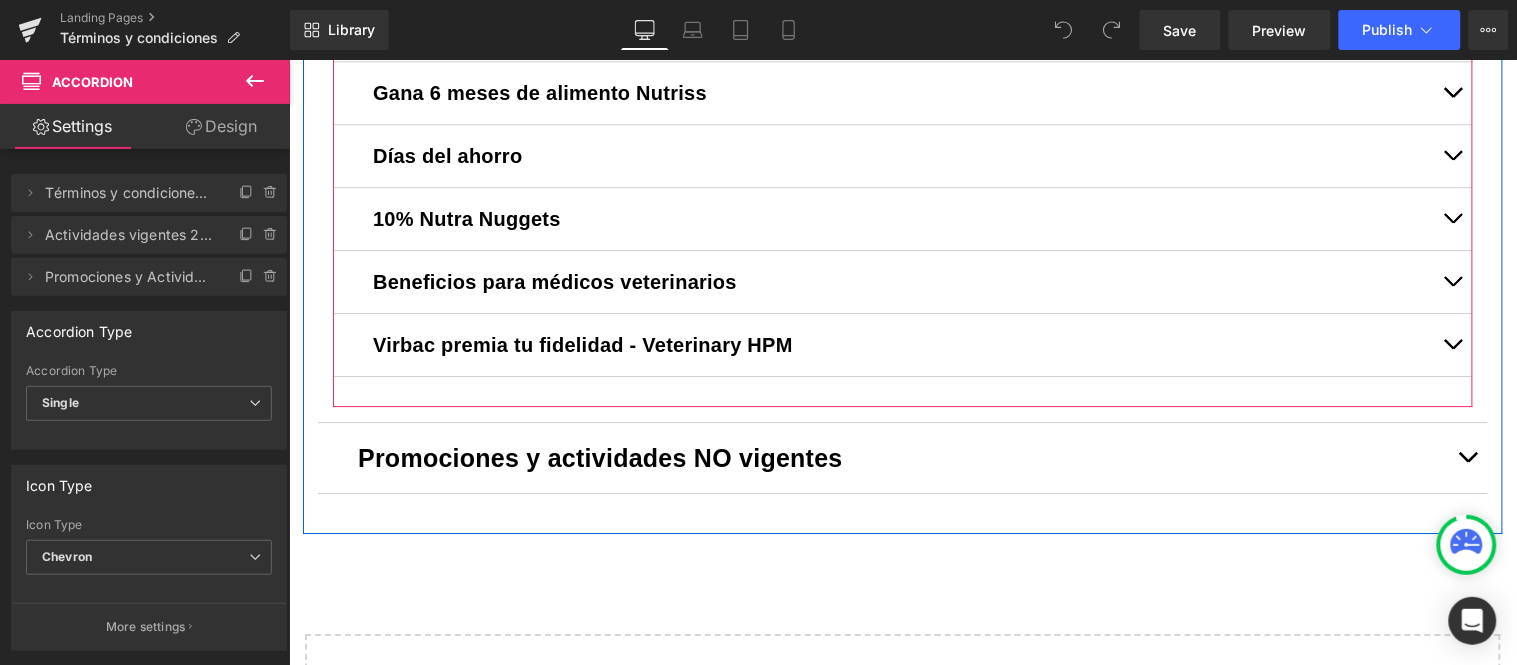 scroll, scrollTop: 1470, scrollLeft: 0, axis: vertical 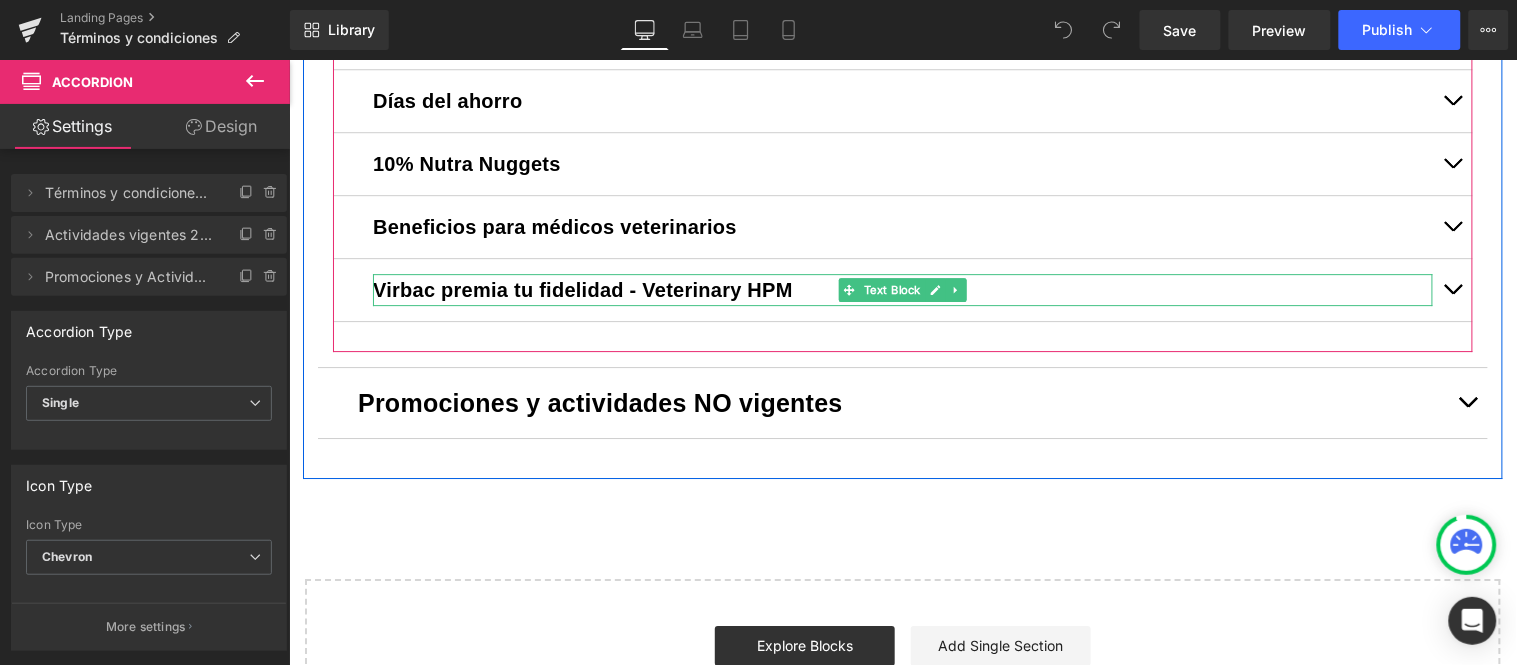click on "Virbac premia tu fidelidad - Veterinary HPM" at bounding box center [902, 289] 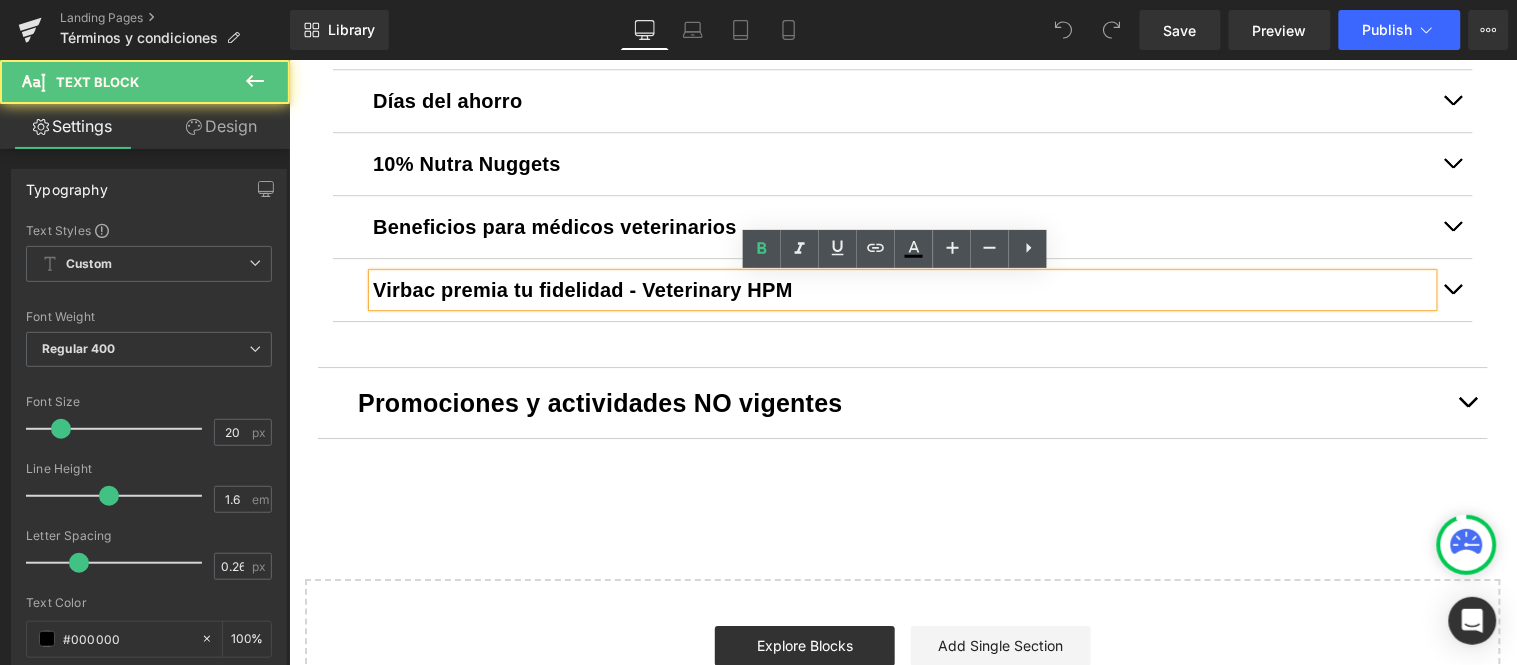 click on "Virbac premia tu fidelidad - Veterinary HPM" at bounding box center [902, 289] 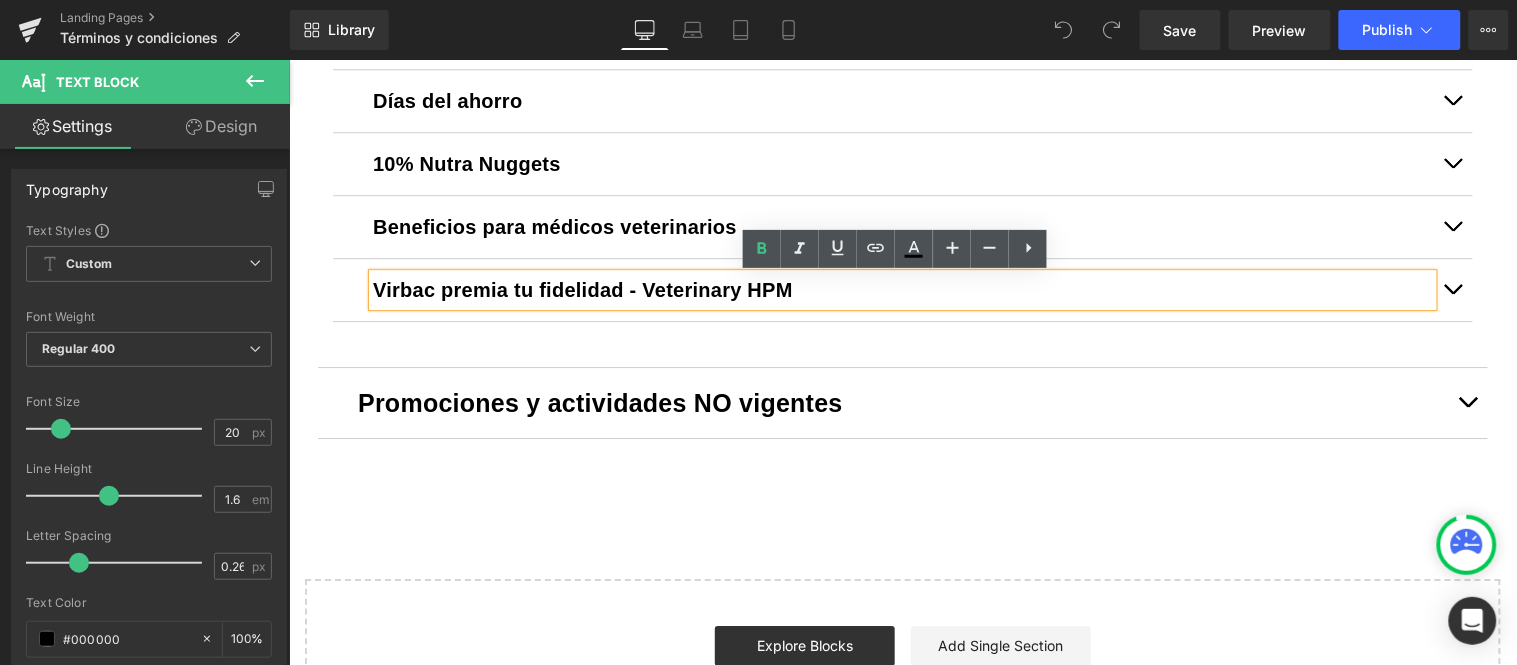 click on "Cupón regalo Llanogrande
Text Block
Por cada compra igual o superior a $100.000 entre el 1 y el 31 de agosto de 2025, el cliente recibirá un bono regalo de $10.000 para redimir en otra compra.
El bono es para redimirse el mismo día de su generación, en compras iguales o superiores a $30.000.
Aplica únicamente en el punto de venta Tierragro Llanogrande del 1 al 31 de agosto de 2025.
Se entregará un bono por cada compra que cumpla con el monto mínimo. No se generarán bonos adicionales por compras cuyo valor supere ese monto.
El bono no es acumulable con otros bonos, convenios ni con promociones vigentes en zona outlet o marcas propias." at bounding box center [902, -120] 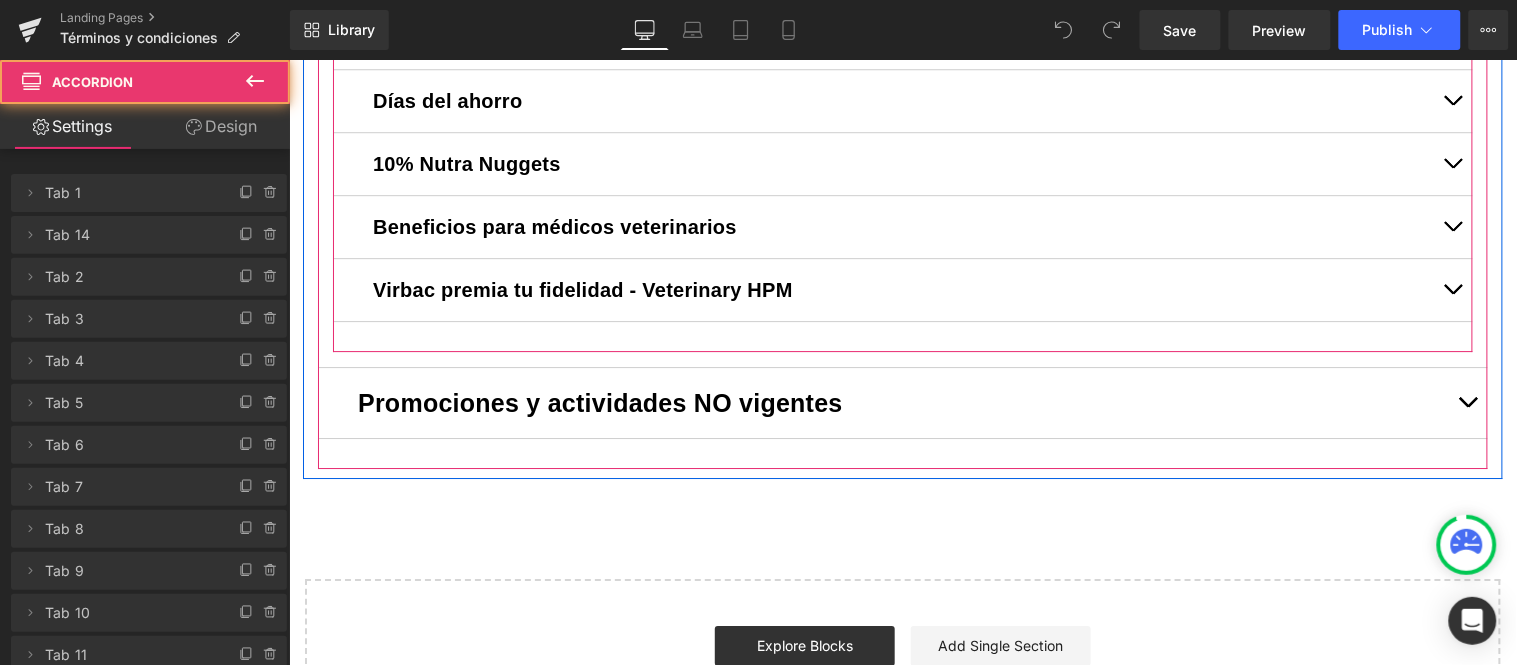 click on "Virbac premia tu fidelidad - Veterinary HPM Text Block" at bounding box center [902, 289] 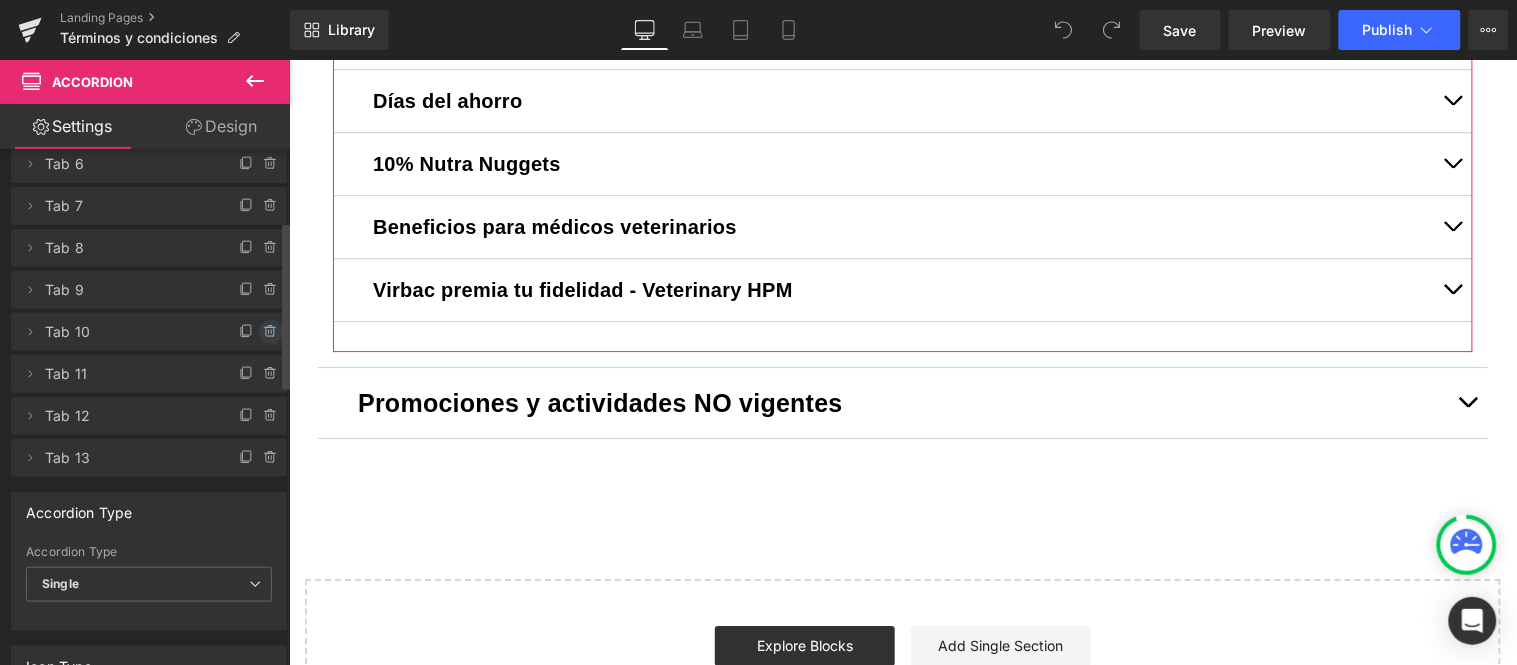 scroll, scrollTop: 222, scrollLeft: 0, axis: vertical 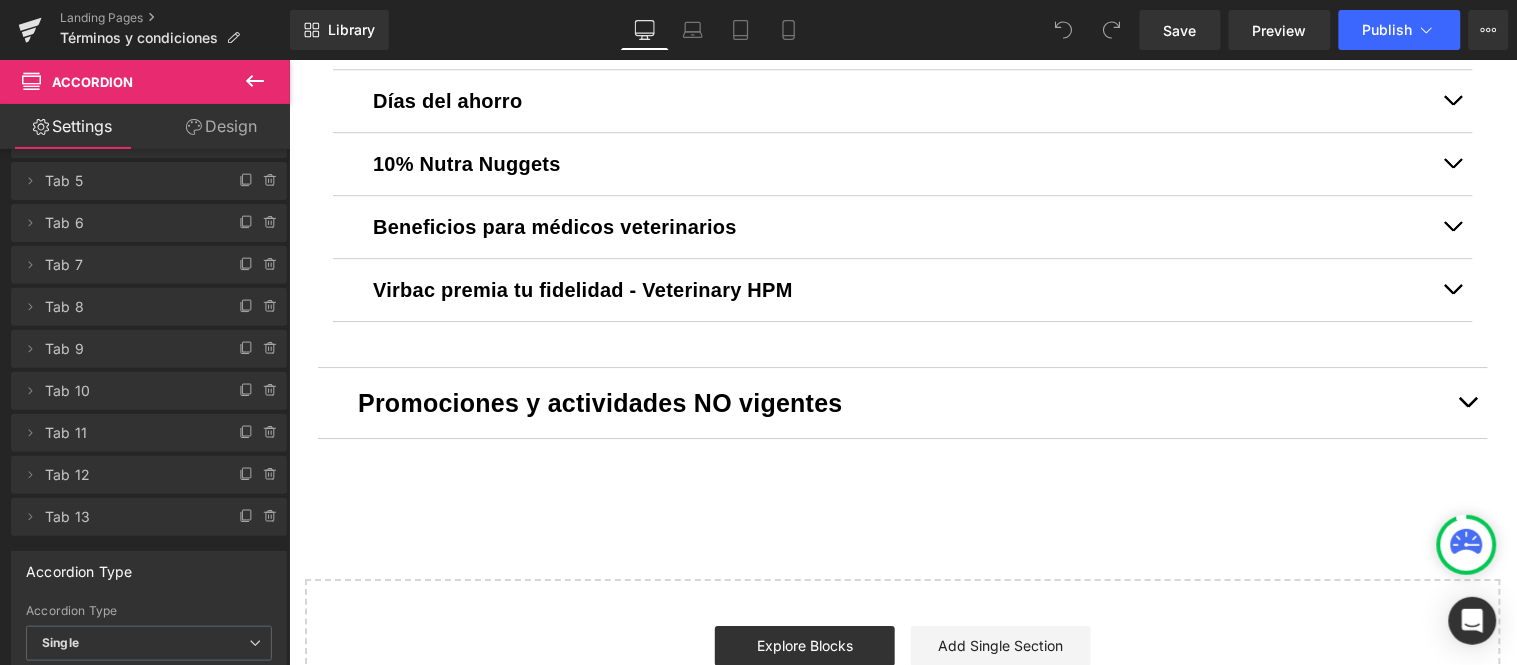 click on "Virbac premia tu fidelidad - Veterinary HPM" at bounding box center [902, 289] 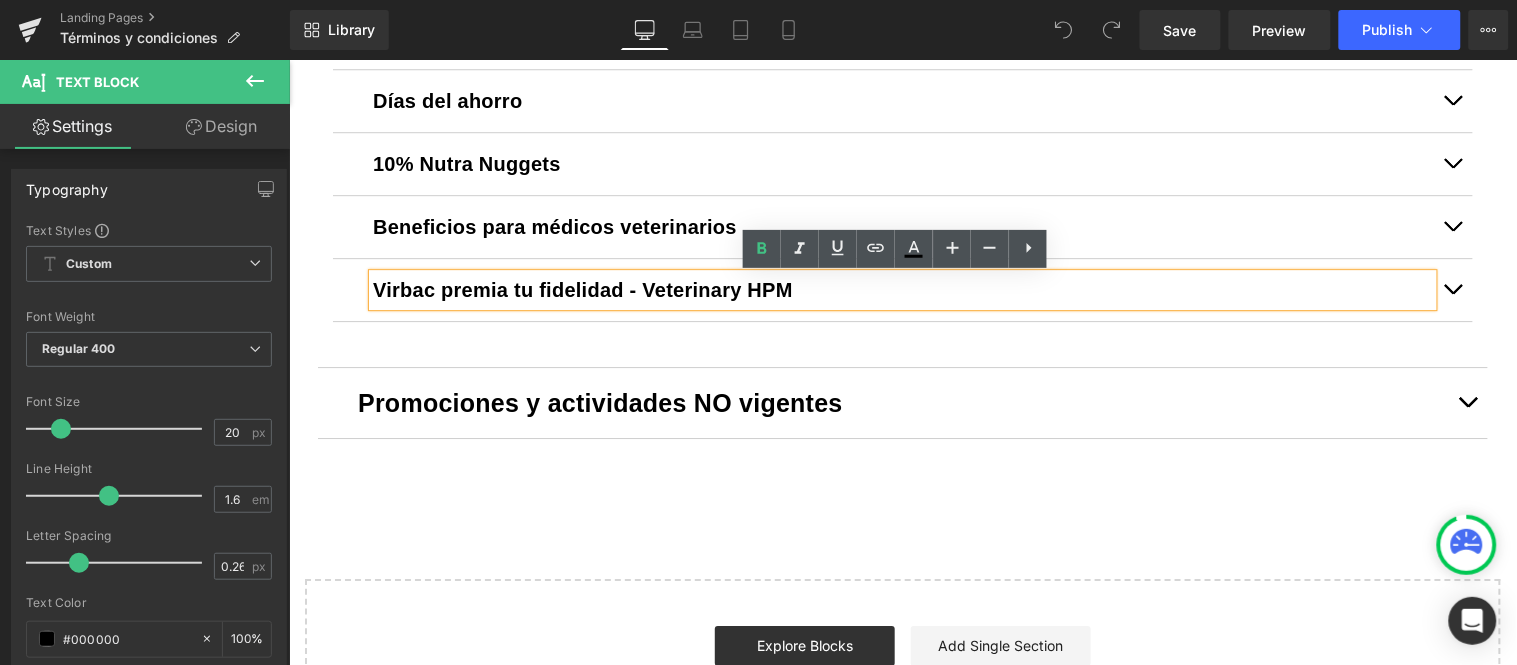 click on "Promociones y actividades NO vigentes" at bounding box center [902, 402] 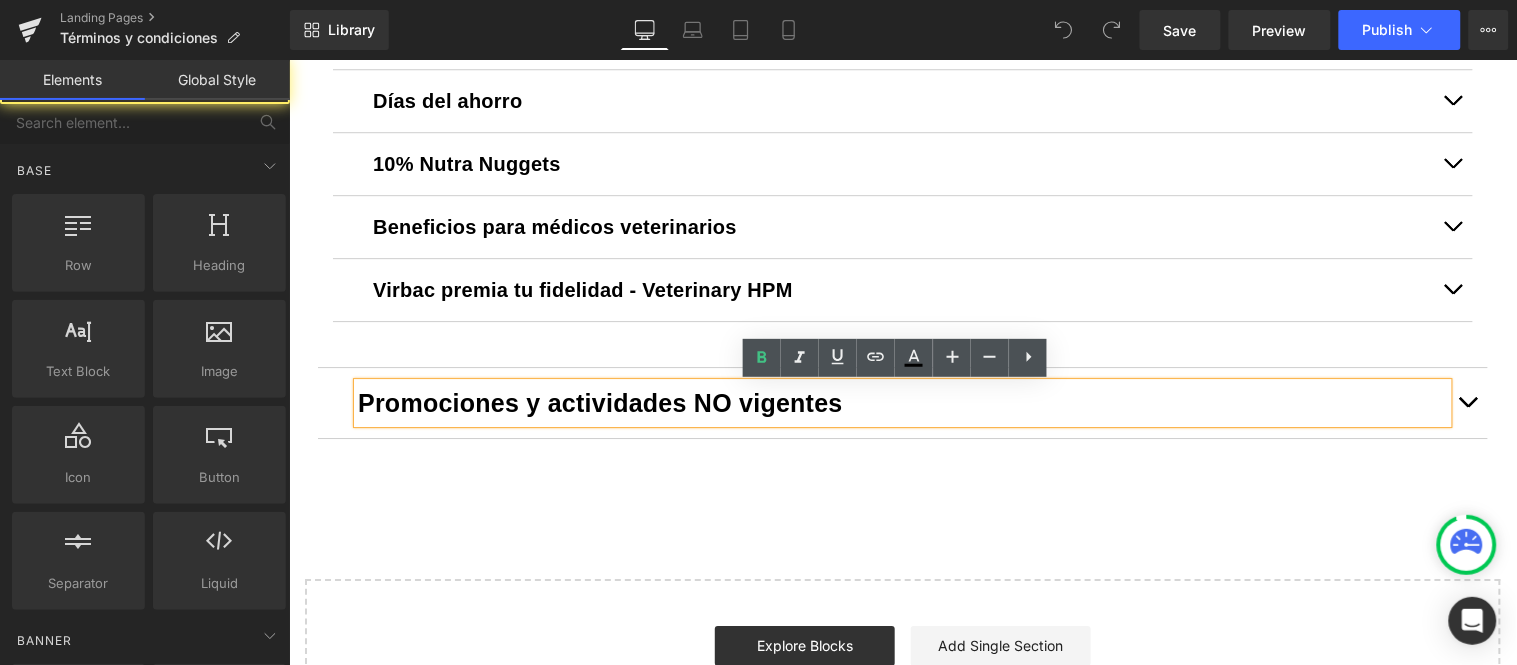 click on "Image         Row         Liquid
Términos y condiciones generales
Text Block
Tierragro.com
Text Block
Tierragro.com es controlado y operado por PÉREZ Y CARDONA S. A. S., sociedad comercial domiciliada en la República de Colombia.
SUGERENCIA: NUESTROS DATOS: 5. Productos" at bounding box center (902, -249) 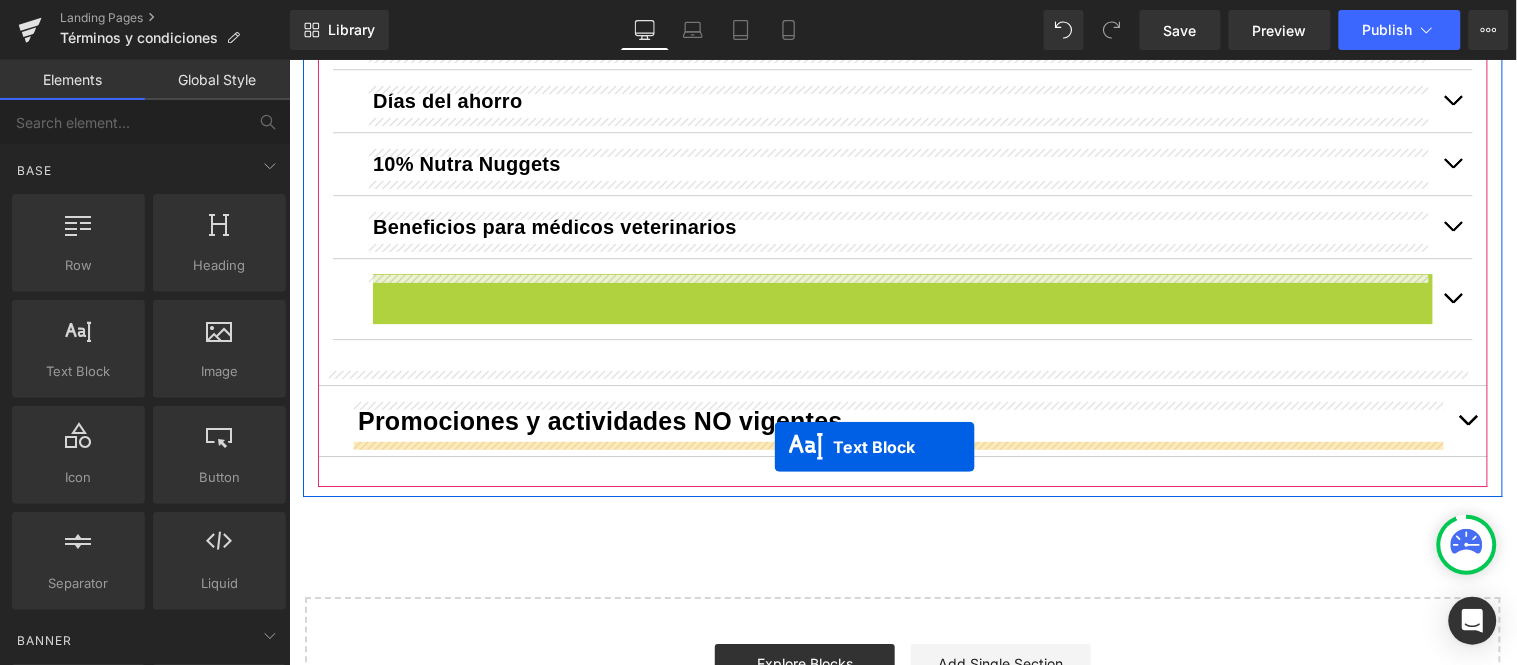 drag, startPoint x: 839, startPoint y: 287, endPoint x: 773, endPoint y: 446, distance: 172.154 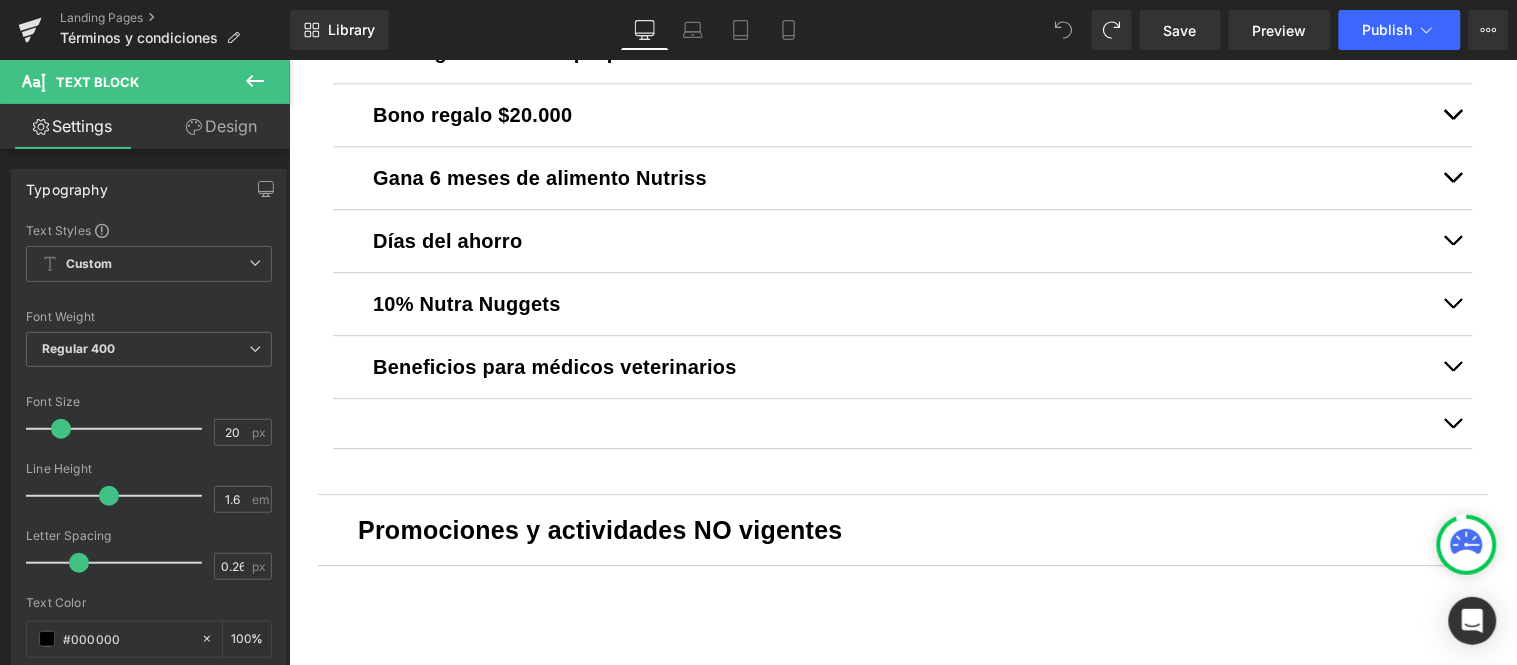 scroll, scrollTop: 1333, scrollLeft: 0, axis: vertical 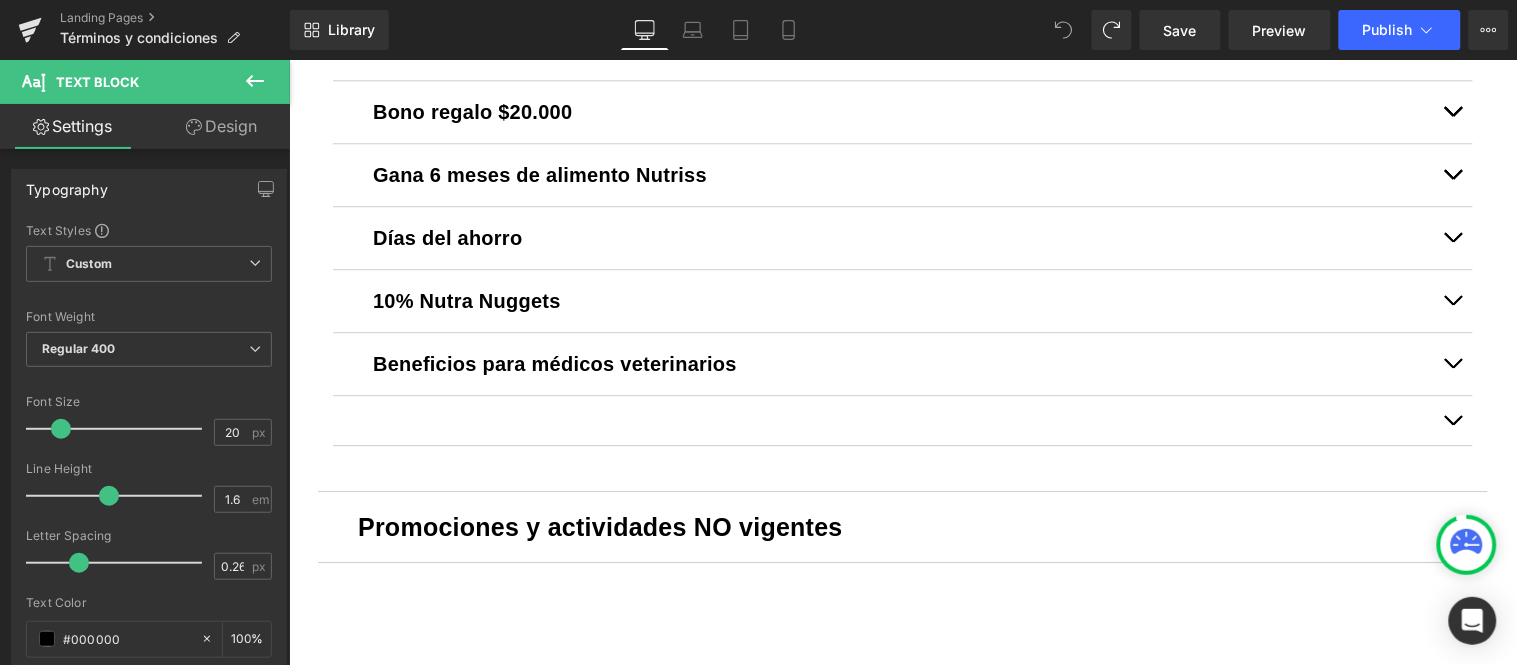 click at bounding box center (1064, 30) 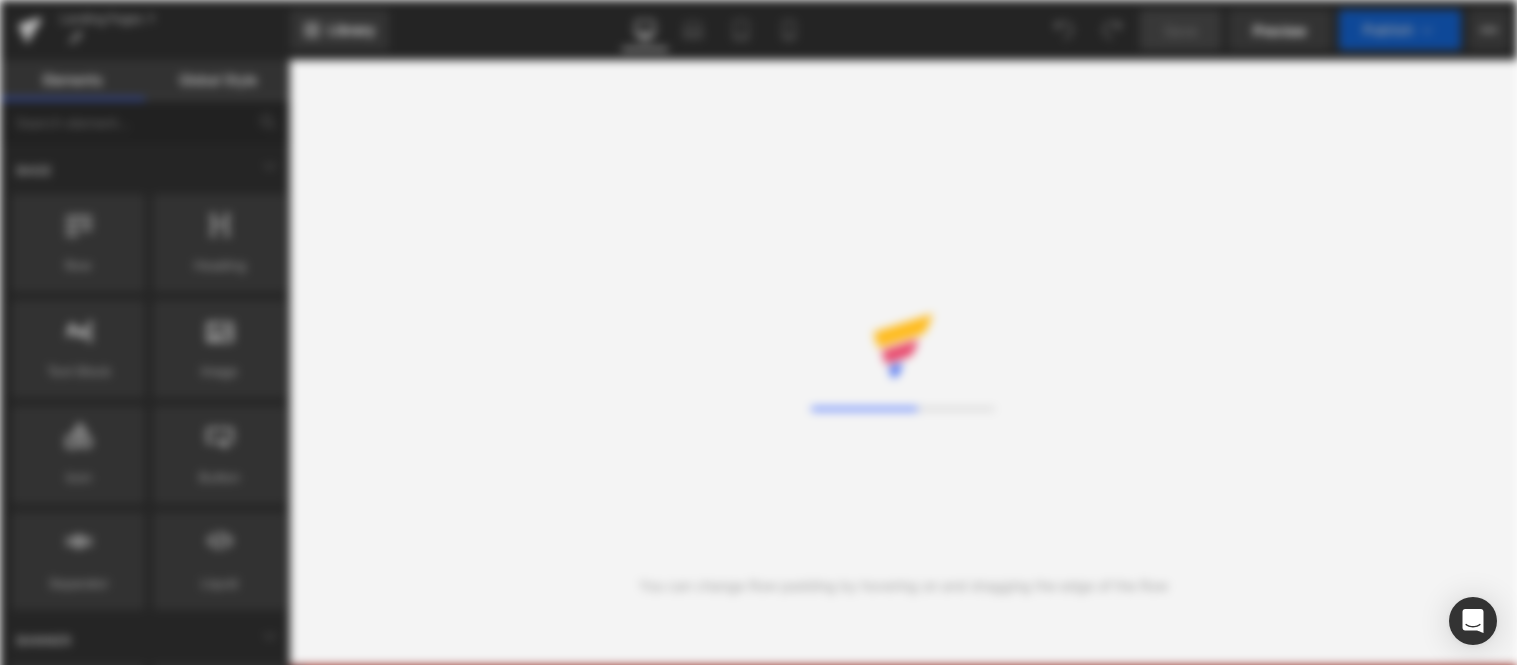 scroll, scrollTop: 0, scrollLeft: 0, axis: both 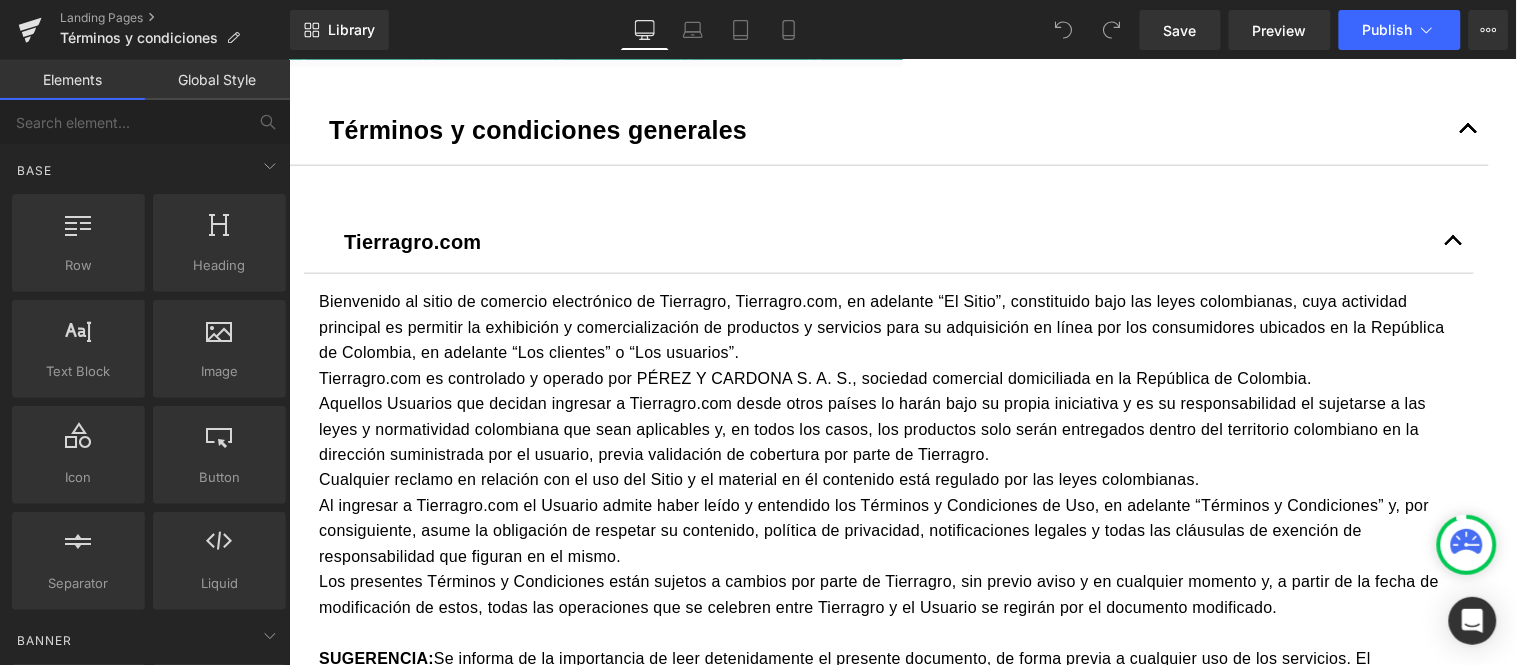 click at bounding box center (1468, 133) 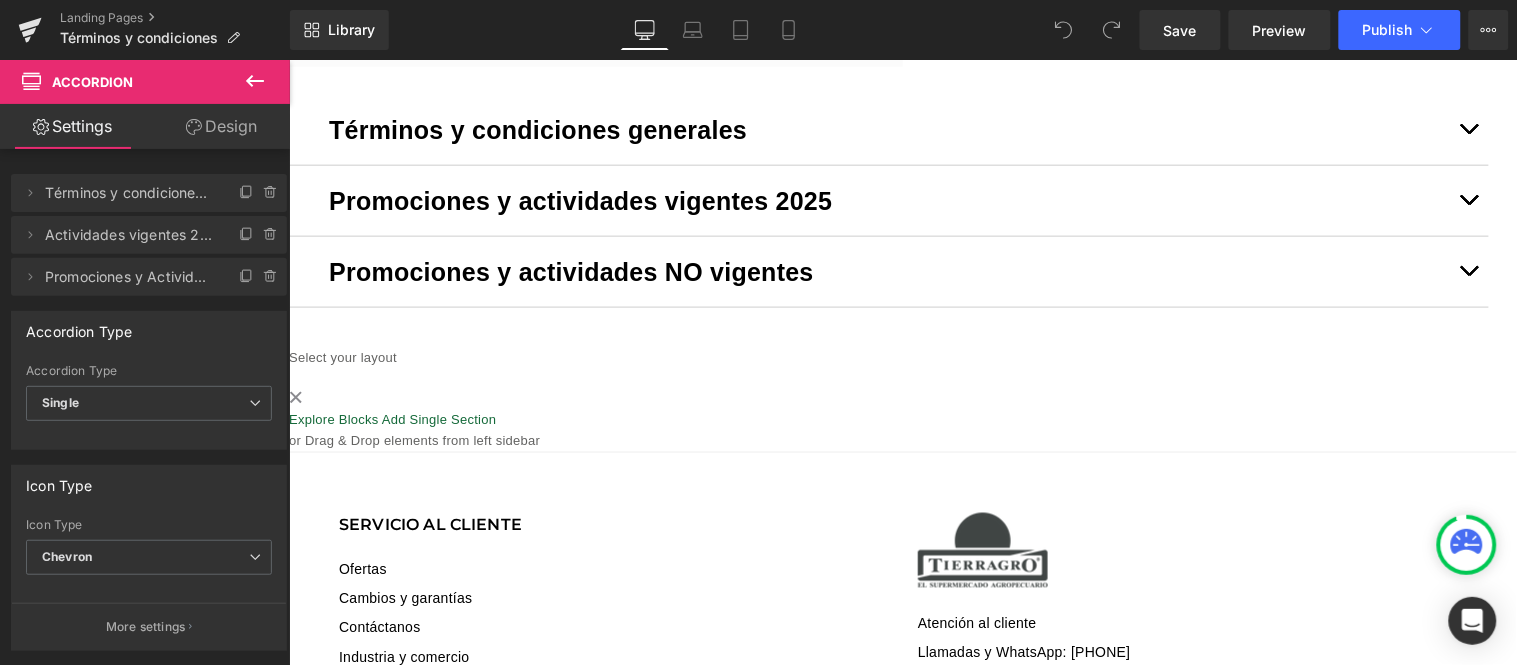 click at bounding box center (1468, 200) 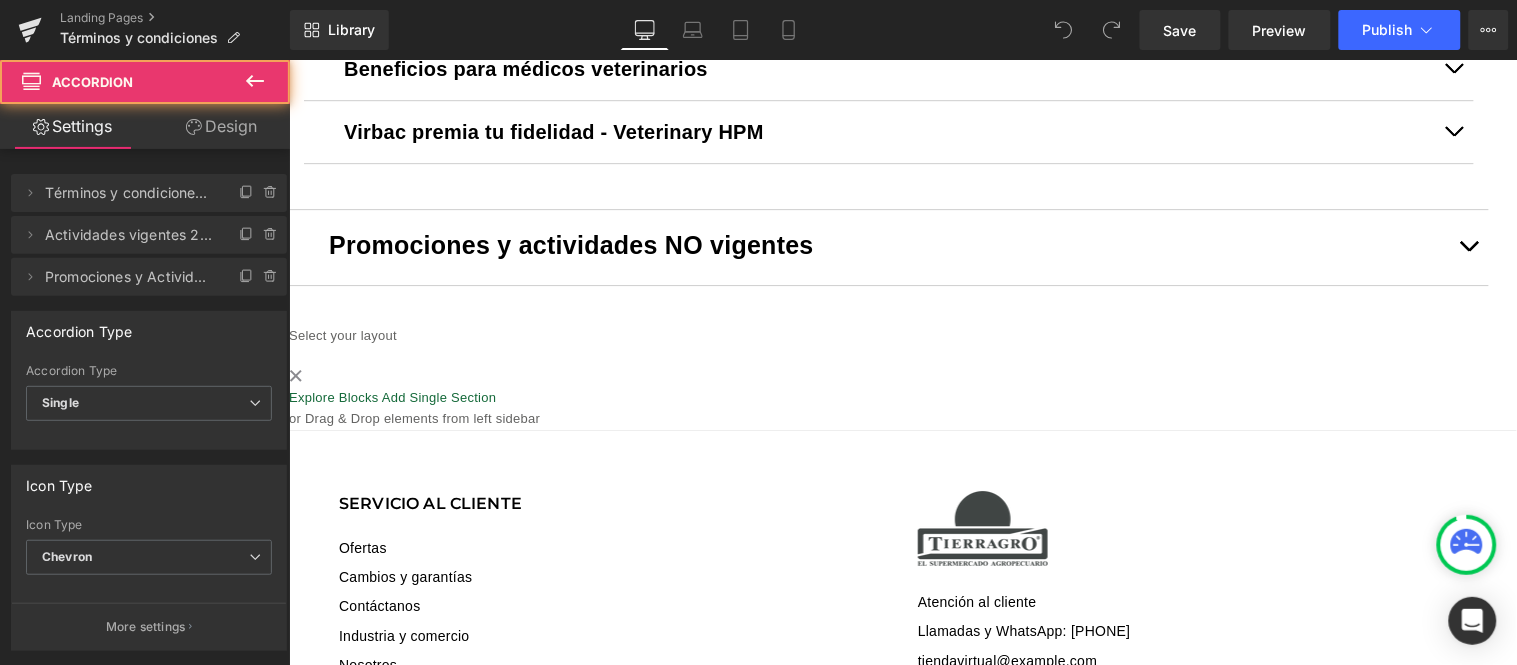 click at bounding box center (1468, 246) 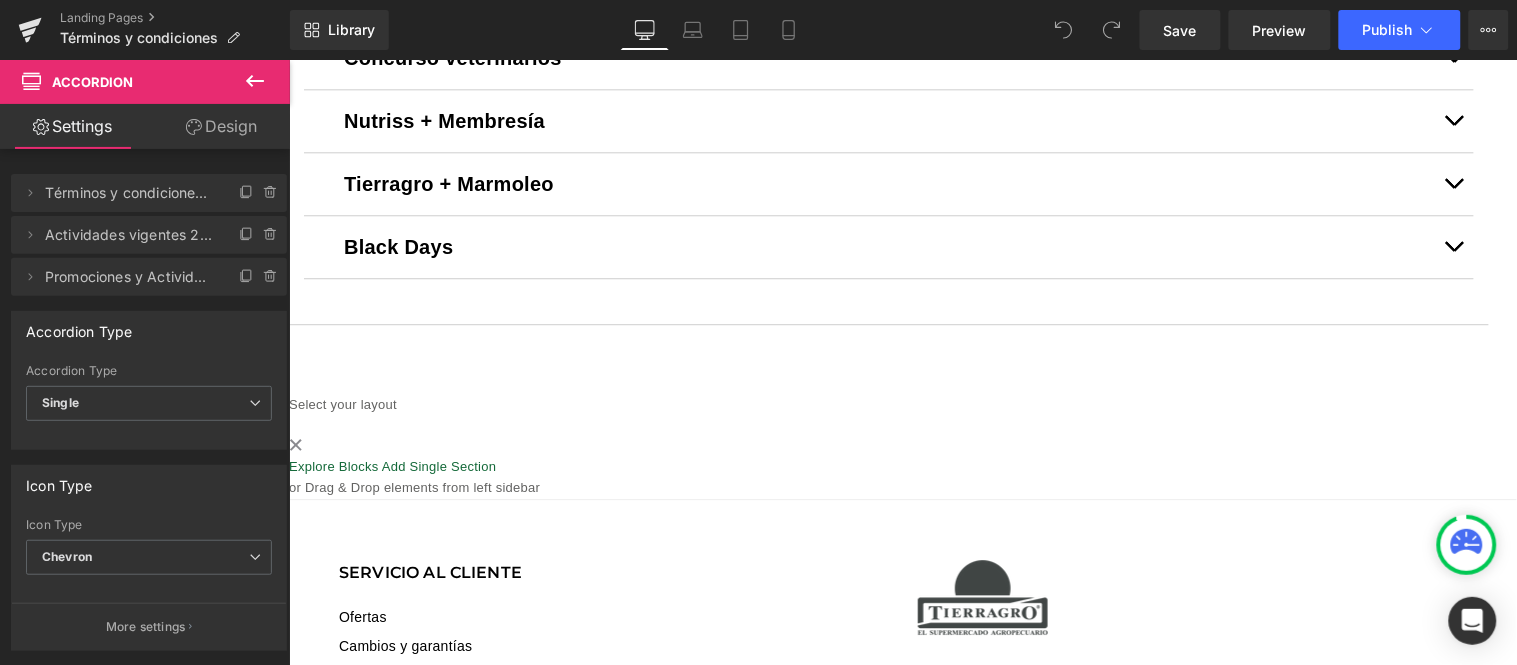 scroll, scrollTop: 1280, scrollLeft: 0, axis: vertical 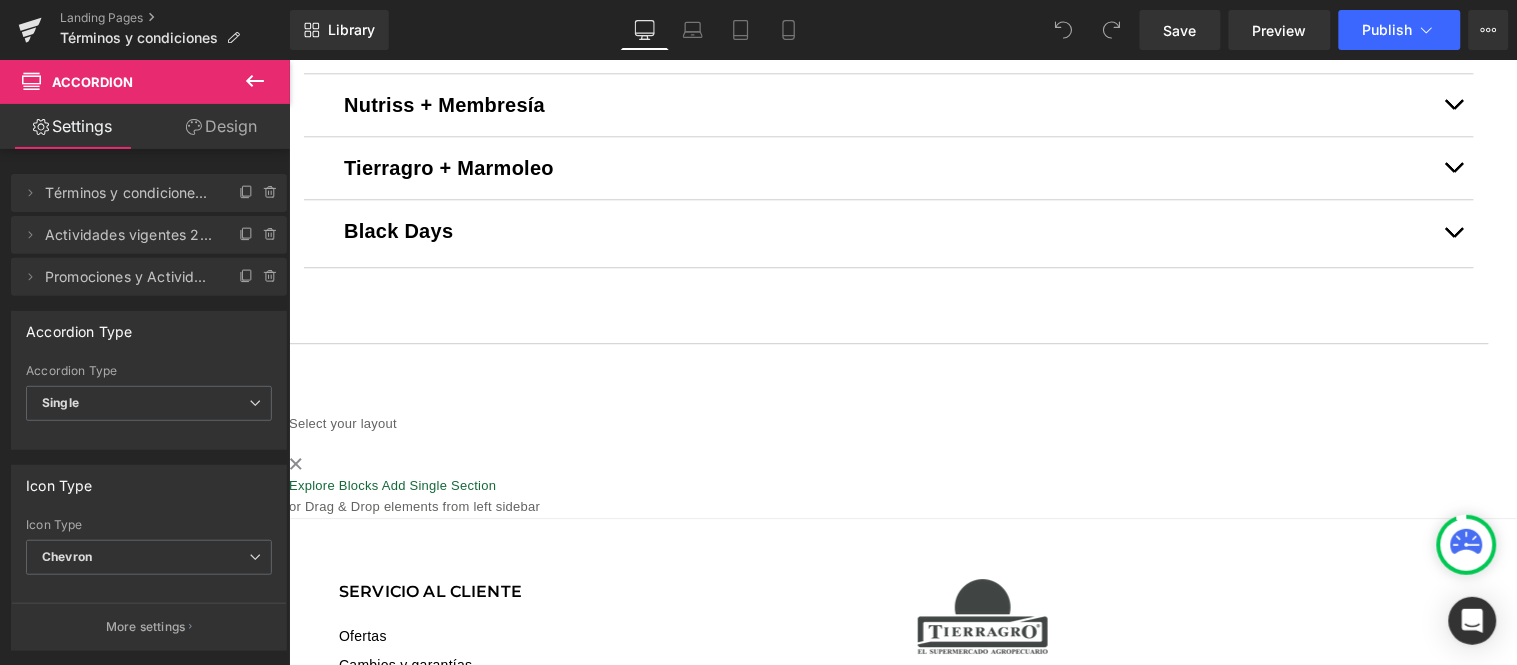click 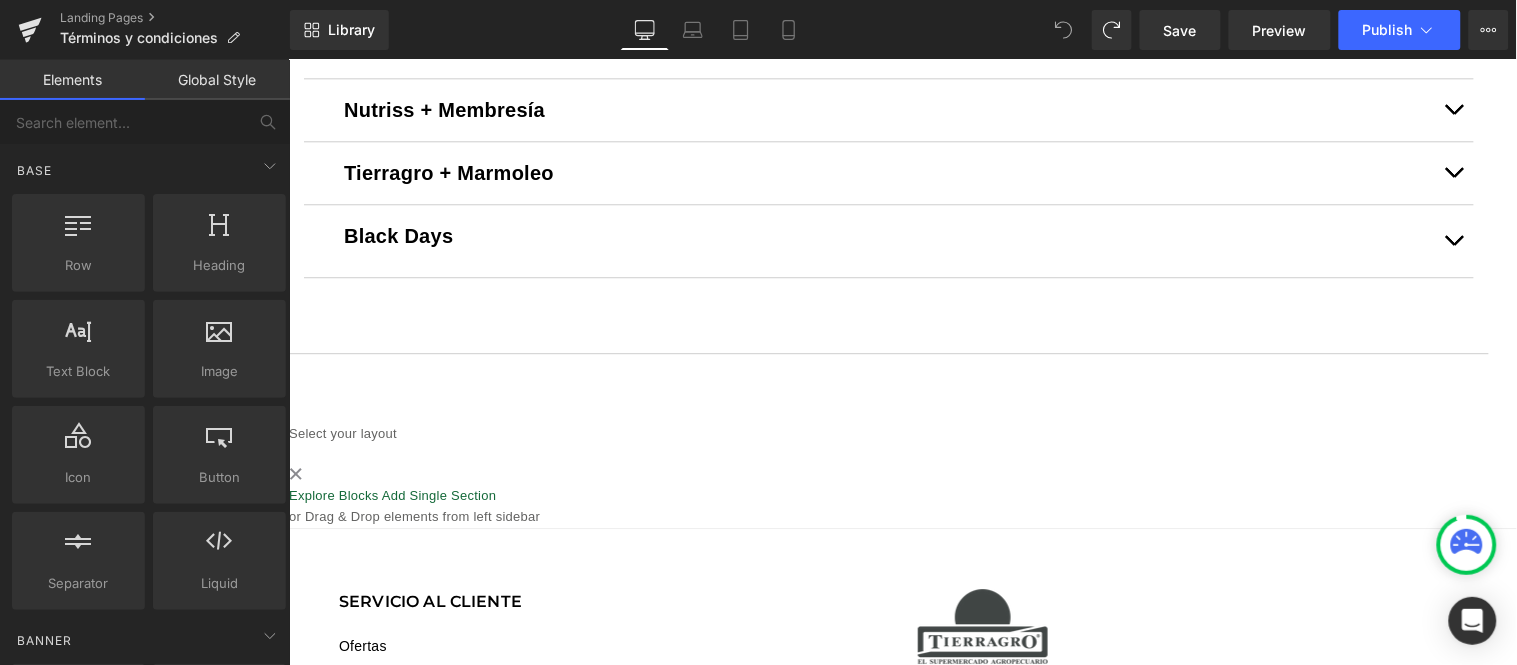 click on "Black Days" at bounding box center [397, 235] 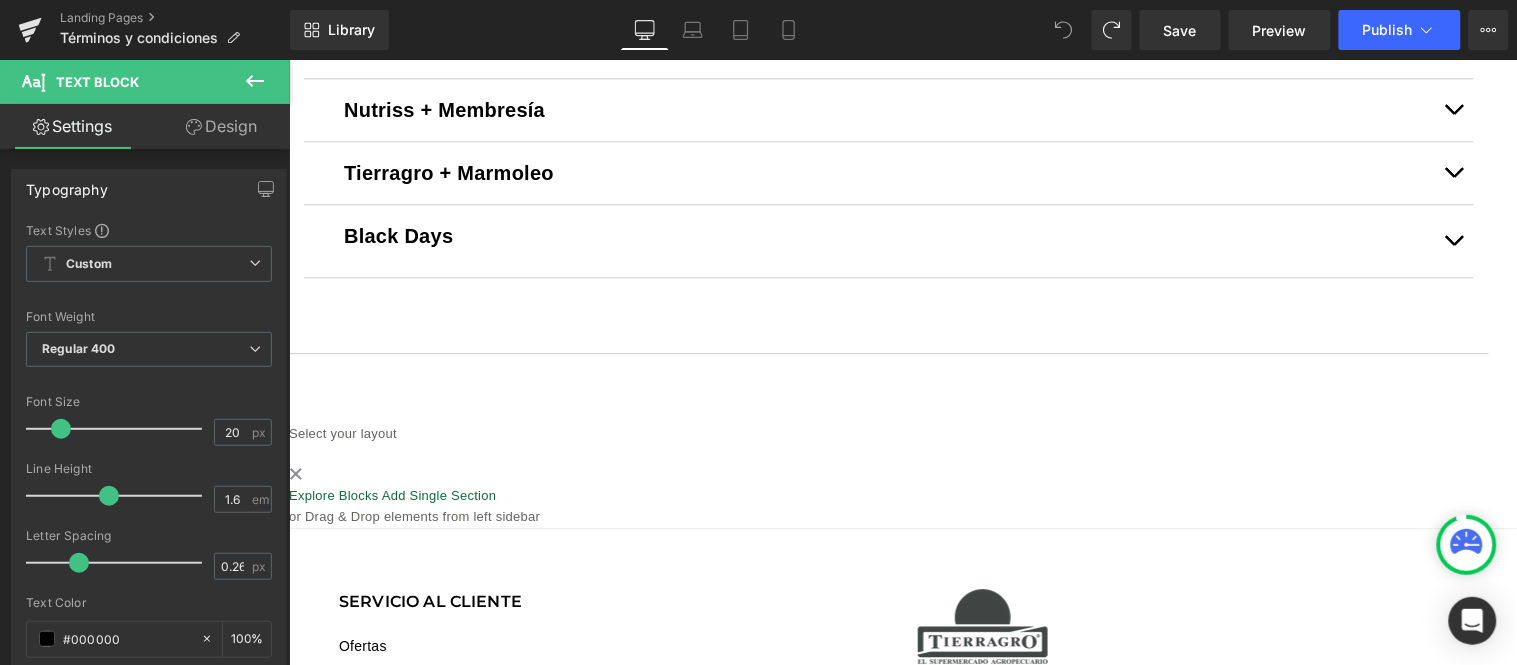 click on "Black Days  Text Block" at bounding box center [888, 240] 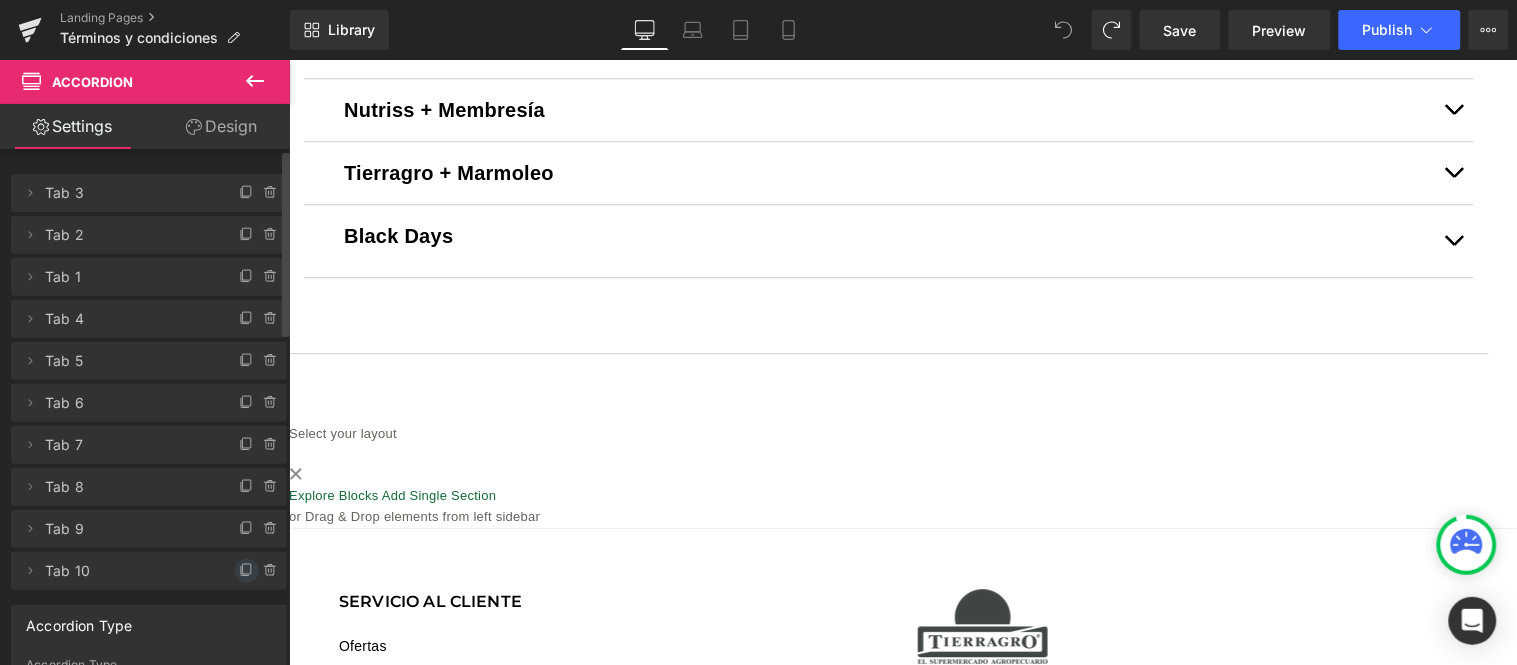 click 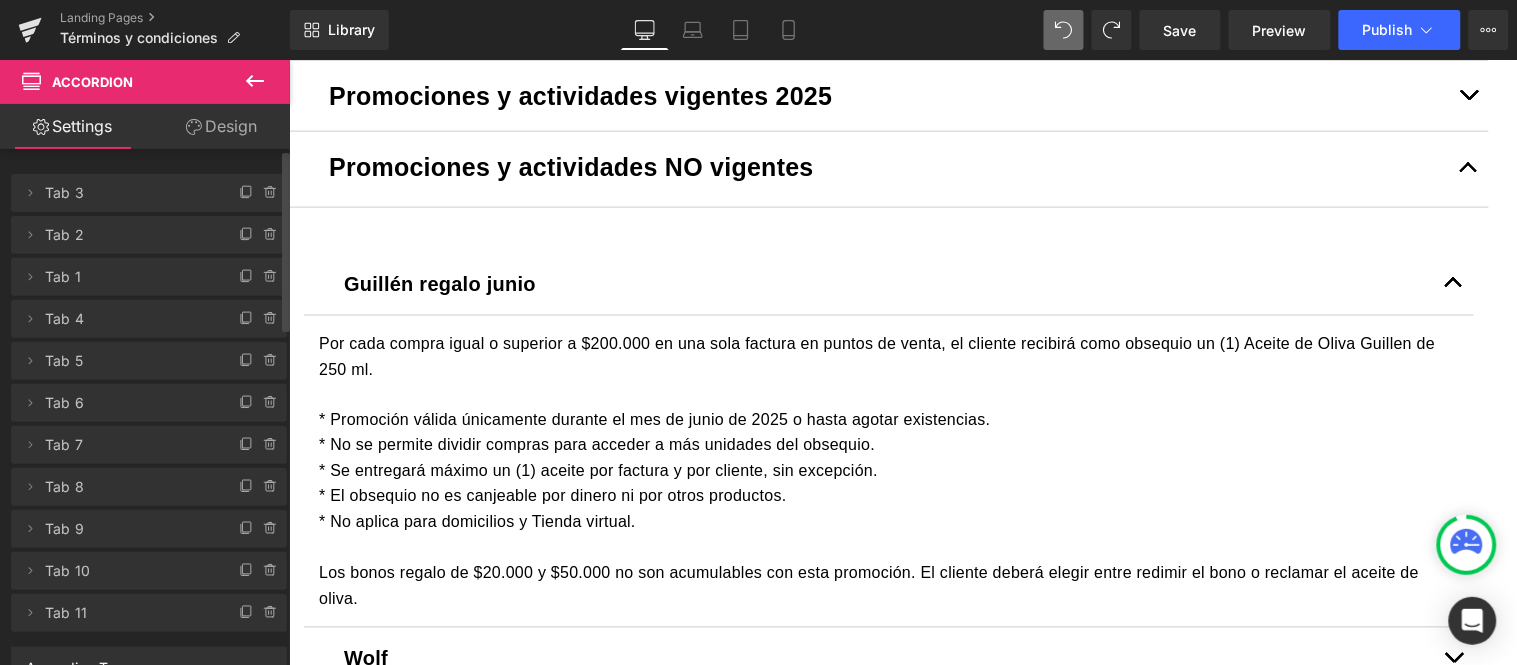scroll, scrollTop: 613, scrollLeft: 0, axis: vertical 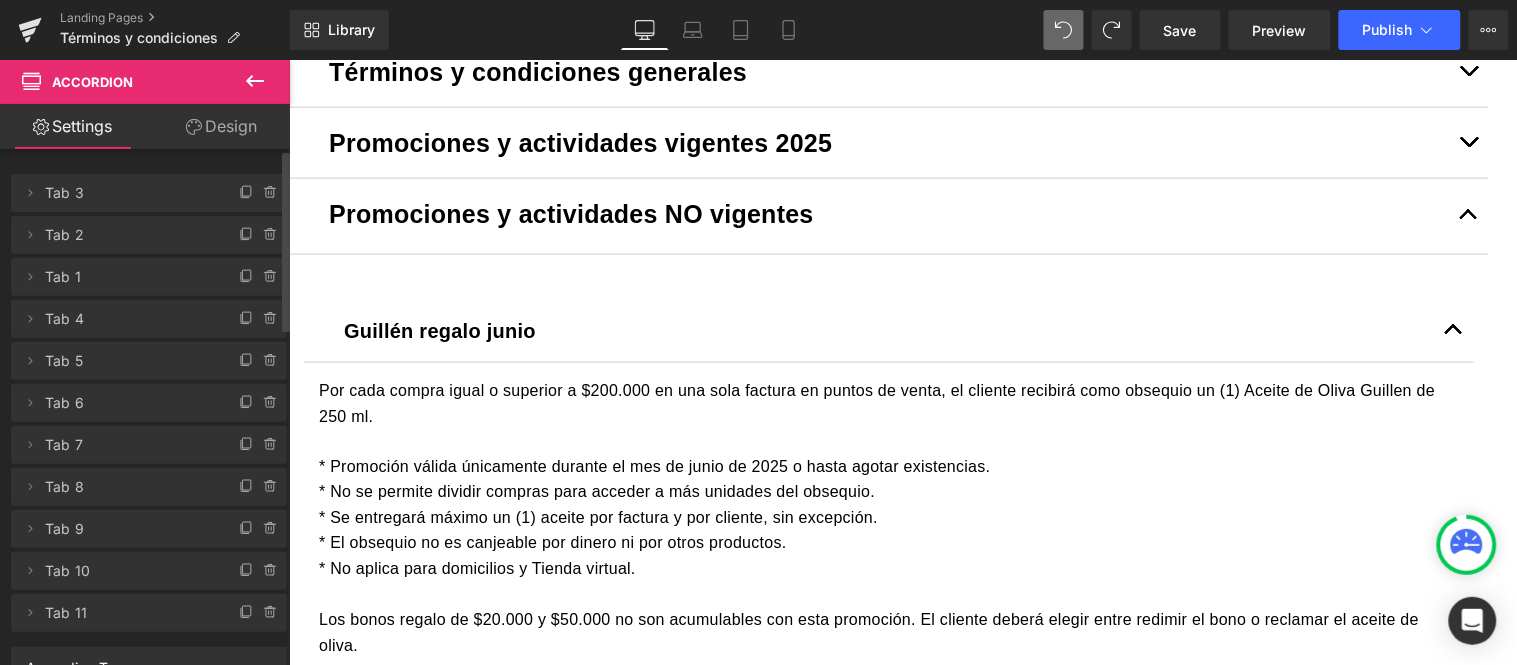 click at bounding box center (1468, 146) 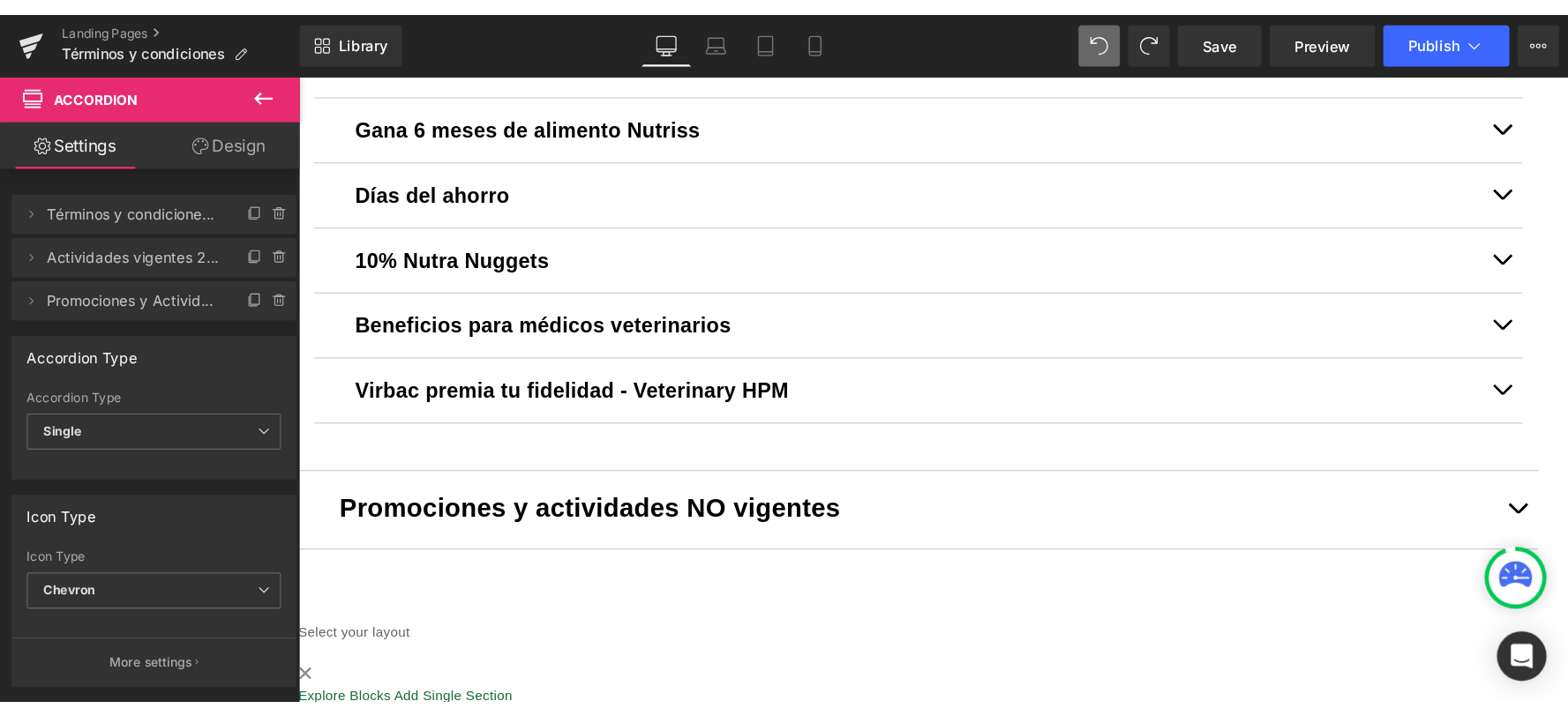 scroll, scrollTop: 1129, scrollLeft: 0, axis: vertical 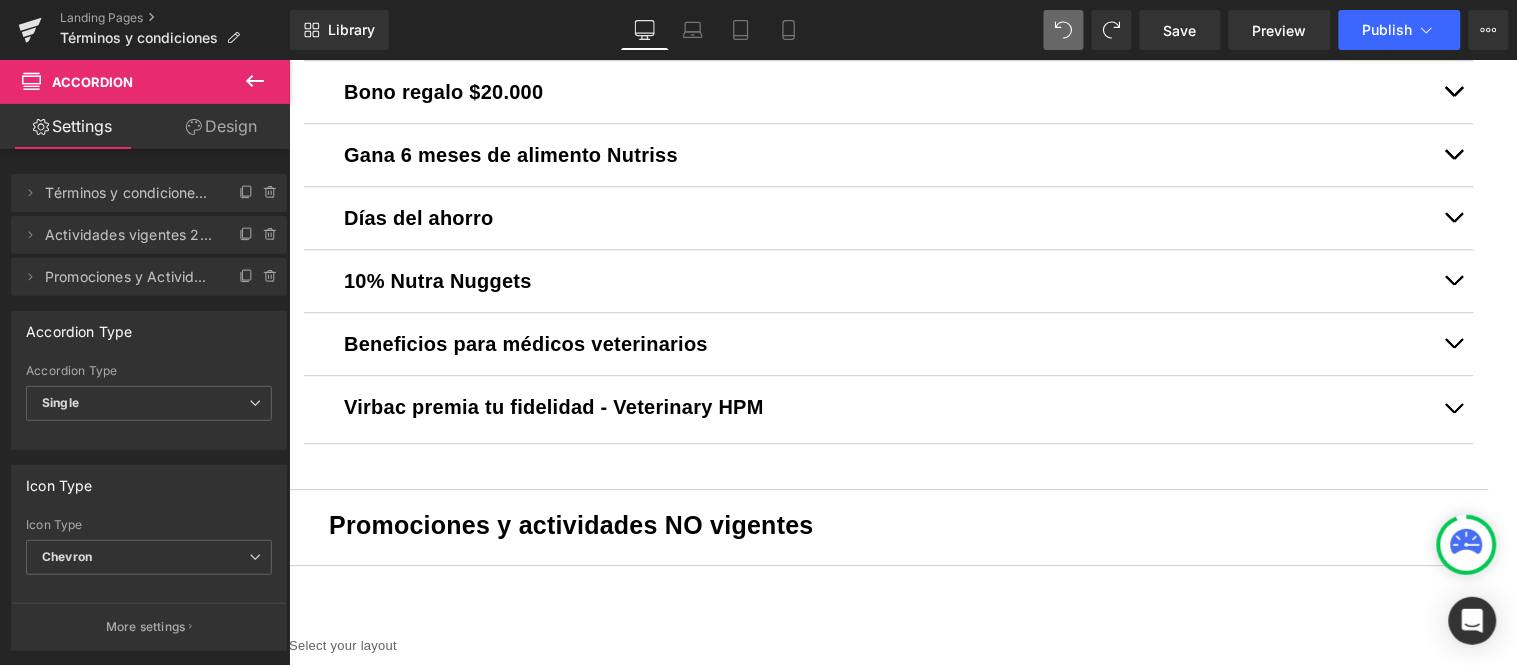 type 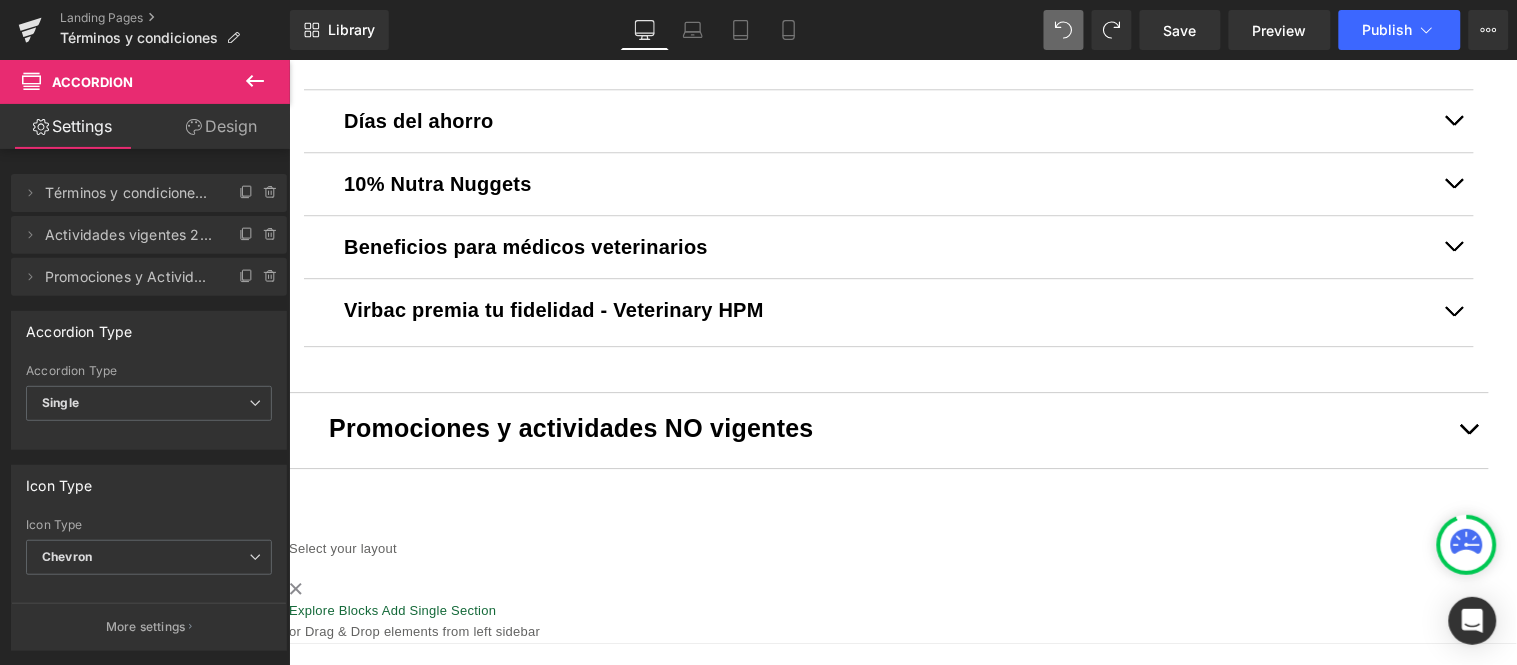 scroll, scrollTop: 1502, scrollLeft: 0, axis: vertical 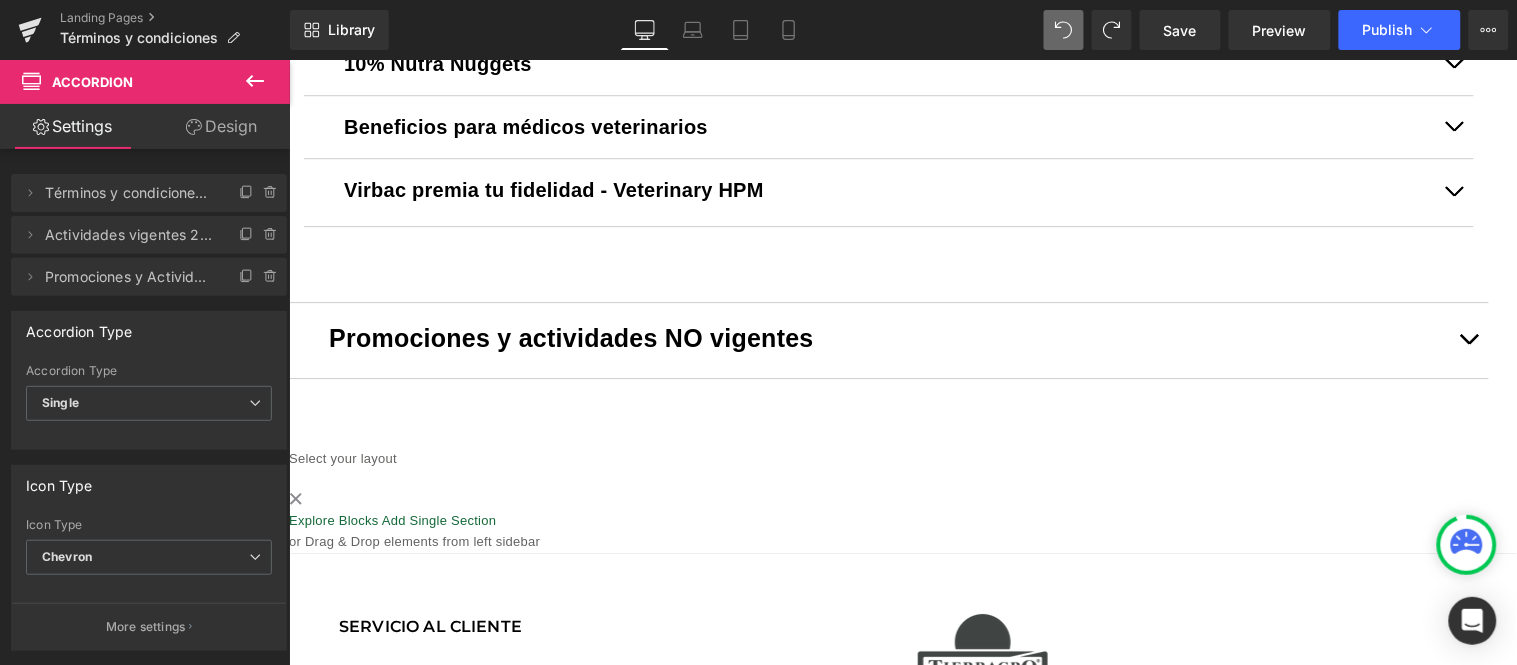 click at bounding box center (1468, 343) 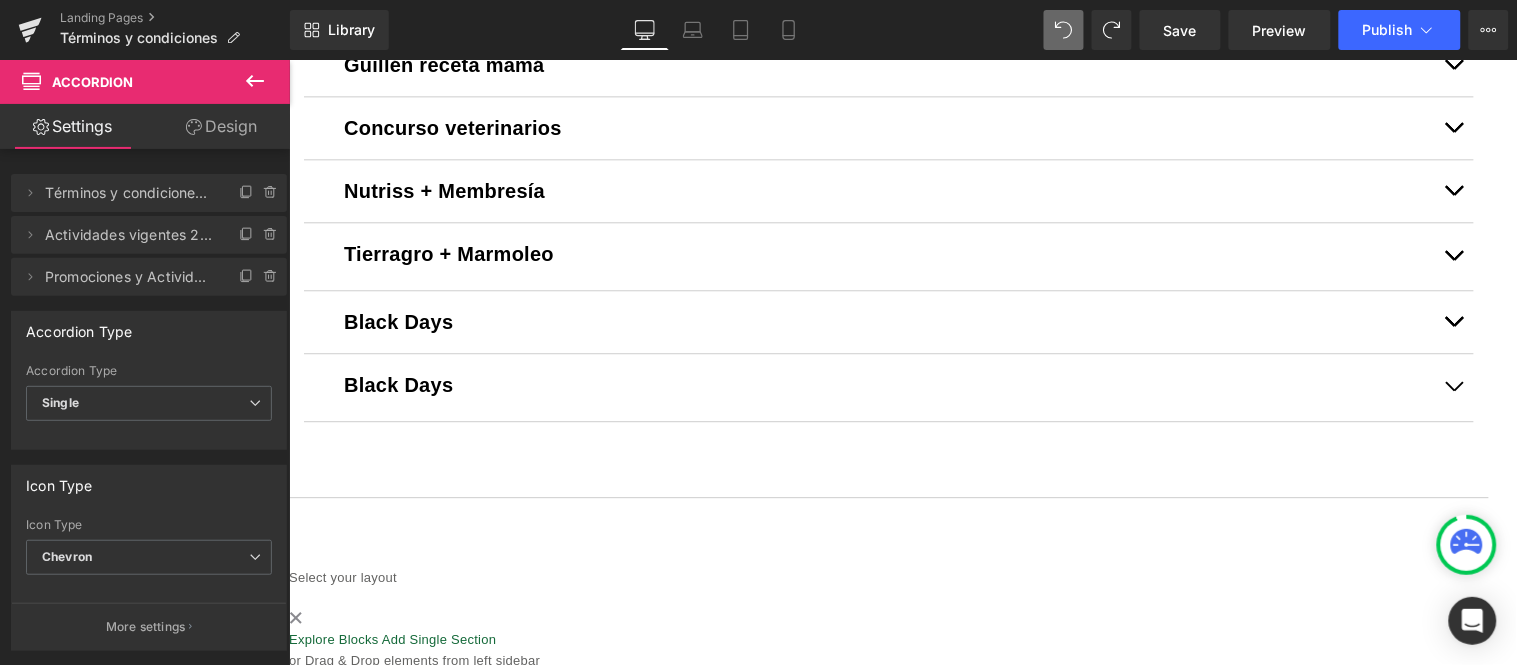 scroll, scrollTop: 1194, scrollLeft: 0, axis: vertical 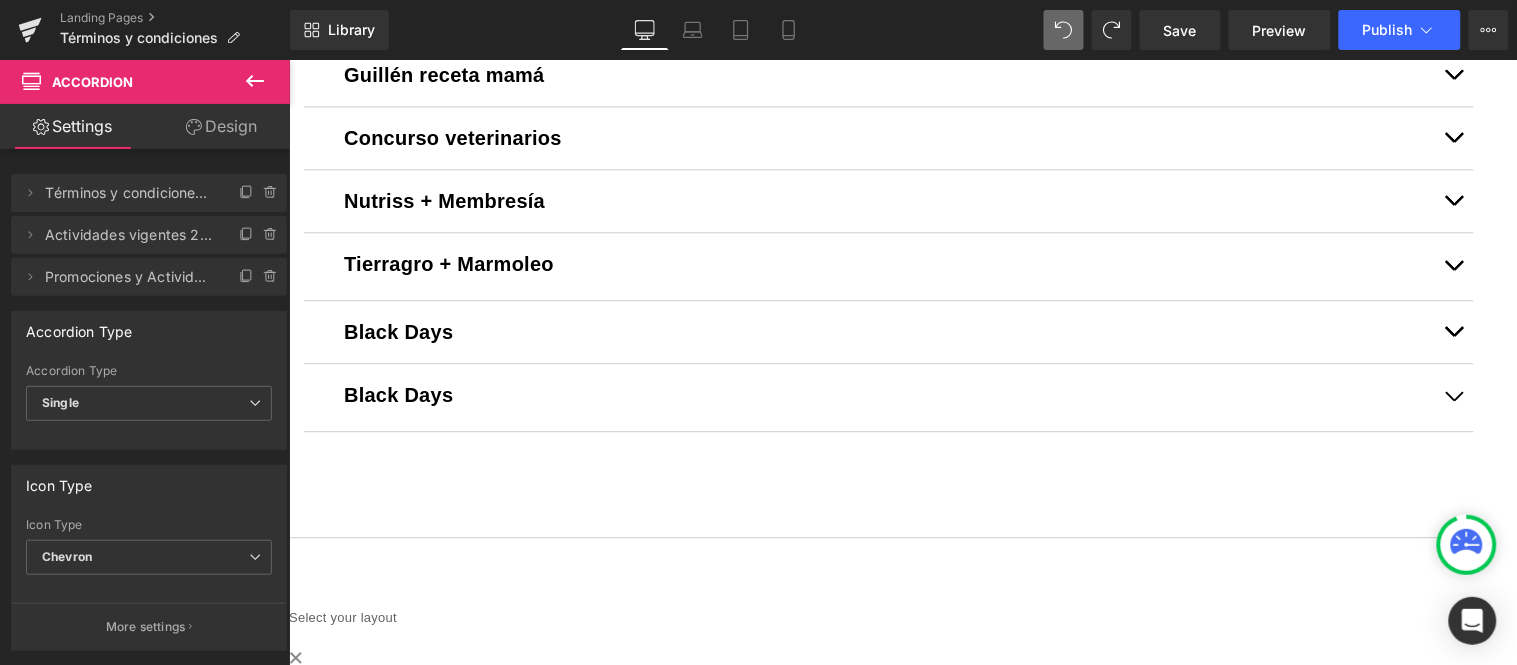 click on "Black Days" at bounding box center (888, 394) 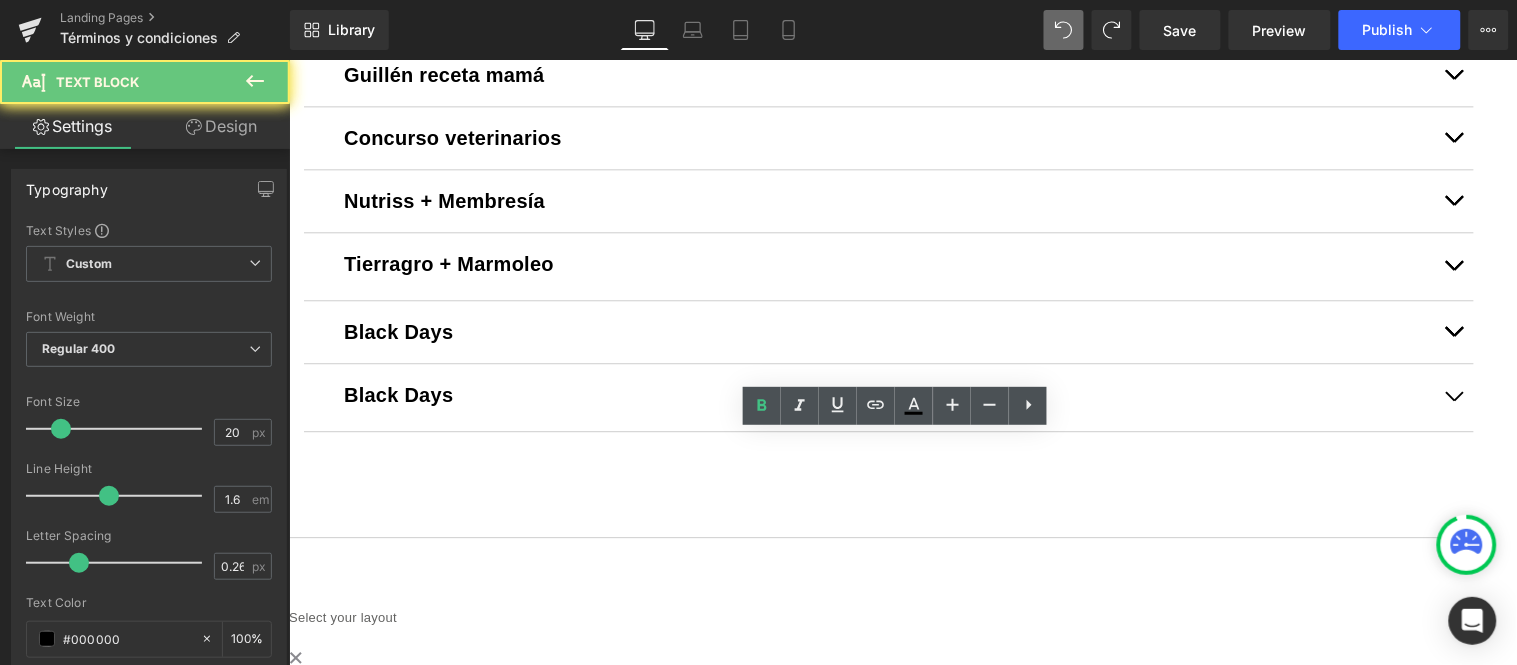 click on "Black Days" at bounding box center [888, 394] 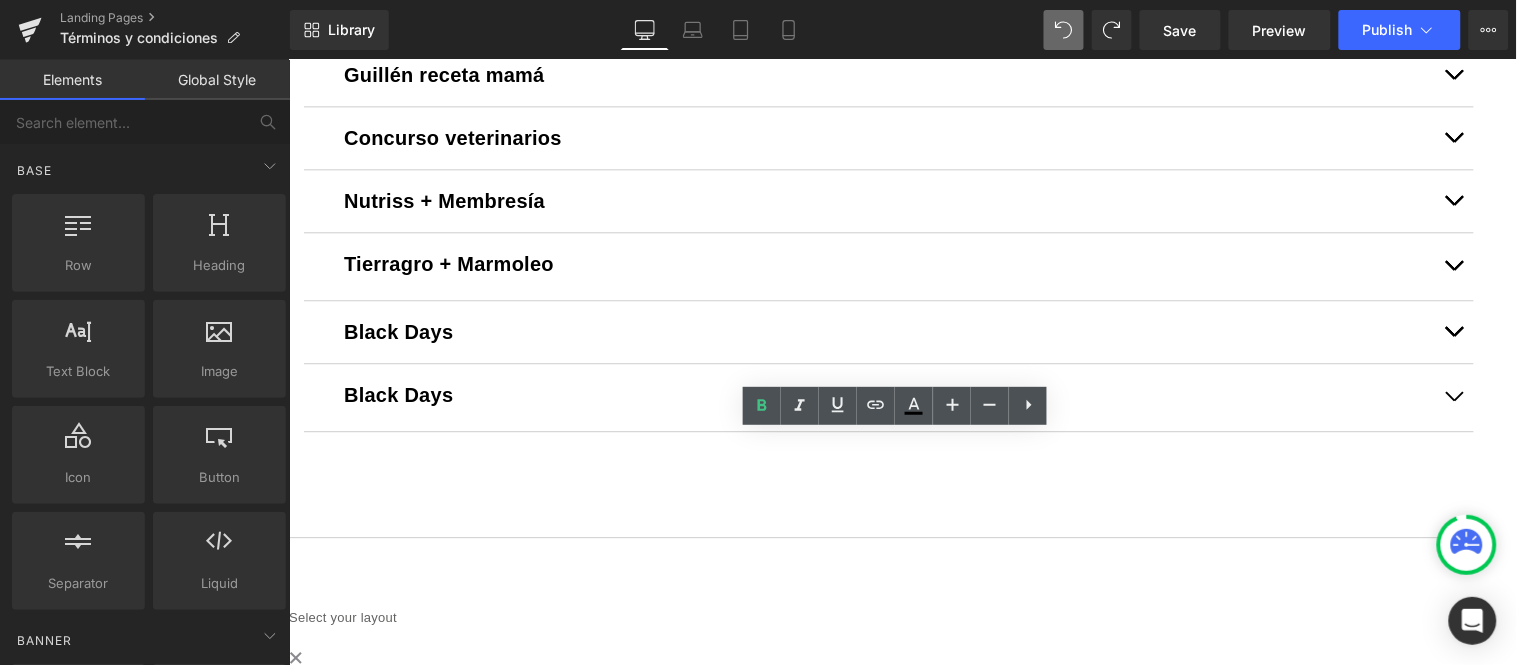 click on "Image         Row         Liquid
Términos y condiciones generales
Text Block
Tierragro.com
Text Block
Tierragro.com es controlado y operado por PÉREZ Y CARDONA S. A. S., sociedad comercial domiciliada en la República de Colombia.
SUGERENCIA: NUESTROS DATOS: 5. Productos" at bounding box center [902, -127] 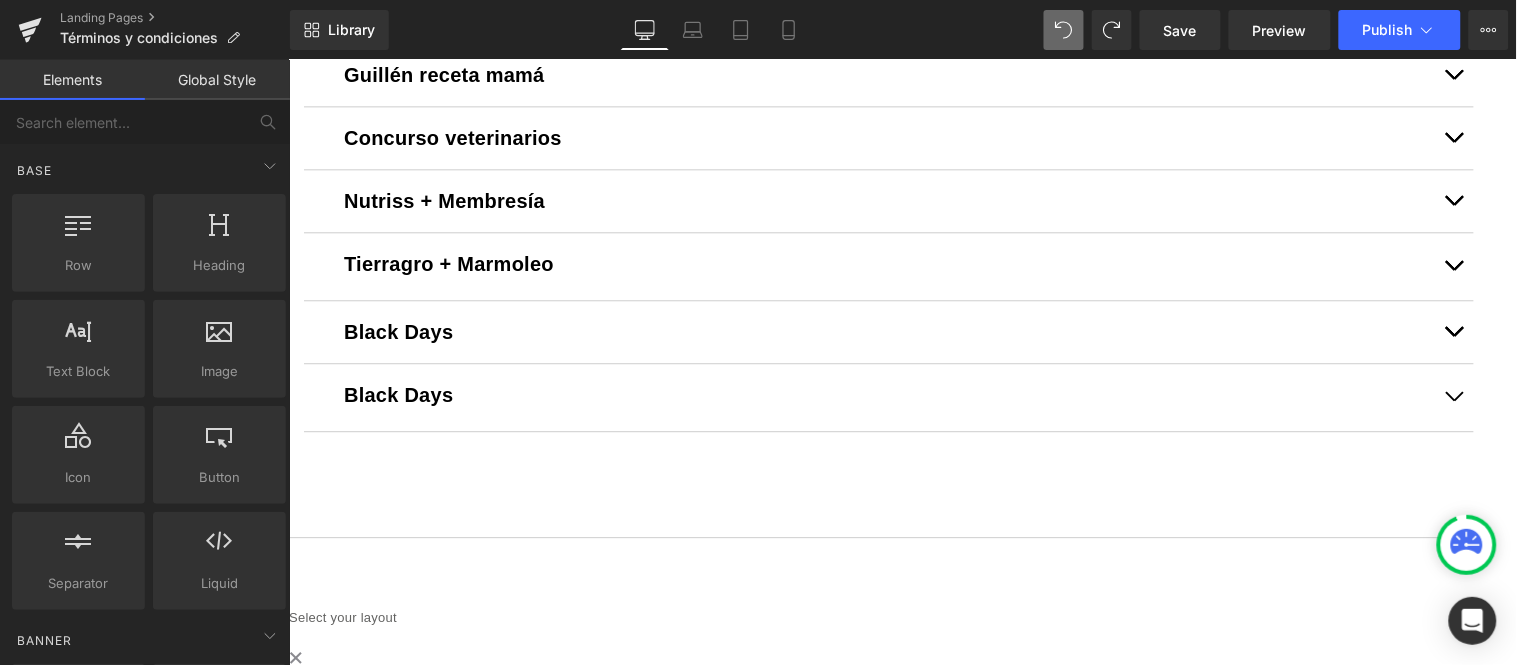 click at bounding box center (1453, 396) 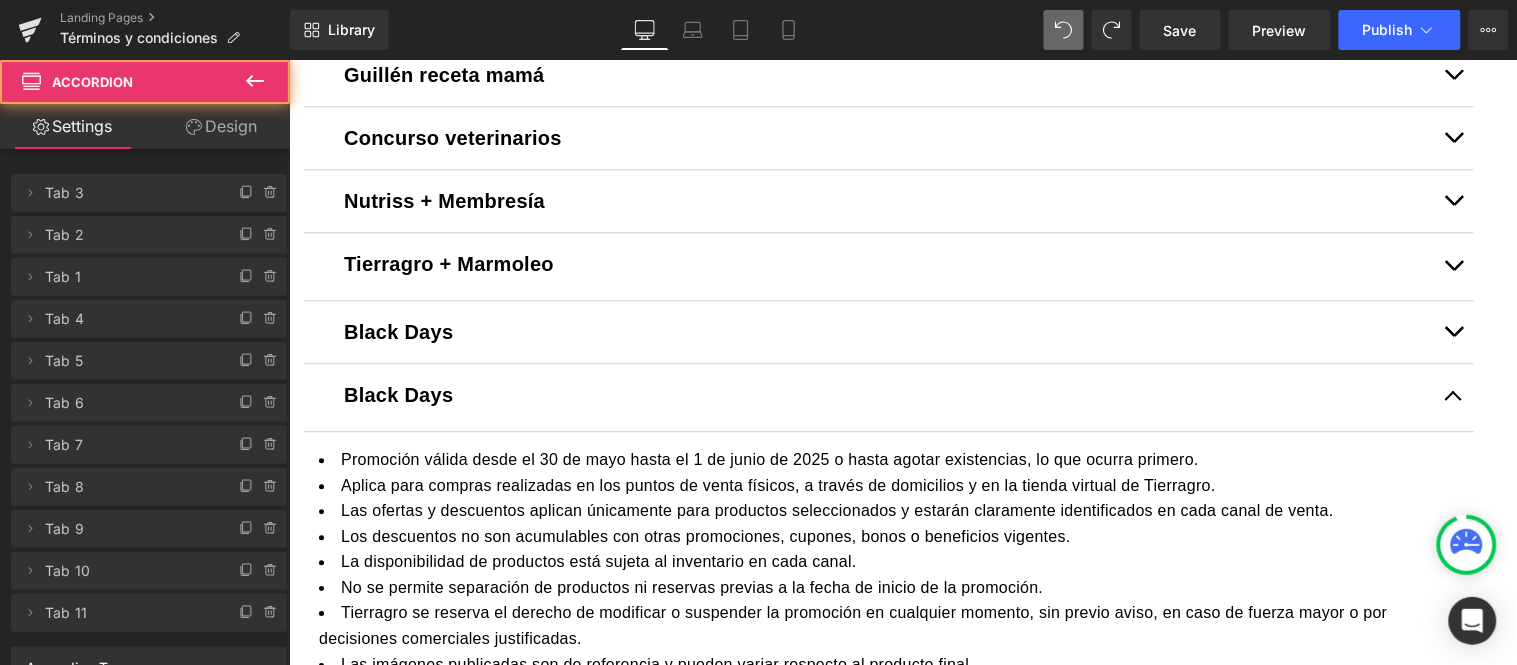 click on "Black Days" at bounding box center [397, 394] 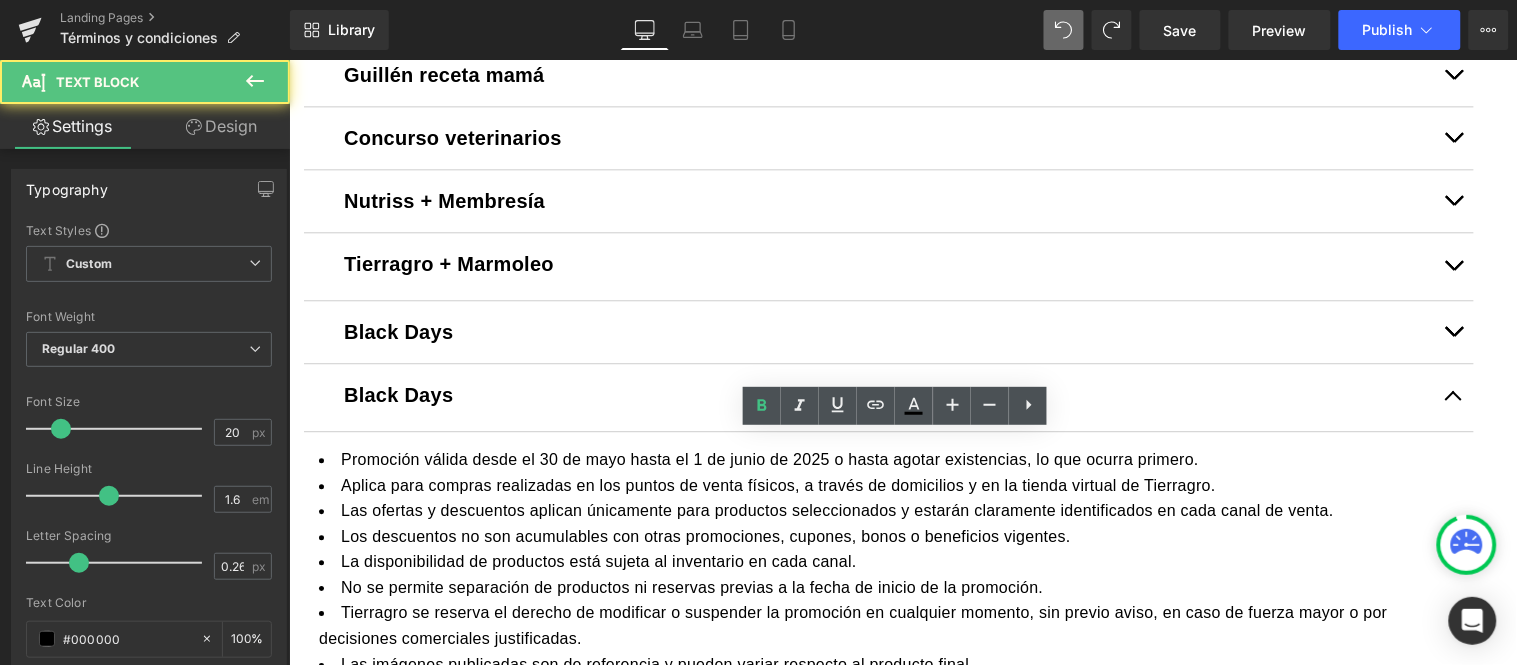 click on "Black Days" at bounding box center (397, 394) 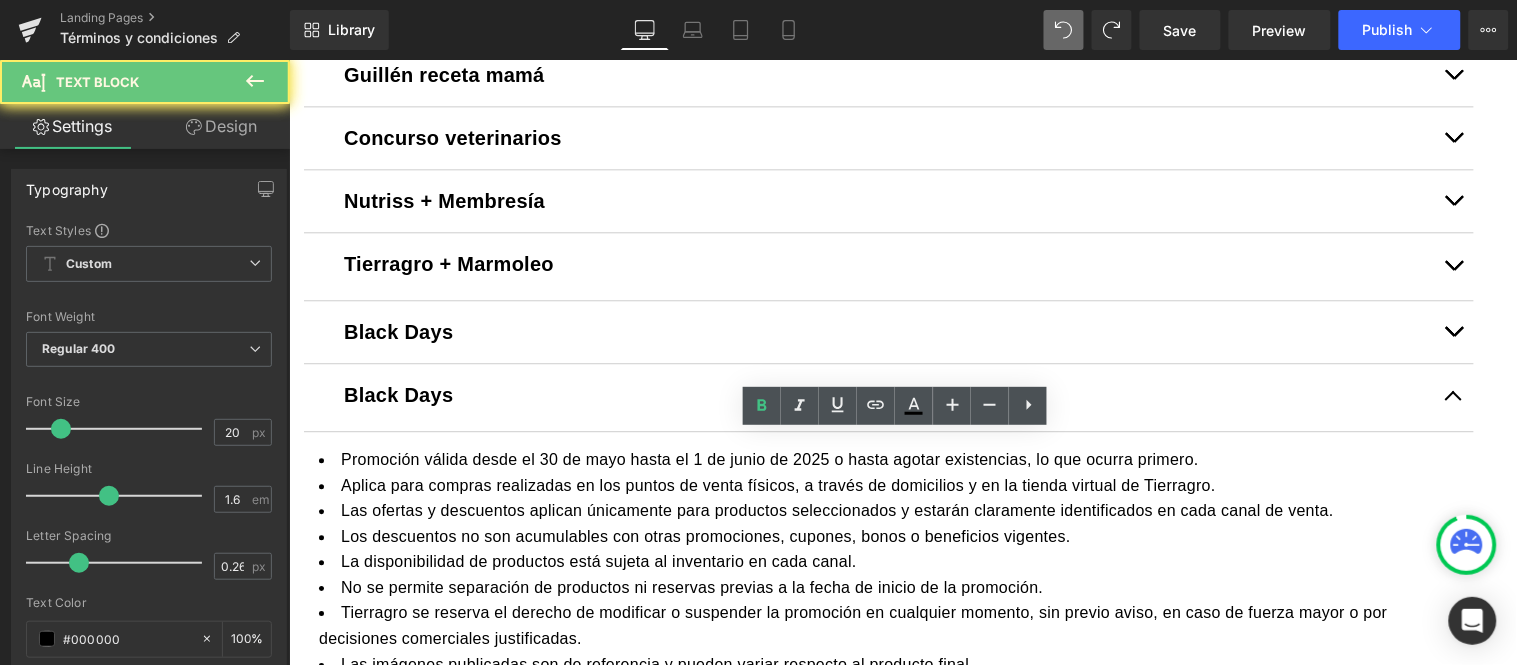 click on "Black Days" at bounding box center [397, 394] 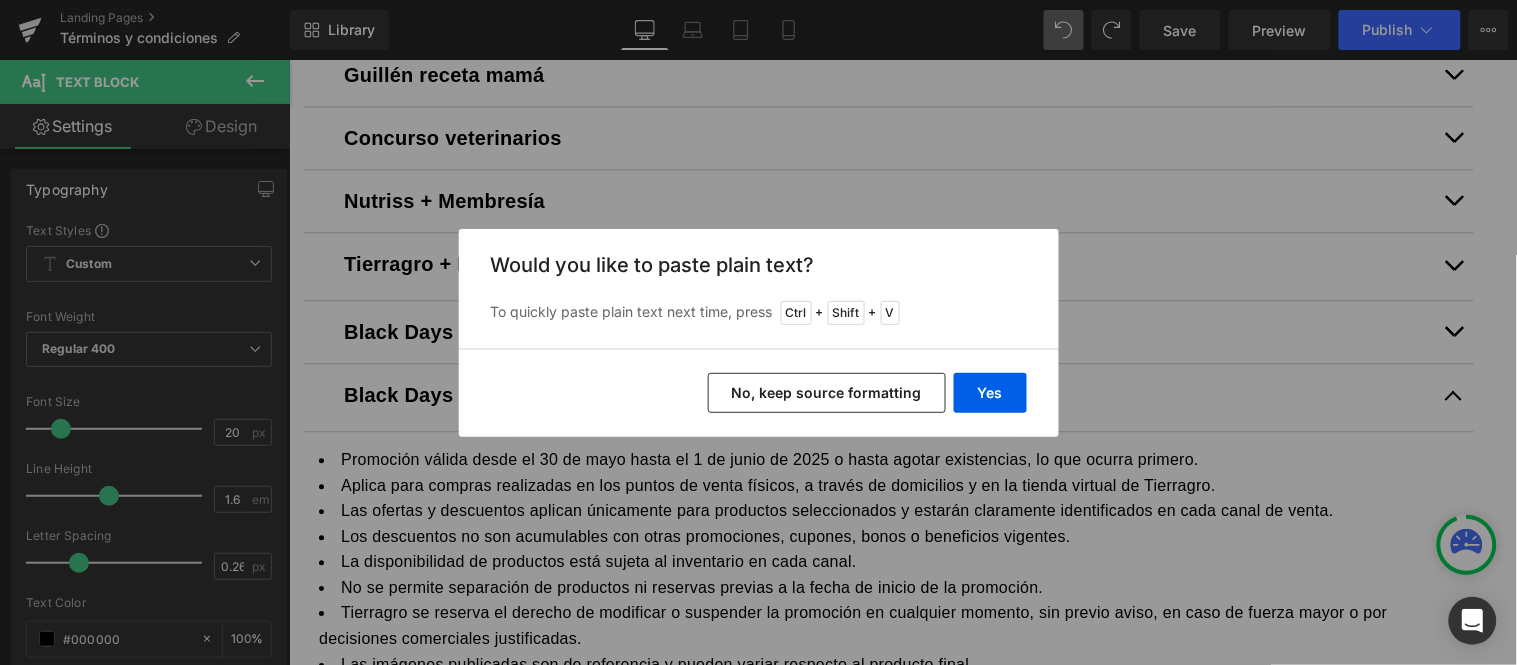 click on "No, keep source formatting" at bounding box center [827, 393] 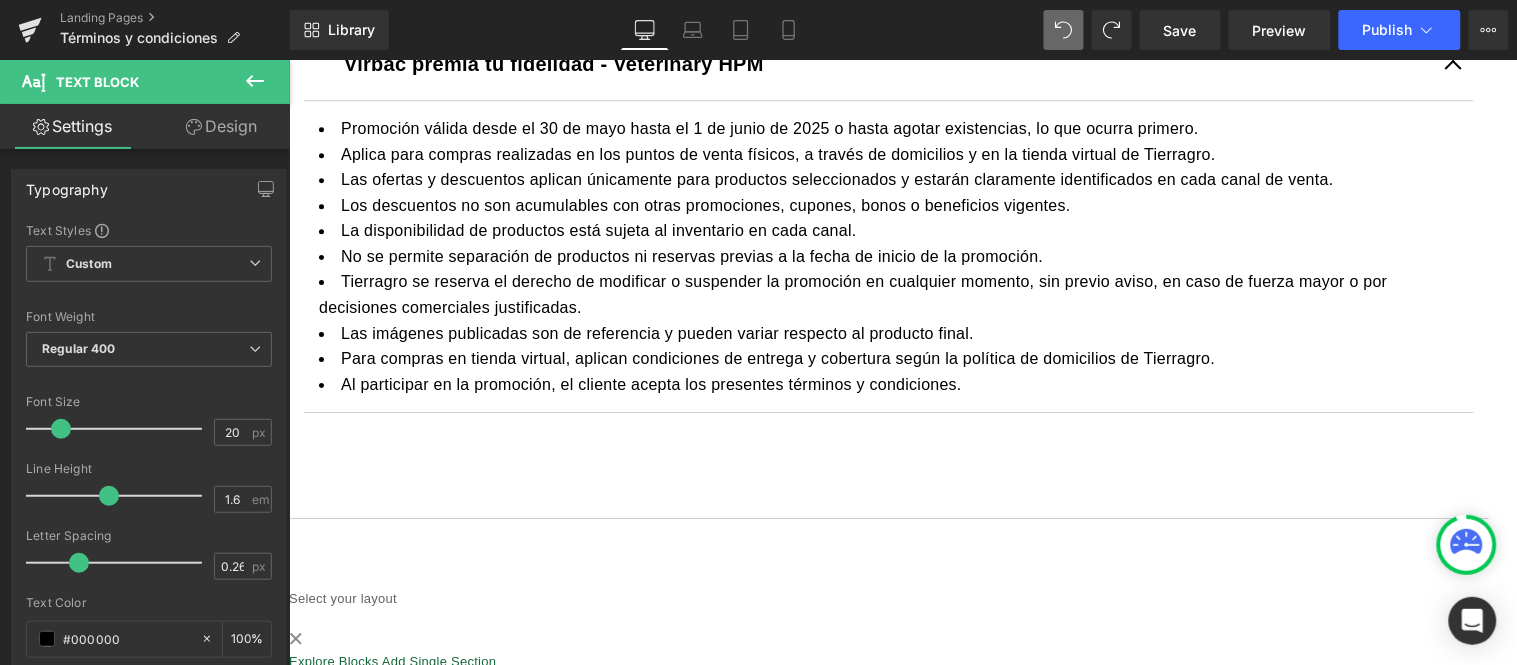 scroll, scrollTop: 1527, scrollLeft: 0, axis: vertical 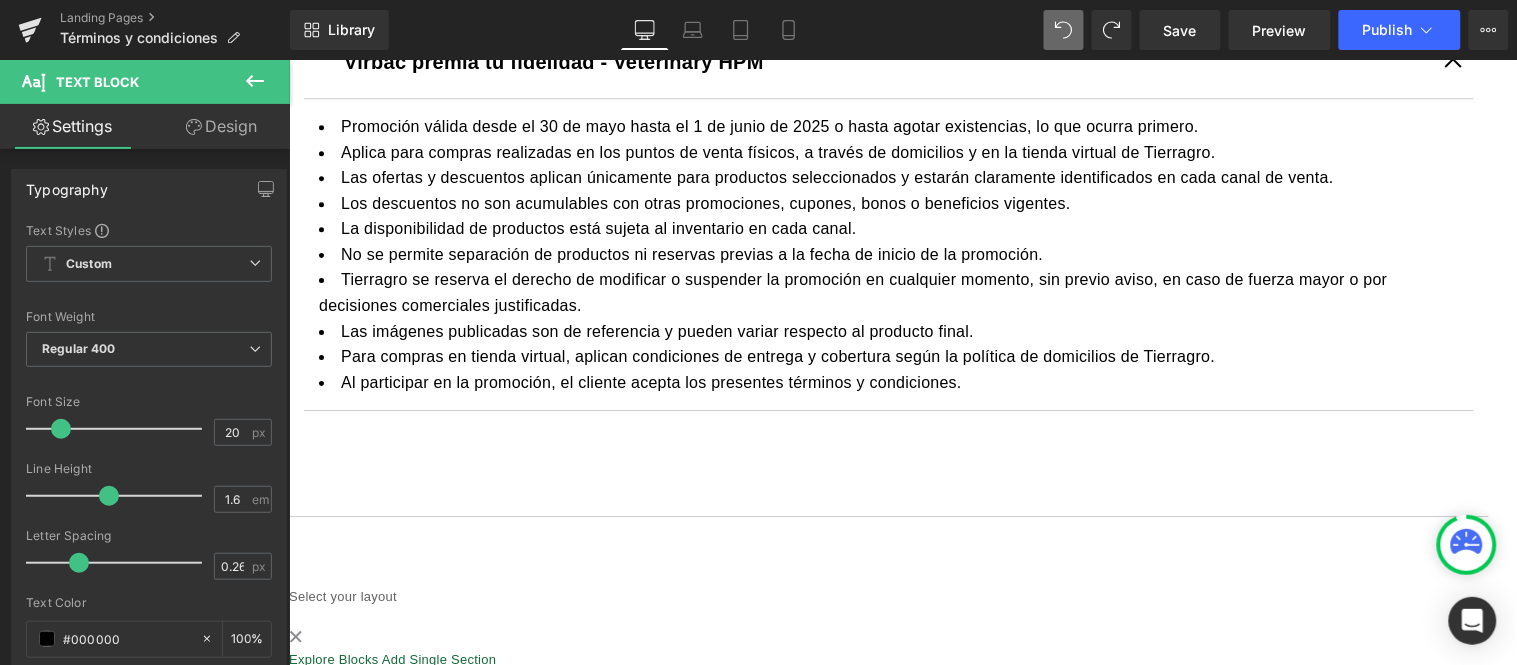 drag, startPoint x: 755, startPoint y: 352, endPoint x: 841, endPoint y: 379, distance: 90.13878 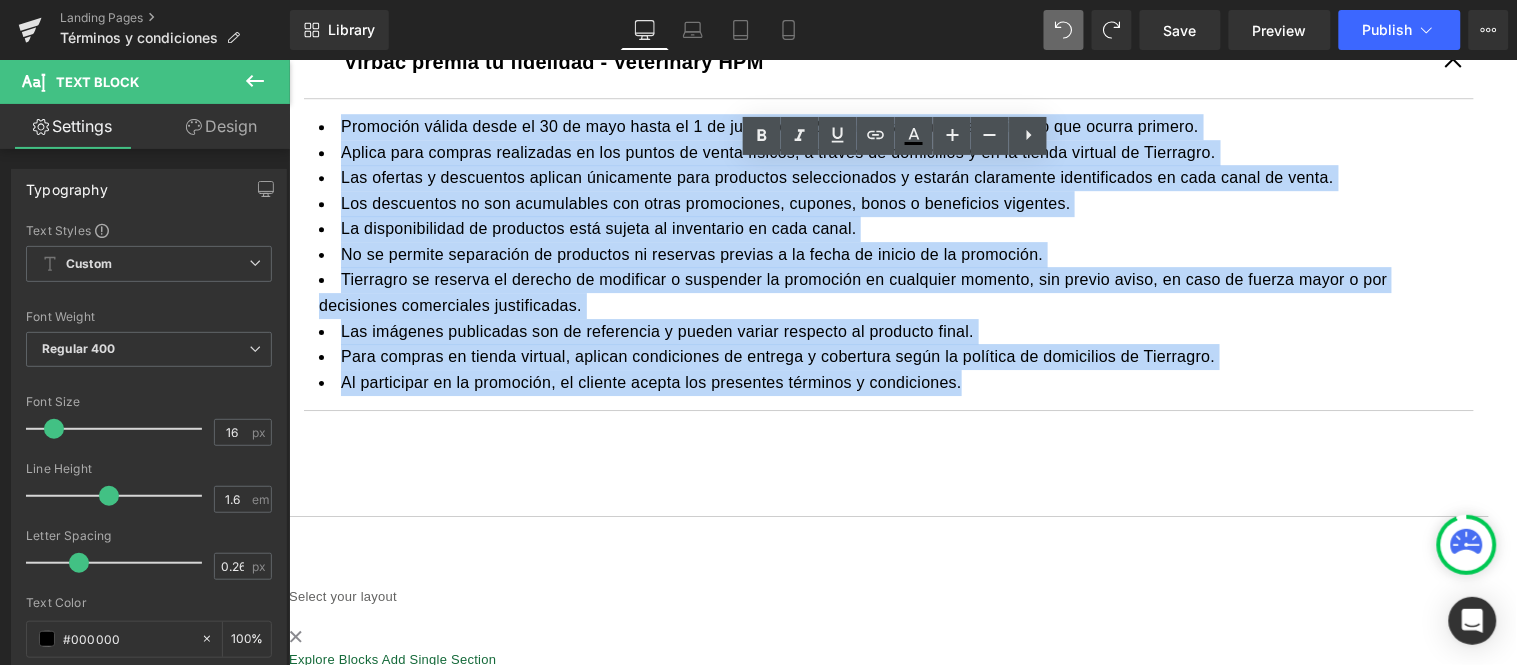 drag, startPoint x: 985, startPoint y: 430, endPoint x: 322, endPoint y: 163, distance: 714.7433 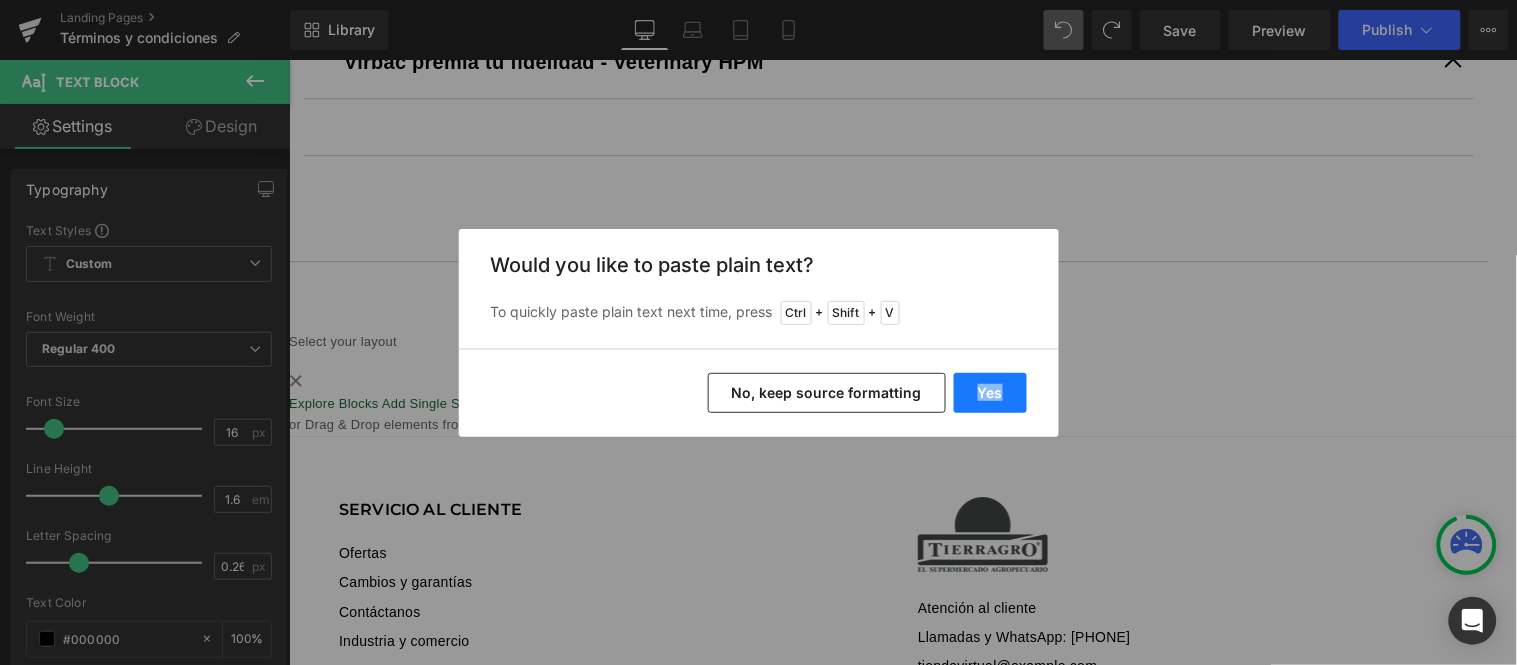drag, startPoint x: 1030, startPoint y: 395, endPoint x: 1004, endPoint y: 374, distance: 33.42155 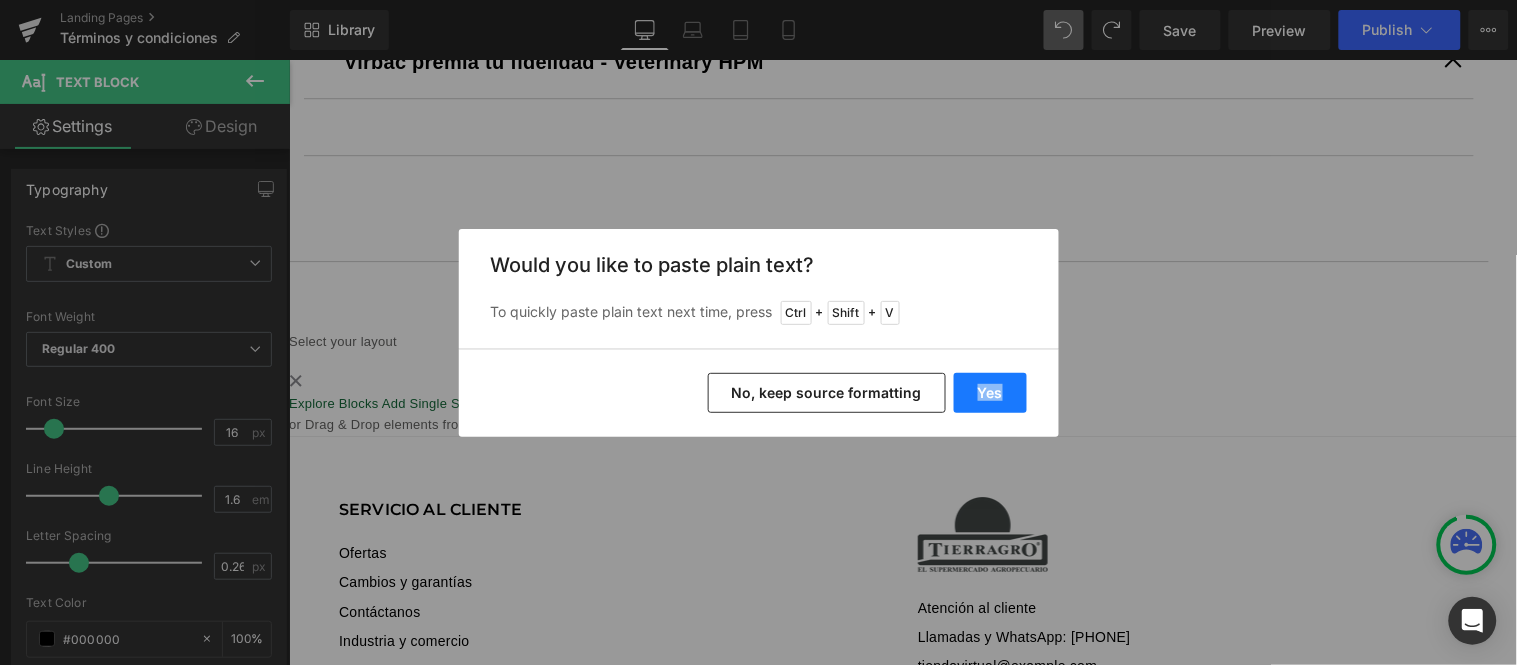 click on "Yes No, keep source formatting" at bounding box center [759, 393] 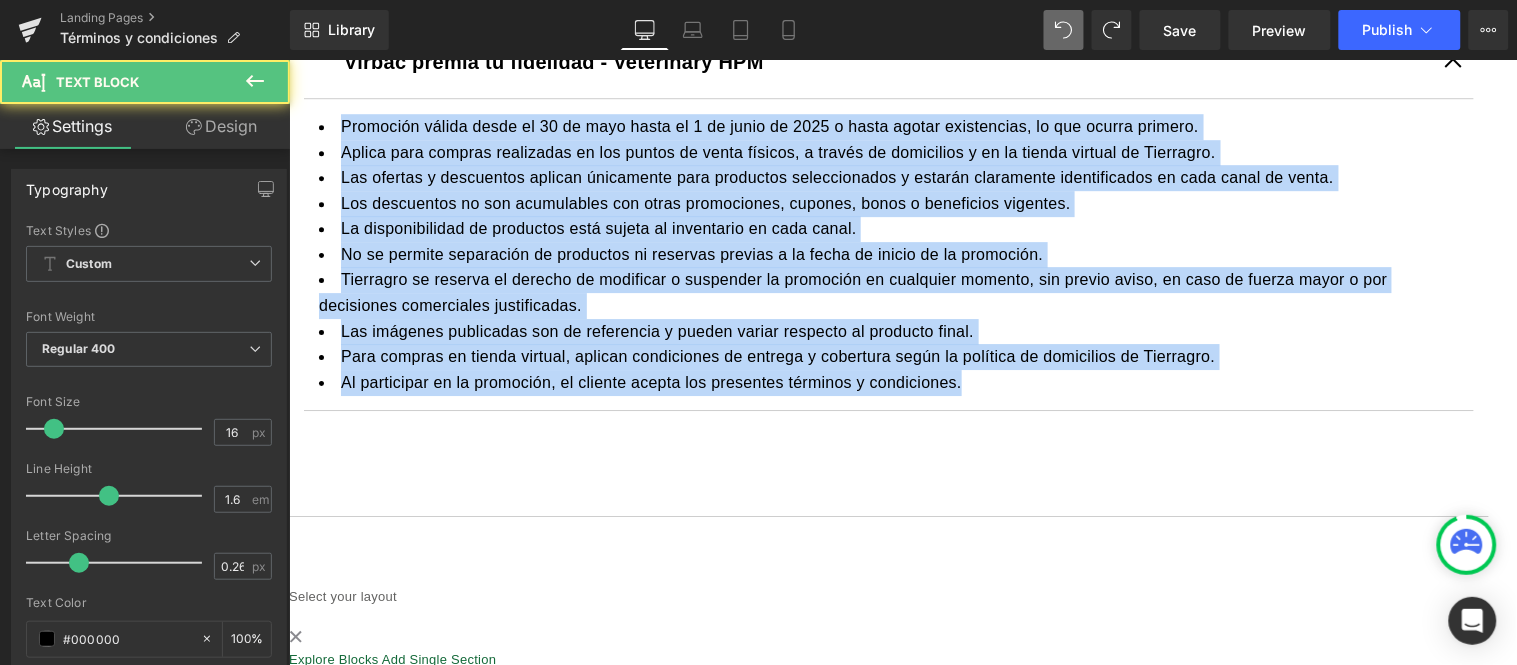 drag, startPoint x: 927, startPoint y: 407, endPoint x: 122, endPoint y: 129, distance: 851.65076 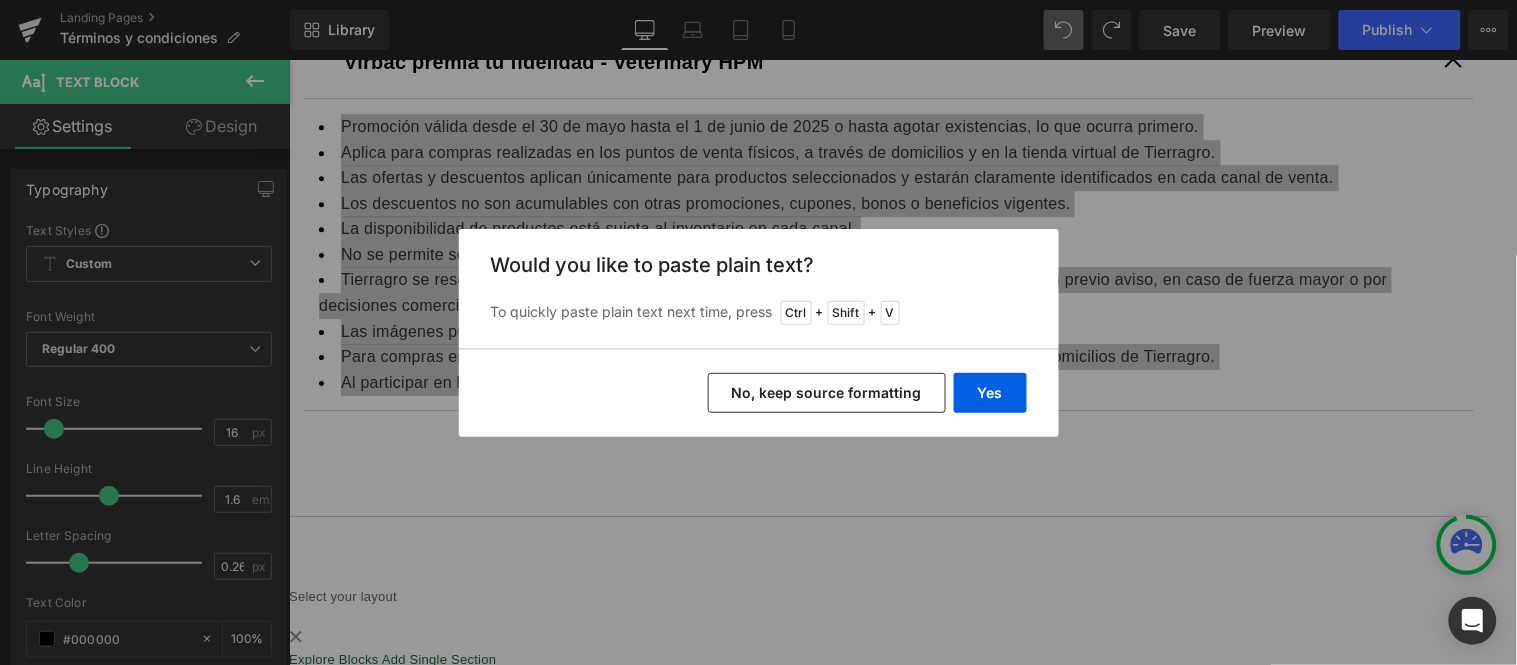 click on "No, keep source formatting" at bounding box center [827, 393] 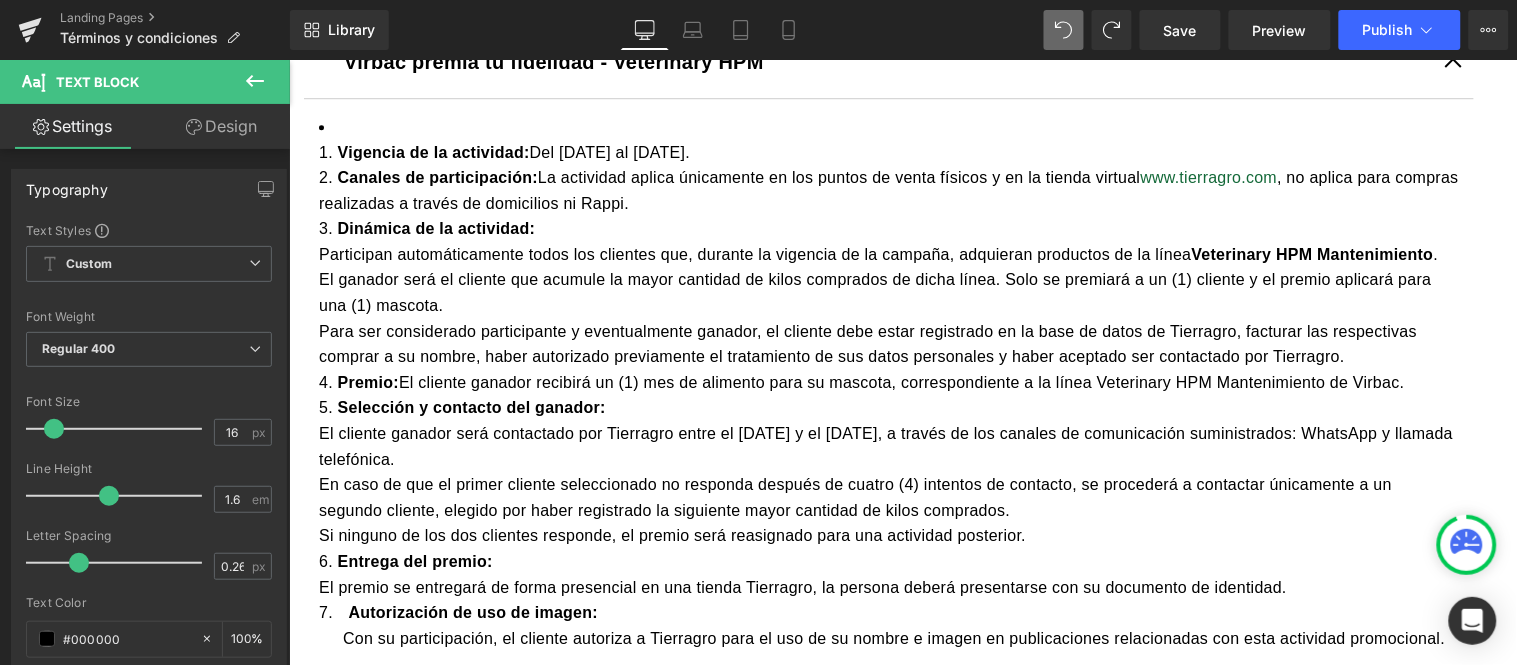 click on "Vigencia de la actividad: Del [DATE] al [DATE]. Canales de participación: La actividad aplica únicamente en los puntos de venta físicos y en la tienda virtual www.tierragro.com , no aplica para compras realizadas a través de domicilios ni Rappi. Dinámica de la actividad: Participan automáticamente todos los clientes que, durante la vigencia de la campaña, adquieran productos de la línea Veterinary HPM Mantenimiento . El ganador será el cliente que acumule la mayor cantidad de kilos comprados de dicha línea. Solo se premiará a un (1) cliente y el premio aplicará para una (1) mascota. Para ser considerado participante y eventualmente ganador, el cliente debe estar registrado en la base de datos de Tierragro, facturar las respectivas comprar a su nombre, haber autorizado previamente el tratamiento de sus datos personales y haber aceptado ser contactado por Tierragro. Premio: Selección y contacto del ganador: Entrega del premio: 7. Autorización de uso de imagen:" at bounding box center [888, 381] 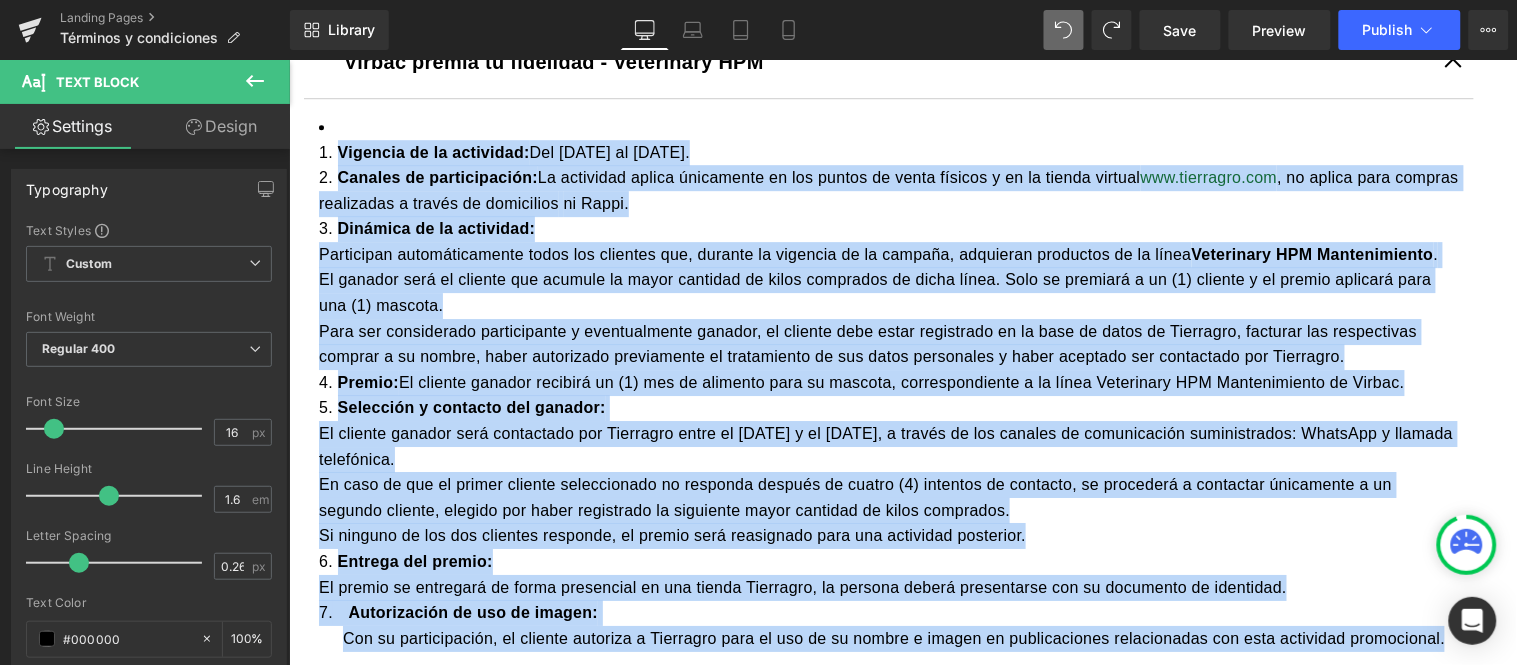drag, startPoint x: 344, startPoint y: 172, endPoint x: 345, endPoint y: 194, distance: 22.022715 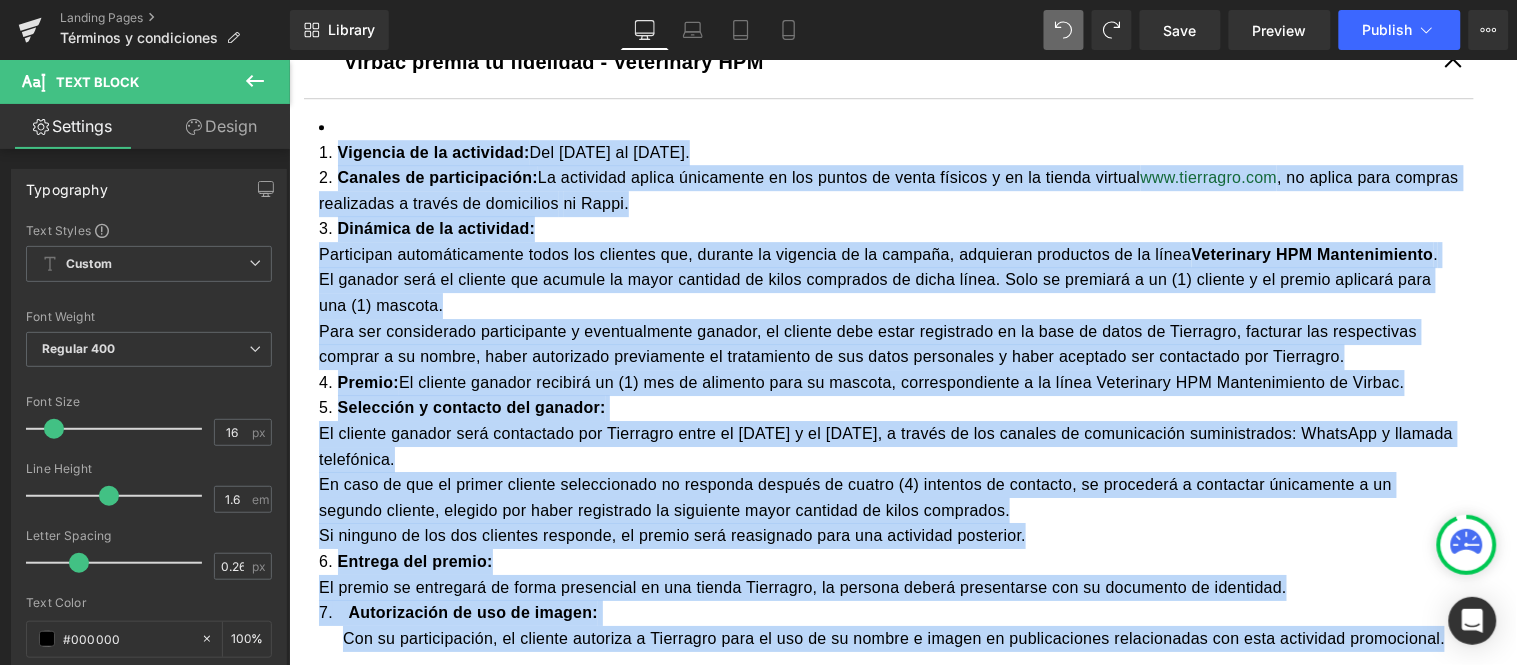 click on "Vigencia de la actividad: Del [DATE] al [DATE]. Canales de participación: La actividad aplica únicamente en los puntos de venta físicos y en la tienda virtual www.tierragro.com , no aplica para compras realizadas a través de domicilios ni Rappi. Dinámica de la actividad: Participan automáticamente todos los clientes que, durante la vigencia de la campaña, adquieran productos de la línea Veterinary HPM Mantenimiento . El ganador será el cliente que acumule la mayor cantidad de kilos comprados de dicha línea. Solo se premiará a un (1) cliente y el premio aplicará para una (1) mascota. Para ser considerado participante y eventualmente ganador, el cliente debe estar registrado en la base de datos de Tierragro, facturar las respectivas comprar a su nombre, haber autorizado previamente el tratamiento de sus datos personales y haber aceptado ser contactado por Tierragro. Premio: Selección y contacto del ganador: Entrega del premio: 7. Autorización de uso de imagen:" at bounding box center [888, 381] 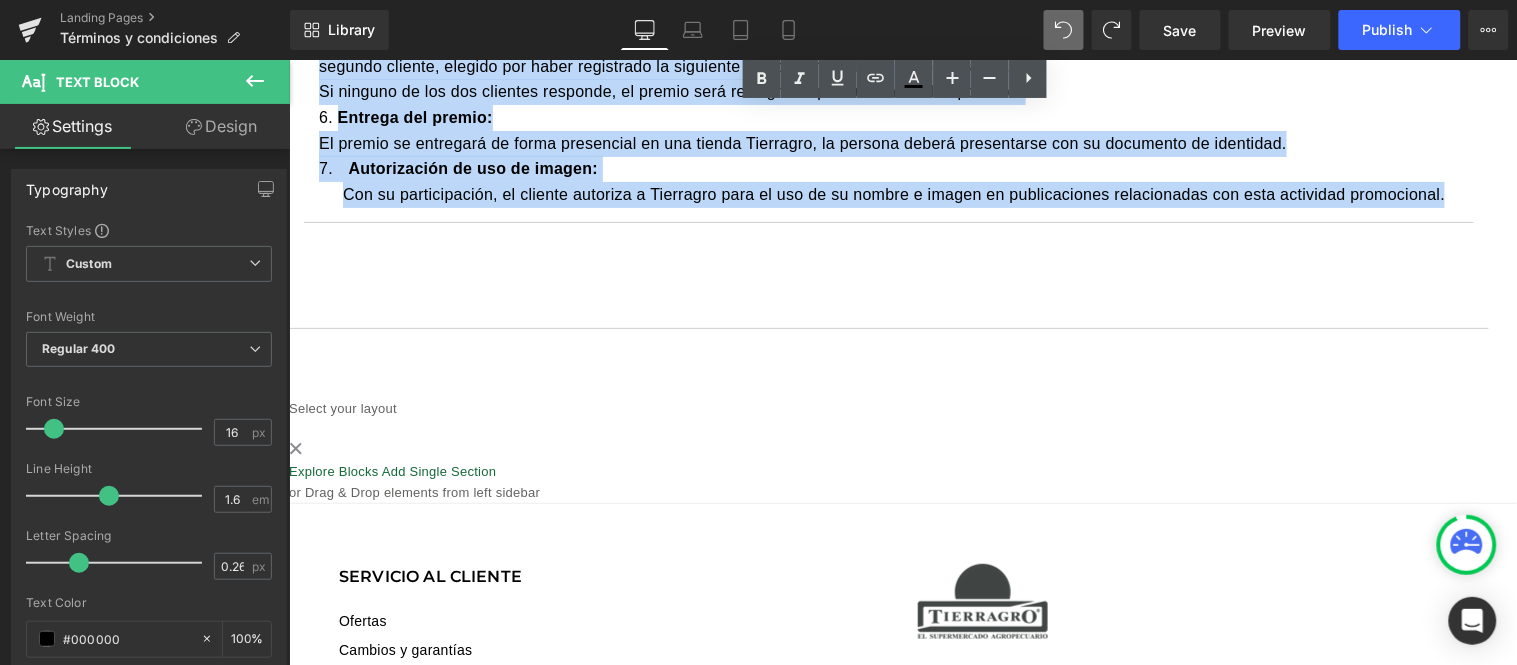 scroll, scrollTop: 1750, scrollLeft: 0, axis: vertical 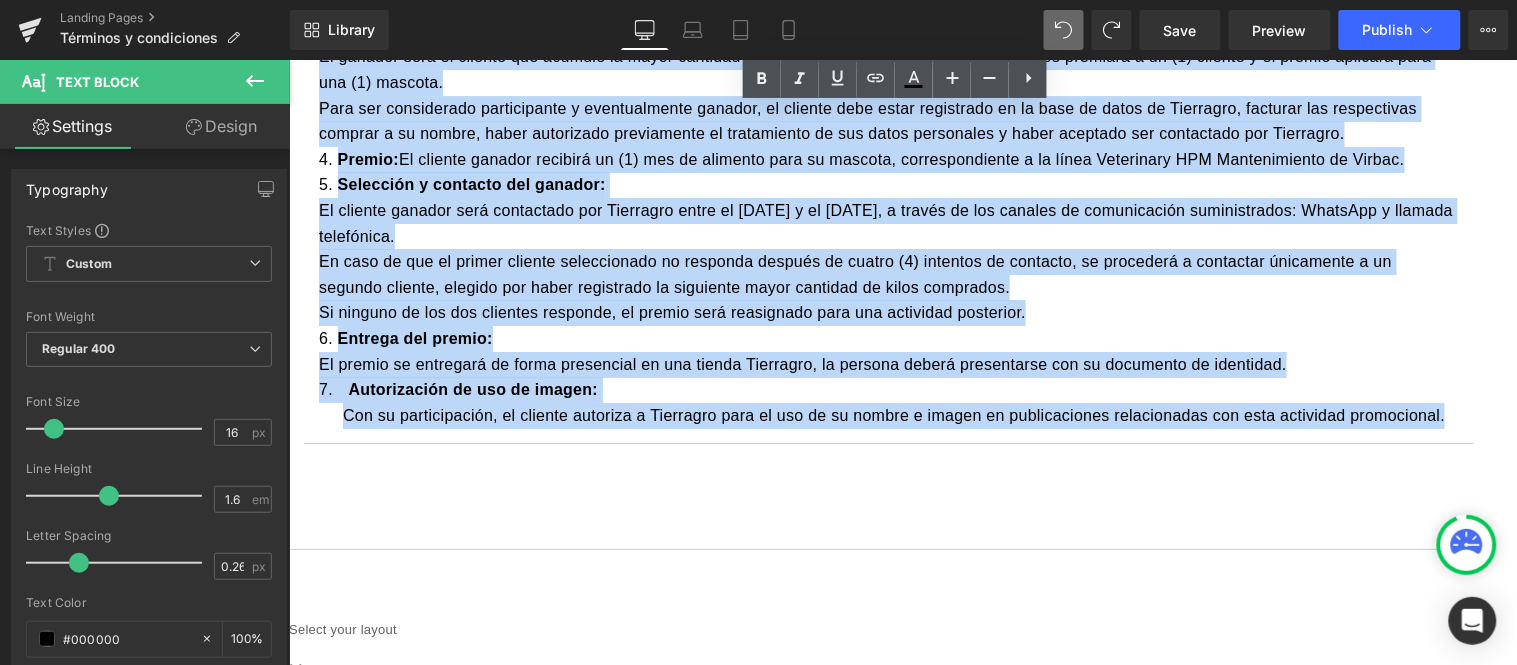 click on "Con su participación, el cliente autoriza a Tierragro para el uso de su nombre e imagen en publicaciones relacionadas con esta actividad promocional." at bounding box center (900, 401) 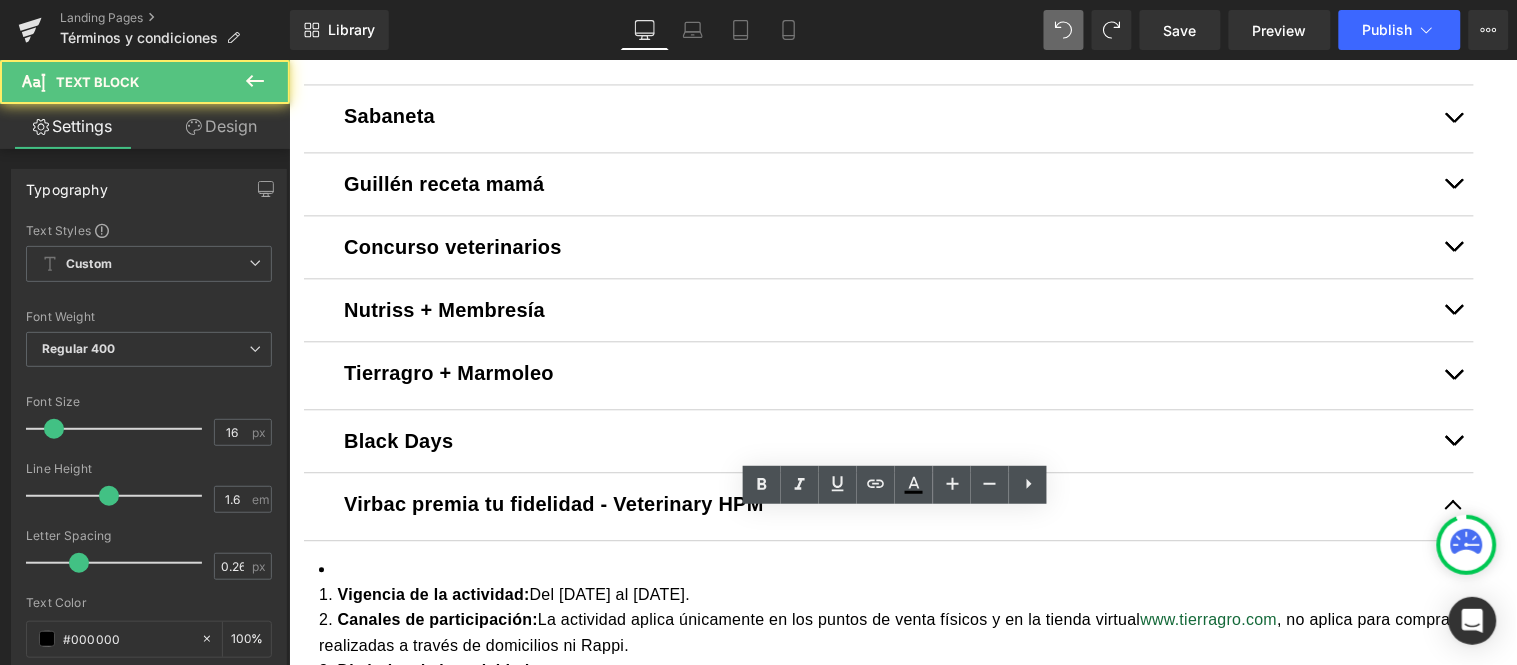 scroll, scrollTop: 1083, scrollLeft: 0, axis: vertical 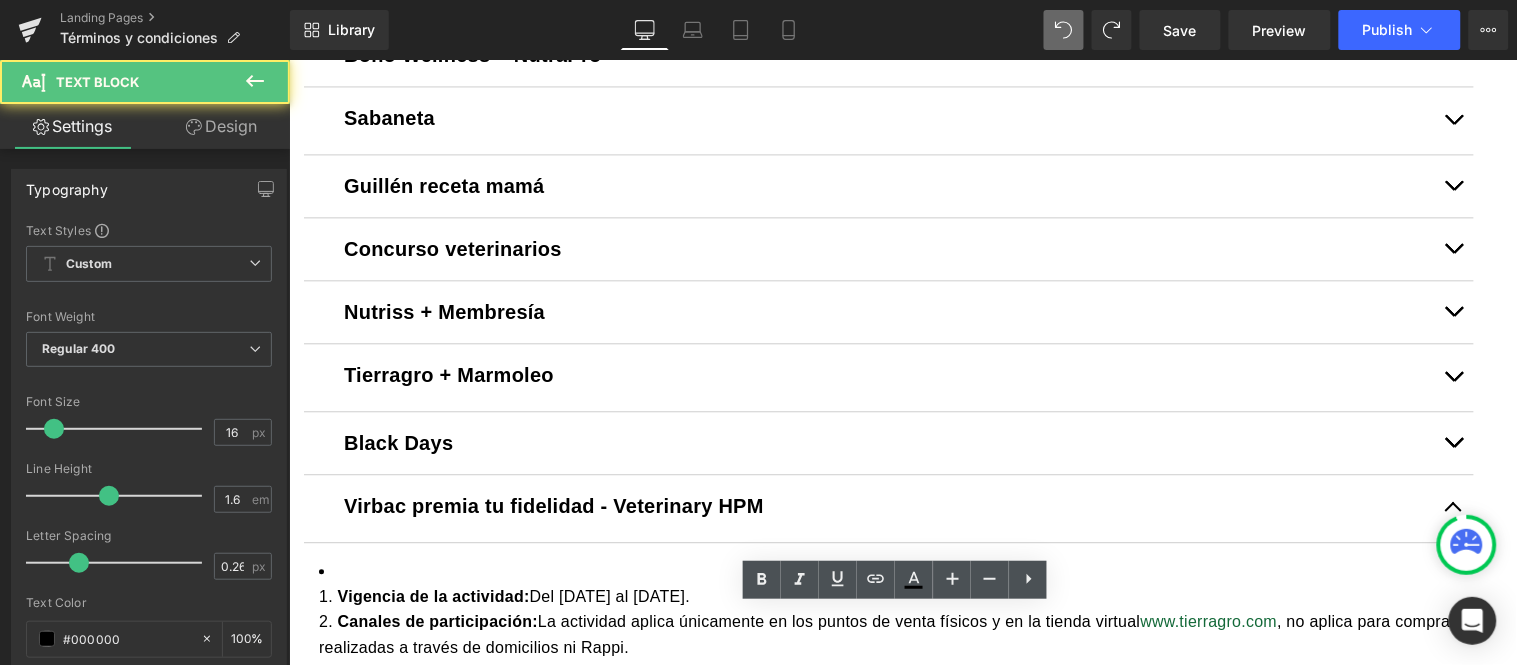 click on "Vigencia de la actividad: Del [DATE] al [DATE]. Canales de participación: La actividad aplica únicamente en los puntos de venta físicos y en la tienda virtual www.tierragro.com , no aplica para compras realizadas a través de domicilios ni Rappi. Dinámica de la actividad: Participan automáticamente todos los clientes que, durante la vigencia de la campaña, adquieran productos de la línea Veterinary HPM Mantenimiento . El ganador será el cliente que acumule la mayor cantidad de kilos comprados de dicha línea. Solo se premiará a un (1) cliente y el premio aplicará para una (1) mascota. Para ser considerado participante y eventualmente ganador, el cliente debe estar registrado en la base de datos de Tierragro, facturar las respectivas comprar a su nombre, haber autorizado previamente el tratamiento de sus datos personales y haber aceptado ser contactado por Tierragro. Premio: Selección y contacto del ganador: Entrega del premio: 7. Autorización de uso de imagen:" at bounding box center (888, 825) 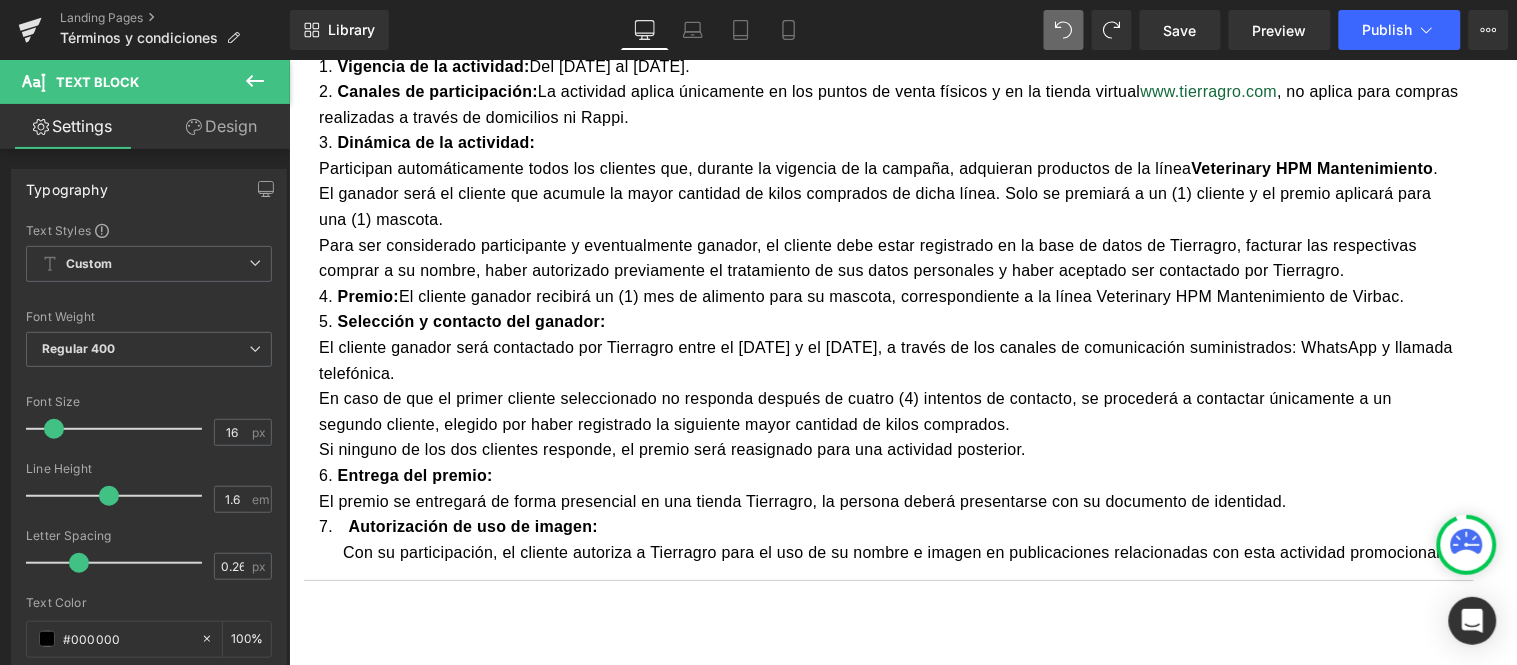 scroll, scrollTop: 1501, scrollLeft: 0, axis: vertical 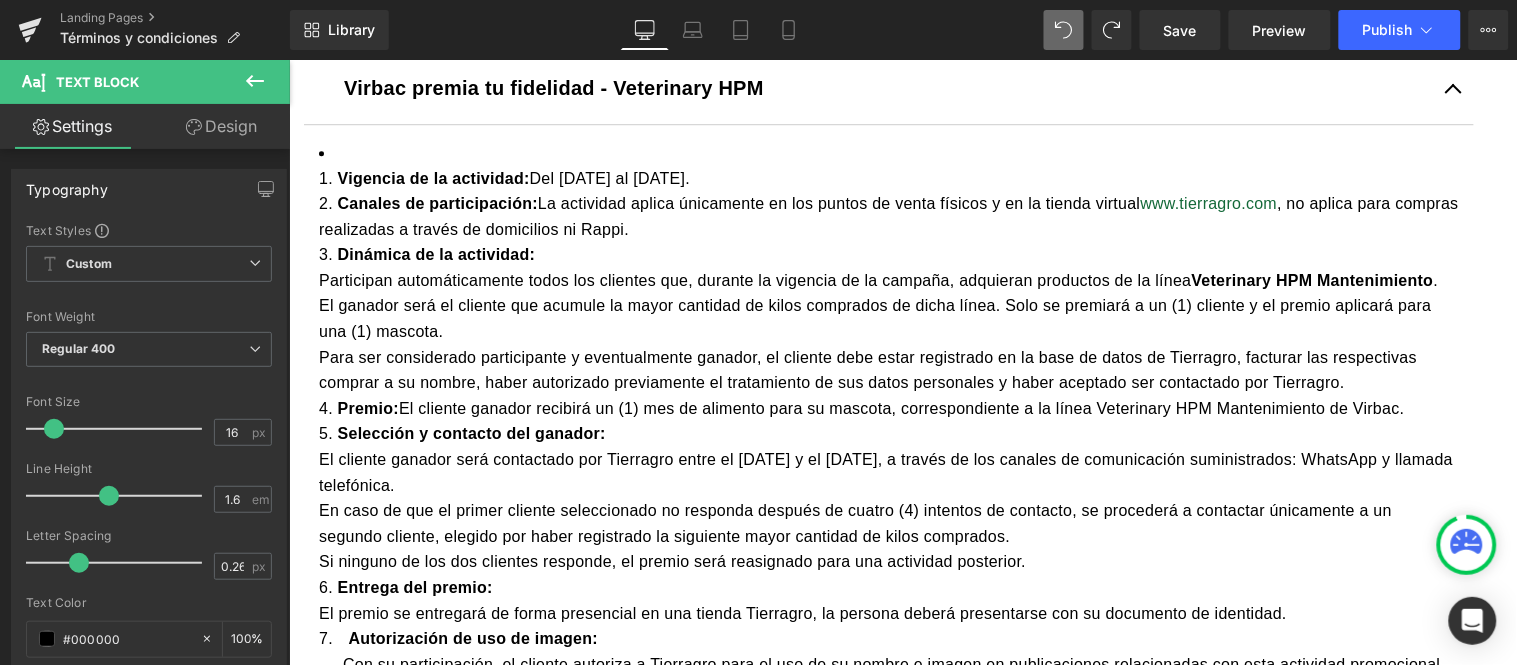 click on "Participan automáticamente todos los clientes que, durante la vigencia de la campaña, adquieran productos de la línea Veterinary HPM Mantenimiento . El ganador será el cliente que acumule la mayor cantidad de kilos comprados de dicha línea. Solo se premiará a un (1) cliente y el premio aplicará para una (1) mascota." at bounding box center [888, 305] 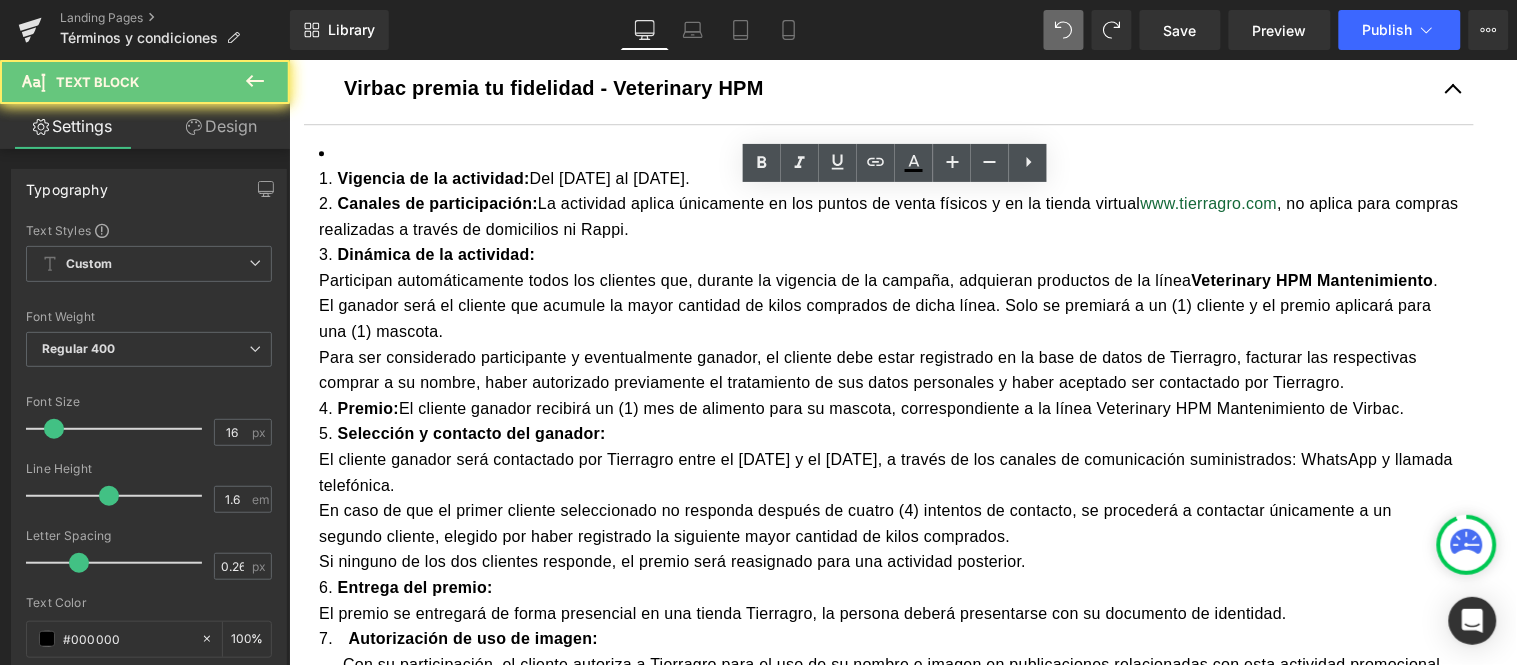 click on "Vigencia de la actividad:" at bounding box center [433, 177] 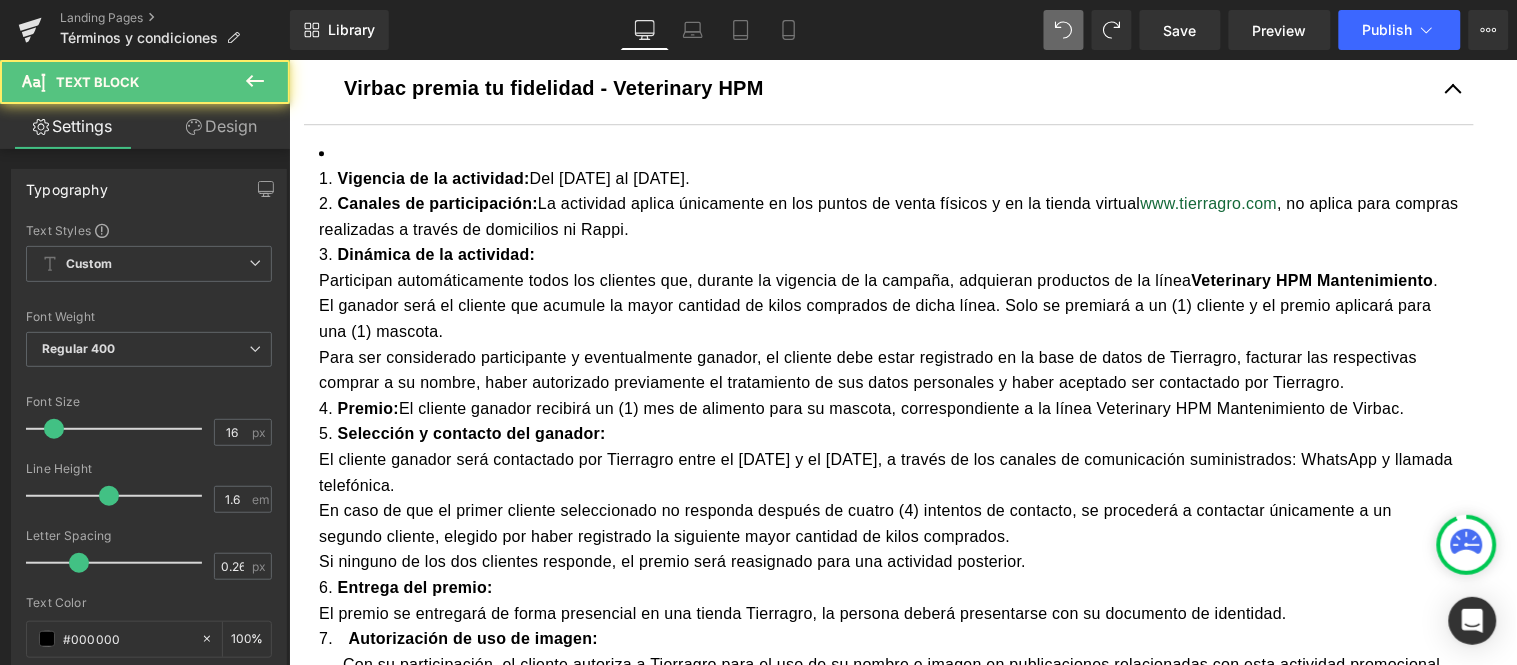 click on "Vigencia de la actividad: Del [DATE] al [DATE]. Canales de participación: La actividad aplica únicamente en los puntos de venta físicos y en la tienda virtual www.tierragro.com , no aplica para compras realizadas a través de domicilios ni Rappi. Dinámica de la actividad: Participan automáticamente todos los clientes que, durante la vigencia de la campaña, adquieran productos de la línea Veterinary HPM Mantenimiento . El ganador será el cliente que acumule la mayor cantidad de kilos comprados de dicha línea. Solo se premiará a un (1) cliente y el premio aplicará para una (1) mascota. Para ser considerado participante y eventualmente ganador, el cliente debe estar registrado en la base de datos de Tierragro, facturar las respectivas comprar a su nombre, haber autorizado previamente el tratamiento de sus datos personales y haber aceptado ser contactado por Tierragro. Premio: Selección y contacto del ganador: Entrega del premio: 7. Autorización de uso de imagen:" at bounding box center [888, 407] 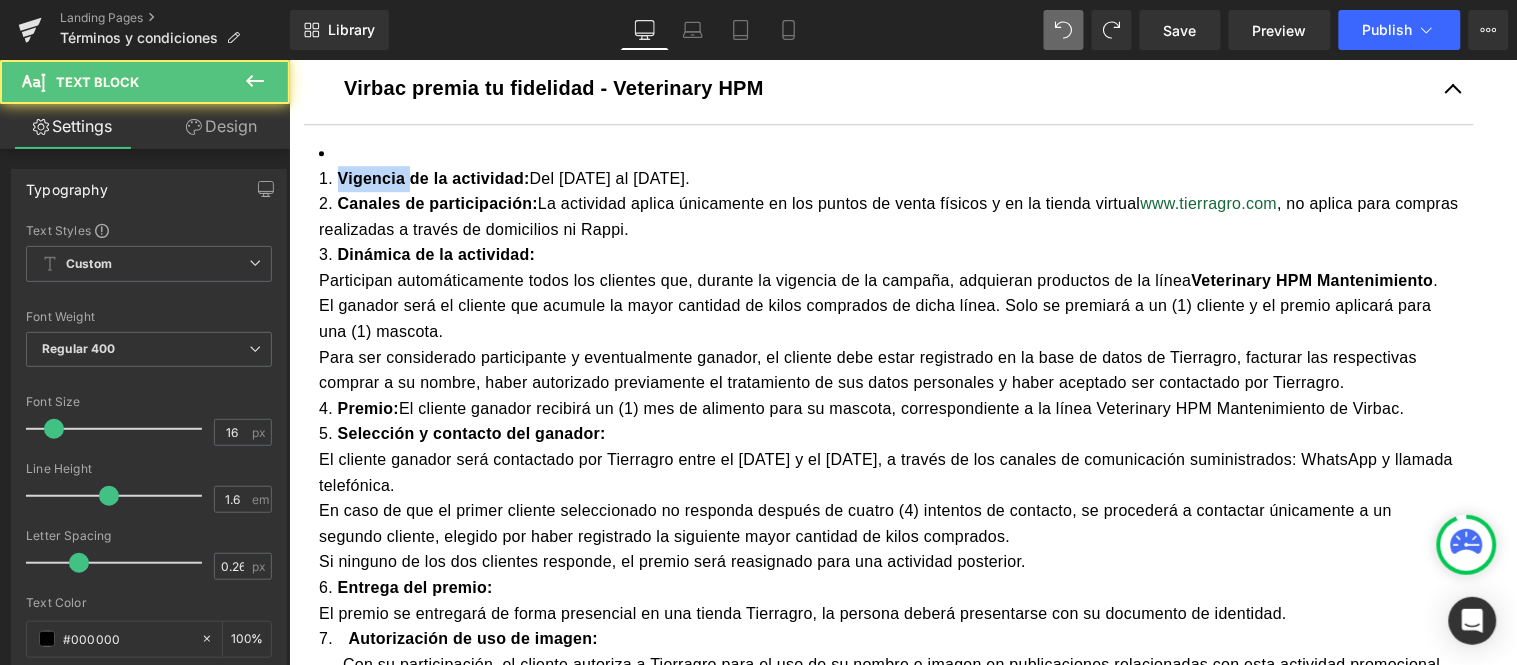 click on "Vigencia de la actividad: Del [DATE] al [DATE]. Canales de participación: La actividad aplica únicamente en los puntos de venta físicos y en la tienda virtual www.tierragro.com , no aplica para compras realizadas a través de domicilios ni Rappi. Dinámica de la actividad: Participan automáticamente todos los clientes que, durante la vigencia de la campaña, adquieran productos de la línea Veterinary HPM Mantenimiento . El ganador será el cliente que acumule la mayor cantidad de kilos comprados de dicha línea. Solo se premiará a un (1) cliente y el premio aplicará para una (1) mascota. Para ser considerado participante y eventualmente ganador, el cliente debe estar registrado en la base de datos de Tierragro, facturar las respectivas comprar a su nombre, haber autorizado previamente el tratamiento de sus datos personales y haber aceptado ser contactado por Tierragro. Premio: Selección y contacto del ganador: Entrega del premio: 7. Autorización de uso de imagen:" at bounding box center (888, 407) 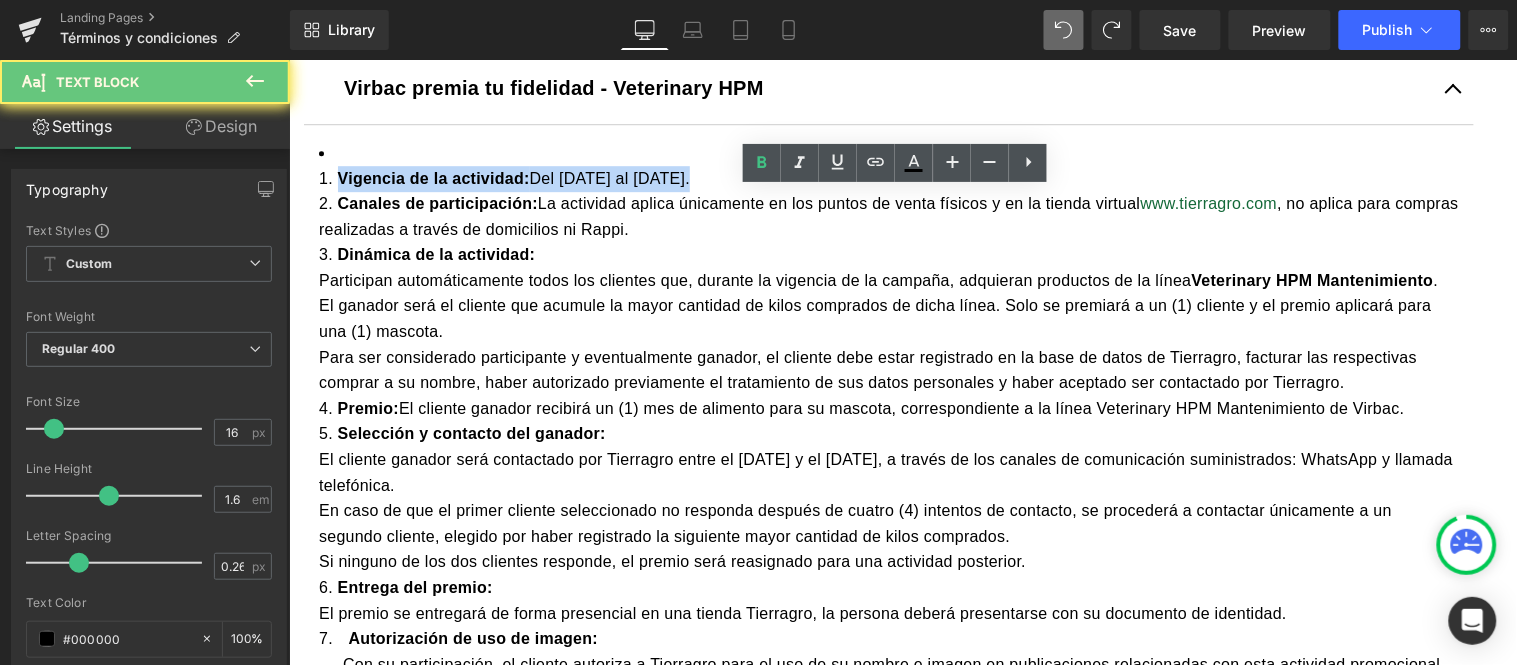 click on "Vigencia de la actividad: Del [DATE] al [DATE]. Canales de participación: La actividad aplica únicamente en los puntos de venta físicos y en la tienda virtual www.tierragro.com , no aplica para compras realizadas a través de domicilios ni Rappi. Dinámica de la actividad: Participan automáticamente todos los clientes que, durante la vigencia de la campaña, adquieran productos de la línea Veterinary HPM Mantenimiento . El ganador será el cliente que acumule la mayor cantidad de kilos comprados de dicha línea. Solo se premiará a un (1) cliente y el premio aplicará para una (1) mascota. Para ser considerado participante y eventualmente ganador, el cliente debe estar registrado en la base de datos de Tierragro, facturar las respectivas comprar a su nombre, haber autorizado previamente el tratamiento de sus datos personales y haber aceptado ser contactado por Tierragro. Premio: Selección y contacto del ganador: Entrega del premio: 7. Autorización de uso de imagen:" at bounding box center [888, 407] 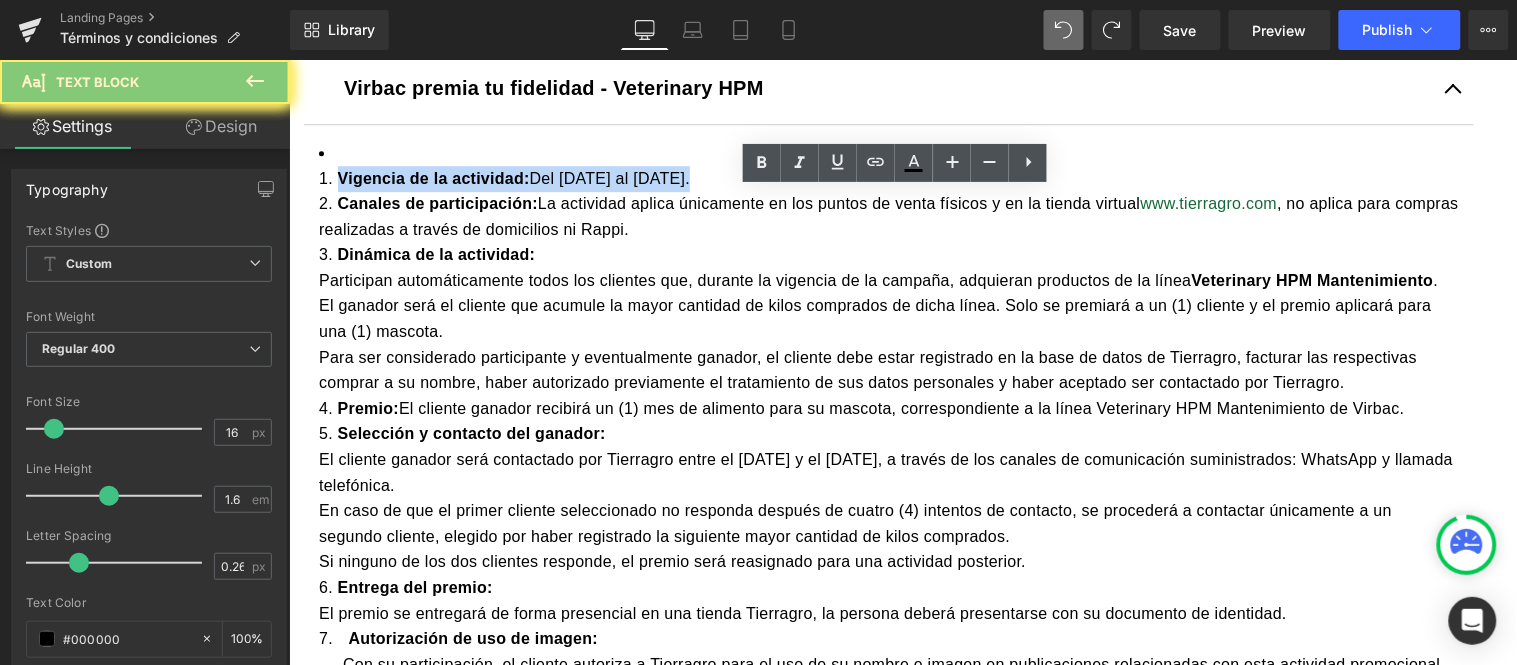 click on "Vigencia de la actividad: Del [DATE] al [DATE]. Canales de participación: La actividad aplica únicamente en los puntos de venta físicos y en la tienda virtual www.tierragro.com , no aplica para compras realizadas a través de domicilios ni Rappi. Dinámica de la actividad: Participan automáticamente todos los clientes que, durante la vigencia de la campaña, adquieran productos de la línea Veterinary HPM Mantenimiento . El ganador será el cliente que acumule la mayor cantidad de kilos comprados de dicha línea. Solo se premiará a un (1) cliente y el premio aplicará para una (1) mascota. Para ser considerado participante y eventualmente ganador, el cliente debe estar registrado en la base de datos de Tierragro, facturar las respectivas comprar a su nombre, haber autorizado previamente el tratamiento de sus datos personales y haber aceptado ser contactado por Tierragro. Premio: Selección y contacto del ganador: Entrega del premio: 7. Autorización de uso de imagen:" at bounding box center [888, 407] 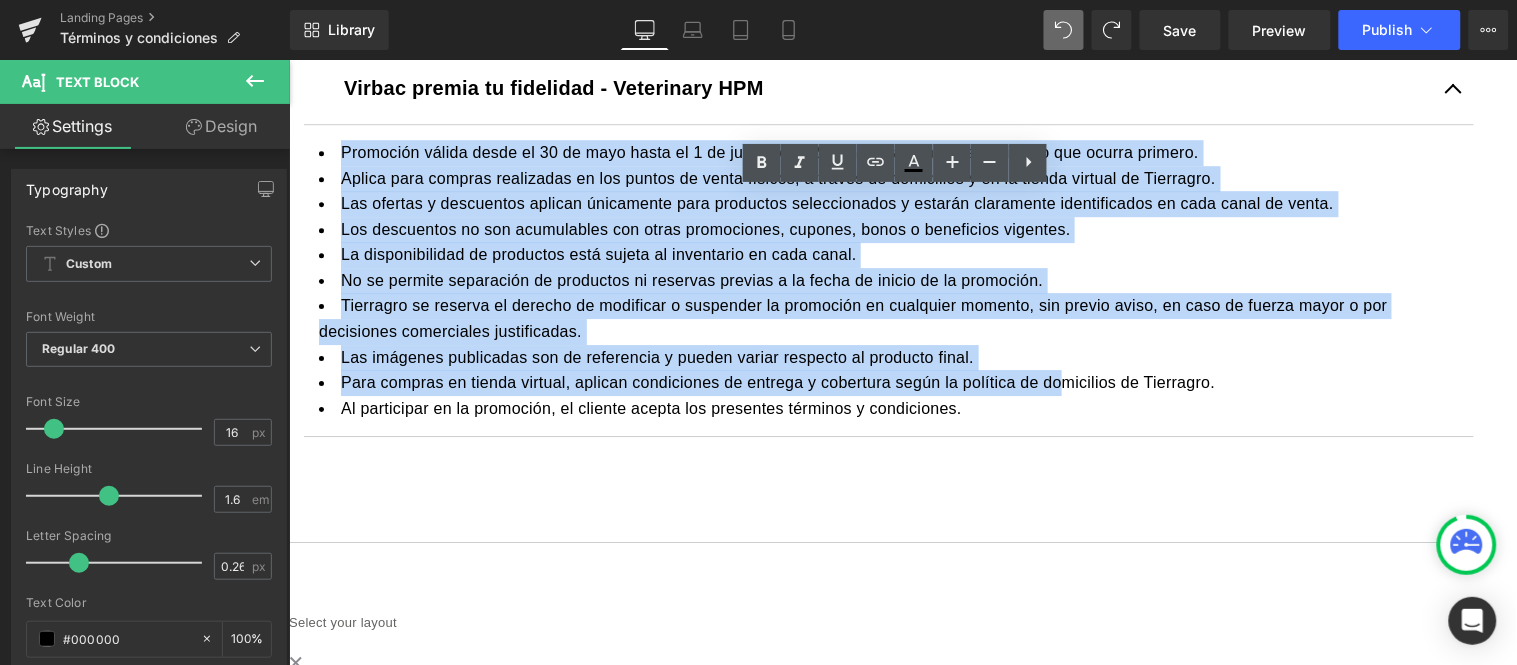 drag, startPoint x: 338, startPoint y: 196, endPoint x: 1079, endPoint y: 442, distance: 780.7669 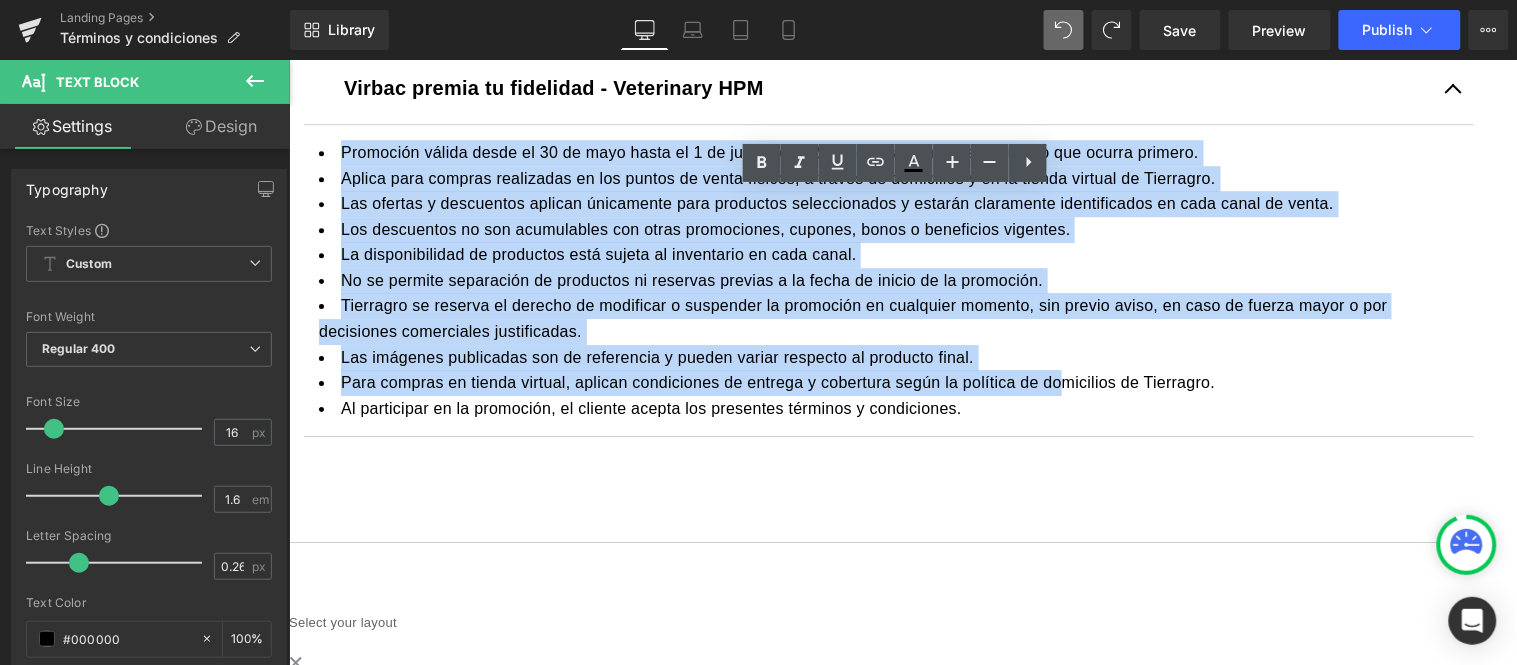 click on "Promoción válida desde el [DATE] hasta el [DATE] o hasta agotar existencias, lo que ocurra primero. Aplica para compras realizadas en los puntos de venta físicos, a través de domicilios y en la tienda virtual de Tierragro. Las ofertas y descuentos aplican únicamente para productos seleccionados y estarán claramente identificados en cada canal de venta. Los descuentos no son acumulables con otras promociones, cupones, bonos o beneficios vigentes. La disponibilidad de productos está sujeta al inventario en cada canal. No se permite separación de productos ni reservas previas a la fecha de inicio de la promoción. Tierragro se reserva el derecho de modificar o suspender la promoción en cualquier momento, sin previo aviso, en caso de fuerza mayor o por decisiones comerciales justificadas. Las imágenes publicadas son de referencia y pueden variar respecto al producto final. Al participar en la promoción, el cliente acepta los presentes términos y condiciones." at bounding box center [888, 280] 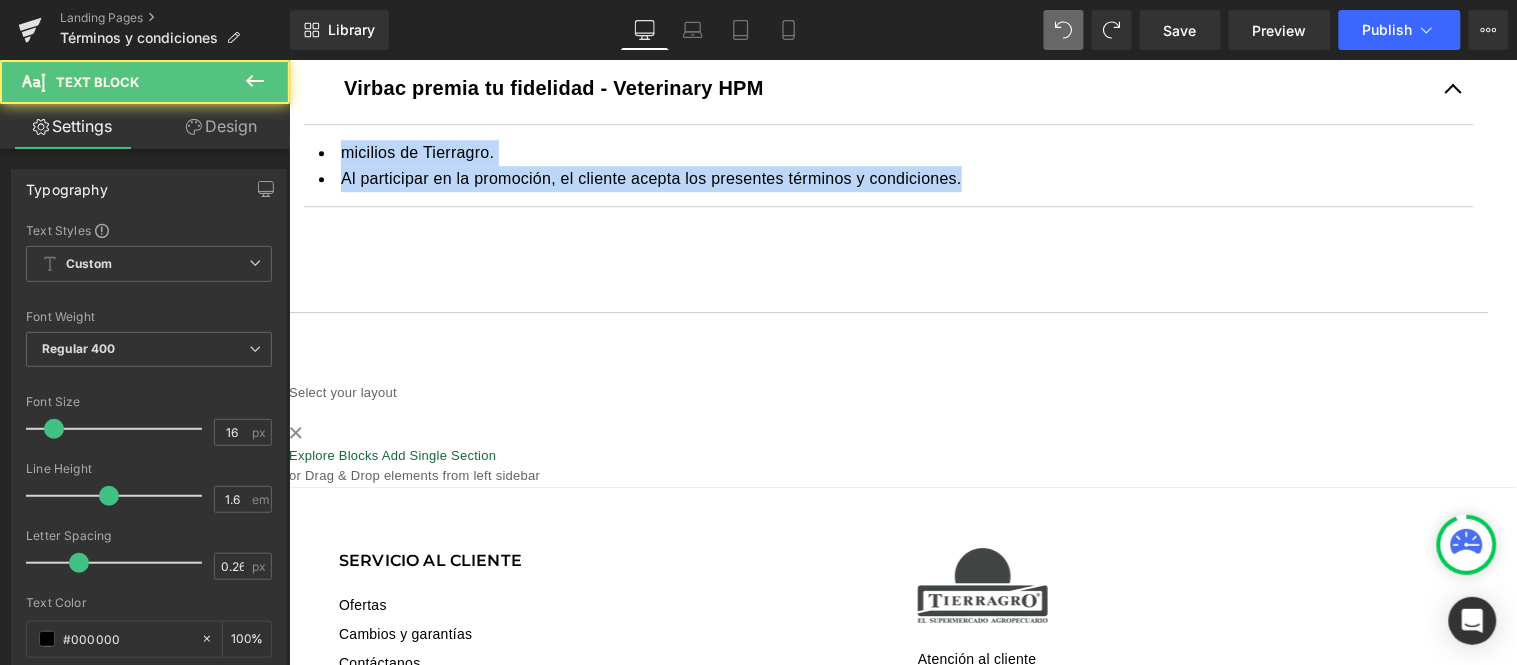 drag, startPoint x: 793, startPoint y: 200, endPoint x: 461, endPoint y: 184, distance: 332.3853 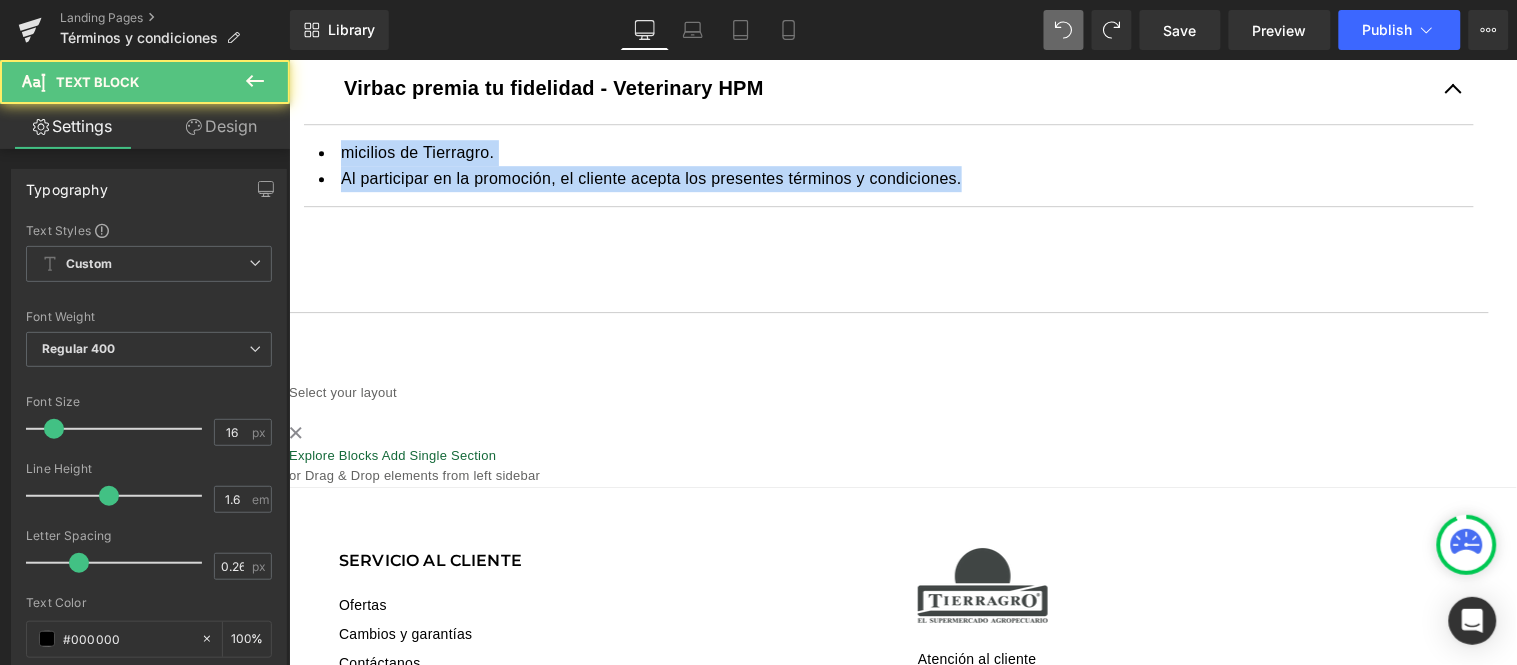 click on "Ir directamente al contenido   😺CLIC PARA QUE NINGÚN PELUDITO AGUANTE HAMBRE🐕 Tiendas físicas
Categorías  Perros Por etapa Ver todo Adulto Cachorro Mayor 7 años Alimento Ver todo Alimento húmedo Alimento seco Barras Dietas prescritas Holístico y Natural Snacks Farmacia Ver todo Analgésico Antibióticos Antidiarreicos Antiinflamatorios Dermatológicos Desparasitantes Fajas Suplementos Tranquilizantes Higiene Ver todo Baño Corte Cuidado oral Accesorios Ver todo Arnés / Collares Bozales Casas Camas Comederos Correas / Traillas Guacales Juguetes Placas y pines Ropa Marcas Ver todo Oven Baked Bravecto Bonnat Chunky Furminator Hills Nexgard Wellness Zeedog Necesidades🐶 Botiquín Emergencias 🏥 Esquema de vacunación 💉 Peluquería ✂️ Perros senior👴 Regalos 🎁 Peluquería ✂️ Gatos Etapa Ver todo Adulto Cachorro Mayor 7 años Alimento Ver todo Alimento seco Alimento húmedo Barras Dietas prescritas Holístico y natural Los más vendidos Premiun Snacks Aseo" at bounding box center (902, -193) 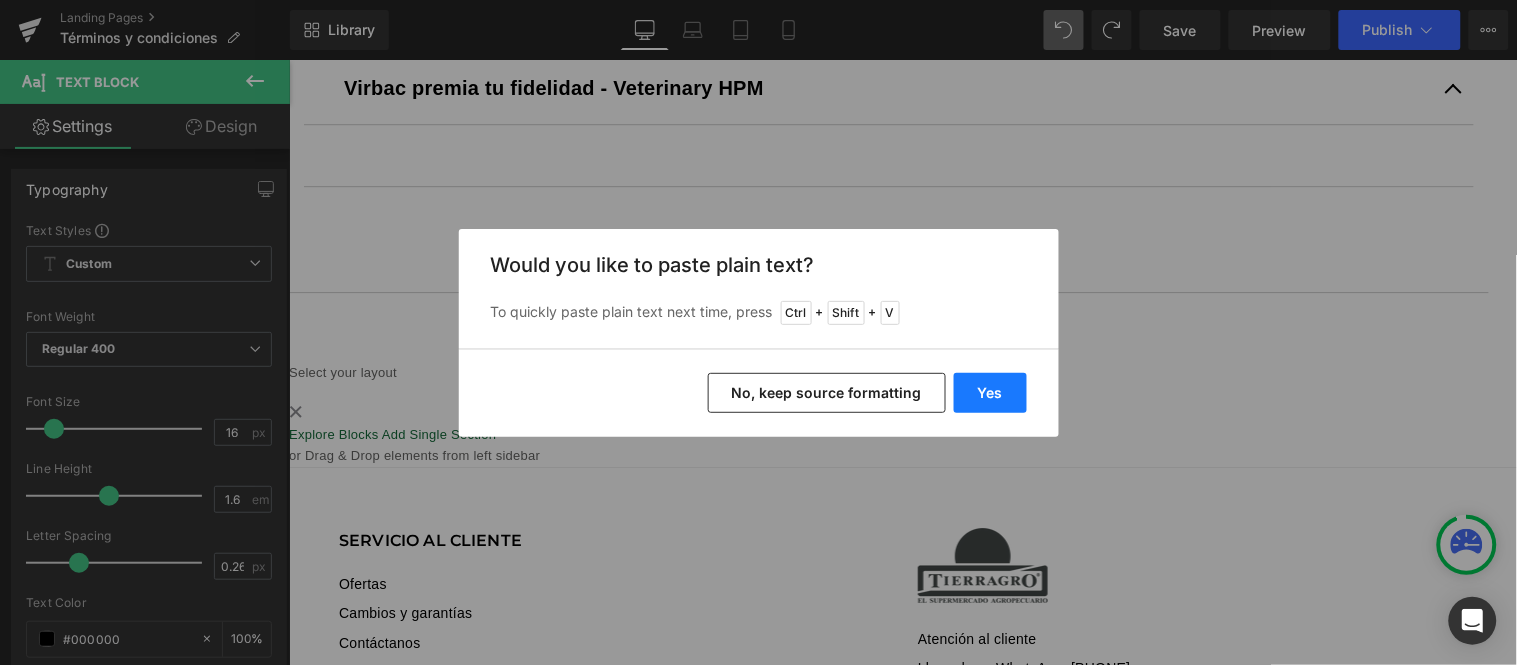 click on "Yes" at bounding box center (990, 393) 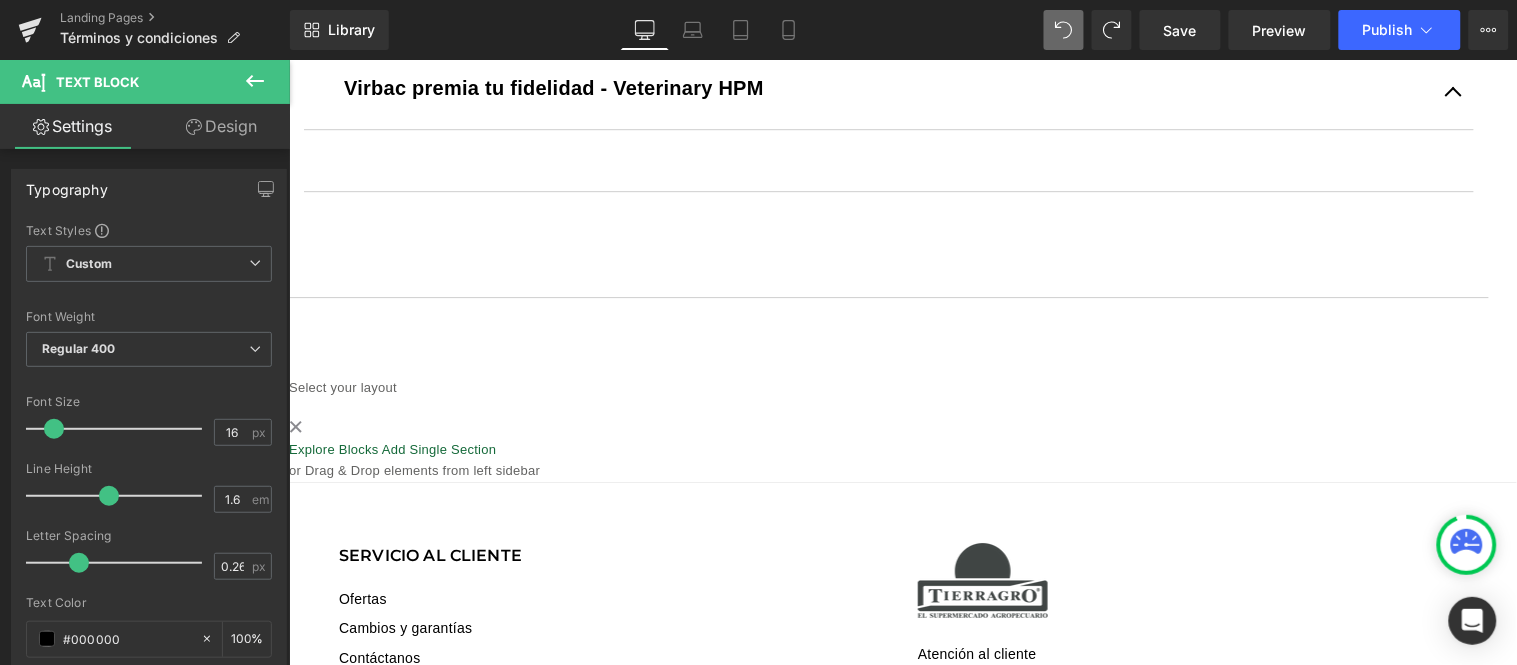 click at bounding box center [888, 172] 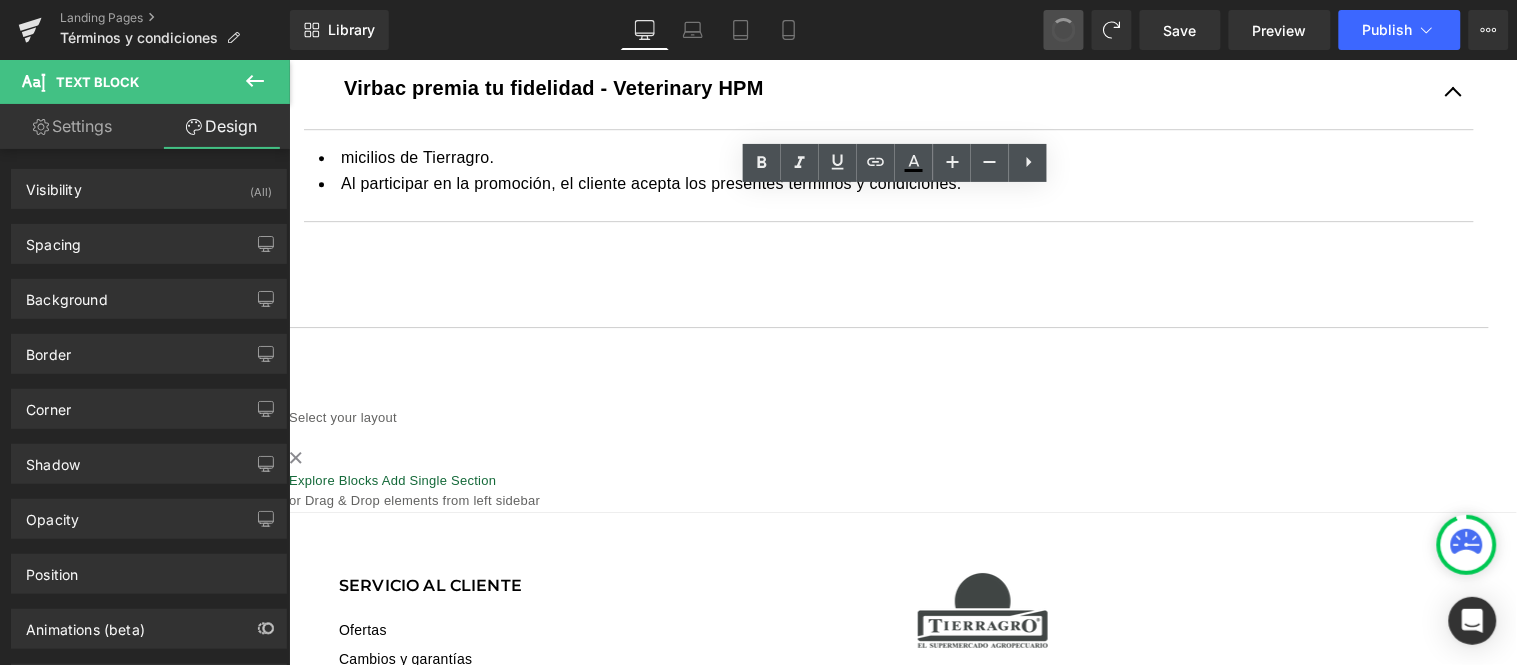 click at bounding box center [1453, 92] 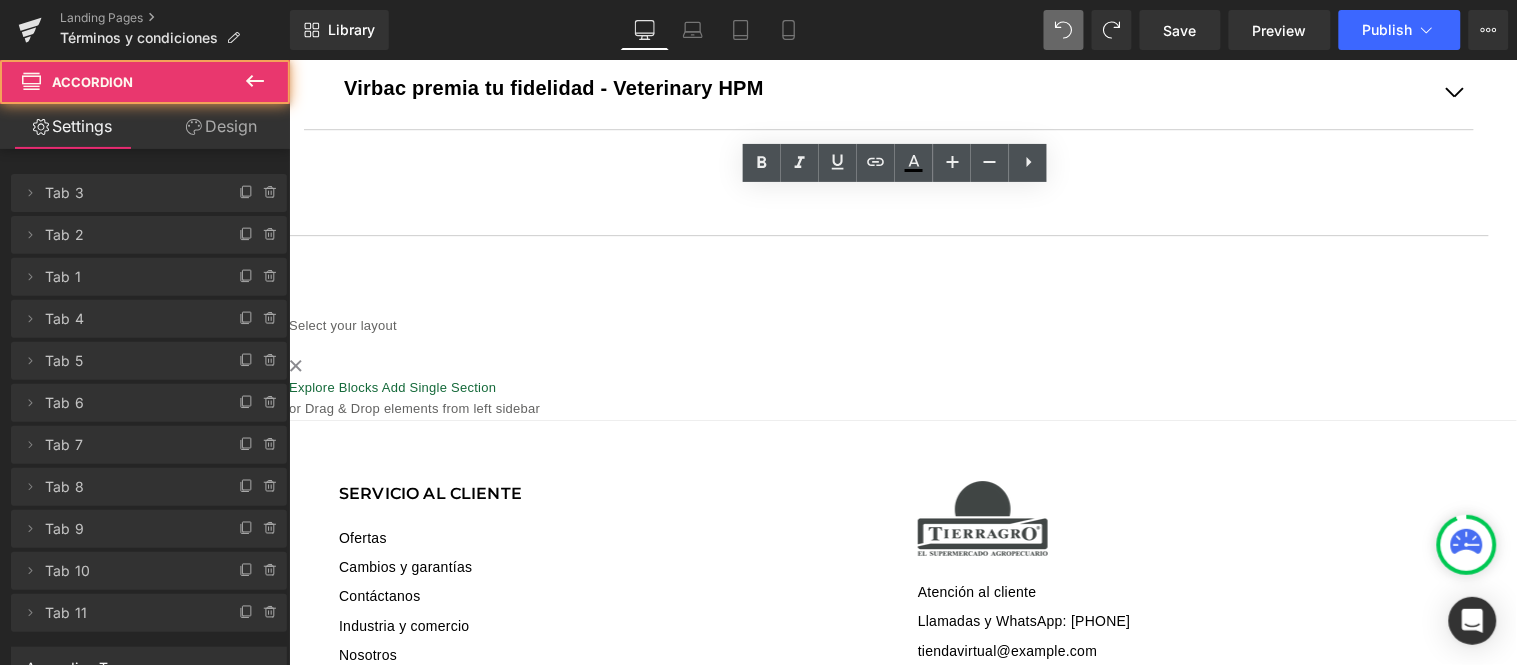 click at bounding box center [1453, 96] 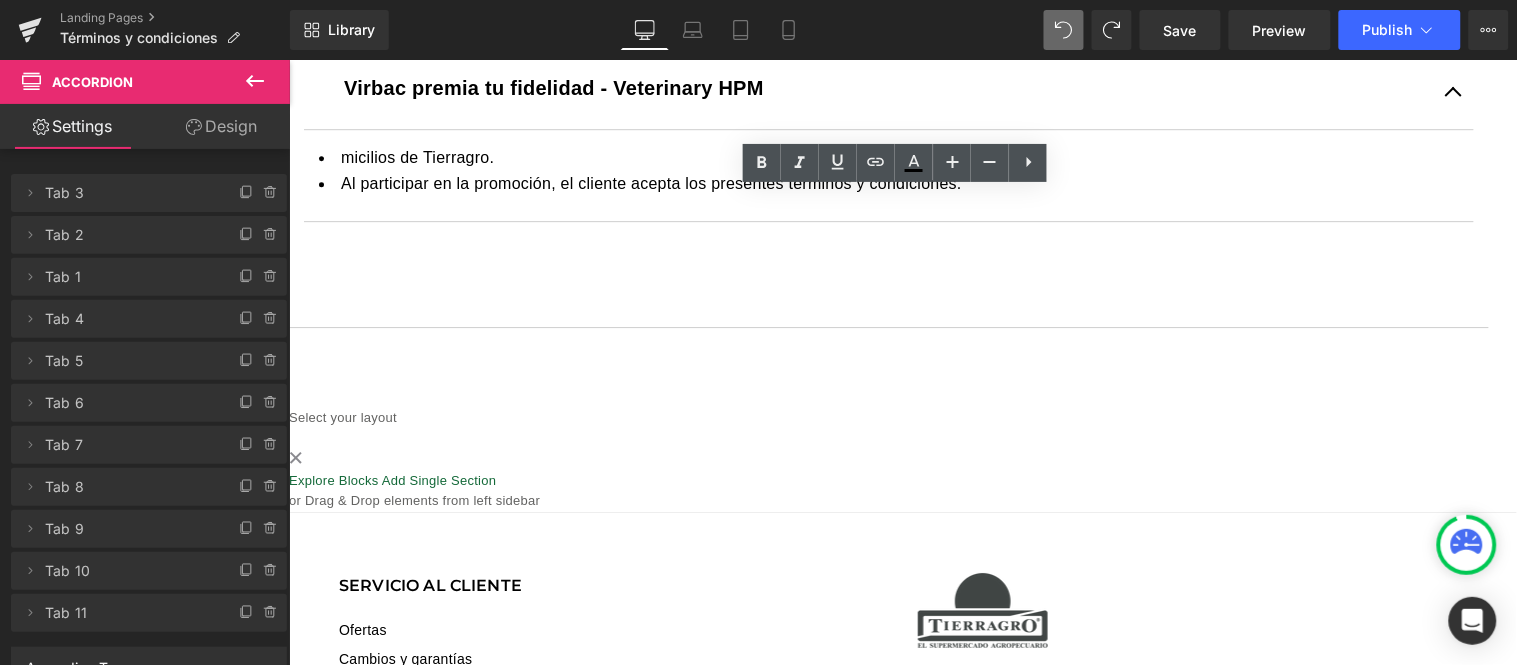 click on "micilios de Tierragro." at bounding box center (888, 157) 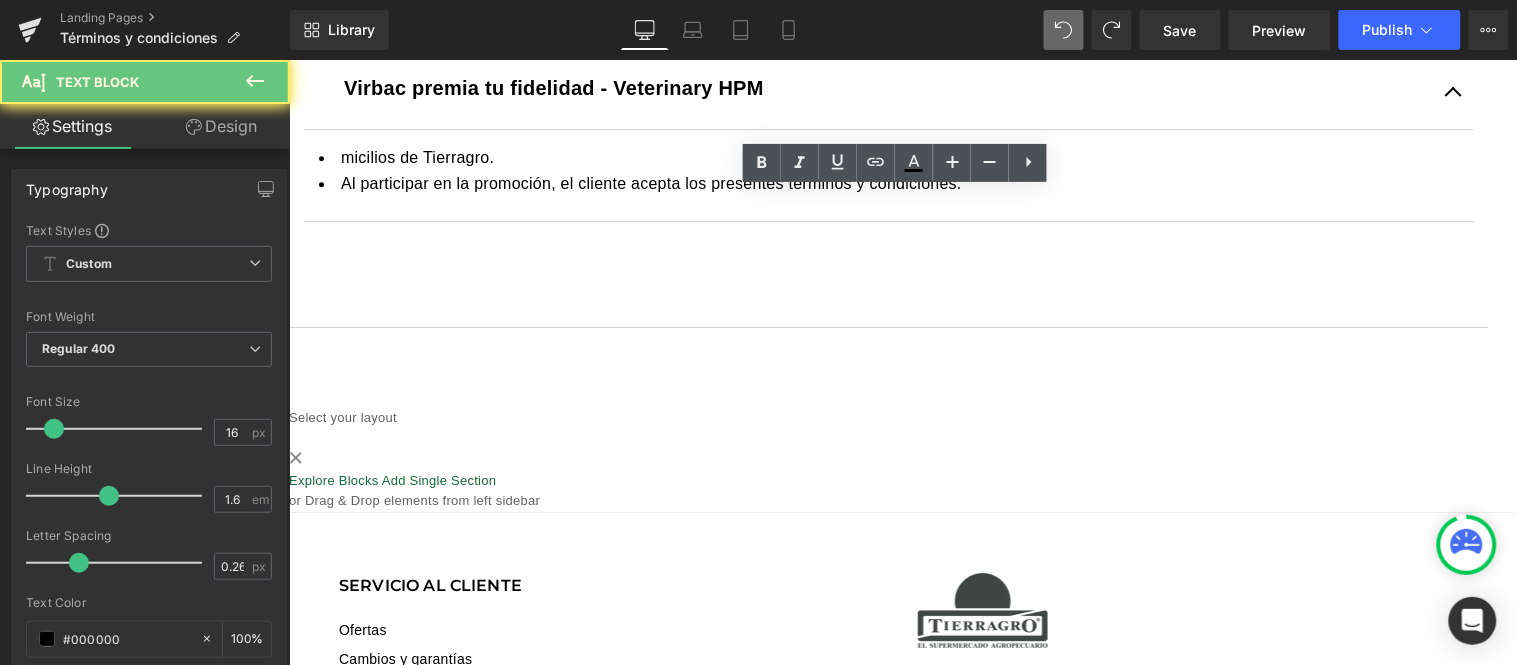 click on "Al participar en la promoción, el cliente acepta los presentes términos y condiciones." at bounding box center (888, 183) 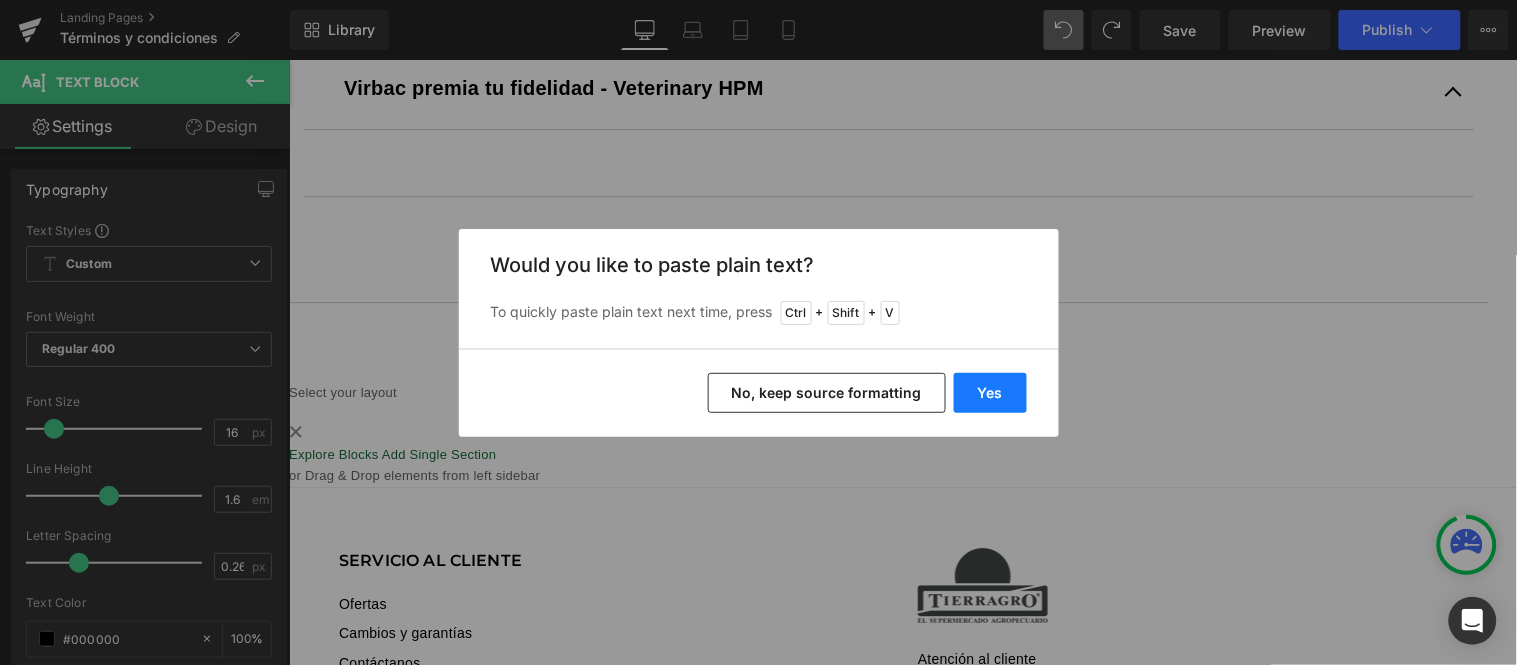 click on "Yes" at bounding box center (990, 393) 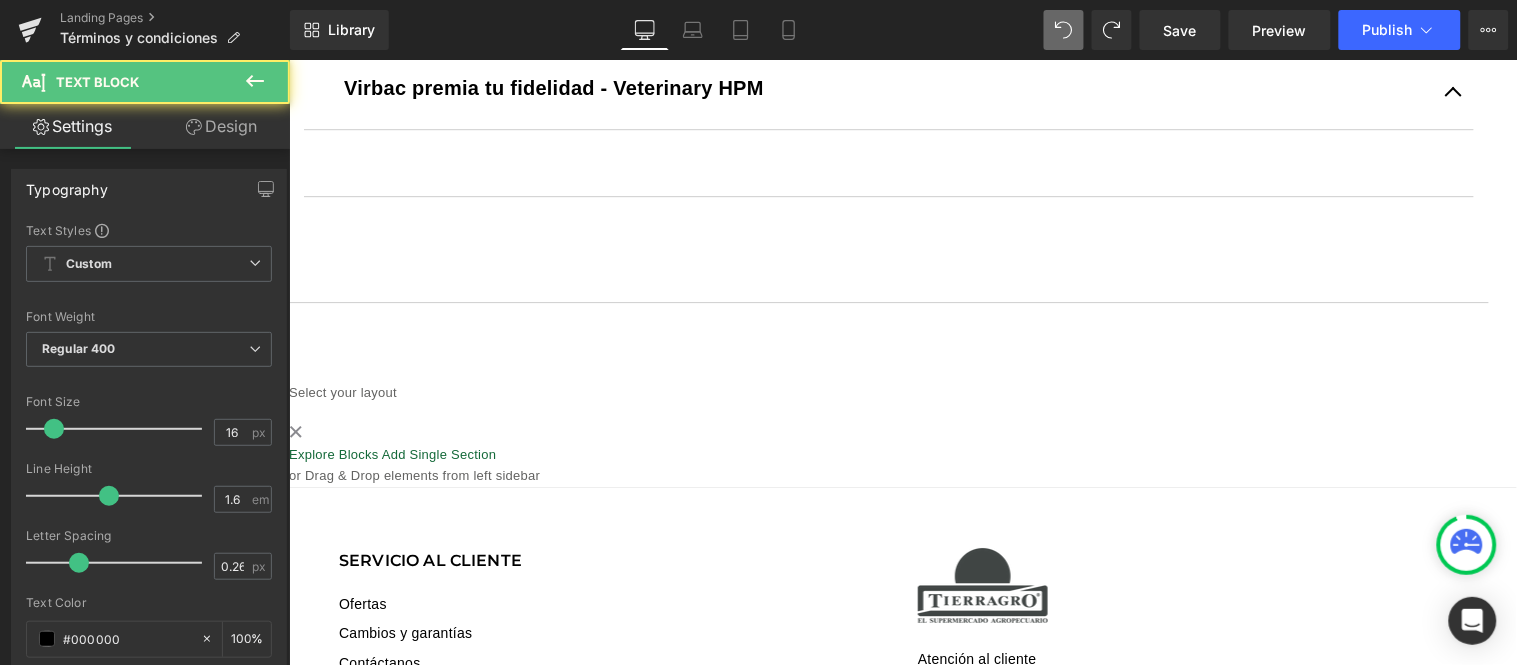 click at bounding box center (888, 157) 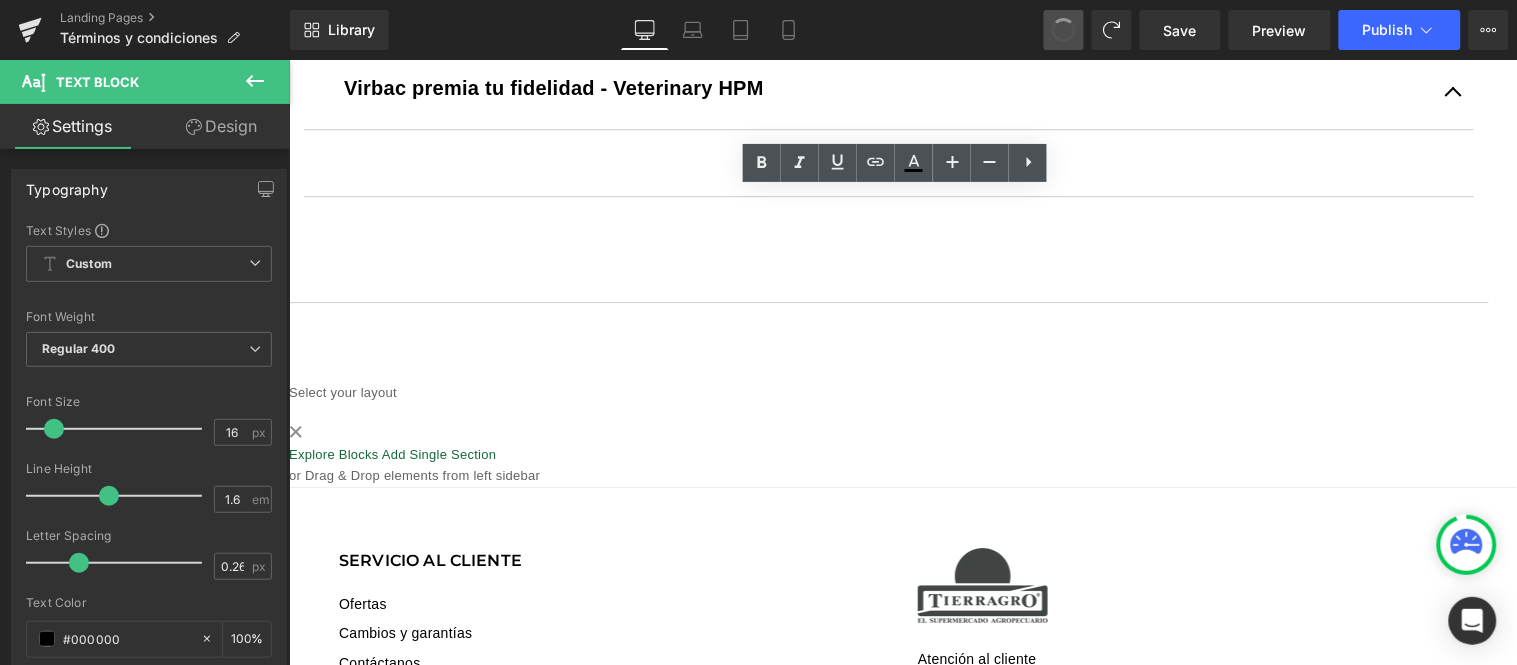 click on "Image         Row         Liquid
Términos y condiciones generales
Text Block
Tierragro.com
Text Block
Tierragro.com es controlado y operado por PÉREZ Y CARDONA S. A. S., sociedad comercial domiciliada en la República de Colombia.
SUGERENCIA: NUESTROS DATOS: 5. Productos" at bounding box center (902, -393) 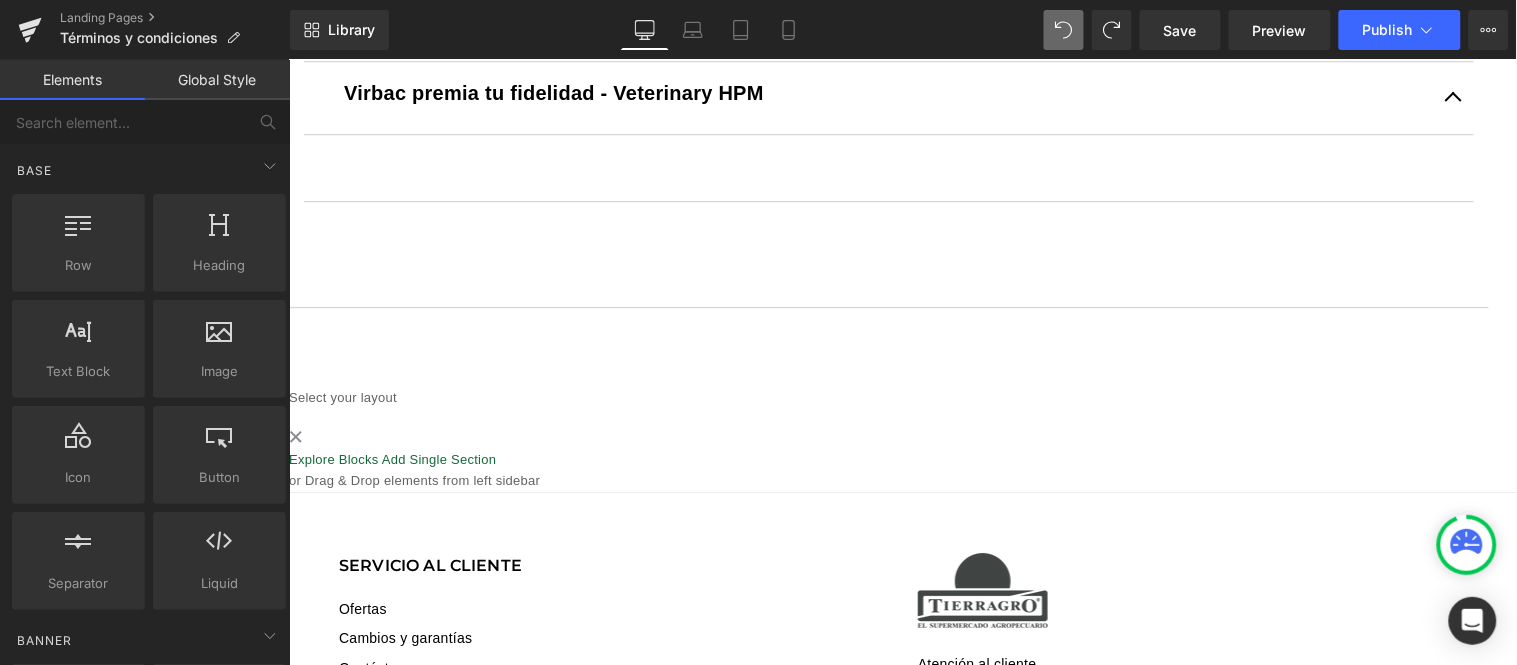 drag, startPoint x: 1423, startPoint y: 137, endPoint x: 1463, endPoint y: 136, distance: 40.012497 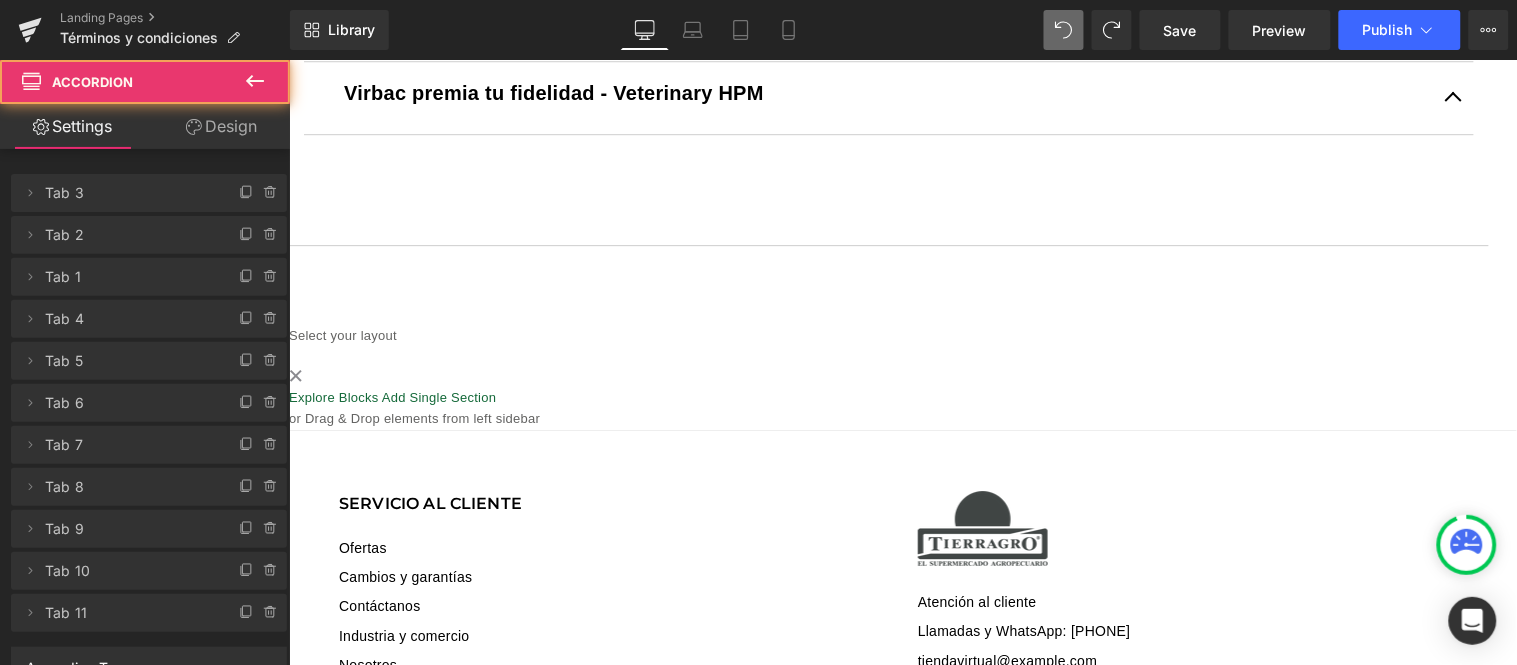click at bounding box center [305, 199] 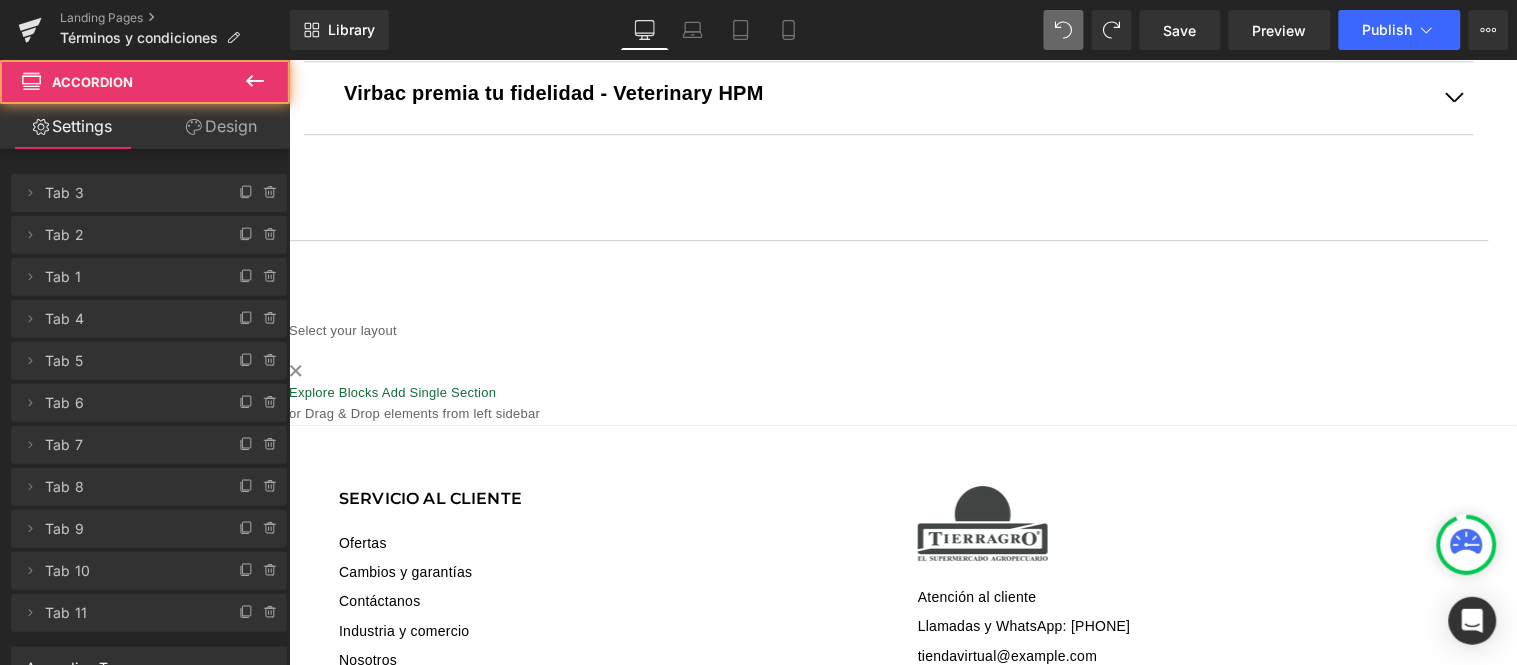 click at bounding box center [1453, 97] 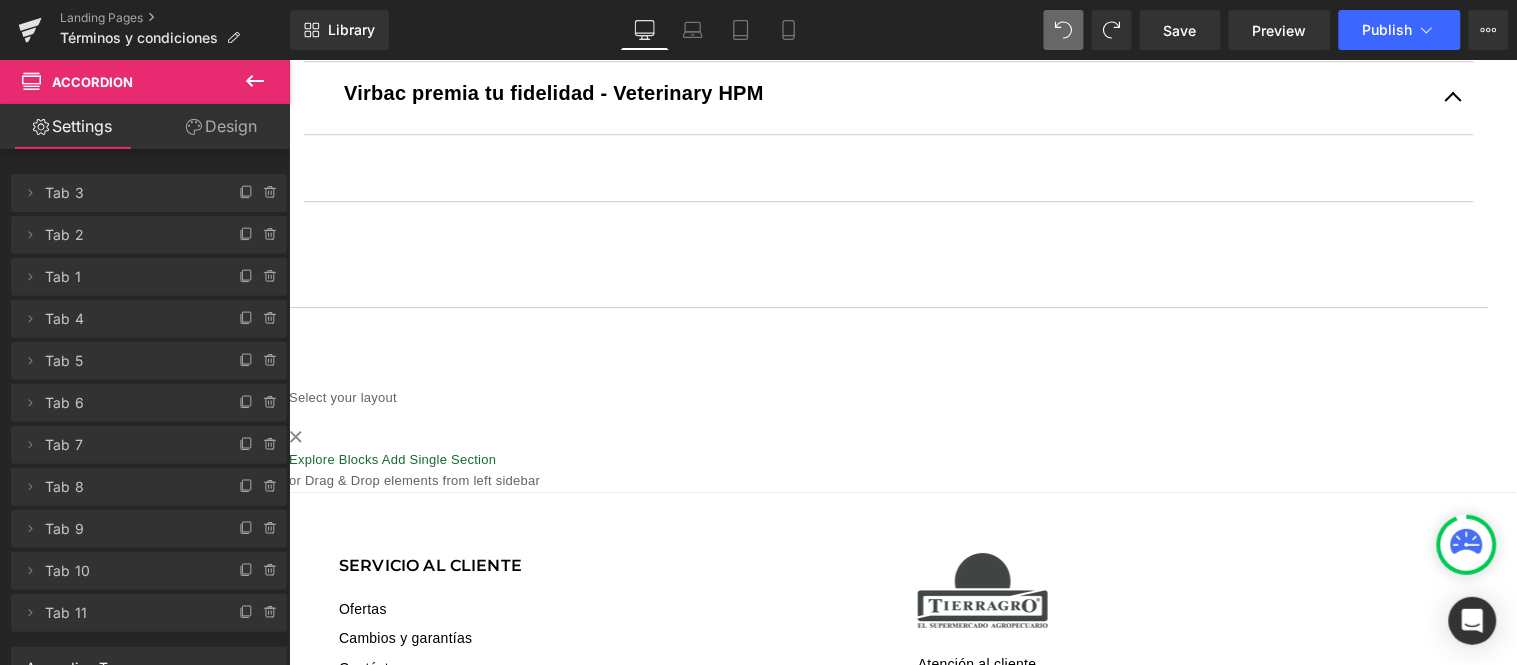 click at bounding box center [888, 162] 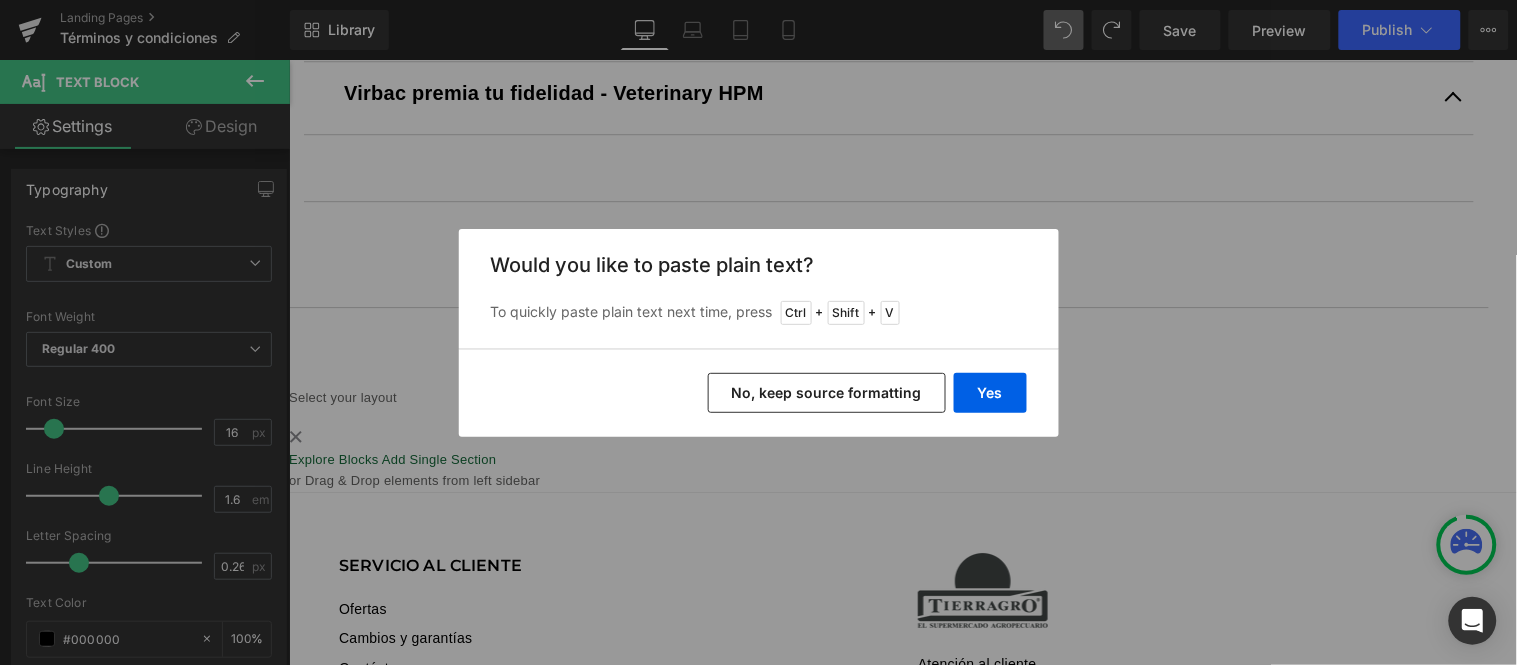 click on "No, keep source formatting" at bounding box center (827, 393) 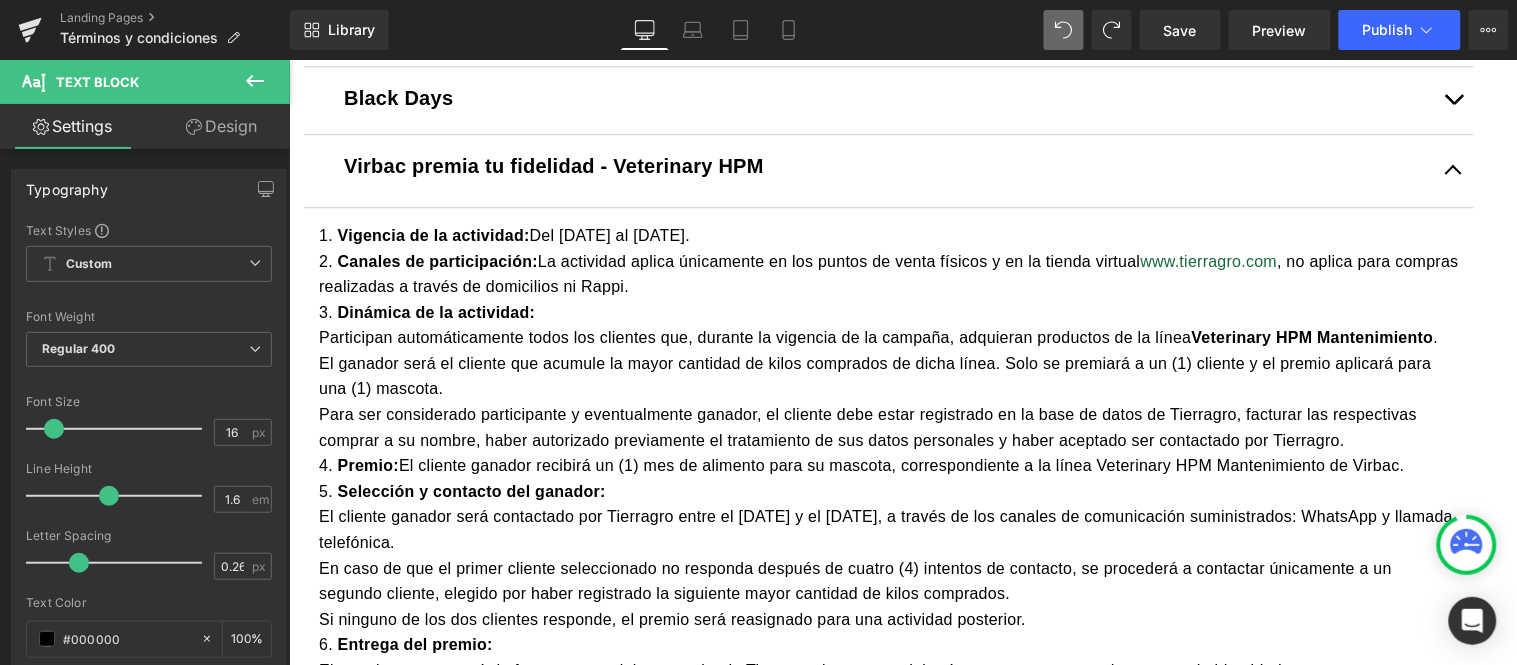 scroll, scrollTop: 1390, scrollLeft: 0, axis: vertical 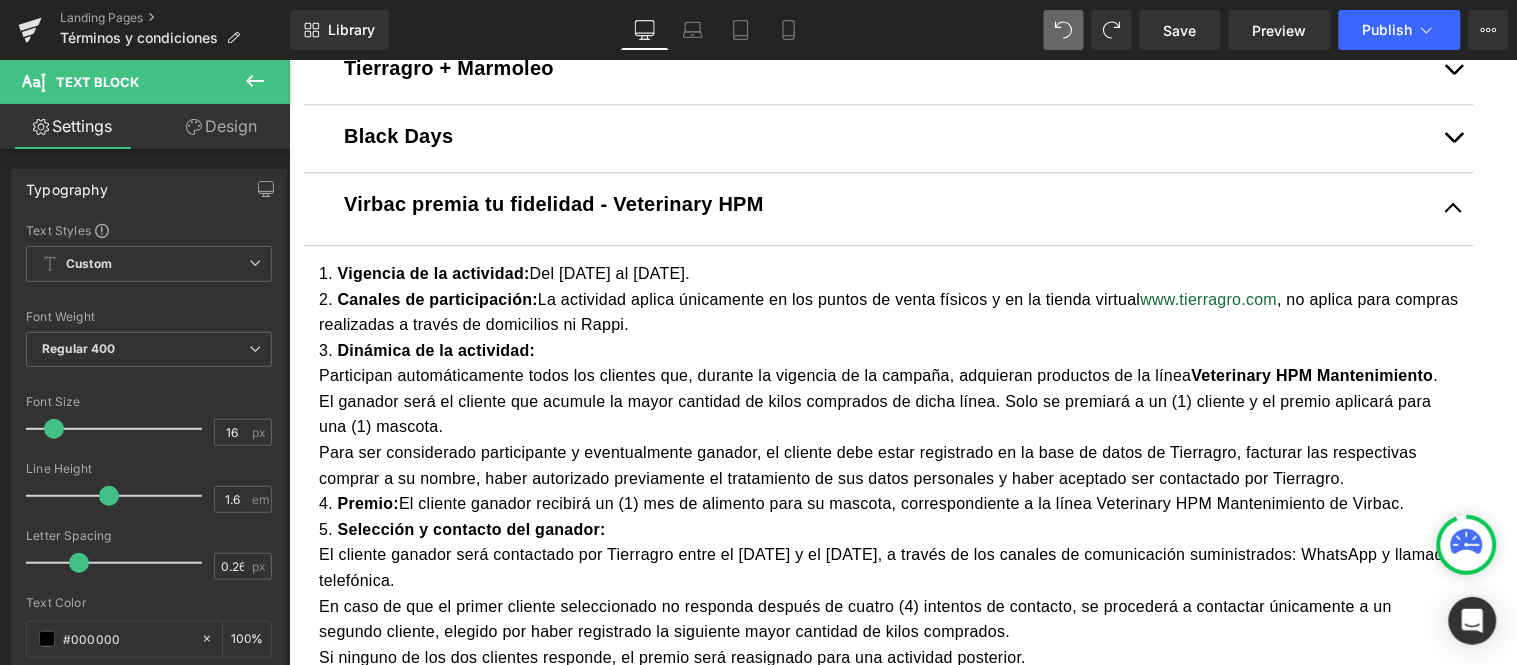 click at bounding box center (1453, 208) 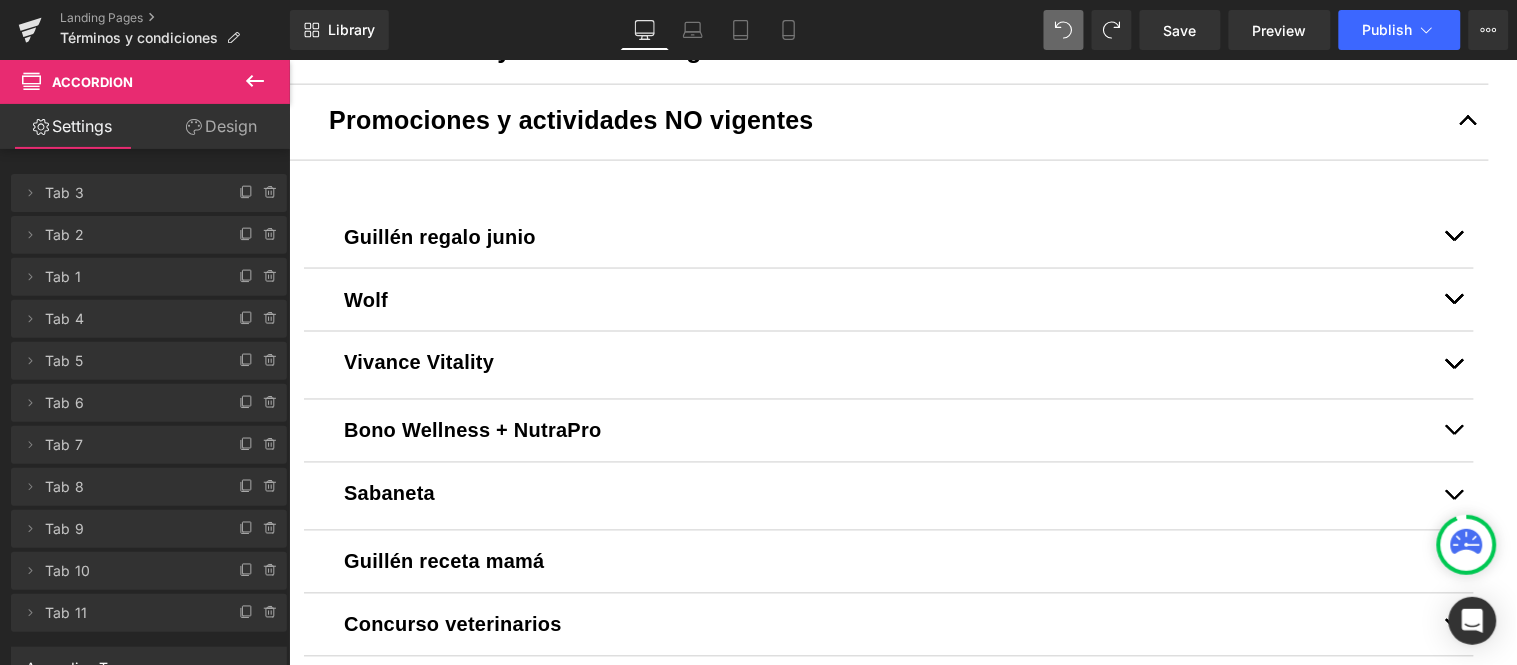 scroll, scrollTop: 501, scrollLeft: 0, axis: vertical 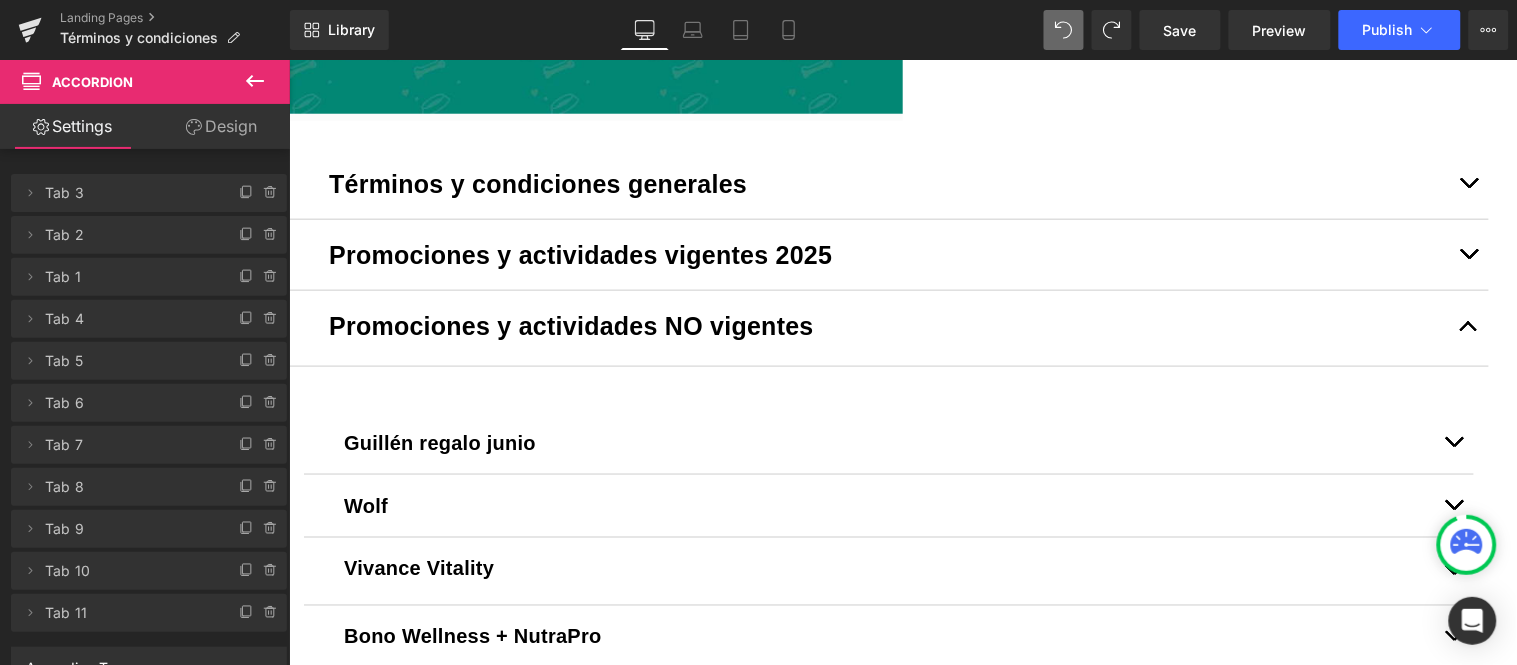 click at bounding box center (1468, 254) 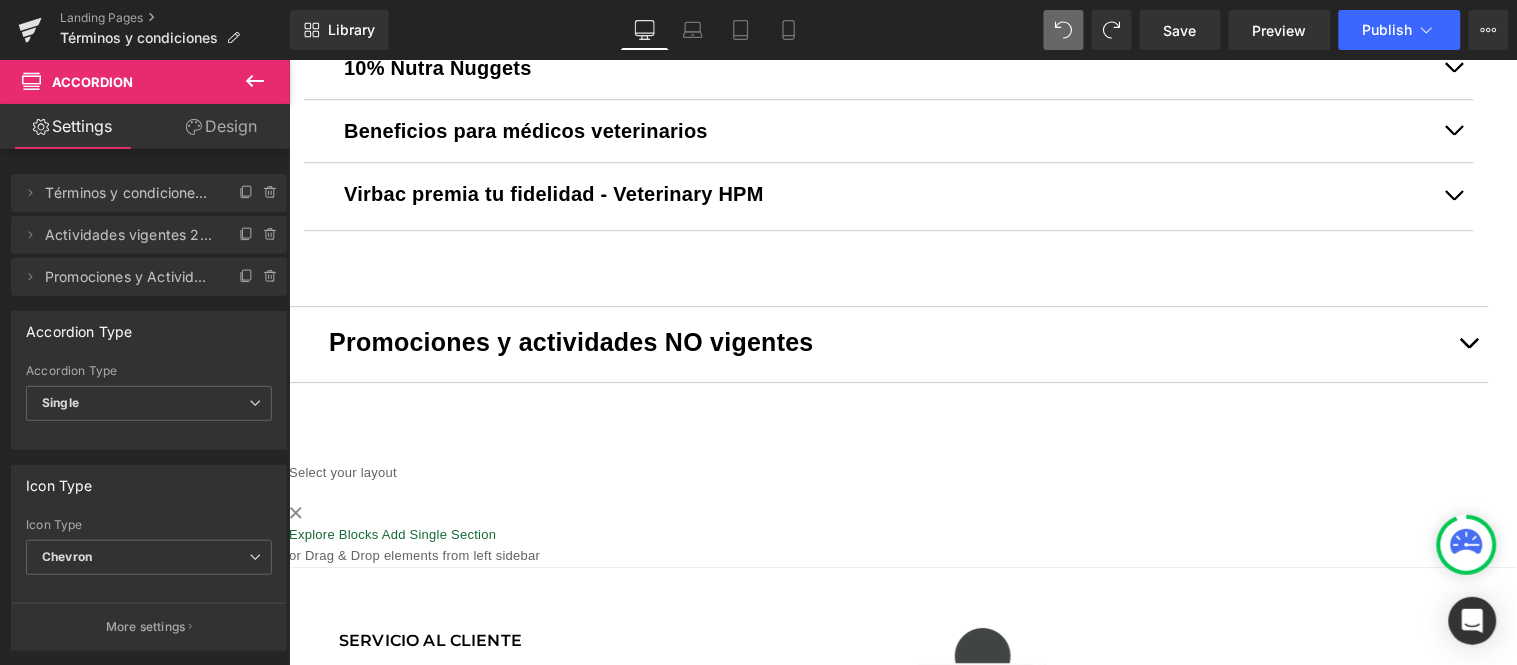 scroll, scrollTop: 1501, scrollLeft: 0, axis: vertical 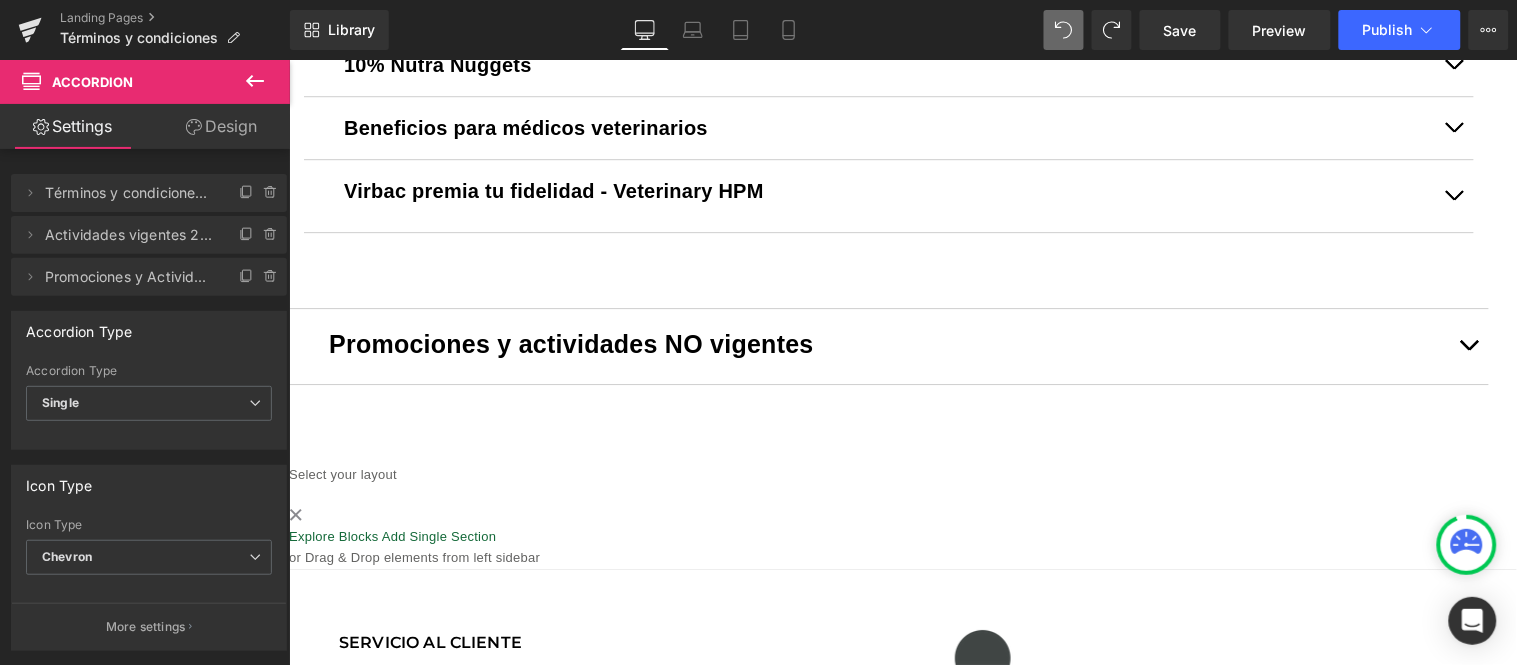 click on "Virbac premia tu fidelidad - Veterinary HPM Text Block" at bounding box center (888, 195) 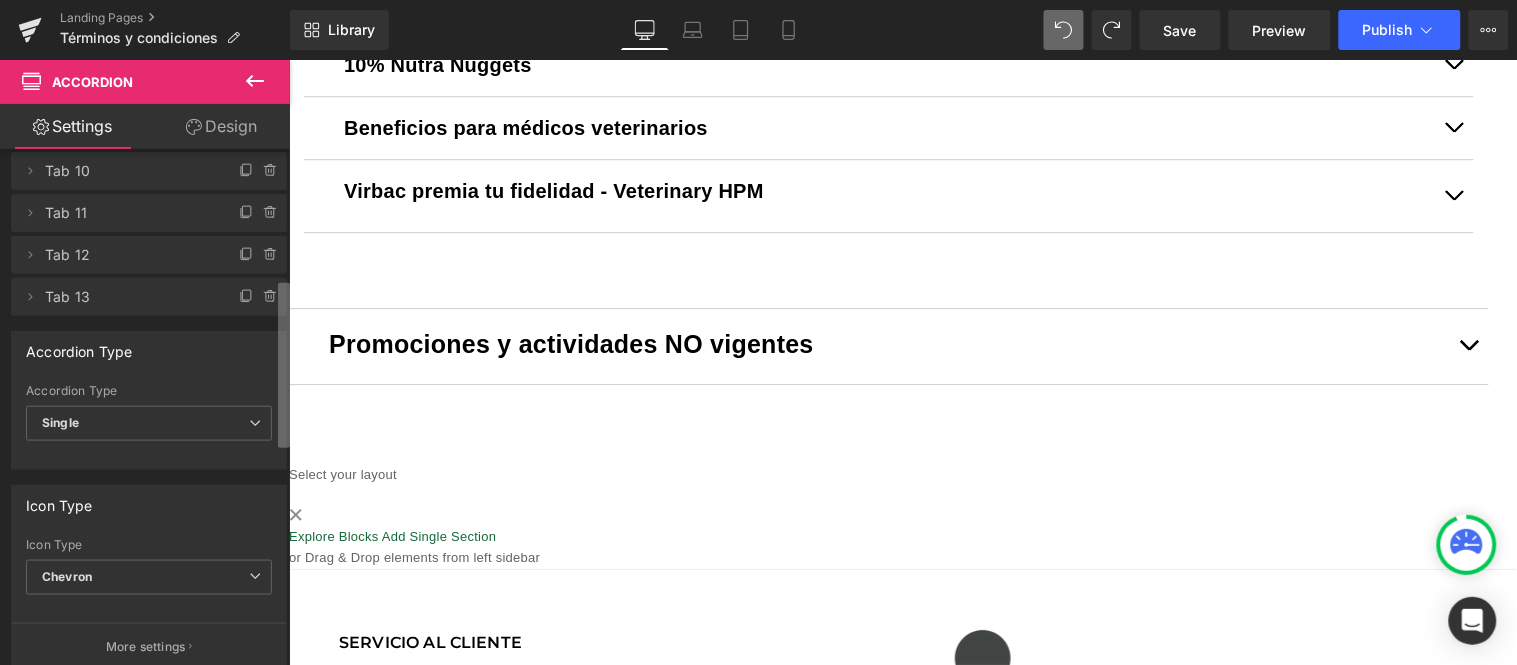scroll, scrollTop: 444, scrollLeft: 0, axis: vertical 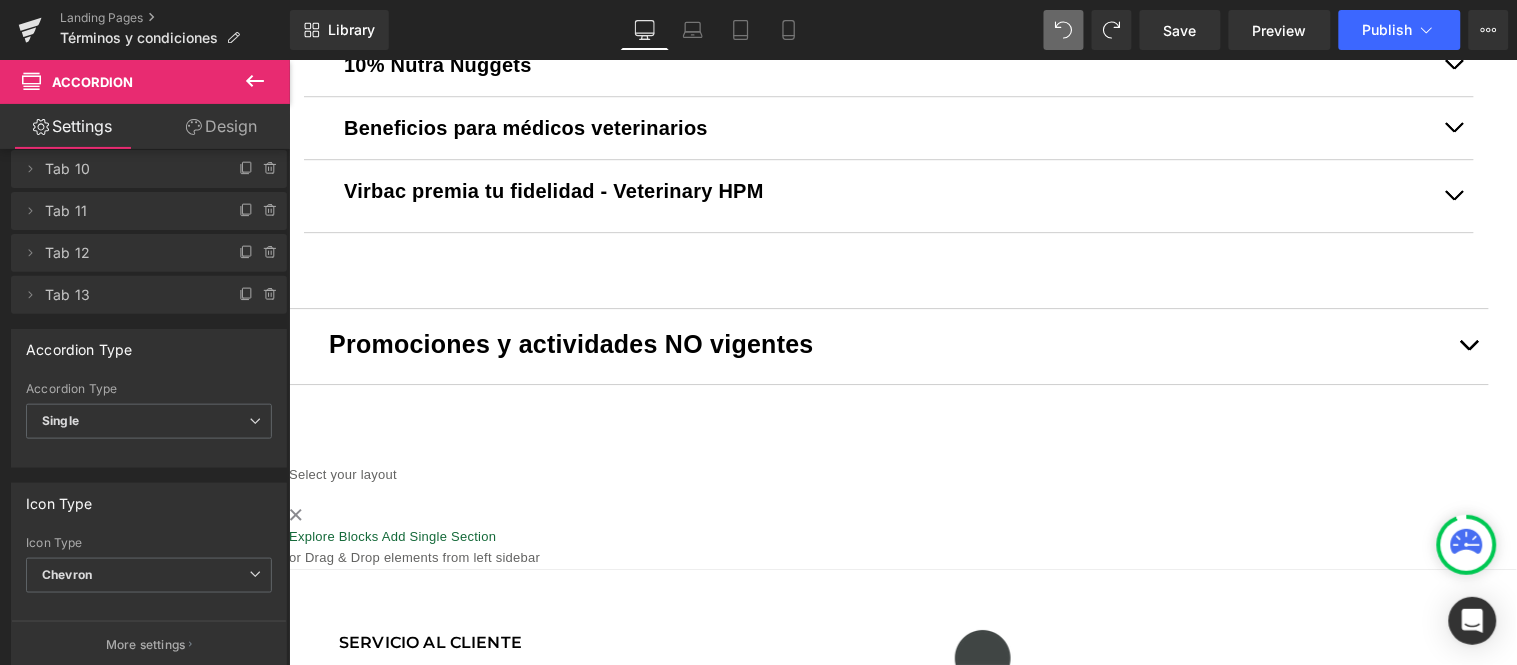 click on "Virbac premia tu fidelidad - Veterinary HPM" at bounding box center [553, 190] 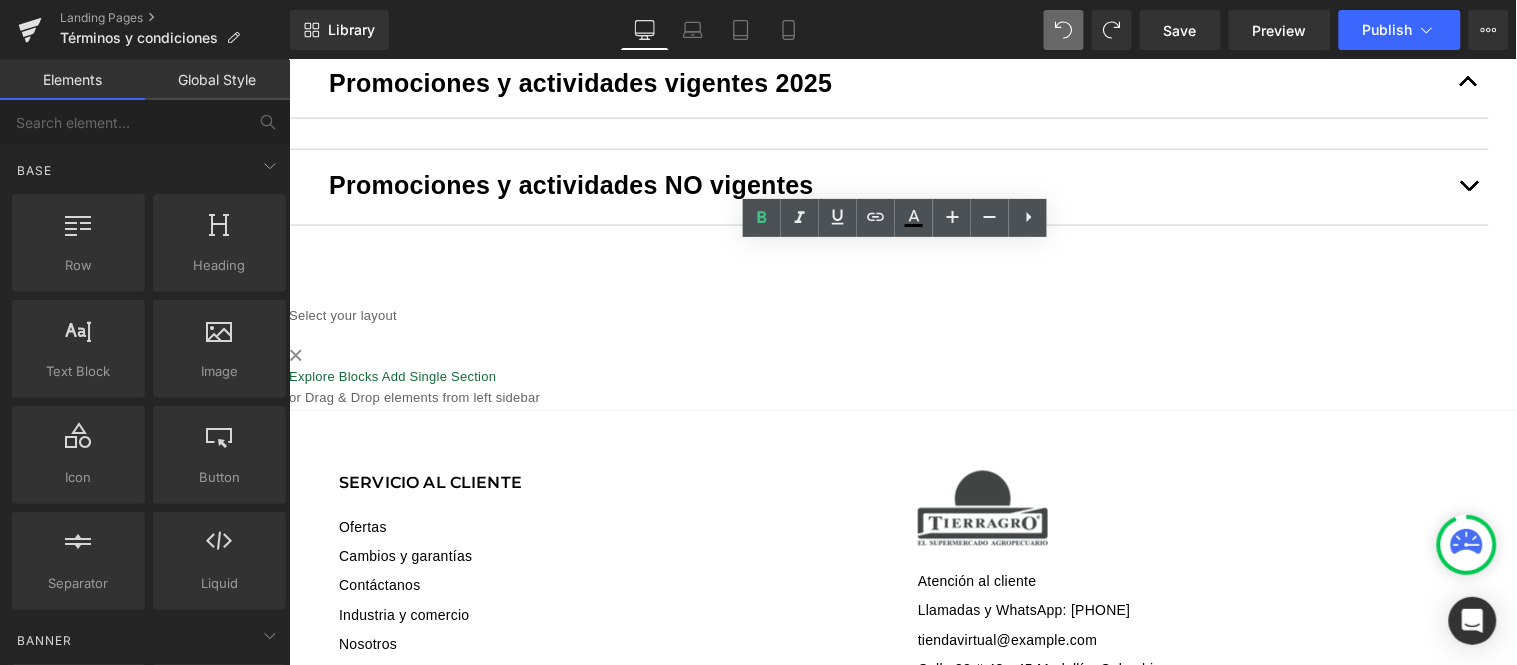 scroll, scrollTop: 690, scrollLeft: 0, axis: vertical 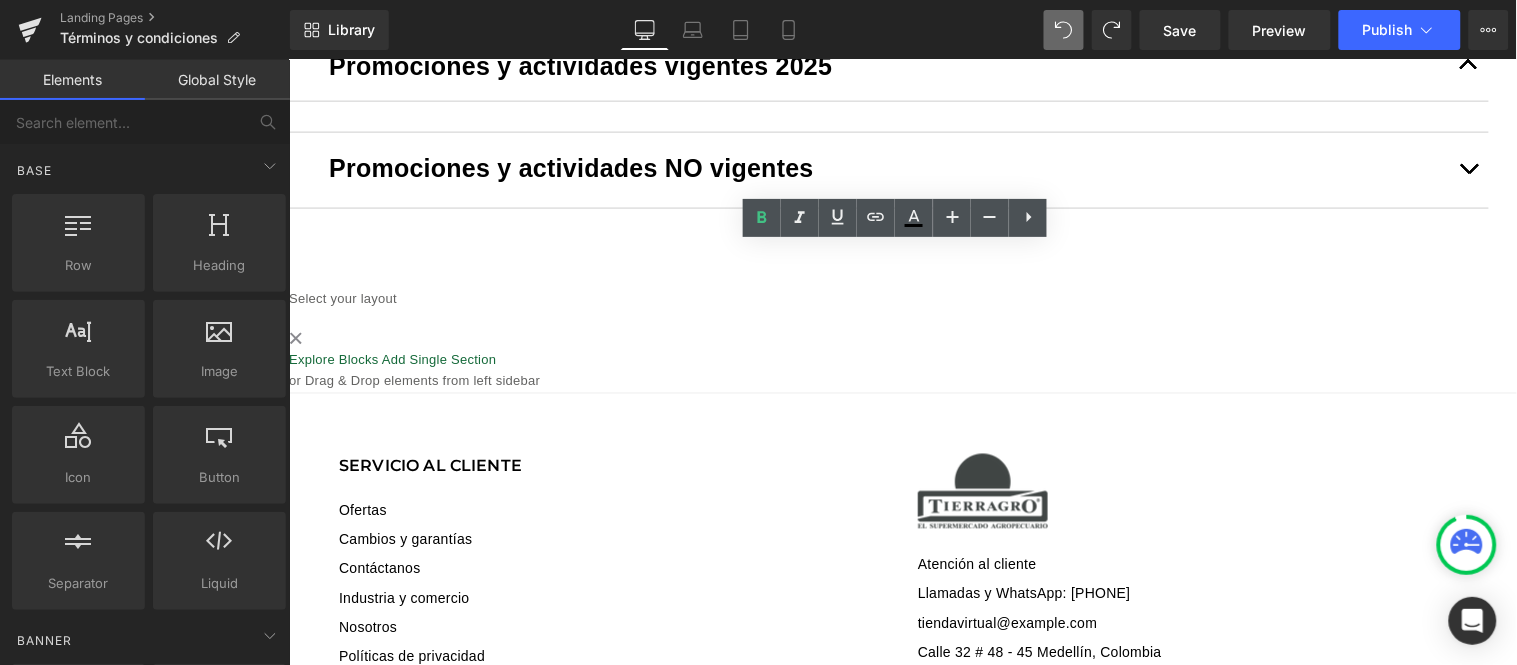 click at bounding box center [1468, 169] 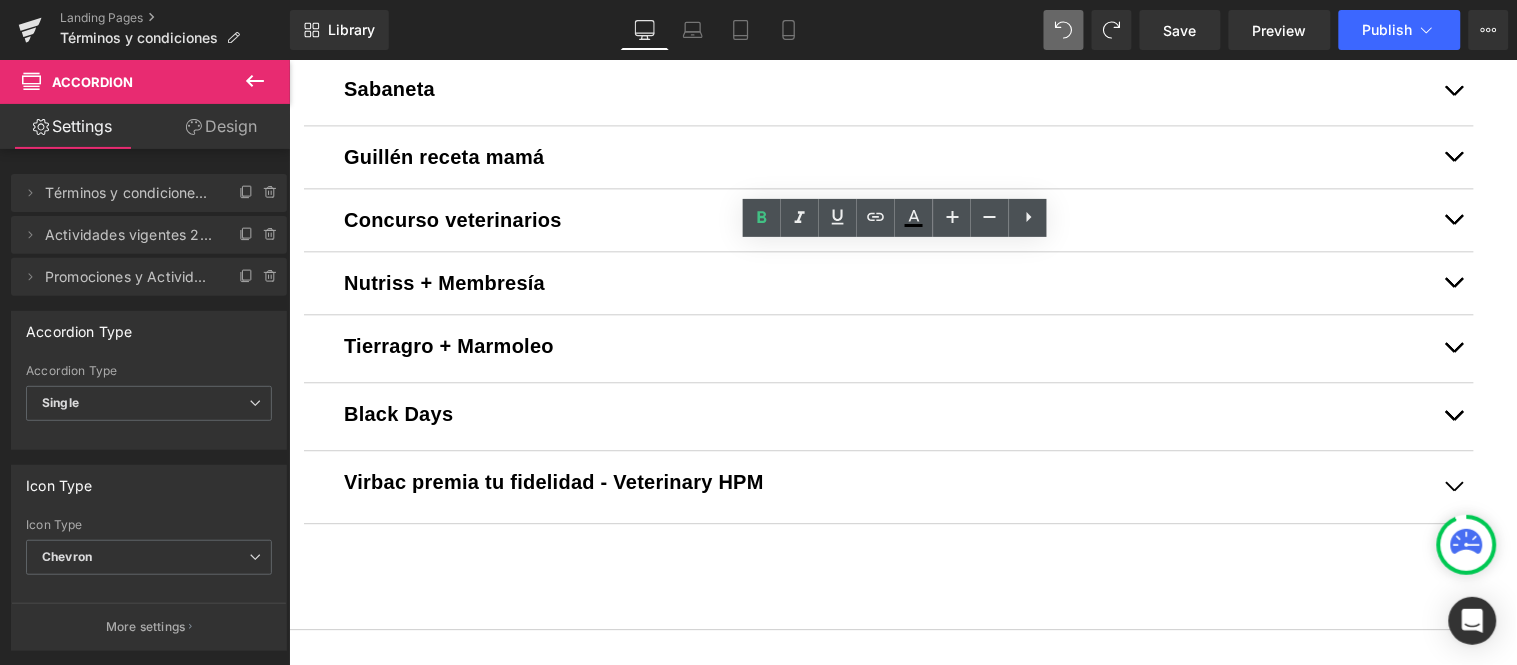 scroll, scrollTop: 1164, scrollLeft: 0, axis: vertical 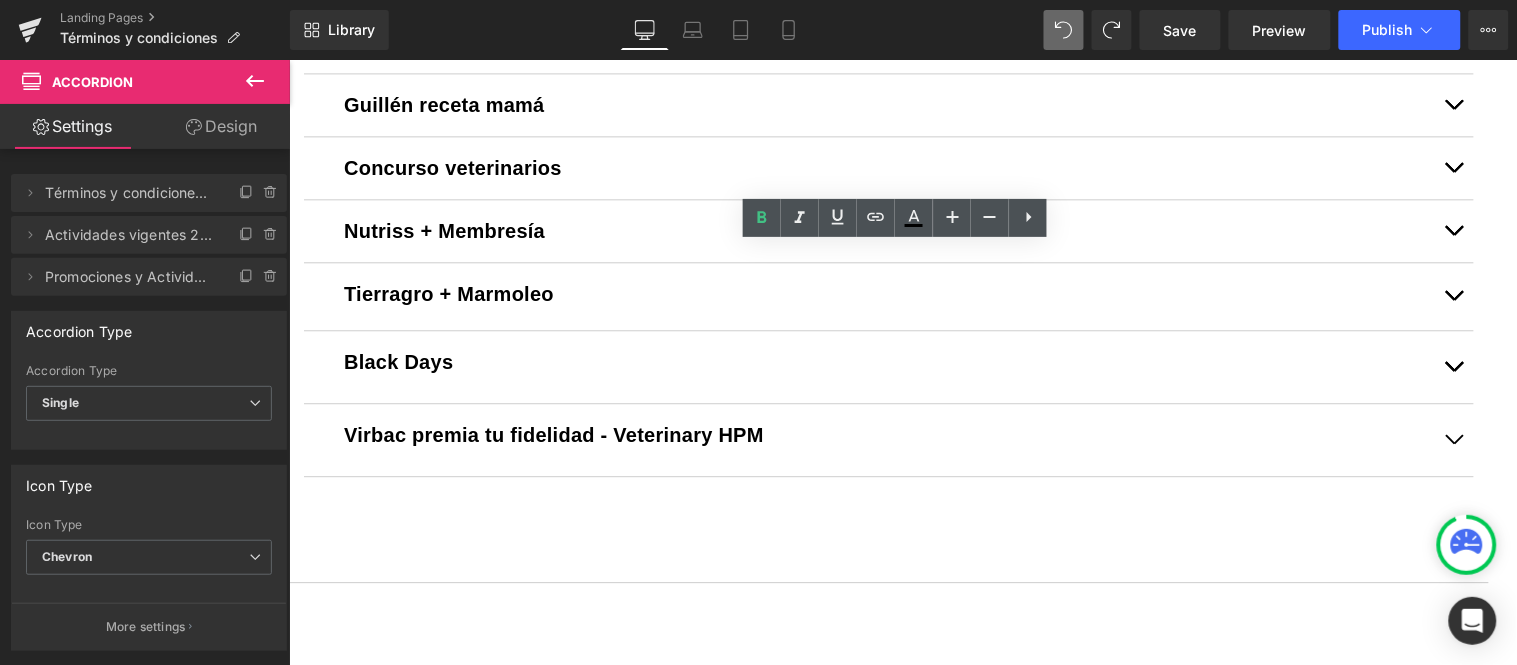 click on "Nutriss + Membresía Text Block" at bounding box center (888, 230) 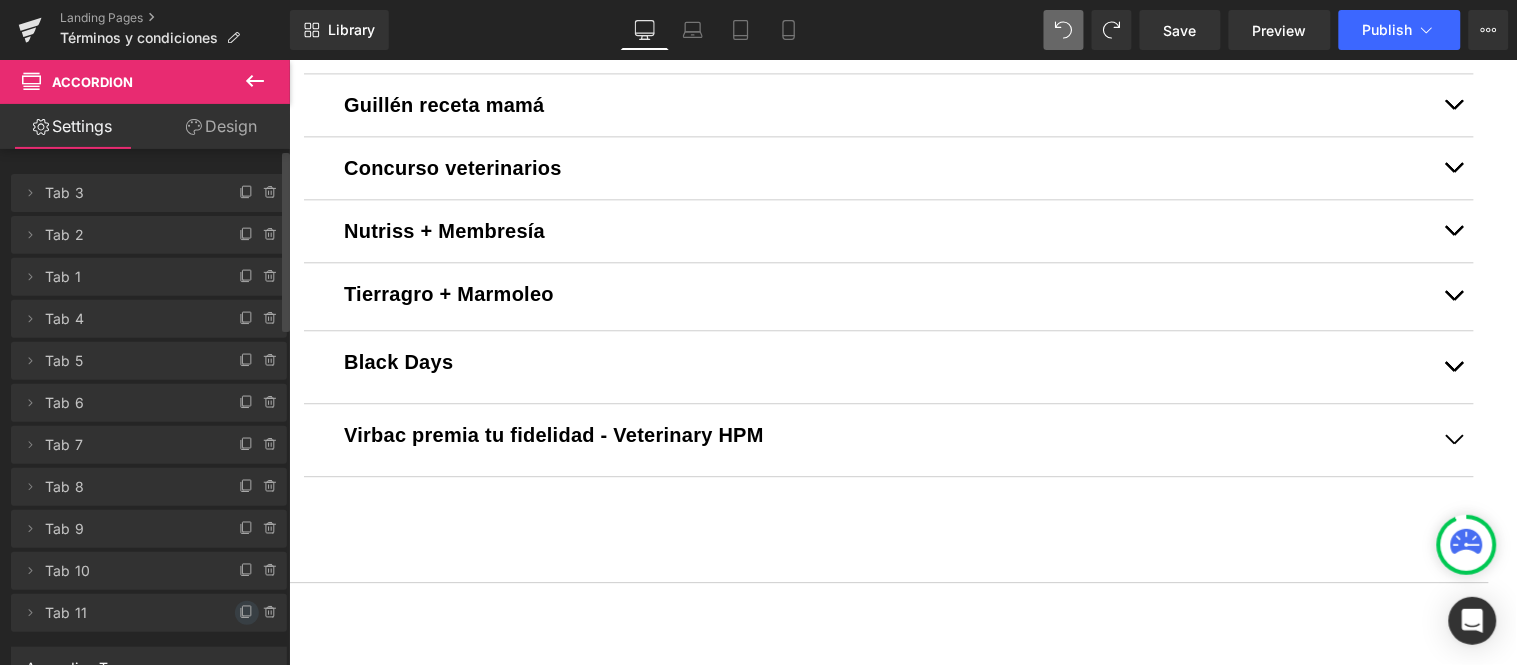 click 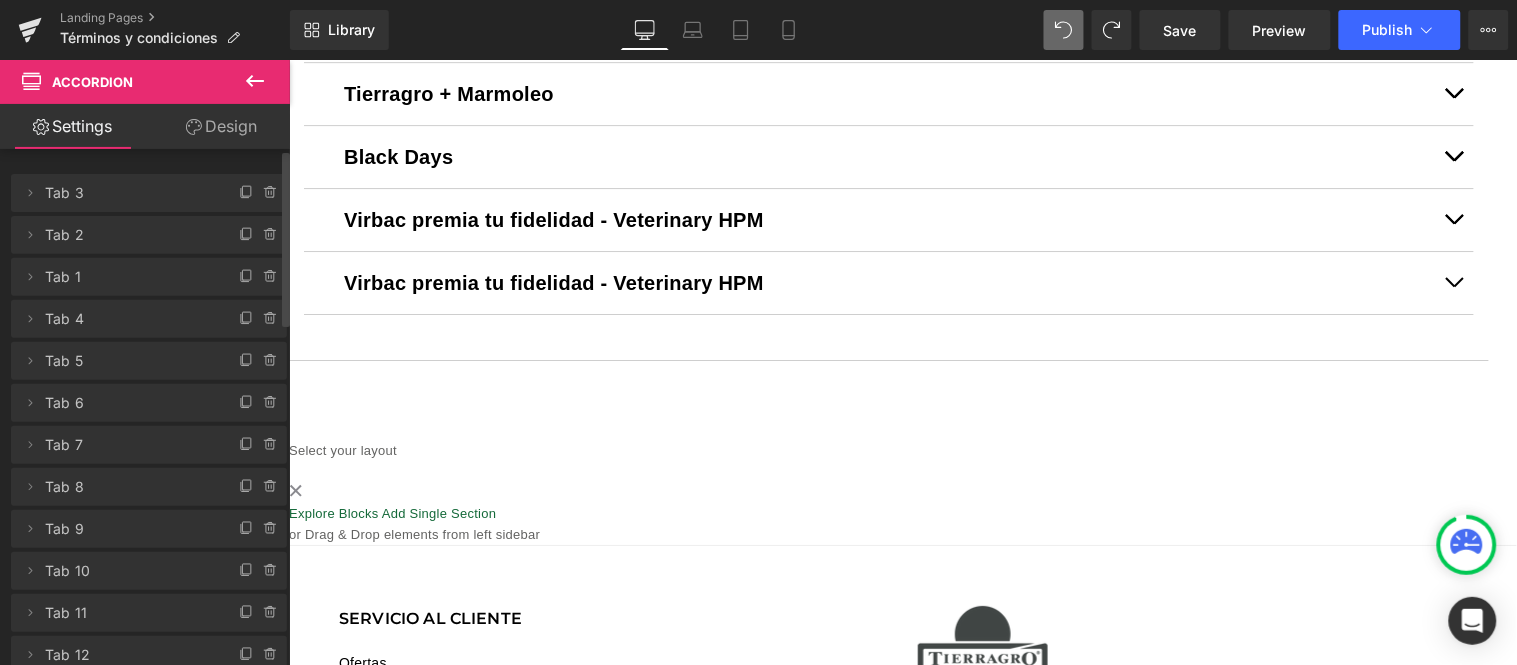 scroll, scrollTop: 1720, scrollLeft: 0, axis: vertical 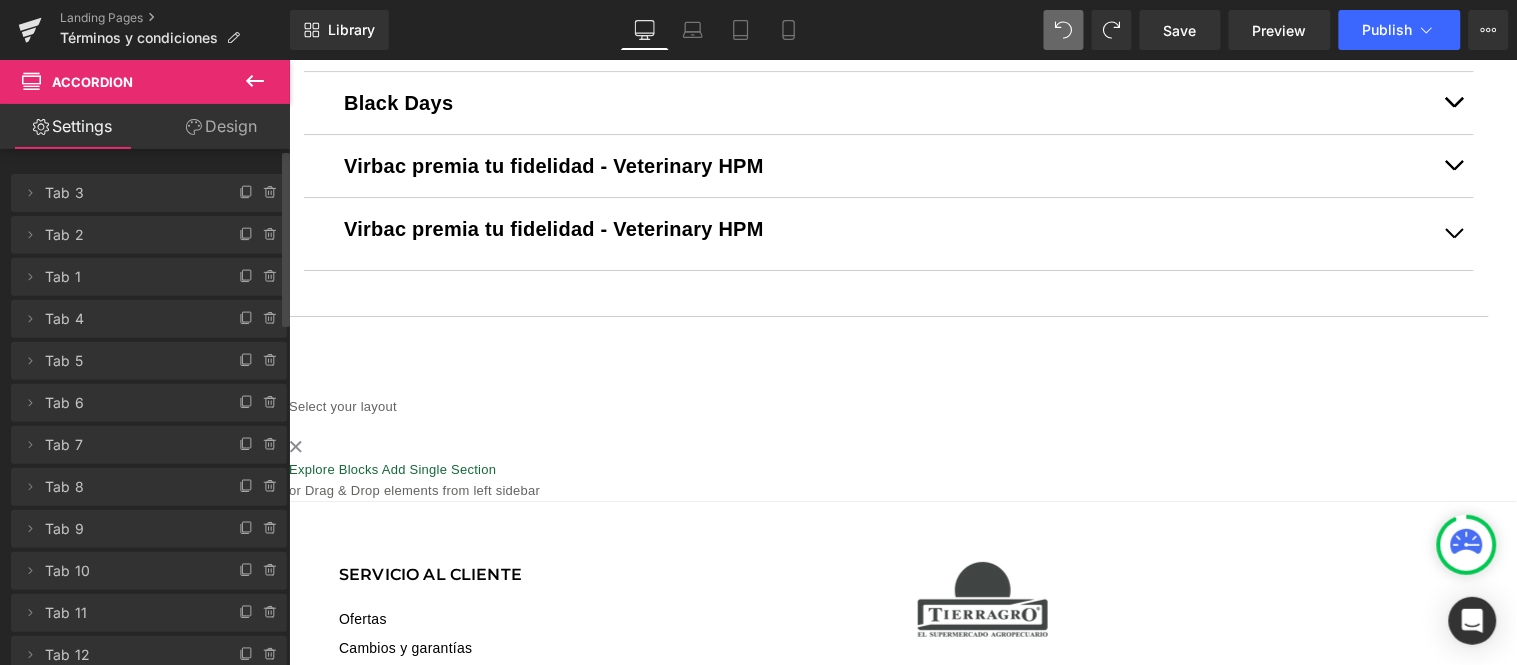 click on "Virbac premia tu fidelidad - Veterinary HPM" at bounding box center [888, 228] 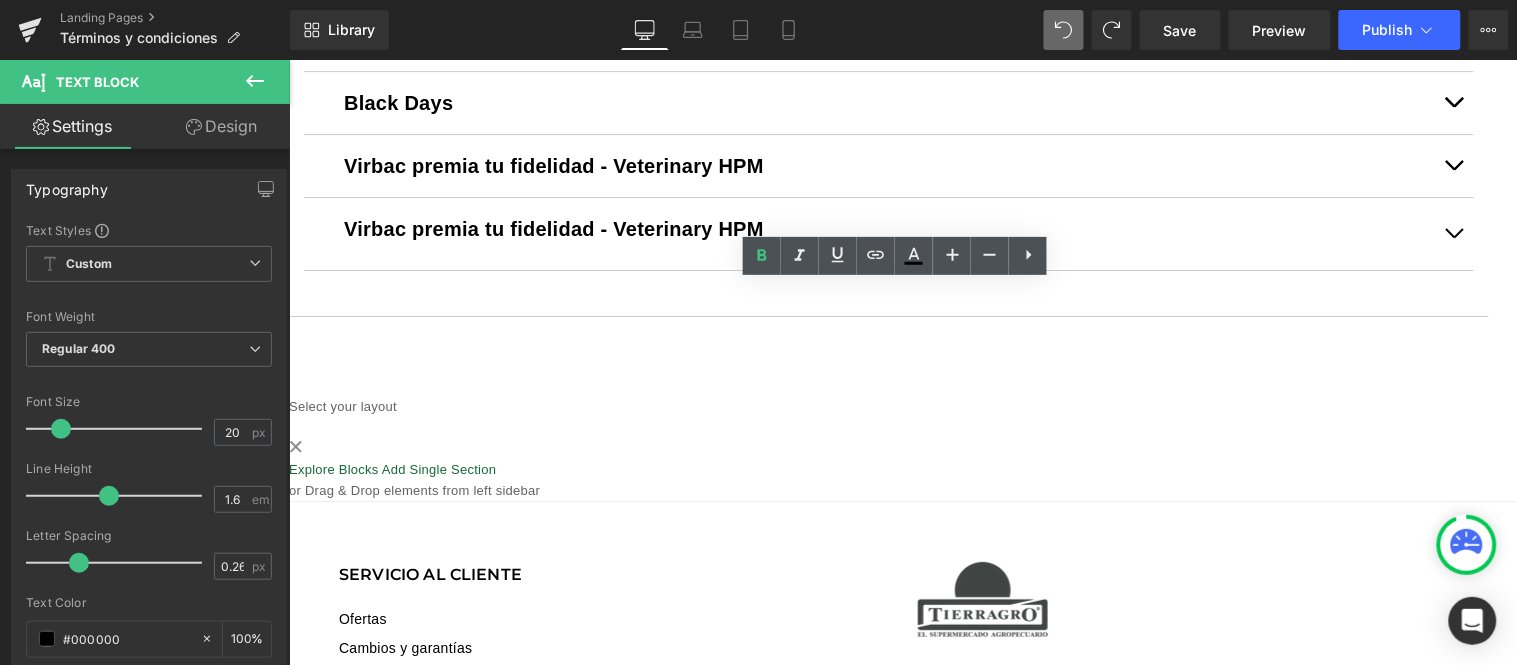 click on "Virbac premia tu fidelidad - Veterinary HPM" at bounding box center [888, 228] 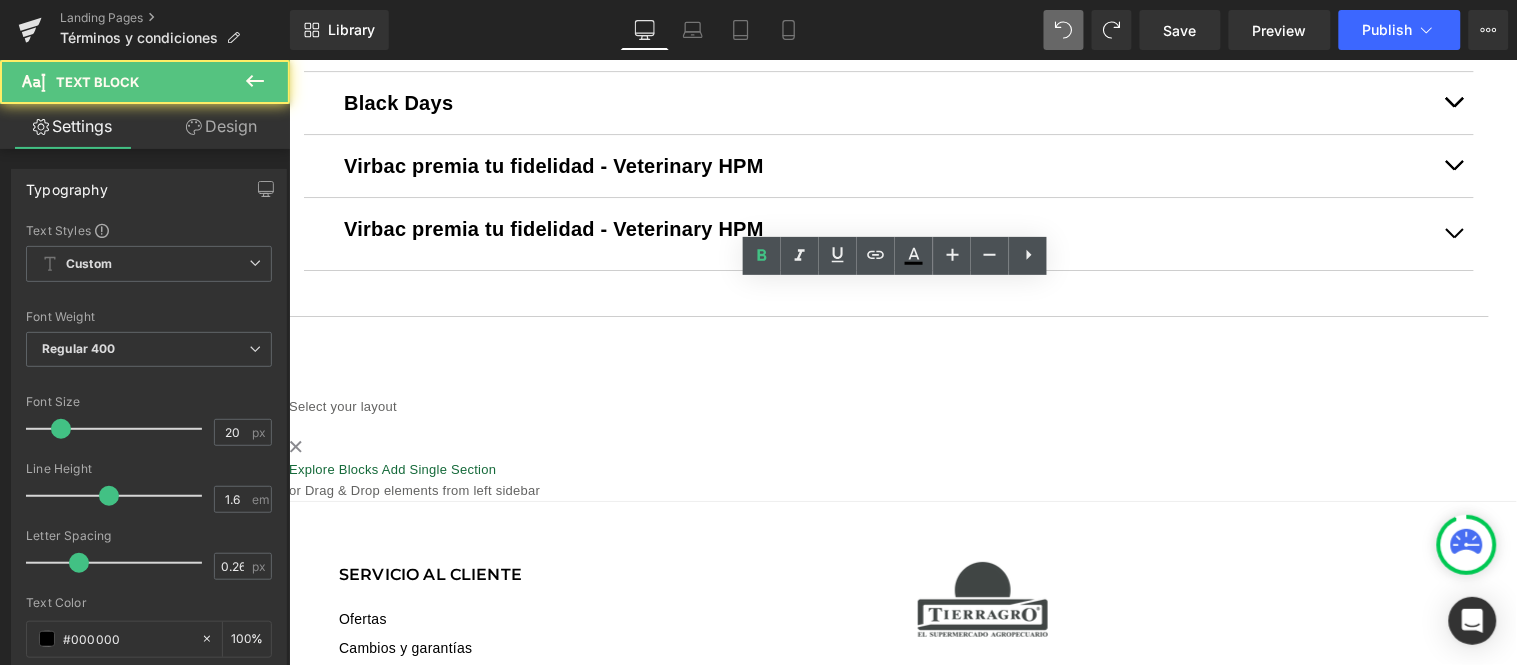 click on "Virbac premia tu fidelidad - Veterinary HPM" at bounding box center [888, 228] 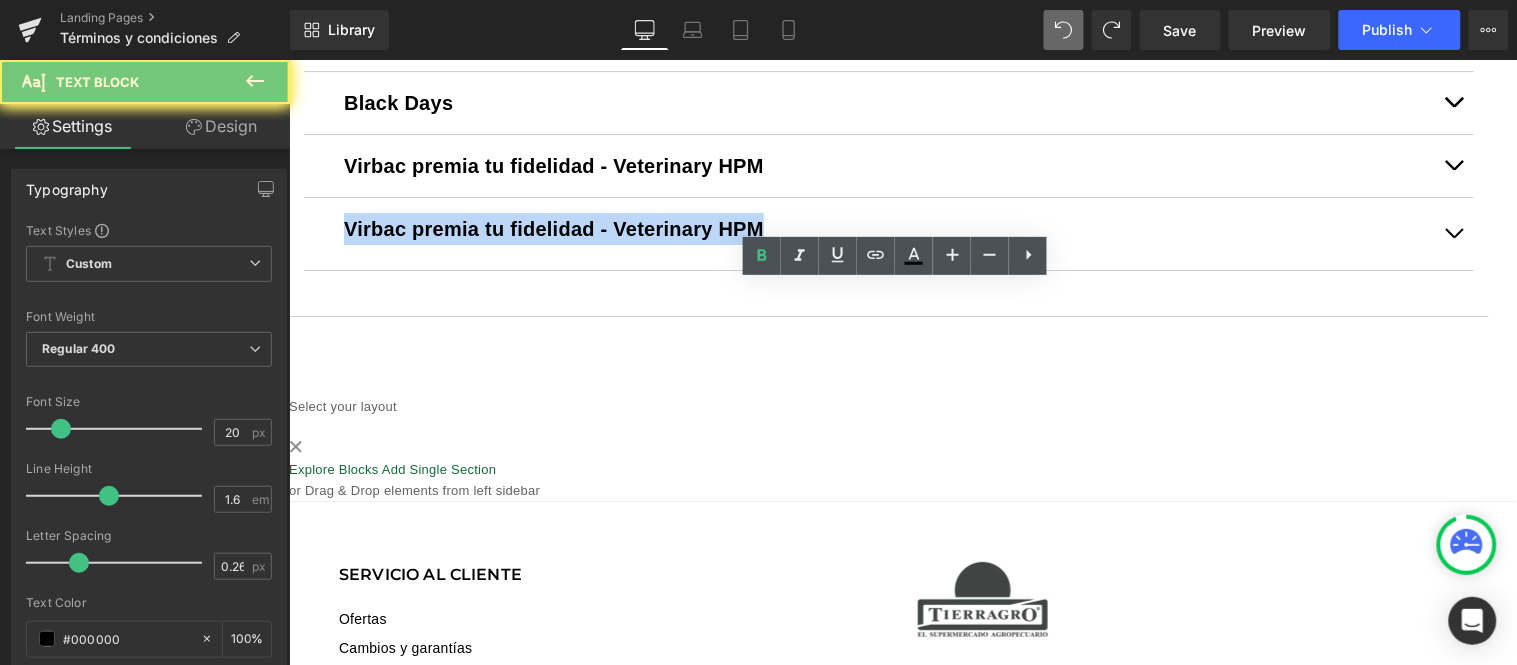 click on "Virbac premia tu fidelidad - Veterinary HPM" at bounding box center (888, 228) 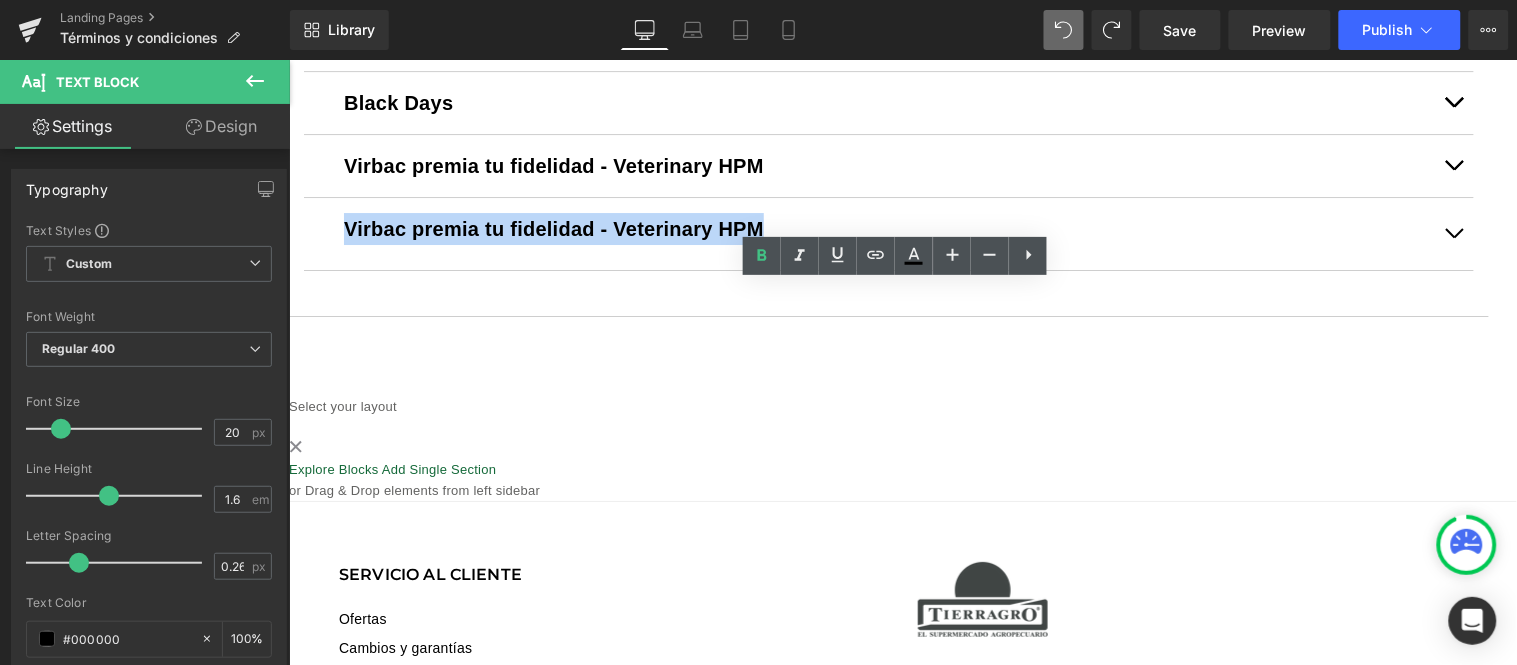 click on "Virbac premia tu fidelidad - Veterinary HPM" at bounding box center [888, 228] 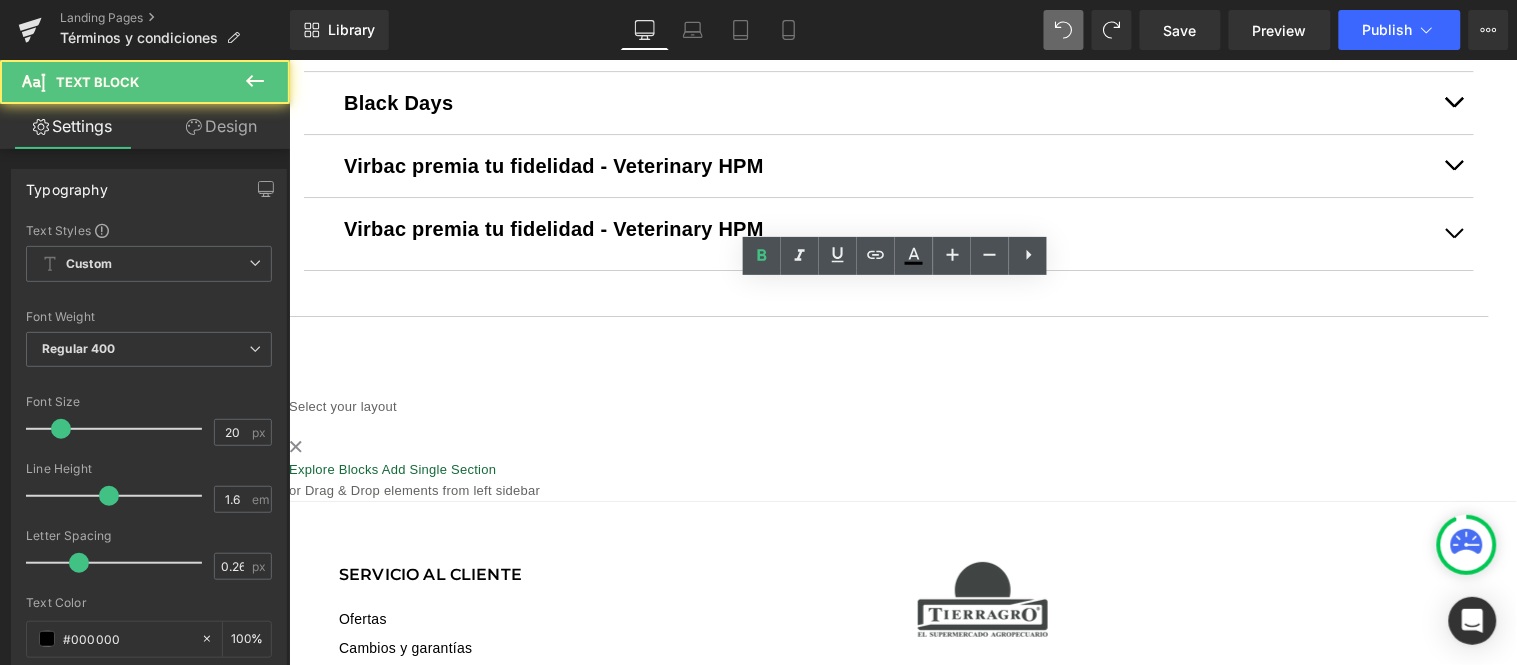 click on "Virbac premia tu fidelidad - Veterinary HPM" at bounding box center (888, 228) 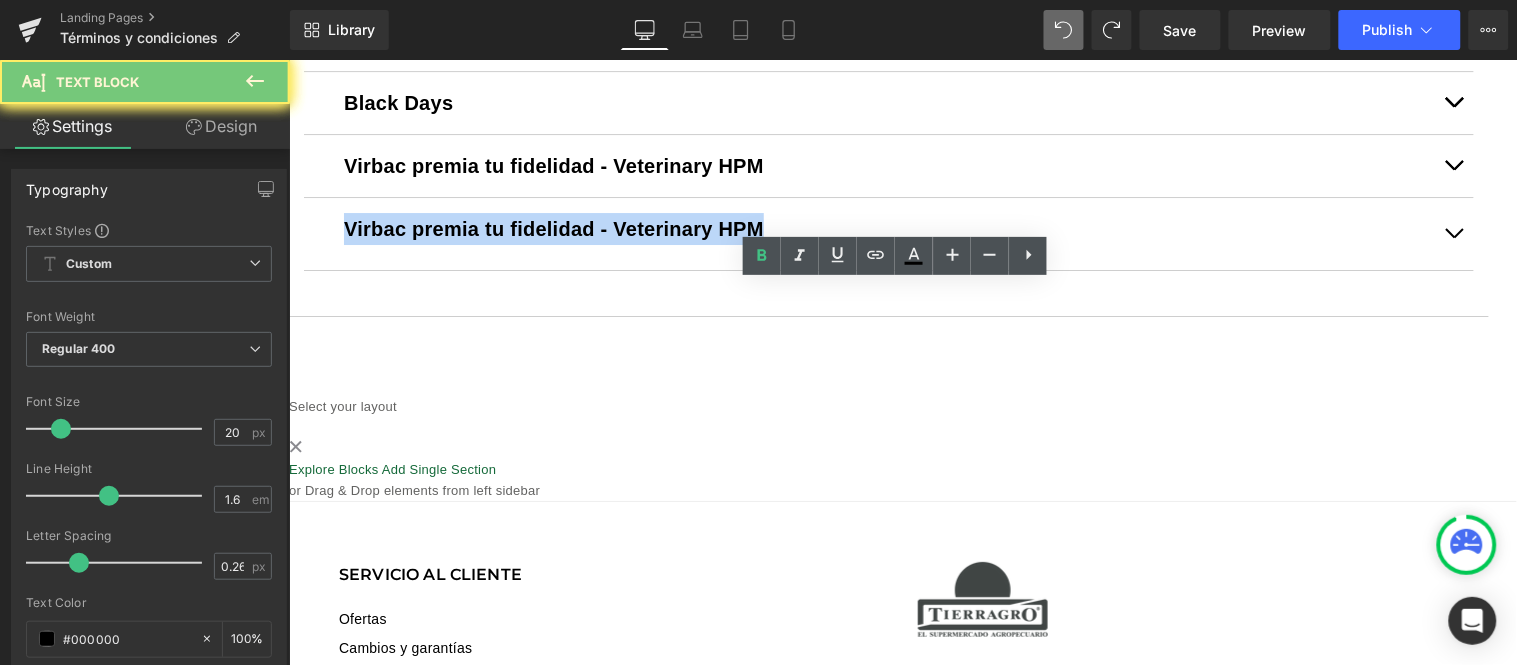 click on "Virbac premia tu fidelidad - Veterinary HPM" at bounding box center (888, 228) 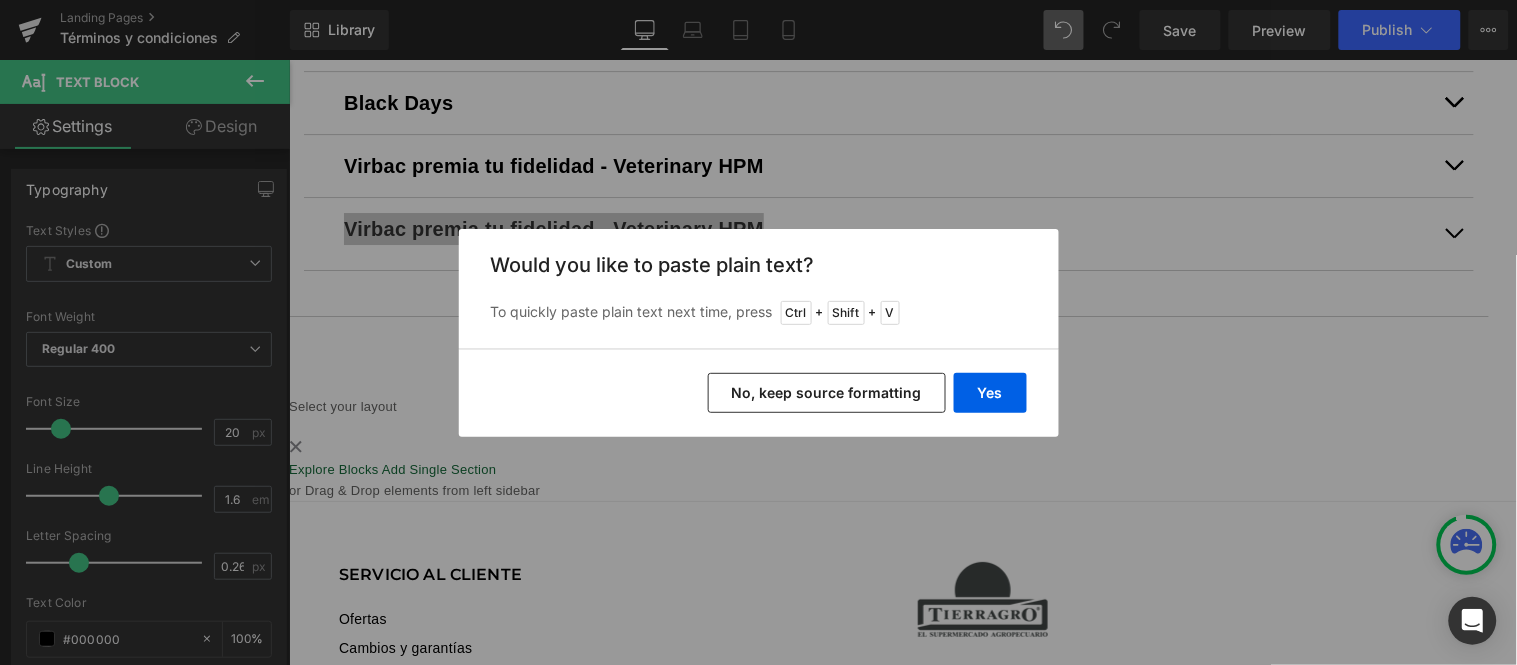 click on "No, keep source formatting" at bounding box center [827, 393] 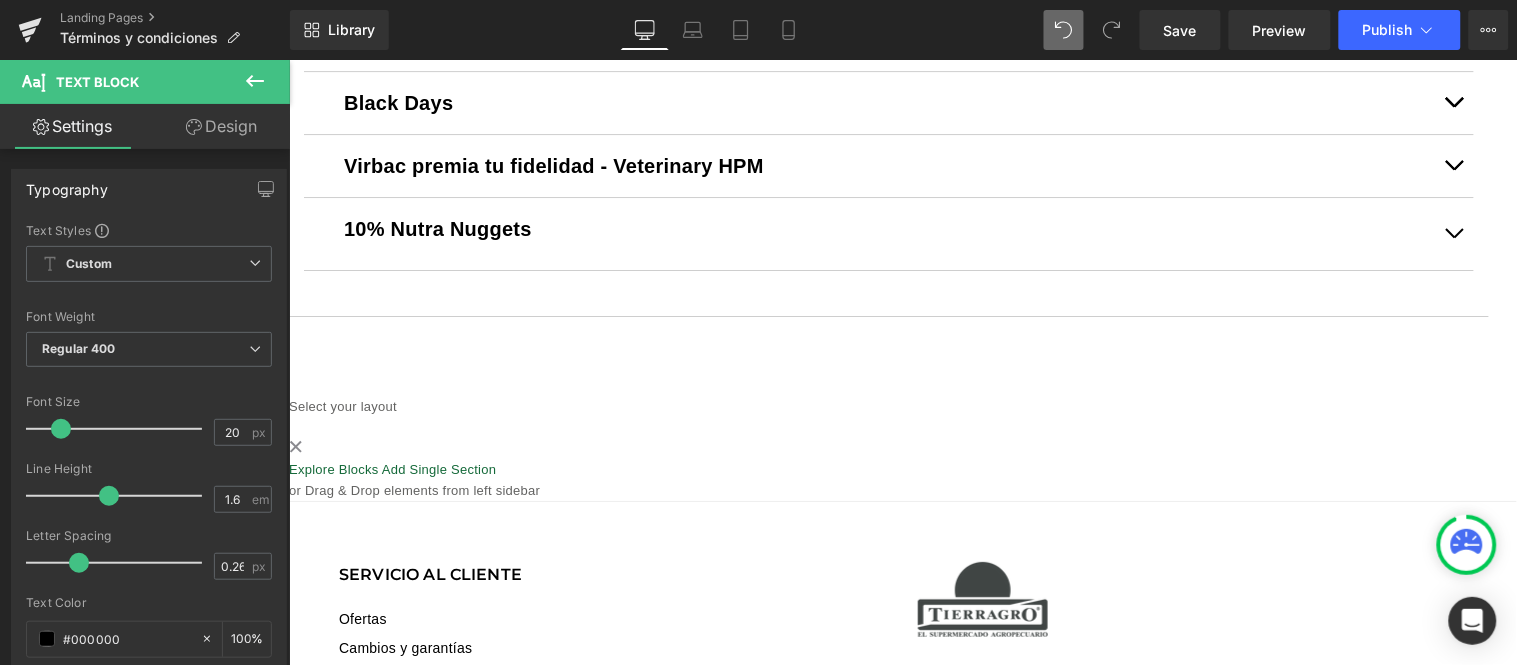 click at bounding box center [1453, 233] 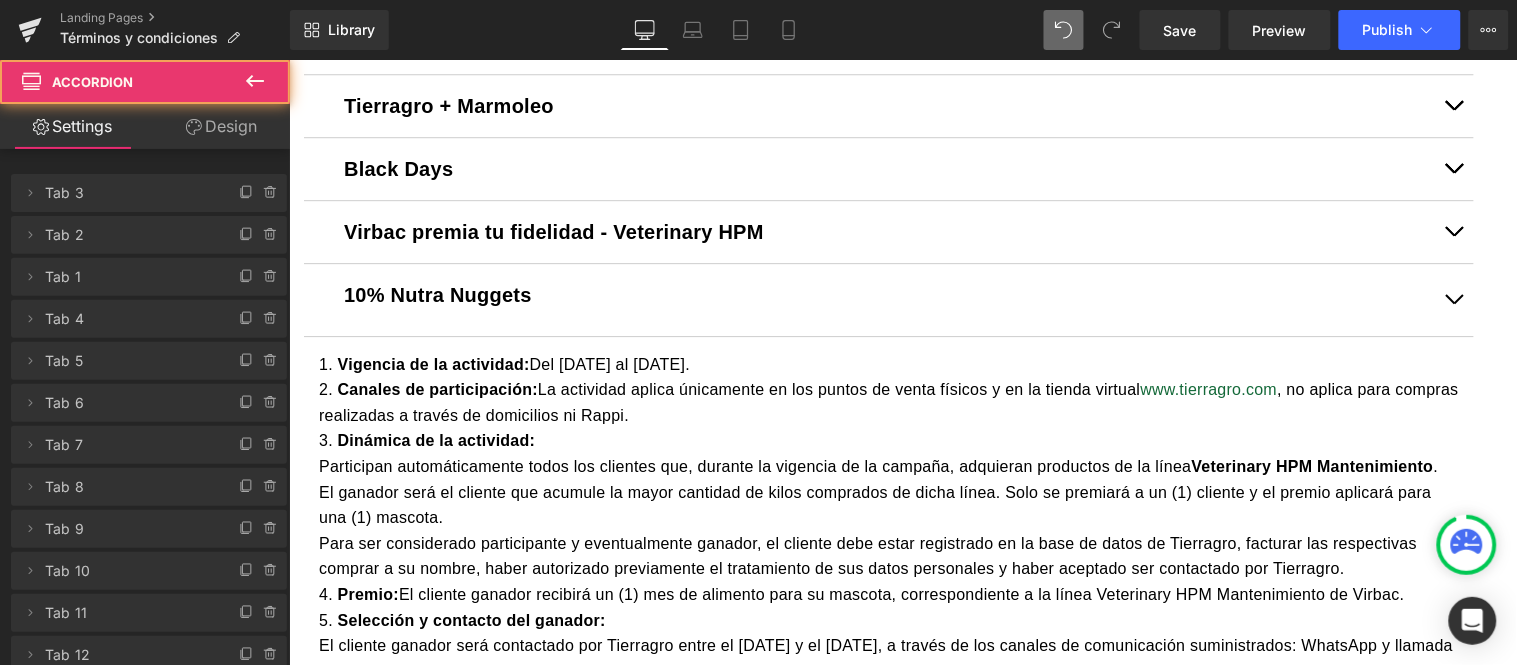scroll, scrollTop: 1406, scrollLeft: 0, axis: vertical 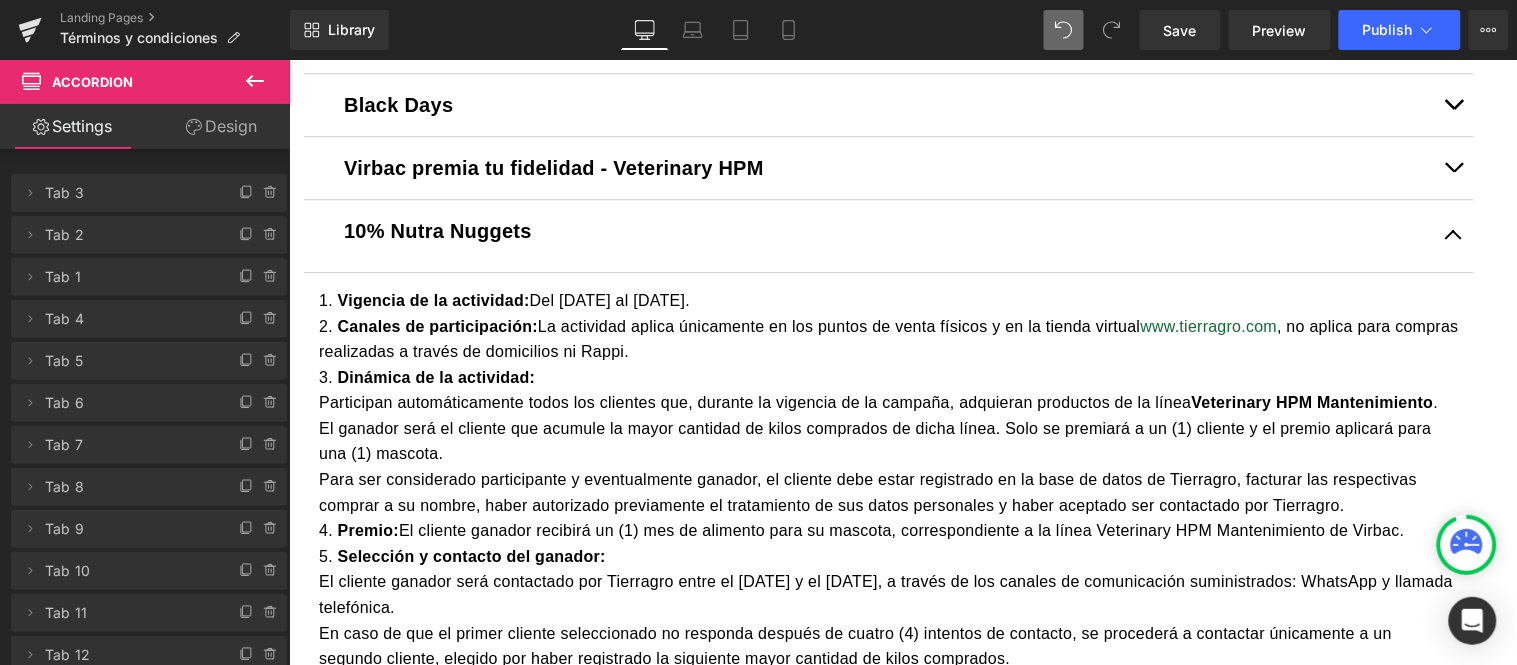 drag, startPoint x: 602, startPoint y: 449, endPoint x: 457, endPoint y: 411, distance: 149.89664 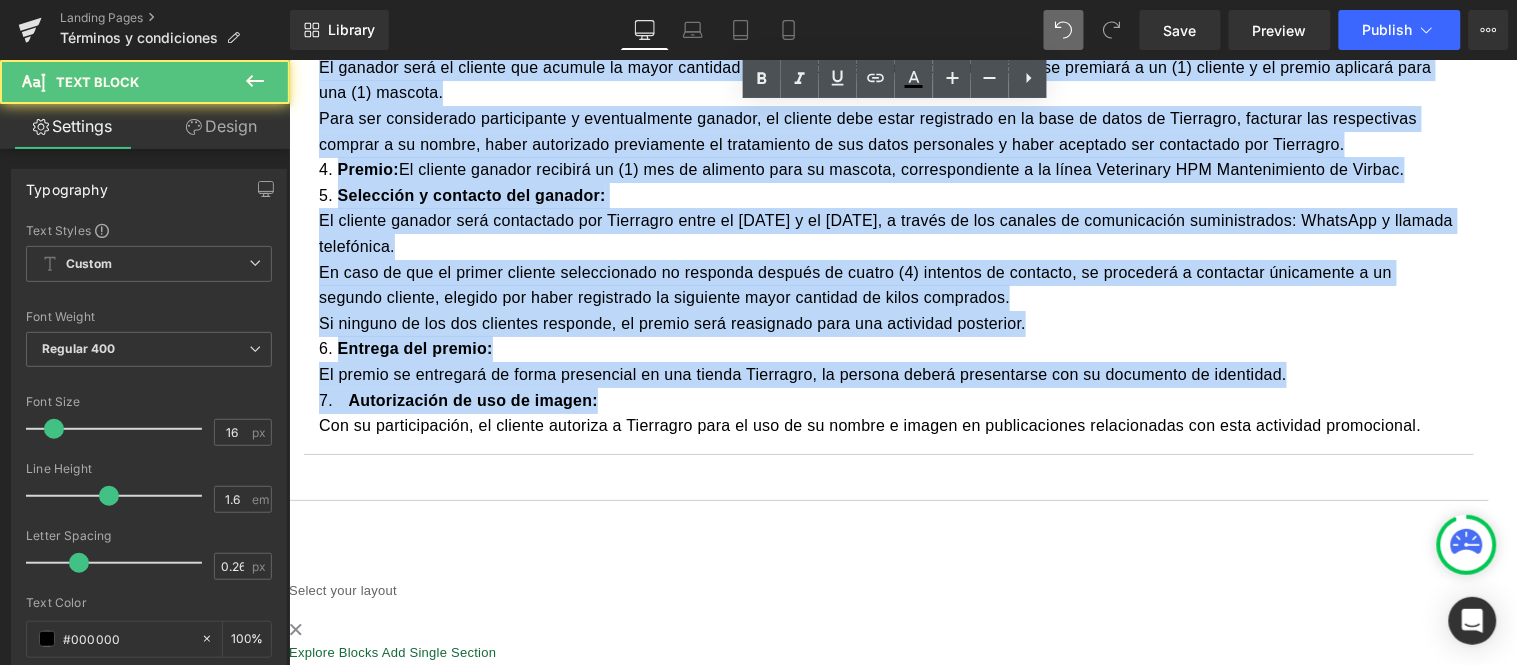 scroll, scrollTop: 1851, scrollLeft: 0, axis: vertical 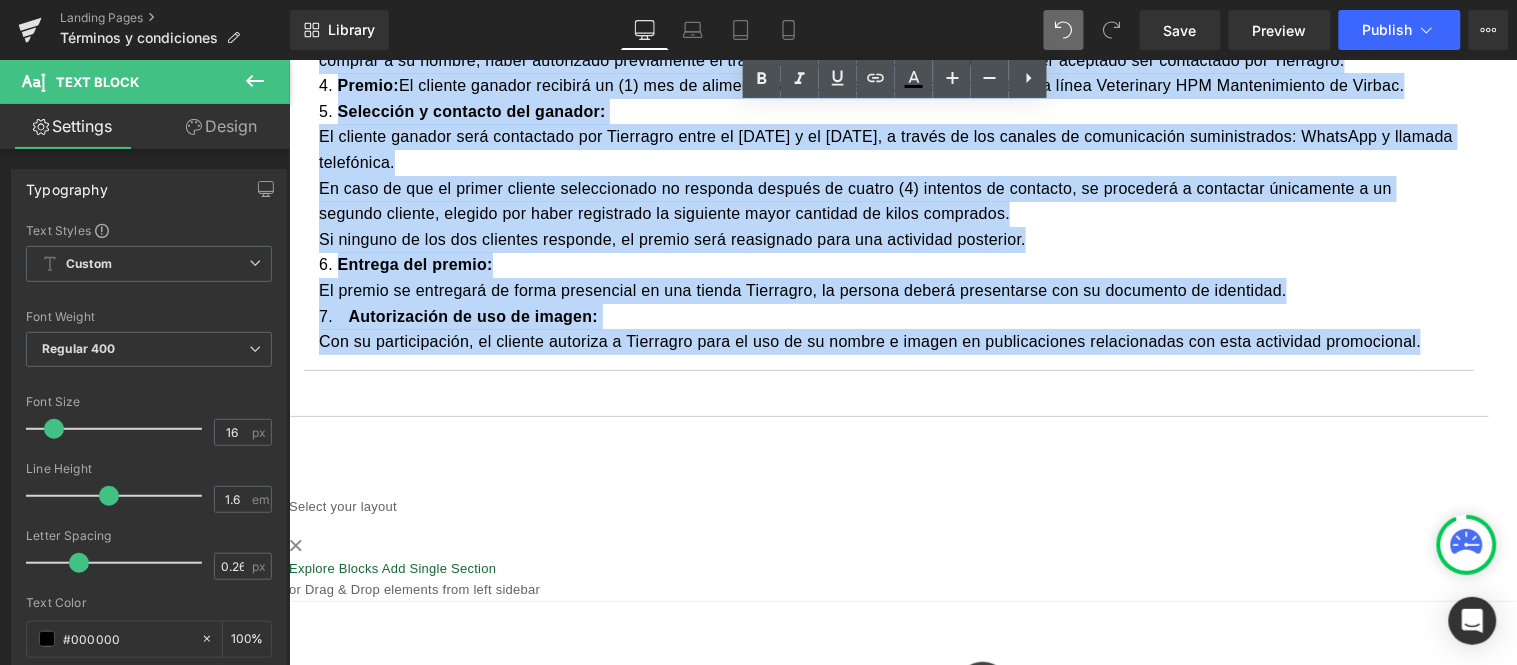 drag, startPoint x: 338, startPoint y: 360, endPoint x: 1450, endPoint y: 445, distance: 1115.2439 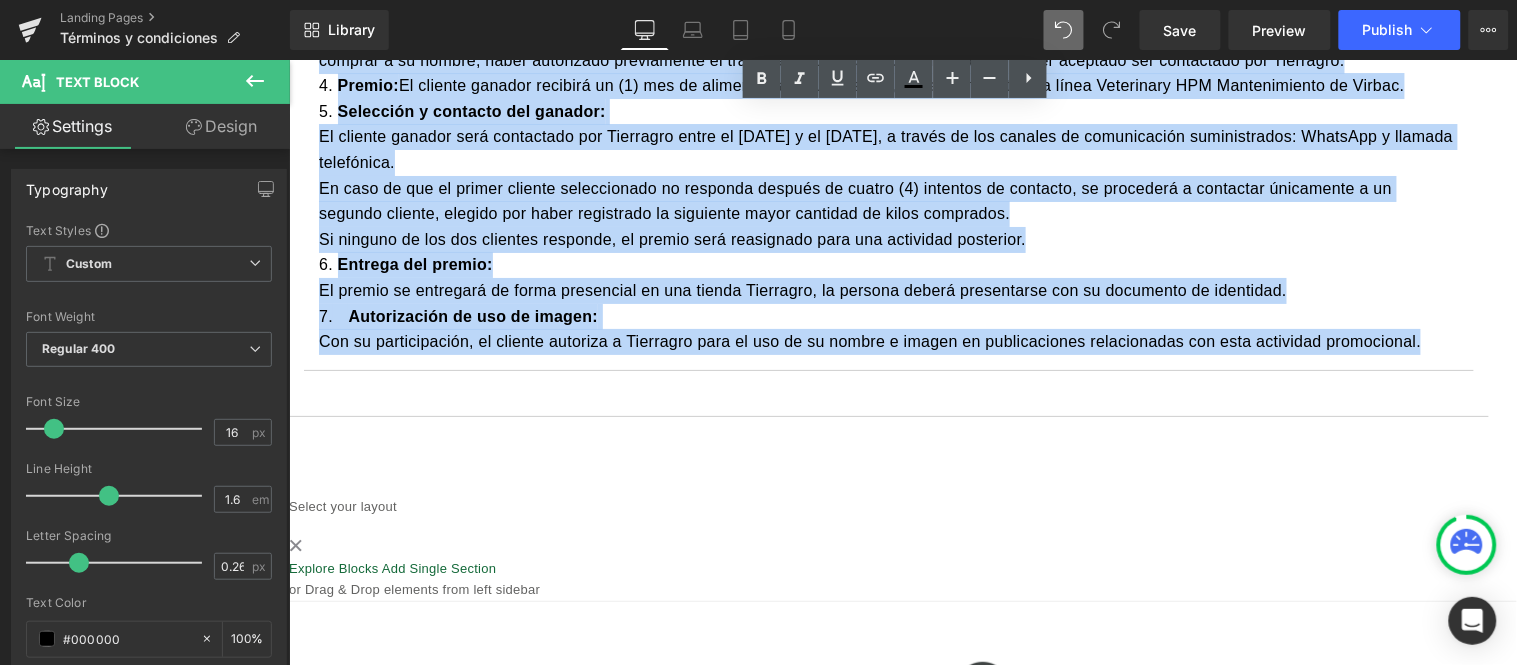 click on "Vigencia de la actividad: Del [DATE] al [DATE]. Canales de participación: La actividad aplica únicamente en los puntos de venta físicos y en la tienda virtual www.tierragro.com , no aplica para compras realizadas a través de domicilios ni Rappi. Dinámica de la actividad: Participan automáticamente todos los clientes que, durante la vigencia de la campaña, adquieran productos de la línea Veterinary HPM Mantenimiento . El ganador será el cliente que acumule la mayor cantidad de kilos comprados de dicha línea. Solo se premiará a un (1) cliente y el premio aplicará para una (1) mascota. Para ser considerado participante y eventualmente ganador, el cliente debe estar registrado en la base de datos de Tierragro, facturar las respectivas comprar a su nombre, haber autorizado previamente el tratamiento de sus datos personales y haber aceptado ser contactado por Tierragro. Premio: Selección y contacto del ganador: Entrega del premio: 7. Text Block" at bounding box center (888, 98) 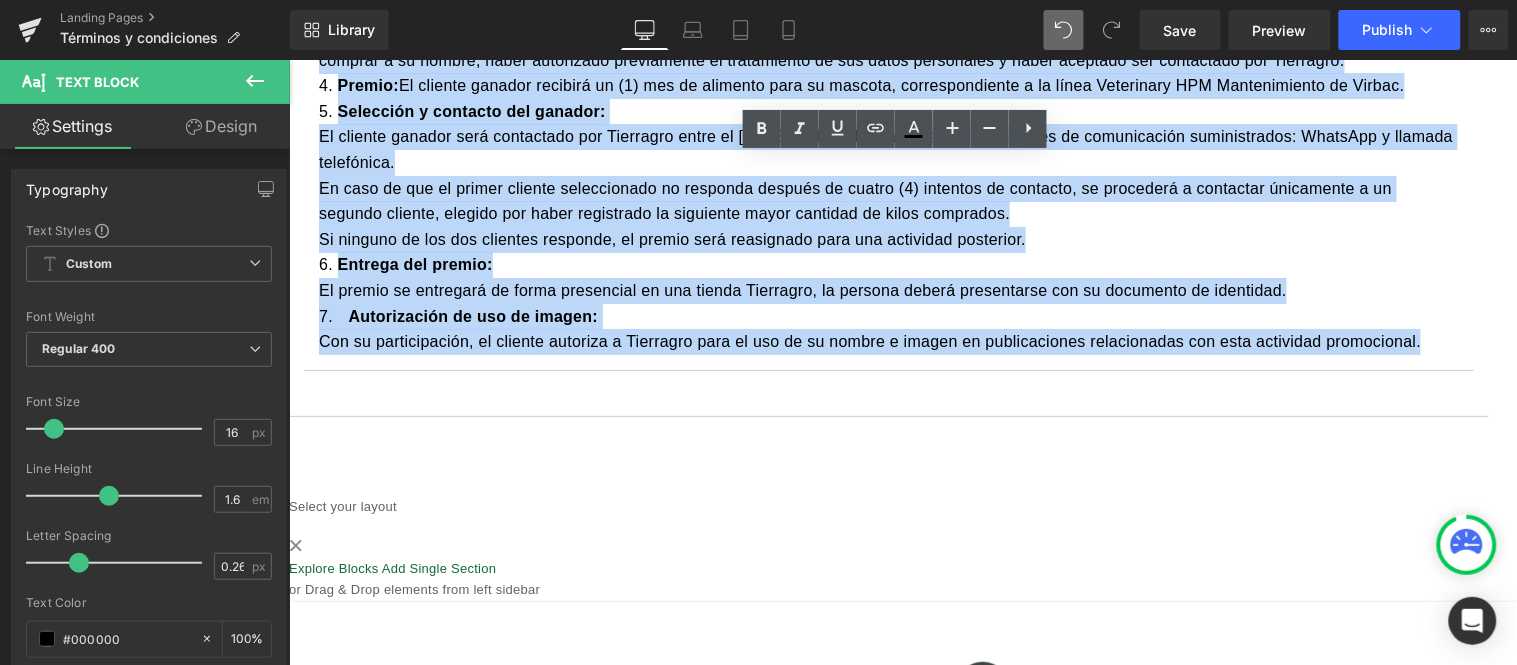 type 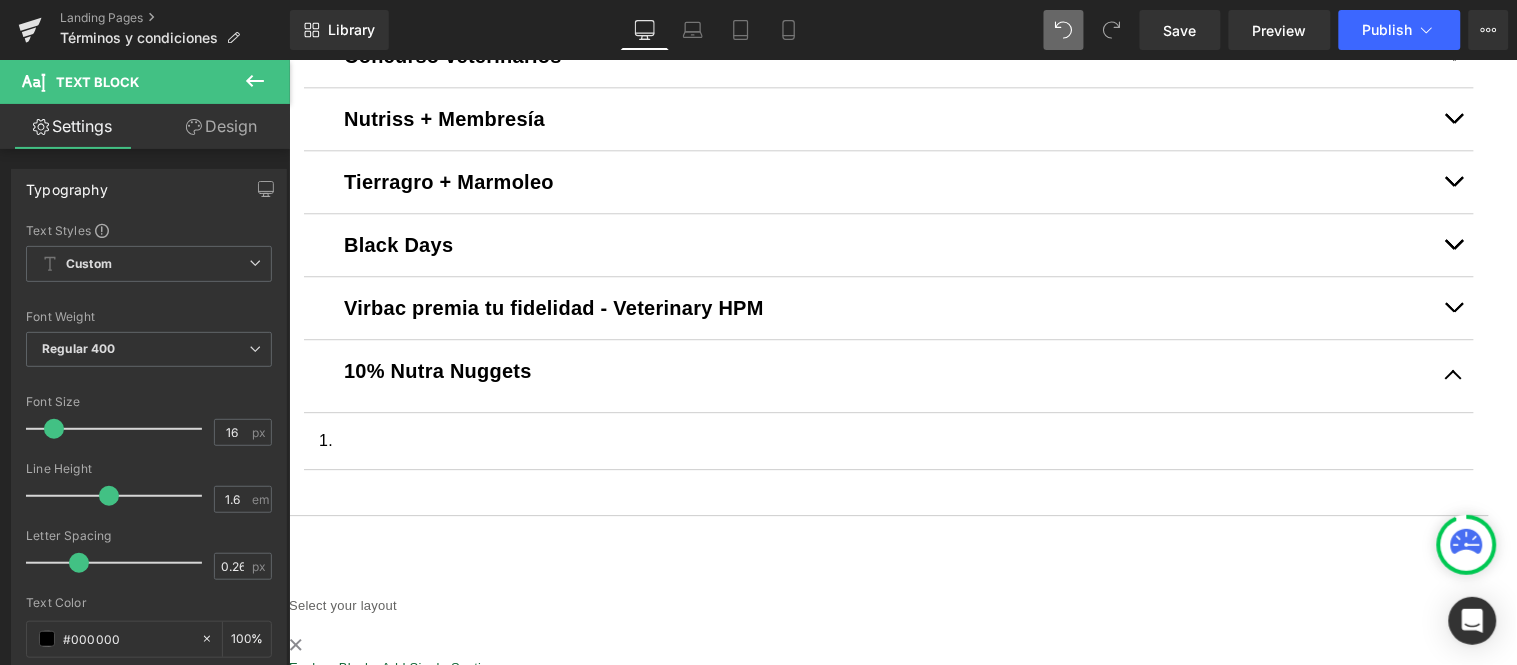 scroll, scrollTop: 1250, scrollLeft: 0, axis: vertical 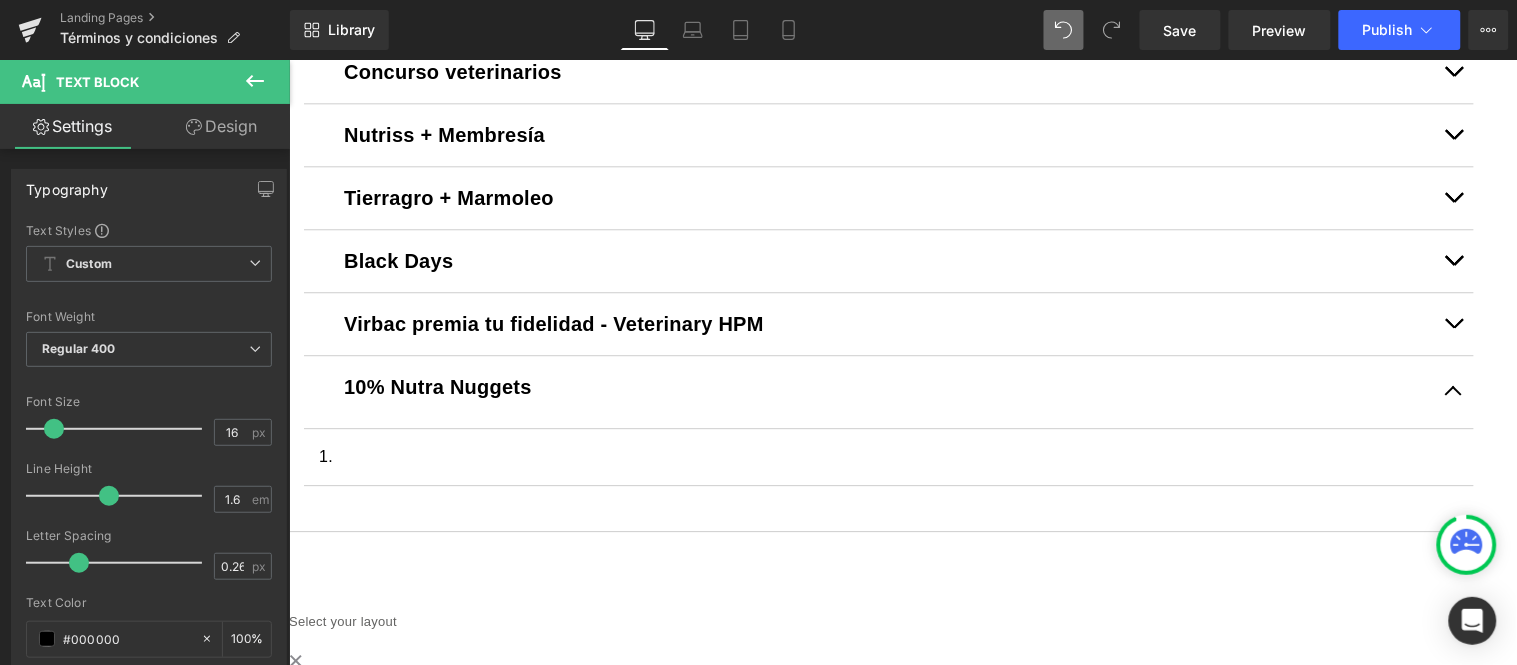 click at bounding box center [888, 456] 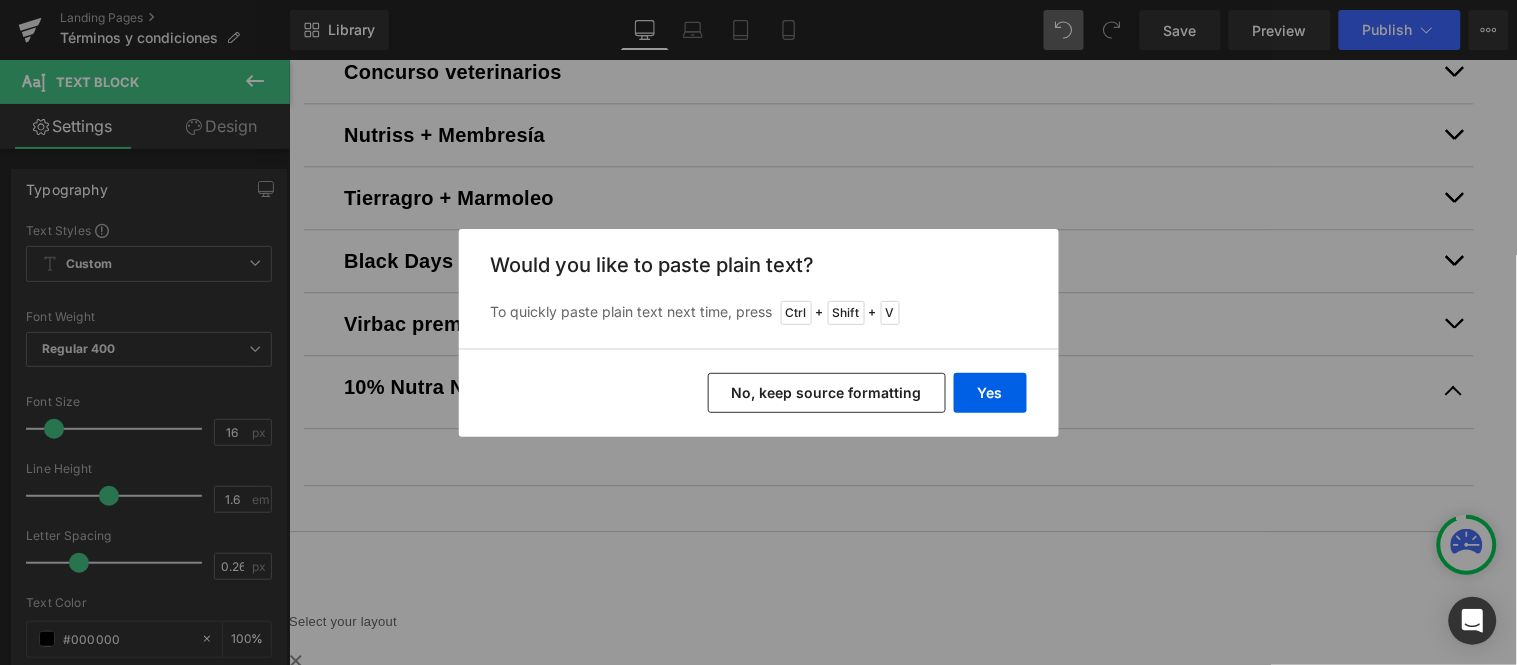 click on "No, keep source formatting" at bounding box center (827, 393) 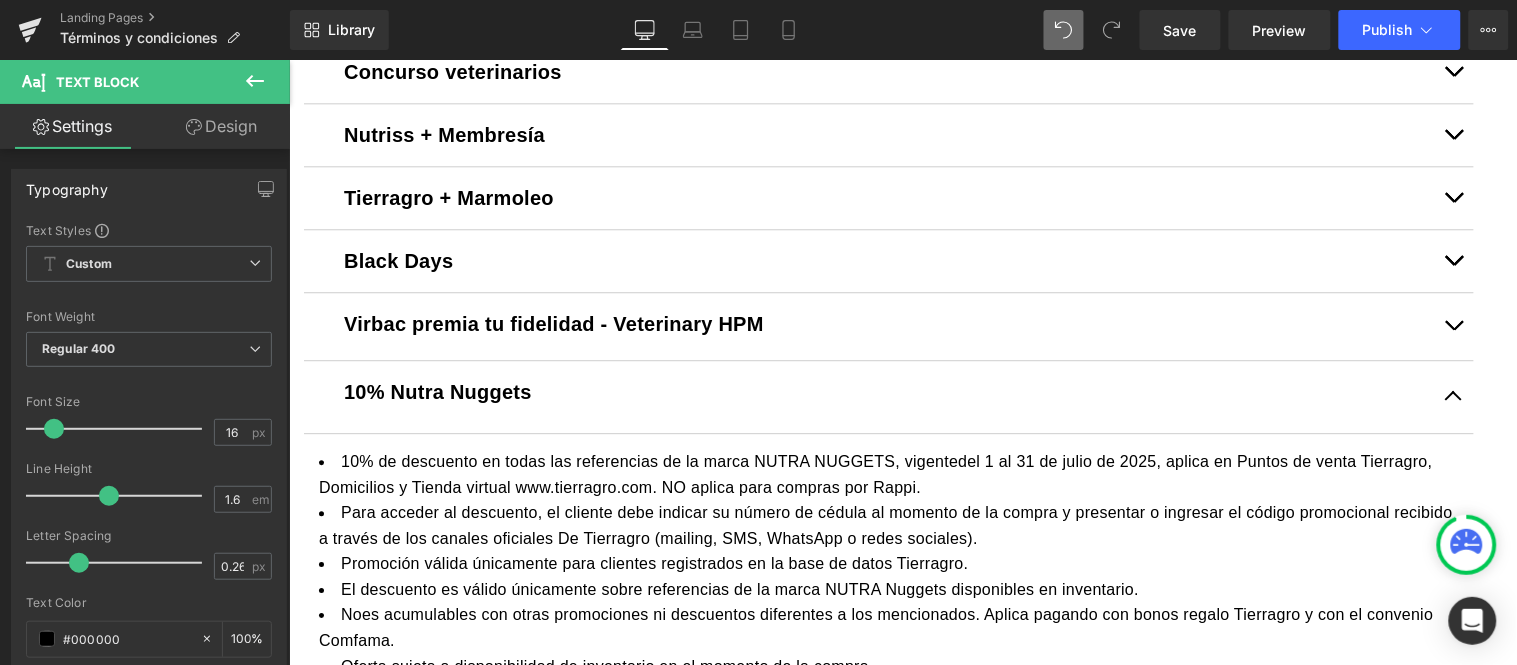 click at bounding box center [1453, 400] 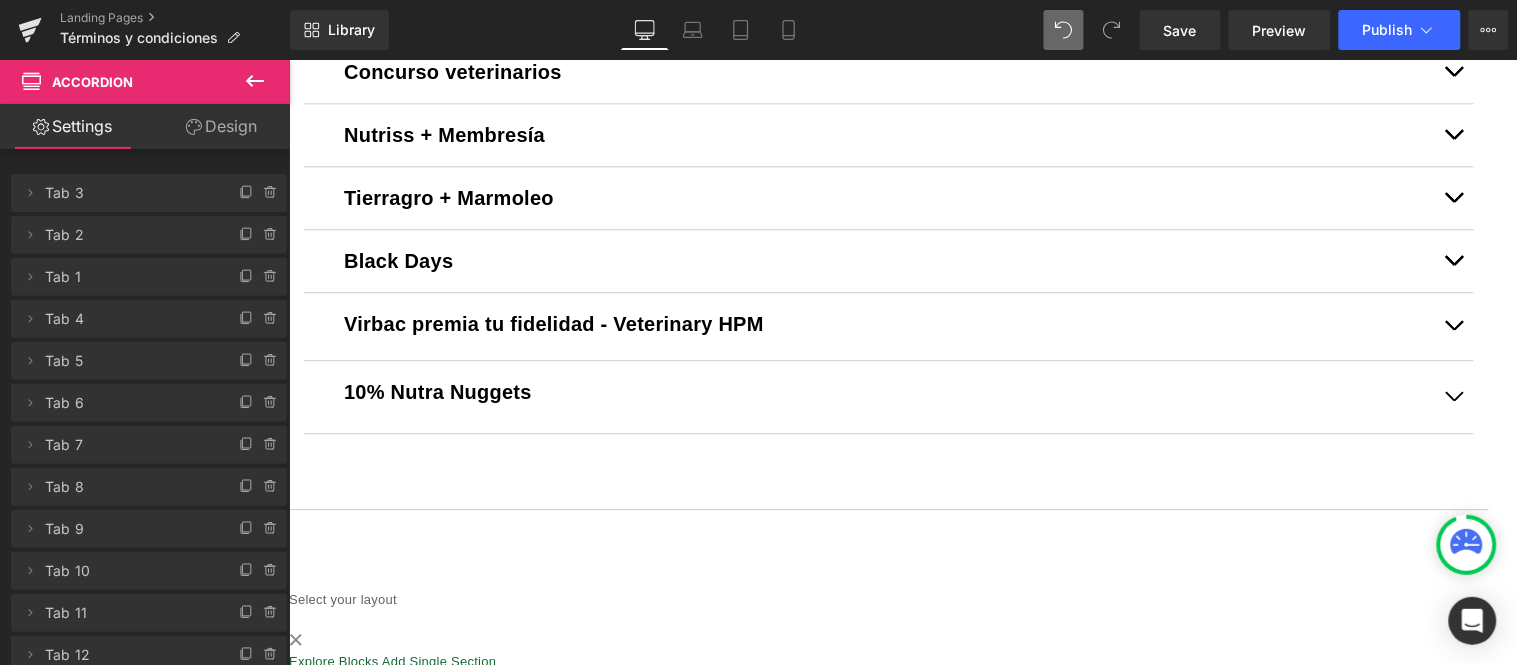 click on "10% Nutra Nuggets Text Block" at bounding box center [888, 396] 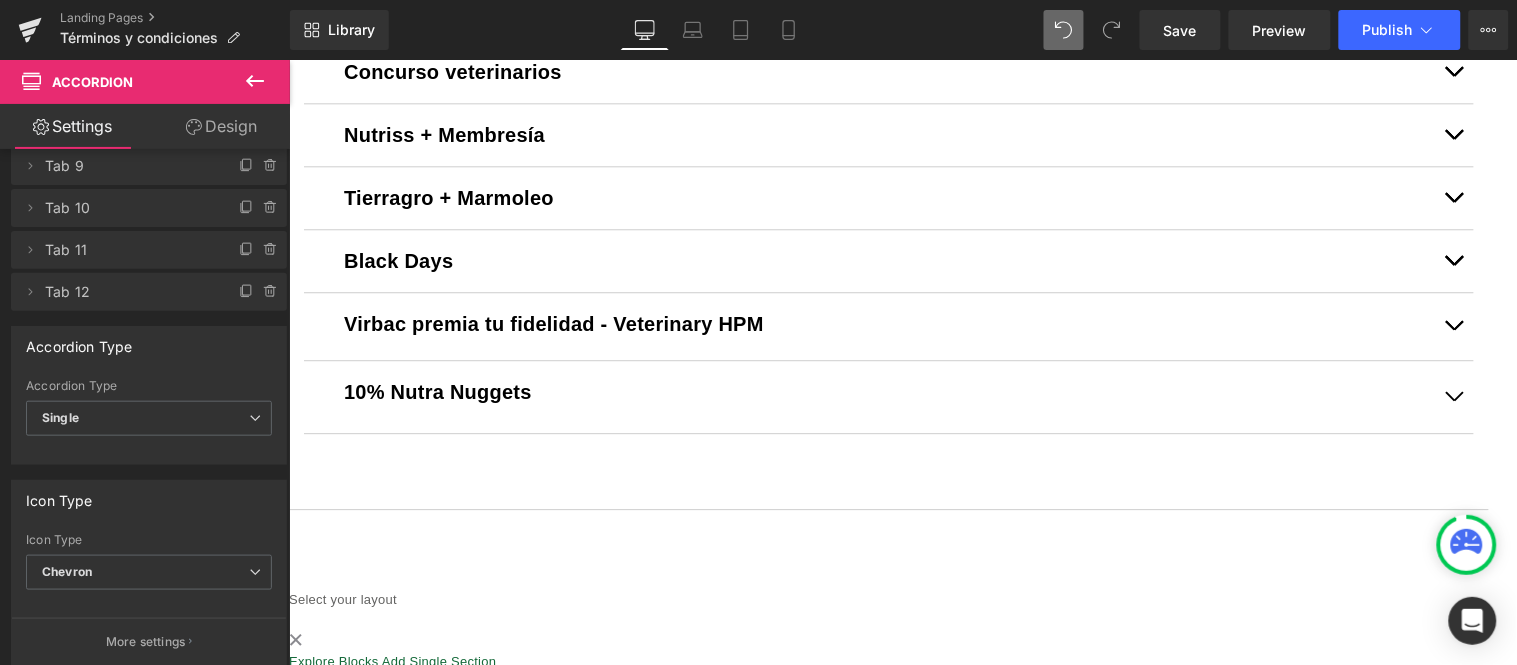 scroll, scrollTop: 333, scrollLeft: 0, axis: vertical 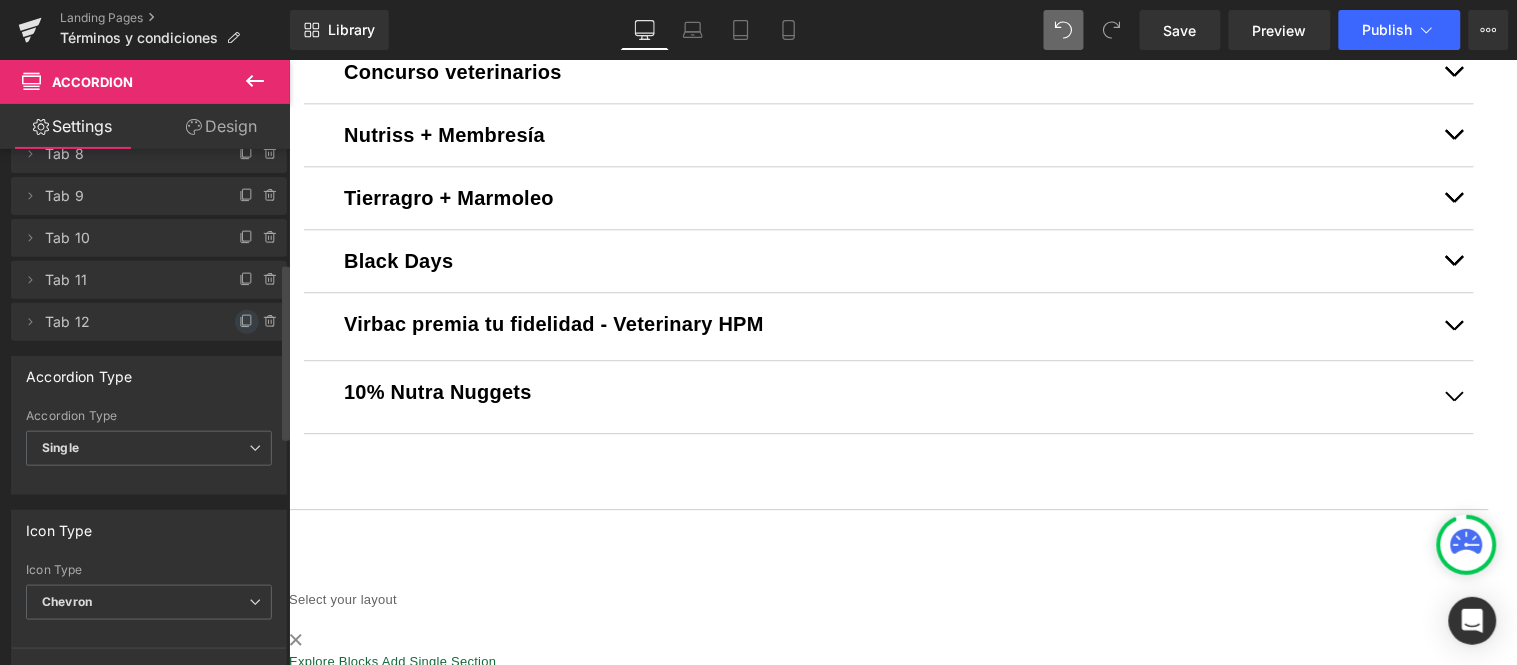 click at bounding box center (247, 322) 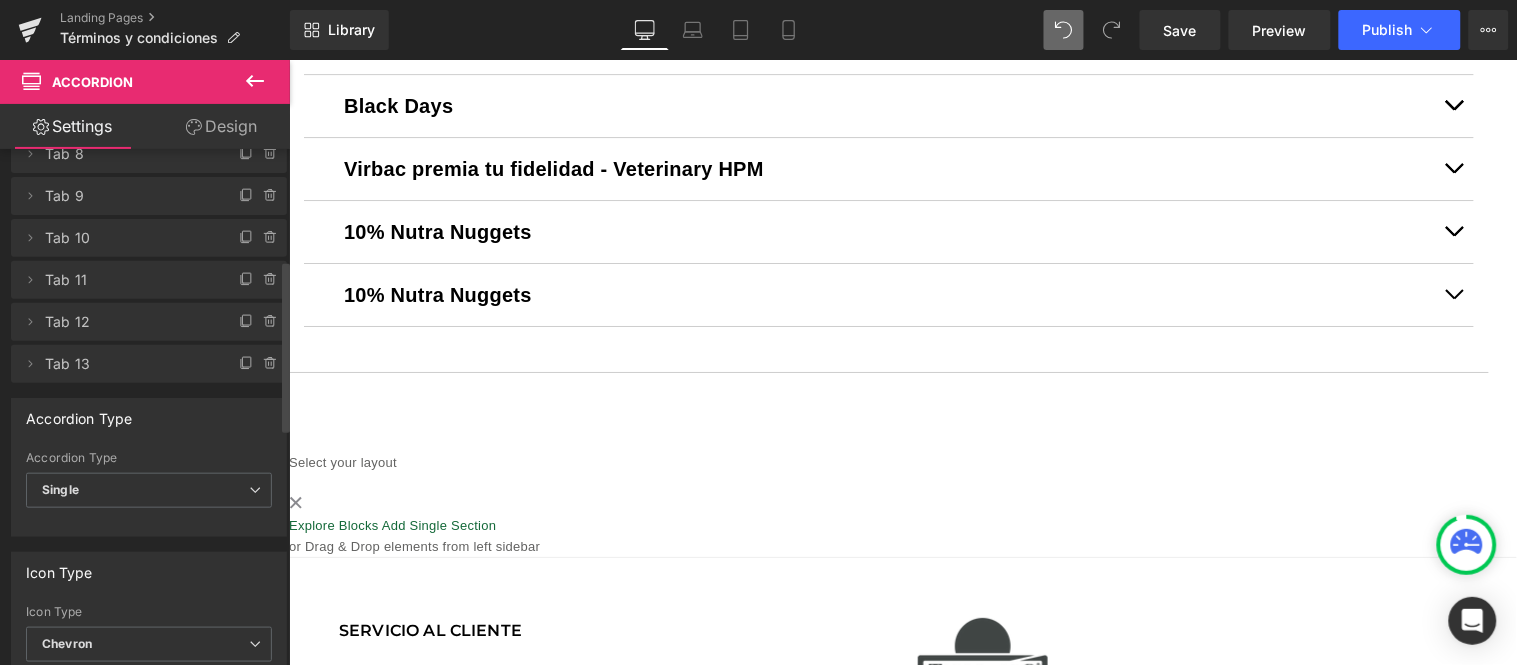 scroll, scrollTop: 1805, scrollLeft: 0, axis: vertical 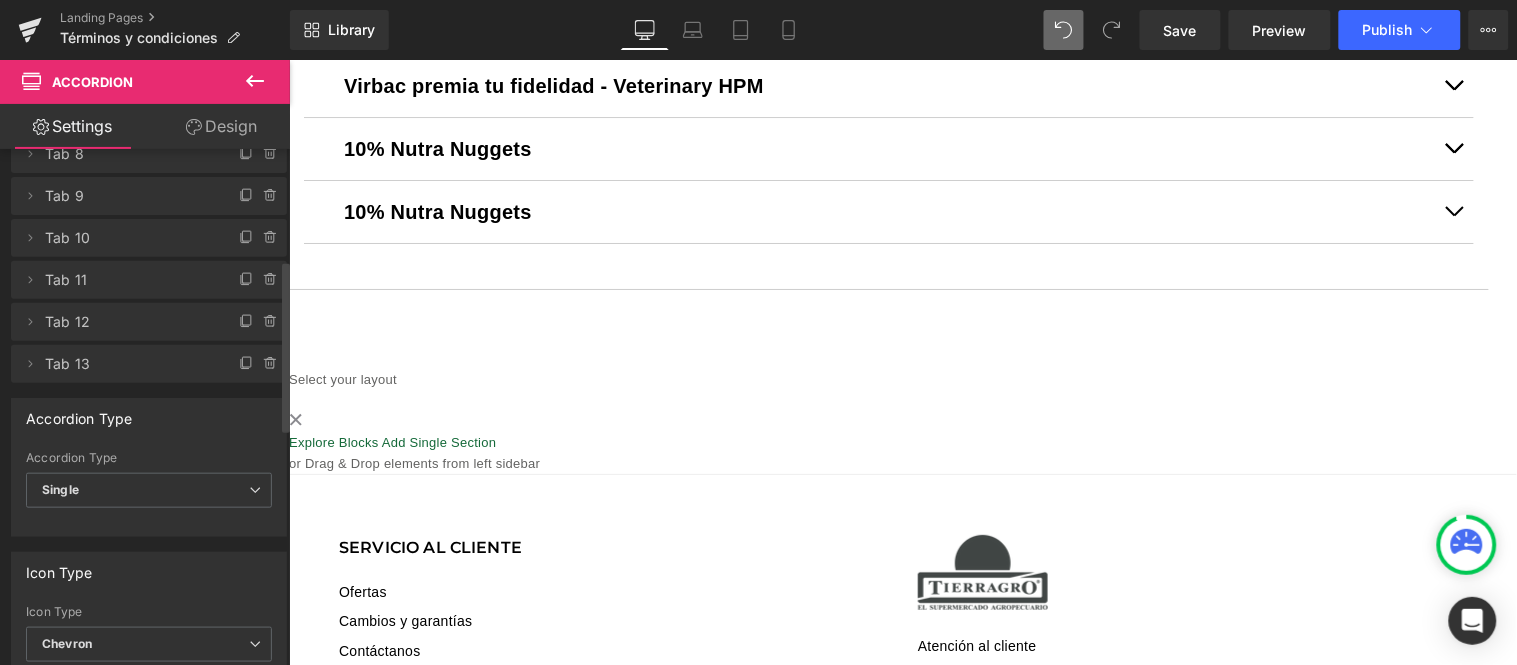 click on "10% Nutra Nuggets" at bounding box center (888, 211) 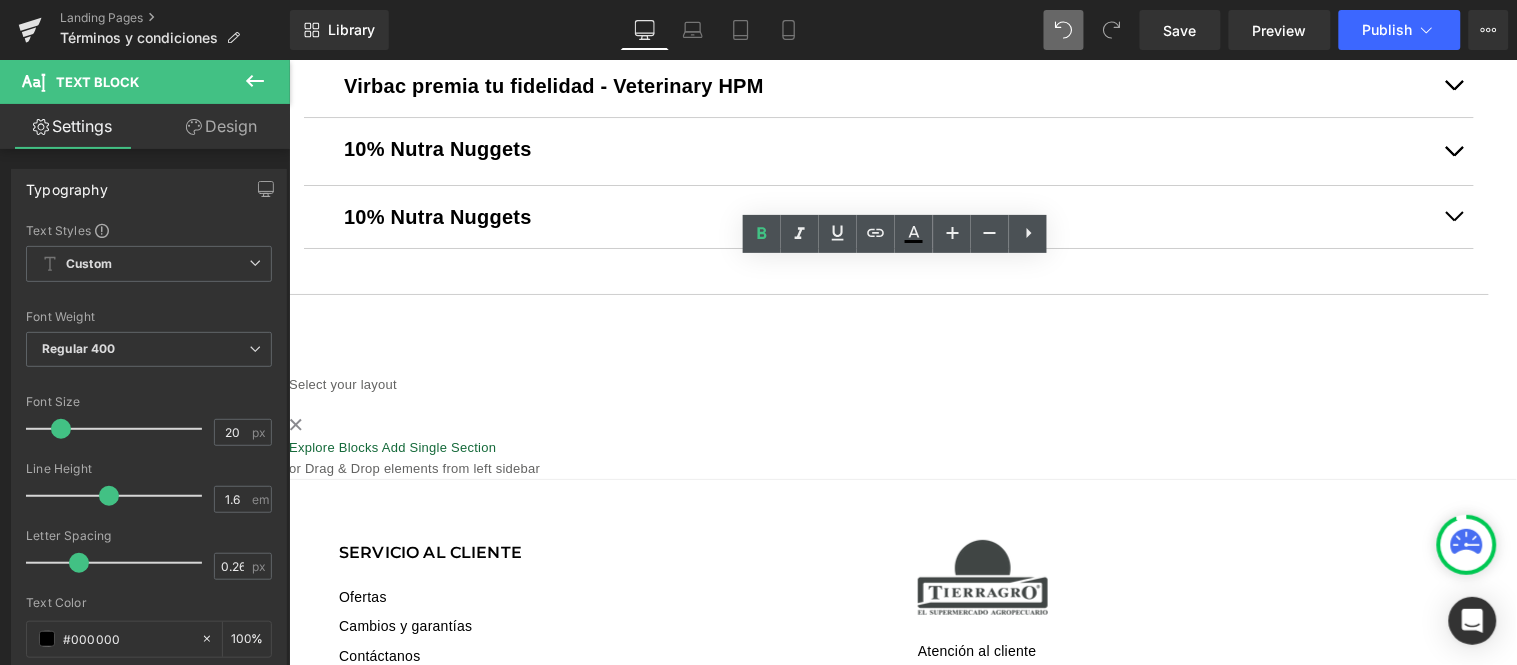 click on "10% Nutra Nuggets" at bounding box center [888, 216] 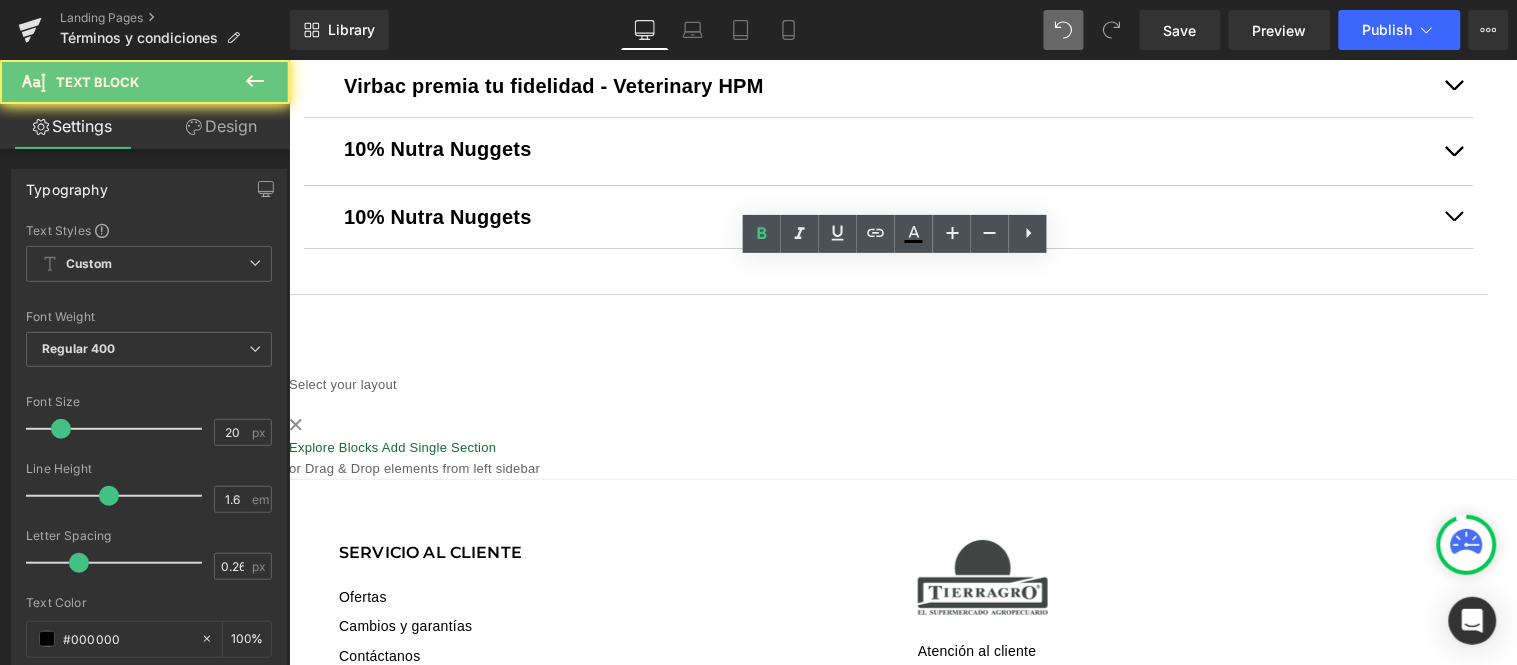 click on "10% Nutra Nuggets" at bounding box center [888, 216] 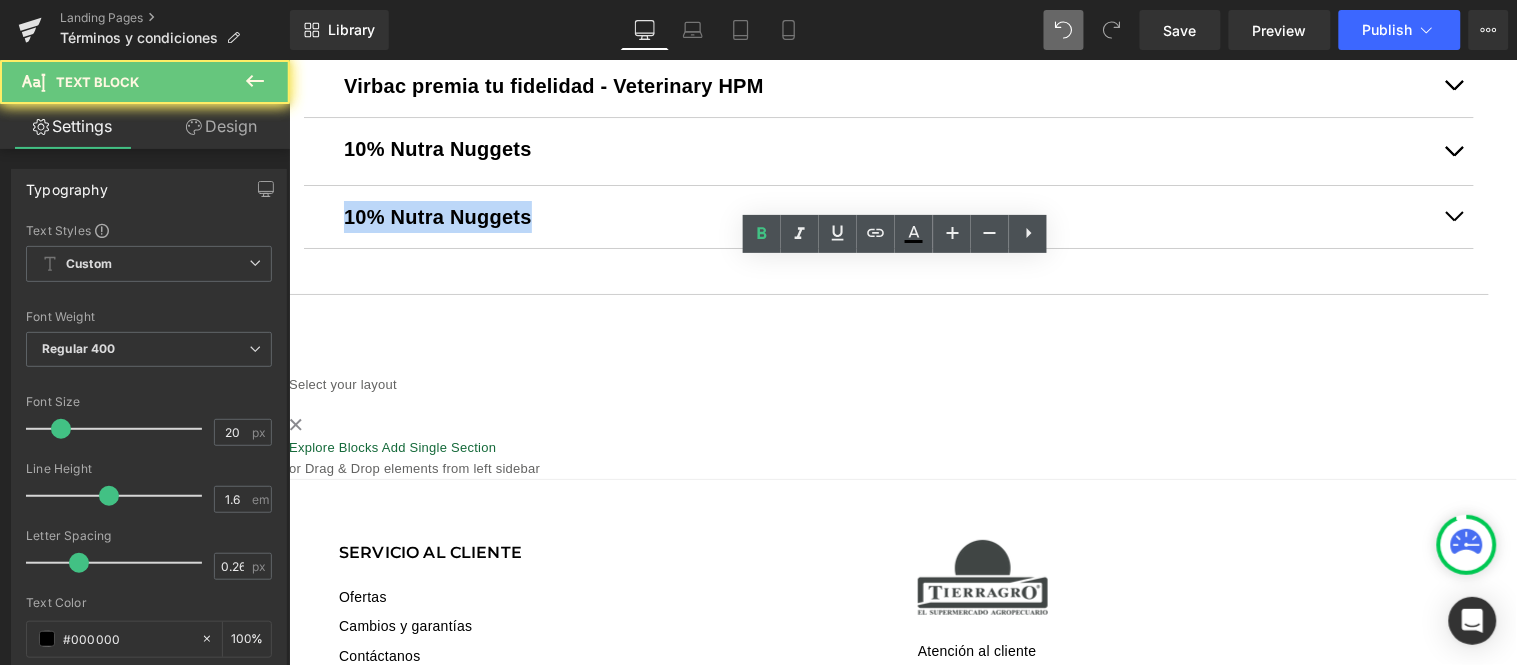 click on "10% Nutra Nuggets" at bounding box center (888, 216) 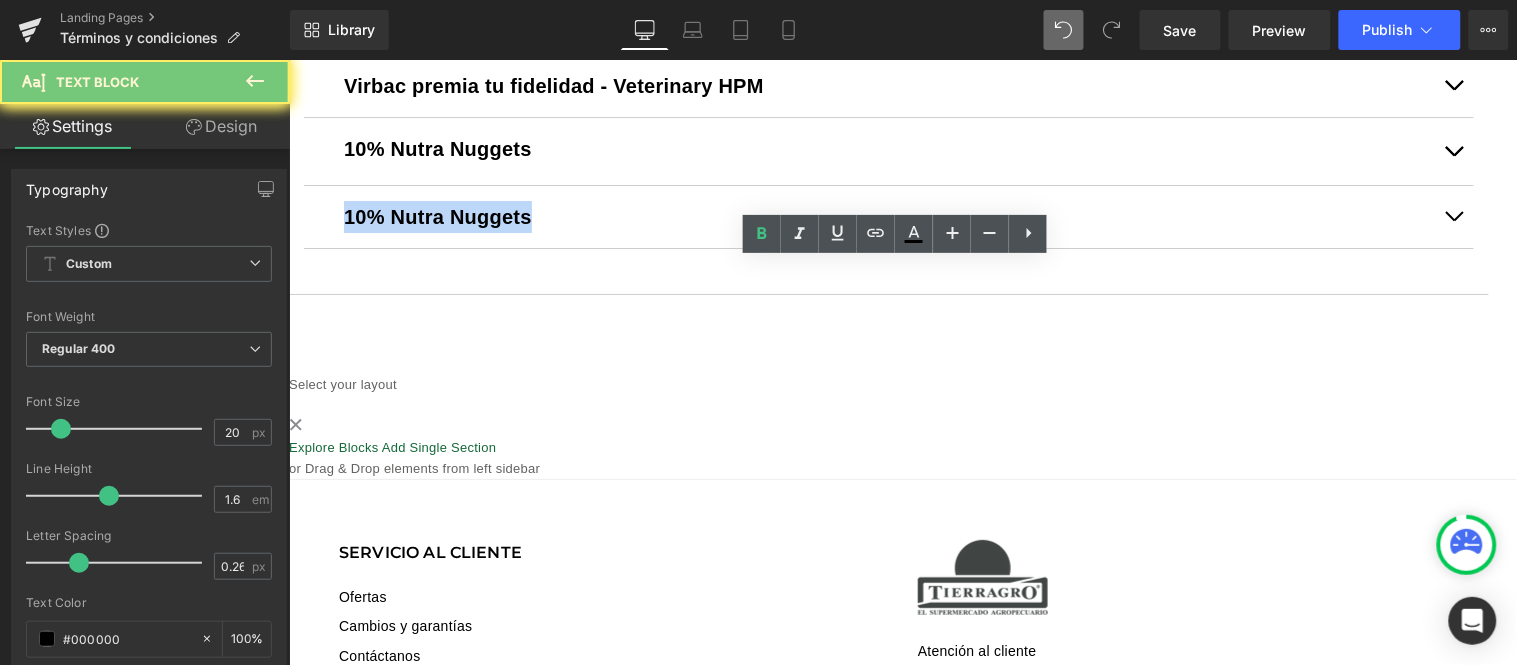 click on "10% Nutra Nuggets" at bounding box center (888, 216) 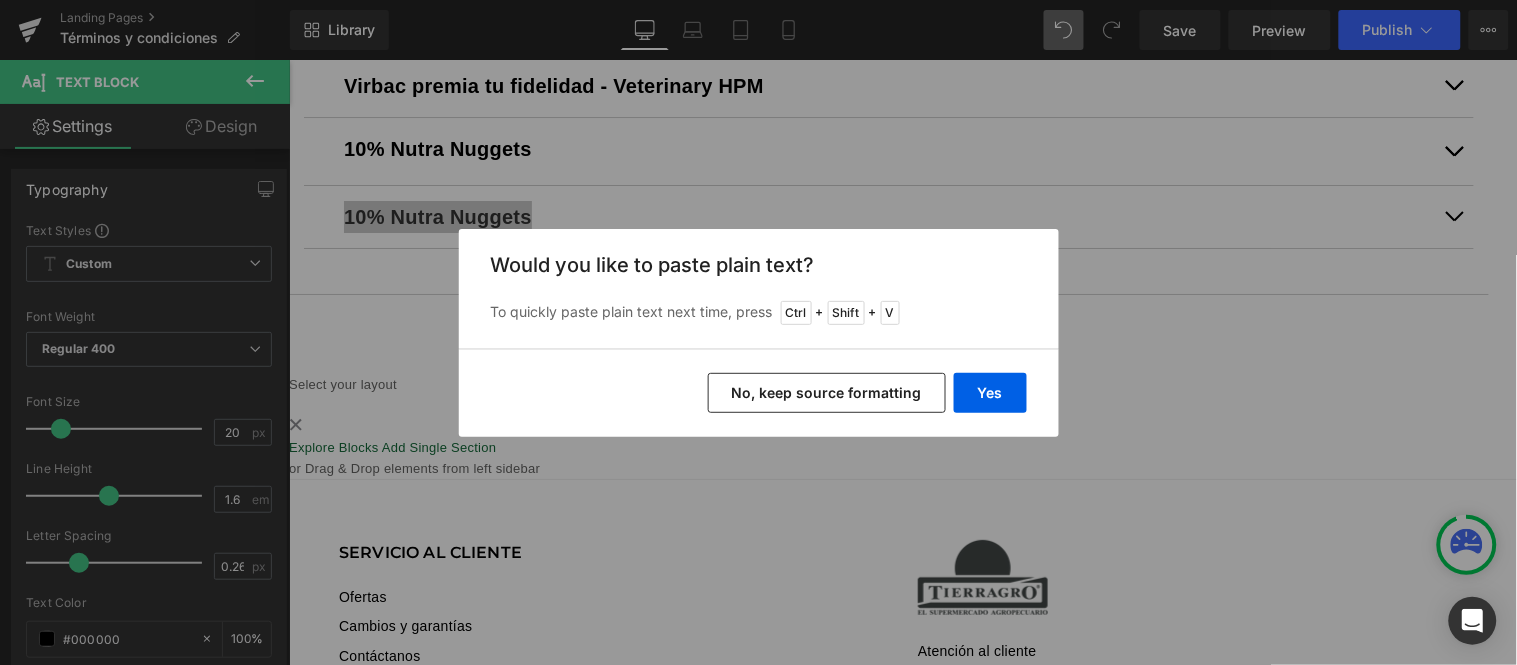 click on "No, keep source formatting" at bounding box center [827, 393] 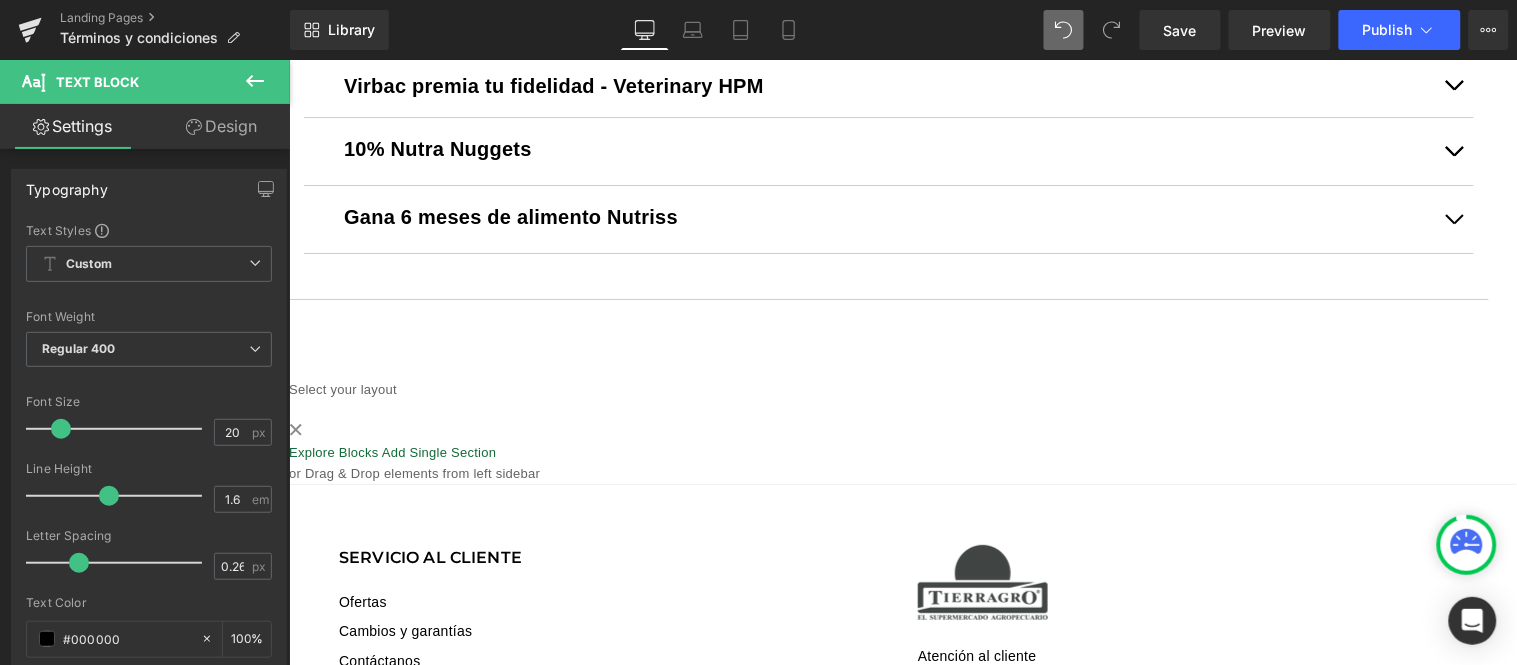 click on "Gana 6 meses de alimento Nutriss Text Block" at bounding box center (888, 218) 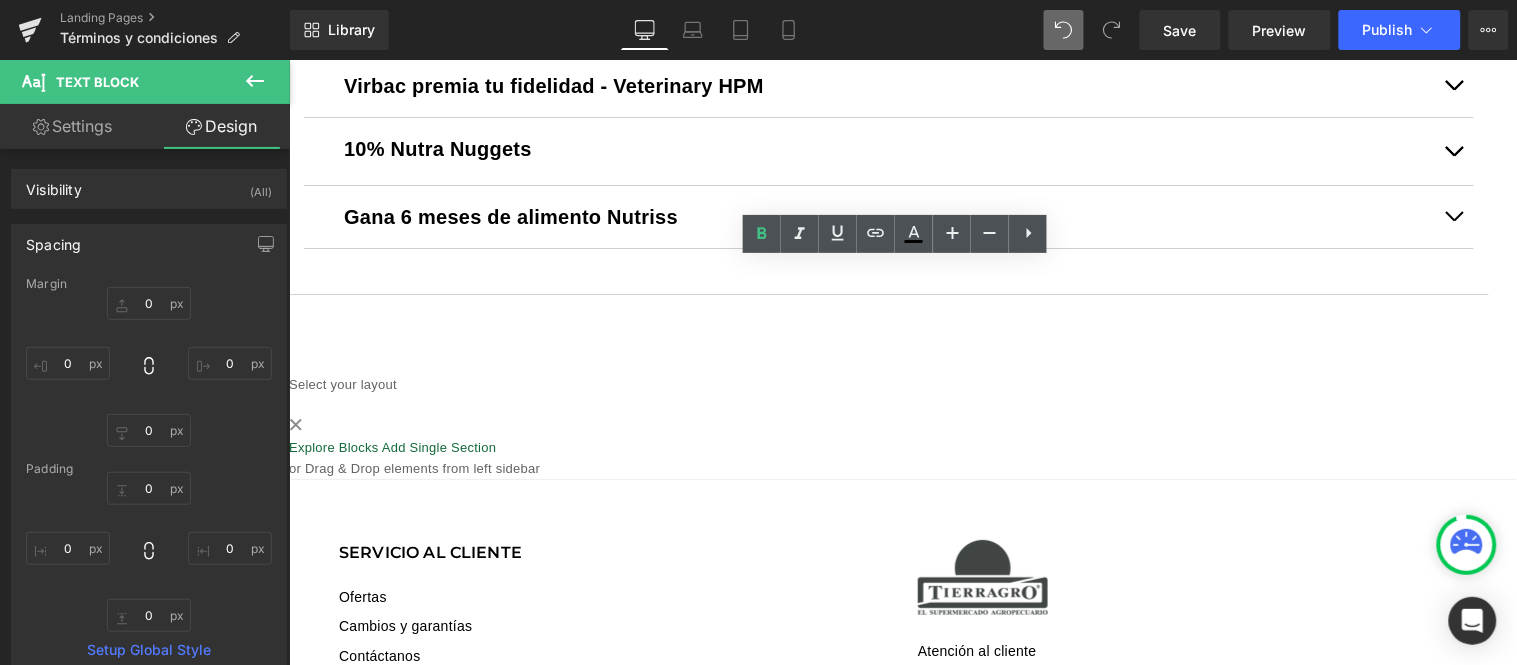 click at bounding box center (1453, 216) 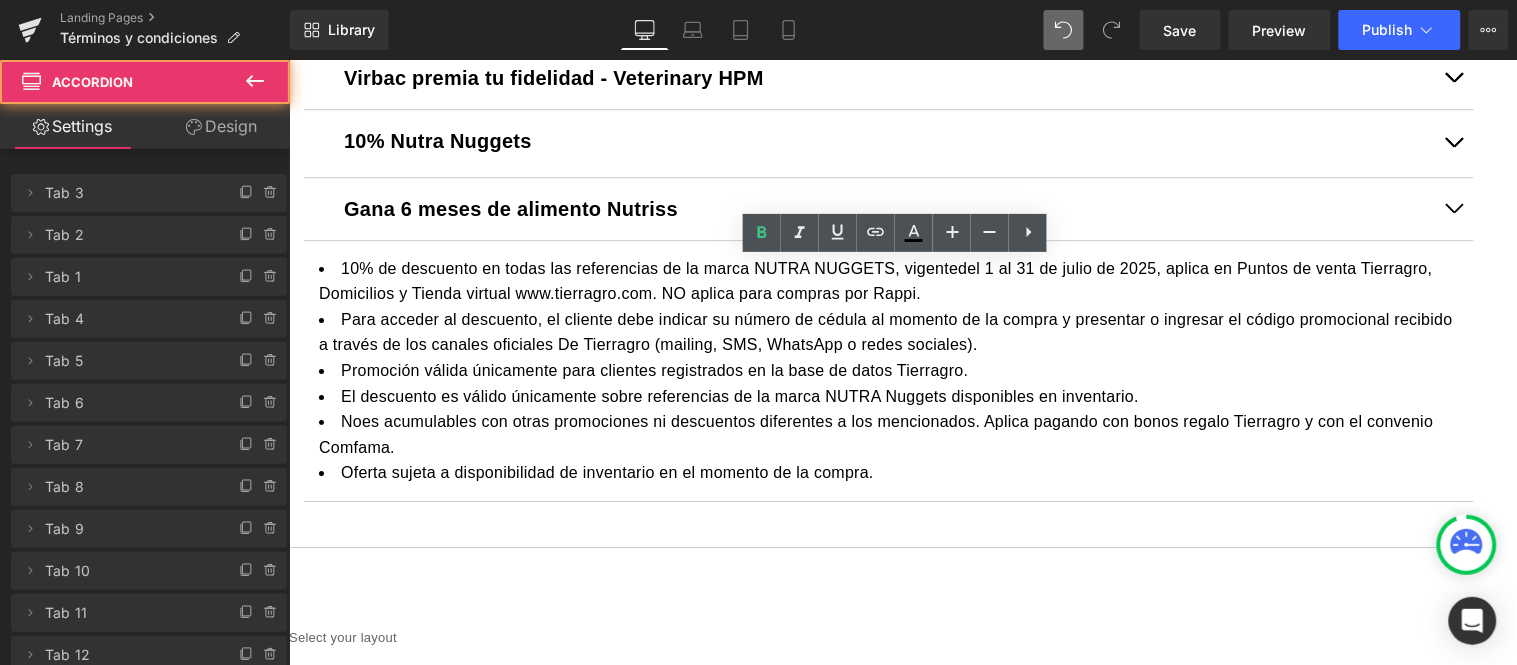 scroll, scrollTop: 1492, scrollLeft: 0, axis: vertical 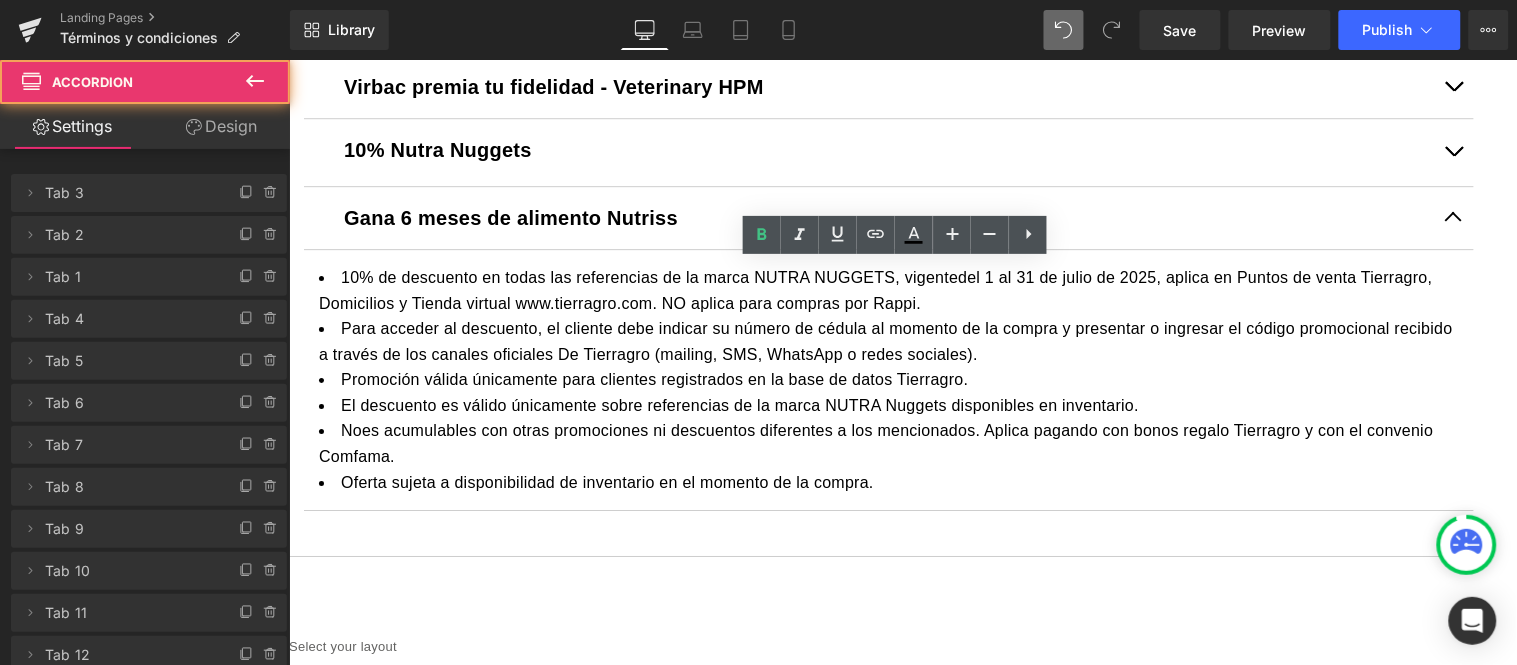 click on "Para acceder al descuento, el cliente debe indicar su número de cédula al momento de la compra y presentar o ingresar el código promocional recibido a través de los canales oficiales De Tierragro (mailing, SMS, WhatsApp o redes sociales)." at bounding box center (888, 340) 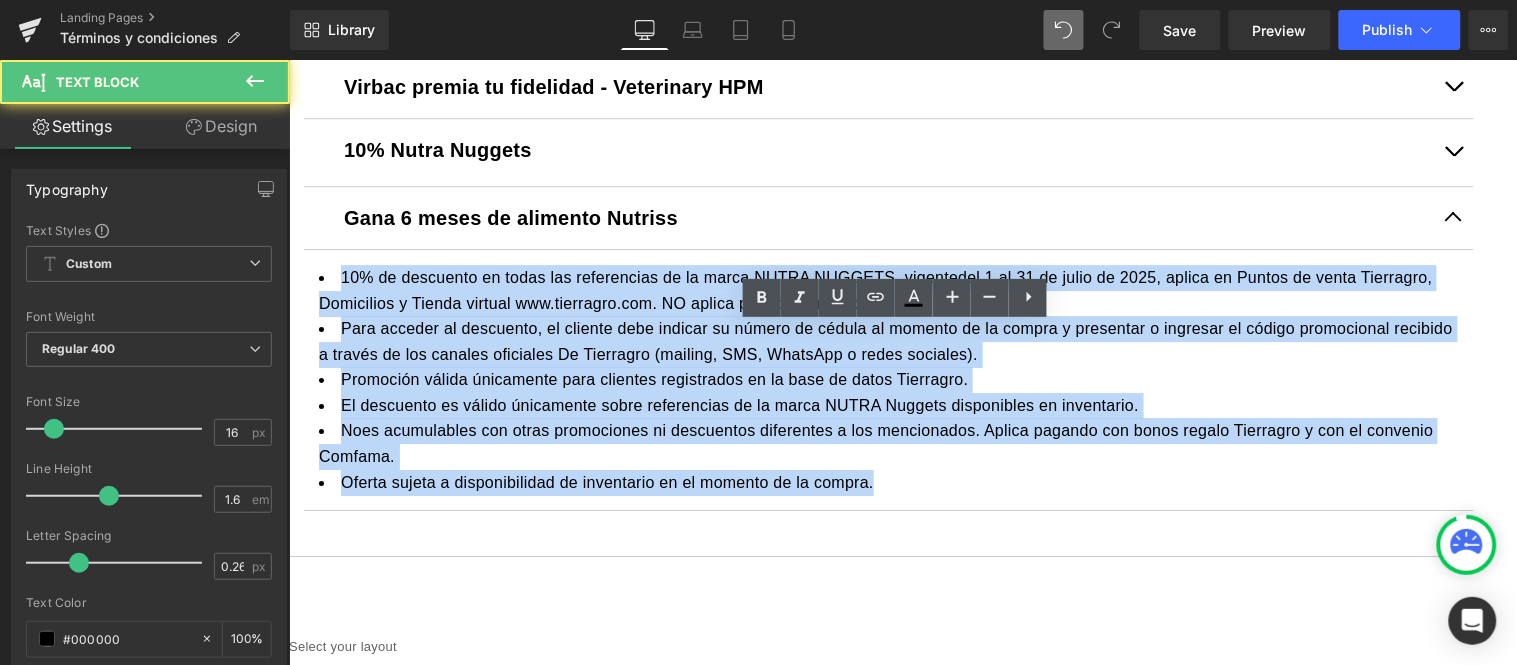 drag, startPoint x: 912, startPoint y: 537, endPoint x: 175, endPoint y: 276, distance: 781.85034 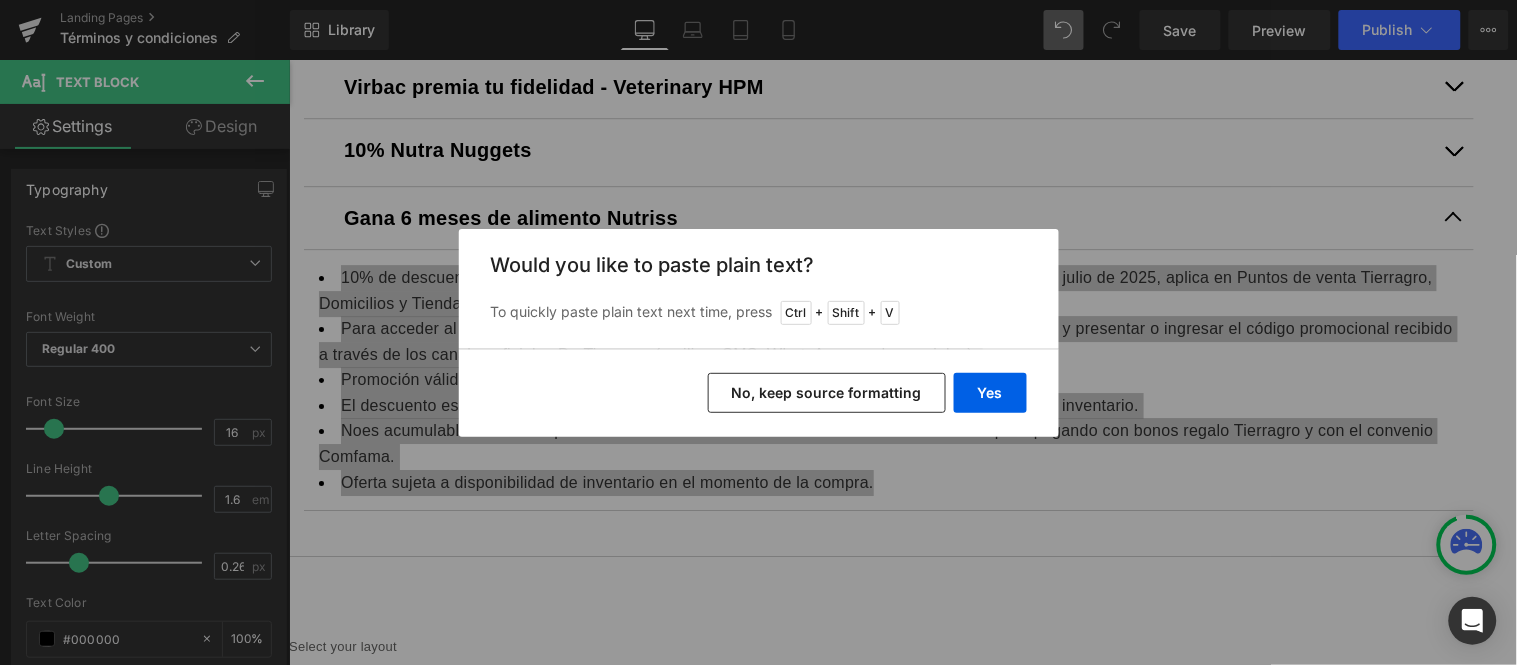 click on "No, keep source formatting" at bounding box center [827, 393] 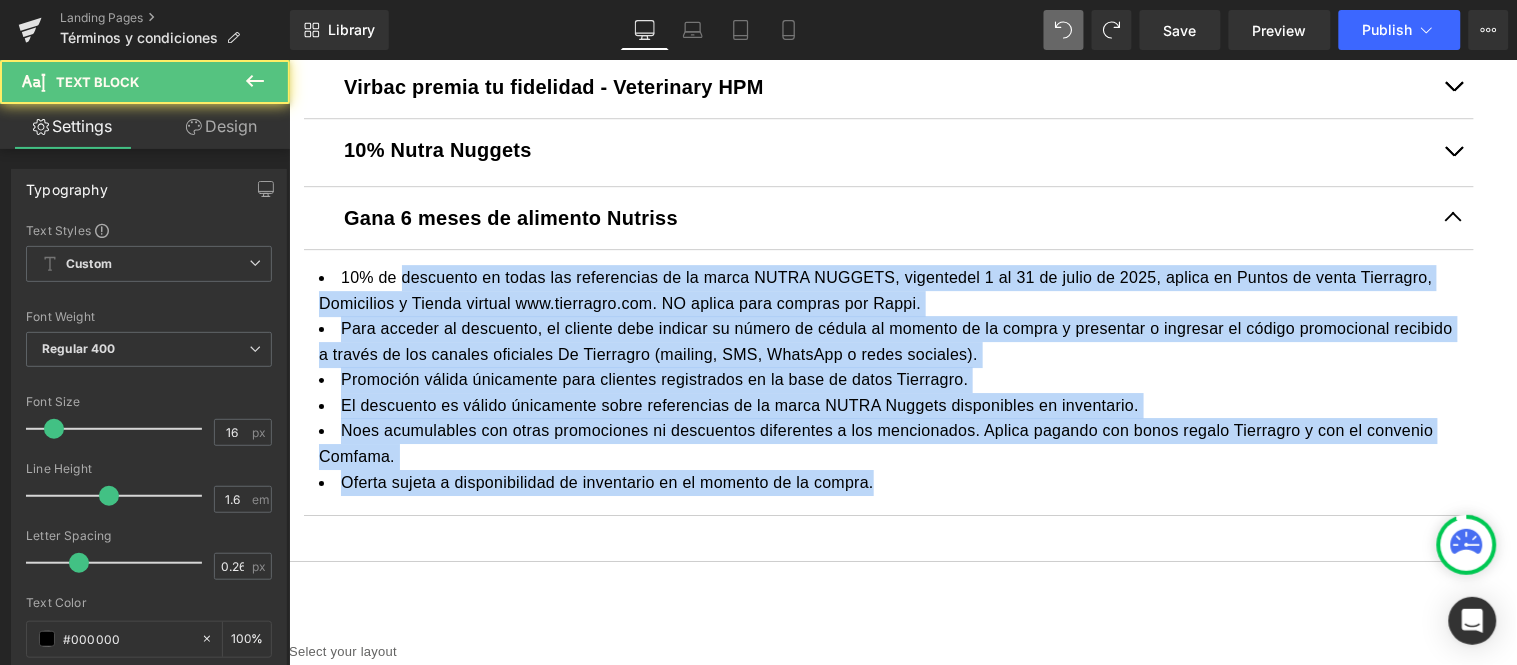 drag, startPoint x: 879, startPoint y: 535, endPoint x: 418, endPoint y: 330, distance: 504.5255 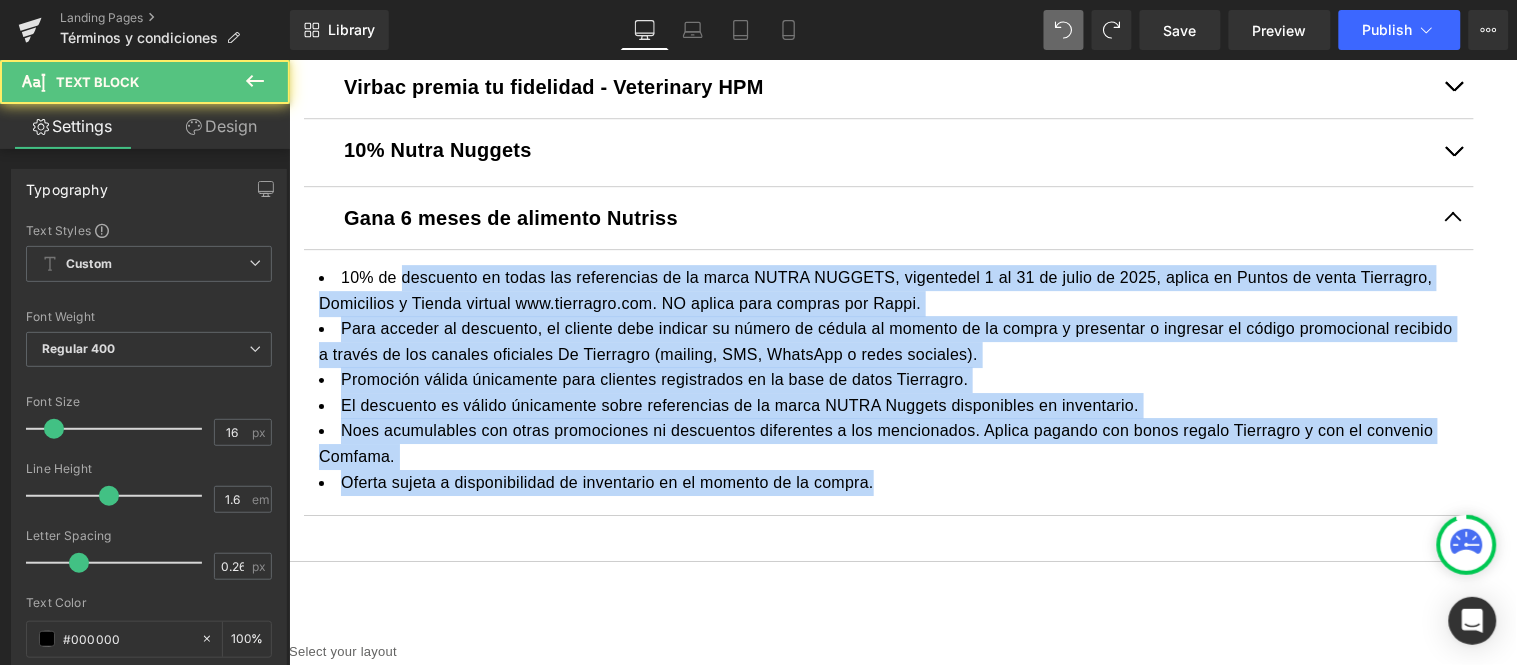 click on "[PERCENTAGE]% de descuento en todas las referencias de la marca NUTRA NUGGETS, vigentedel [DATE] al [DATE], aplica en Puntos de venta Tierragro, Domicilios y Tienda virtual www.tierragro.com. NO aplica para compras por Rappi. Para acceder al descuento, el cliente debe indicar su número de cédula al momento de la compra y presentar o ingresar el código promocional recibido a través de los canales oficiales De Tierragro (mailing, SMS, WhatsApp o redes sociales). Promoción válida únicamente para clientes registrados en la base de datos Tierragro. El descuento es válido únicamente sobre referencias de la marca NUTRA Nuggets disponibles en inventario. Noes acumulables con otras promociones ni descuentos diferentes a los mencionados. Aplica pagando con bonos regalo Tierragro y con el convenio Comfama. Oferta sujeta a disponibilidad de inventario en el momento de la compra." at bounding box center (888, 379) 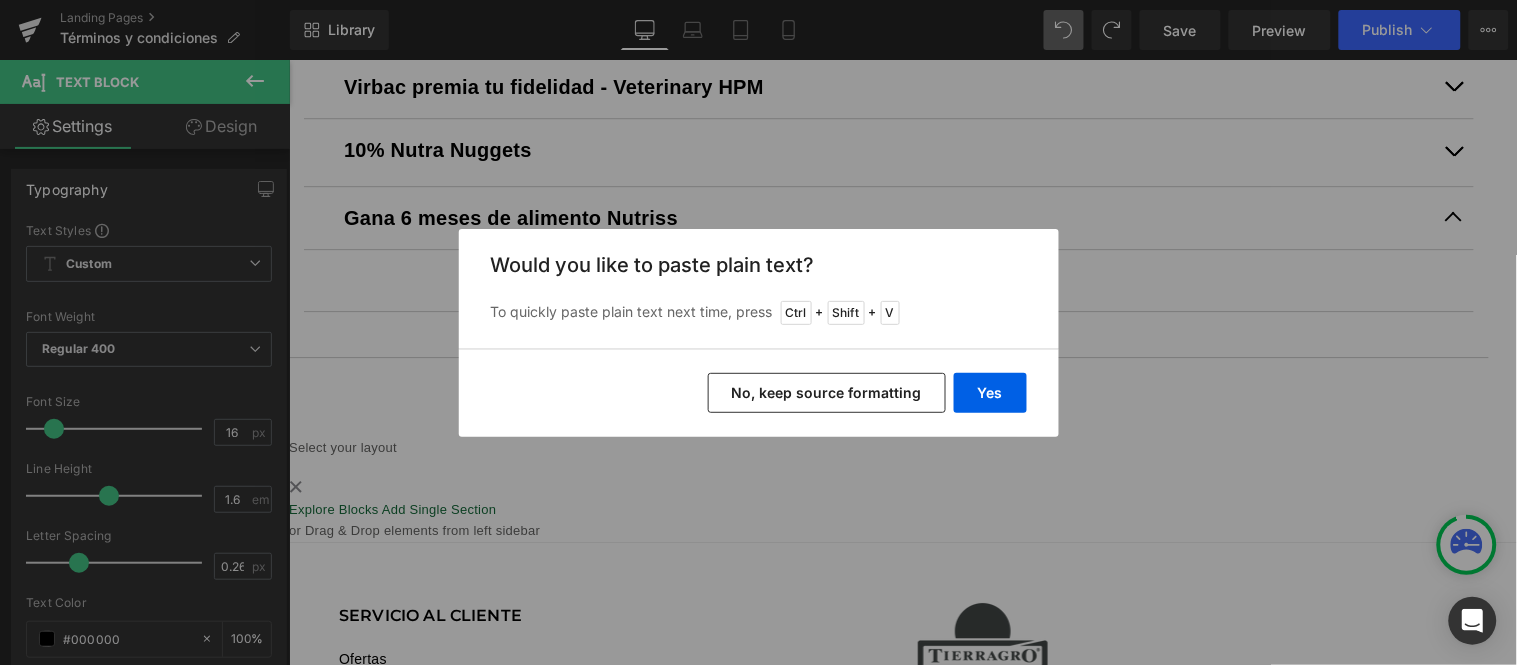 click on "No, keep source formatting" at bounding box center (827, 393) 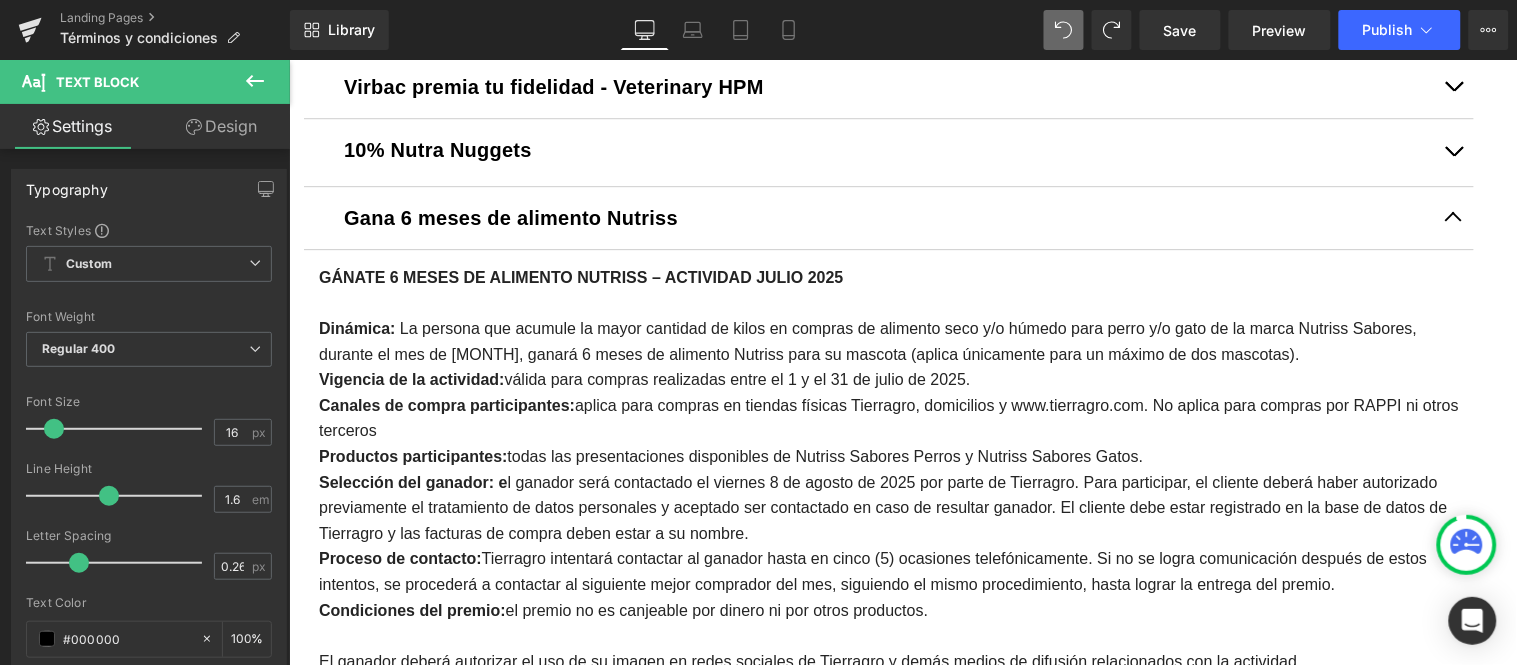 click at bounding box center (1453, 217) 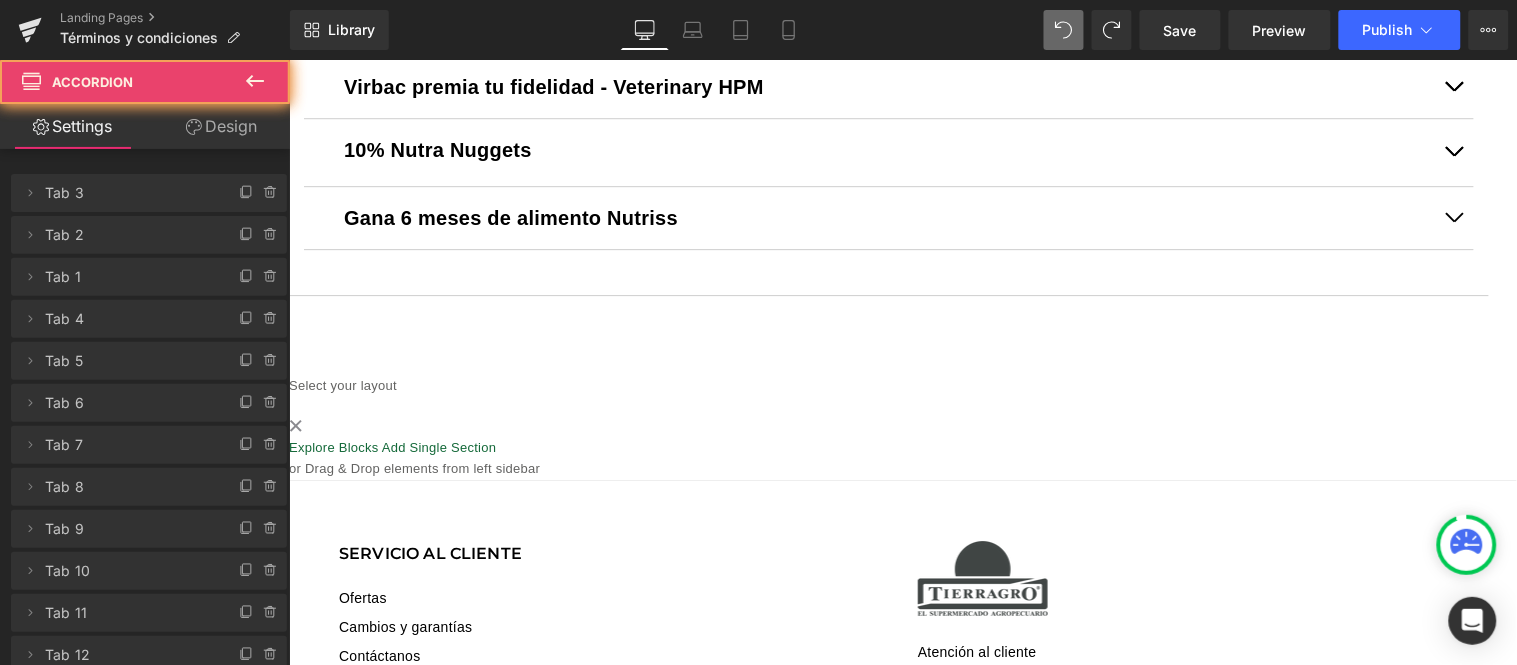 click at bounding box center [1453, 217] 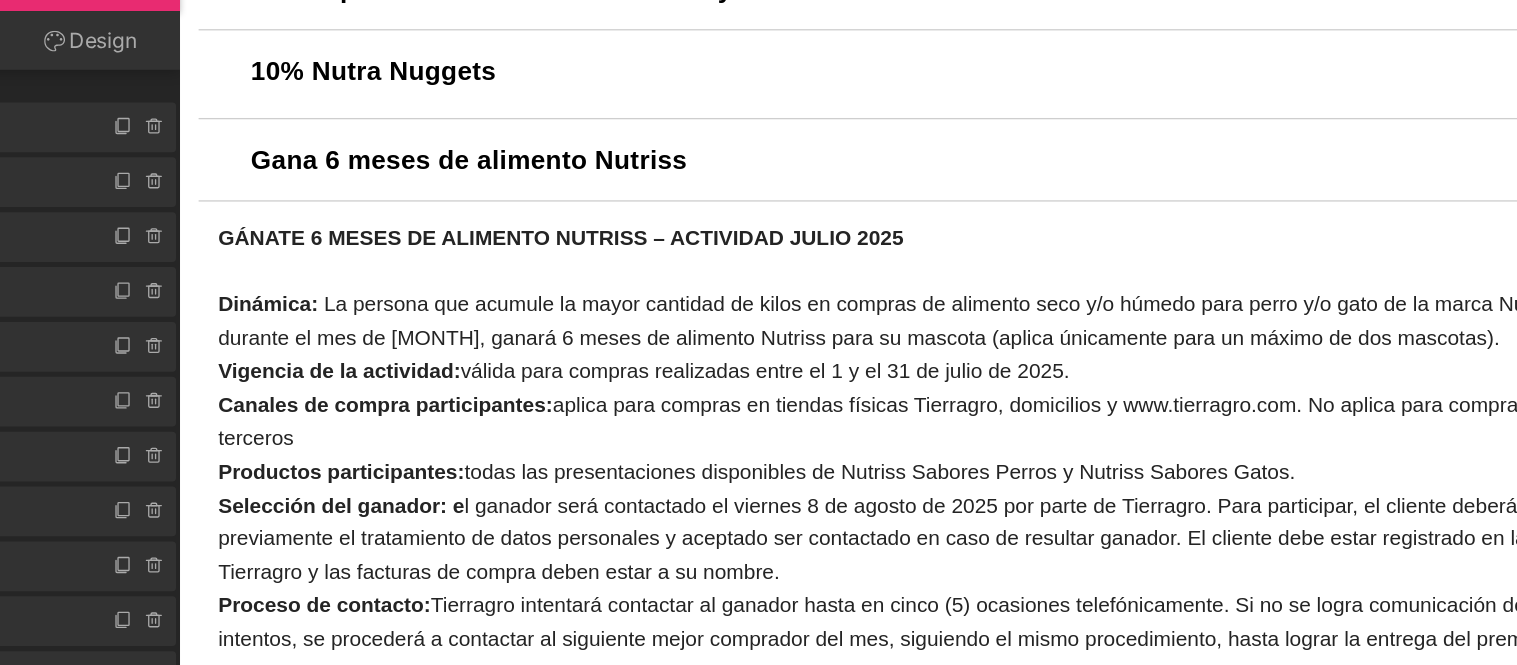 scroll, scrollTop: 0, scrollLeft: 0, axis: both 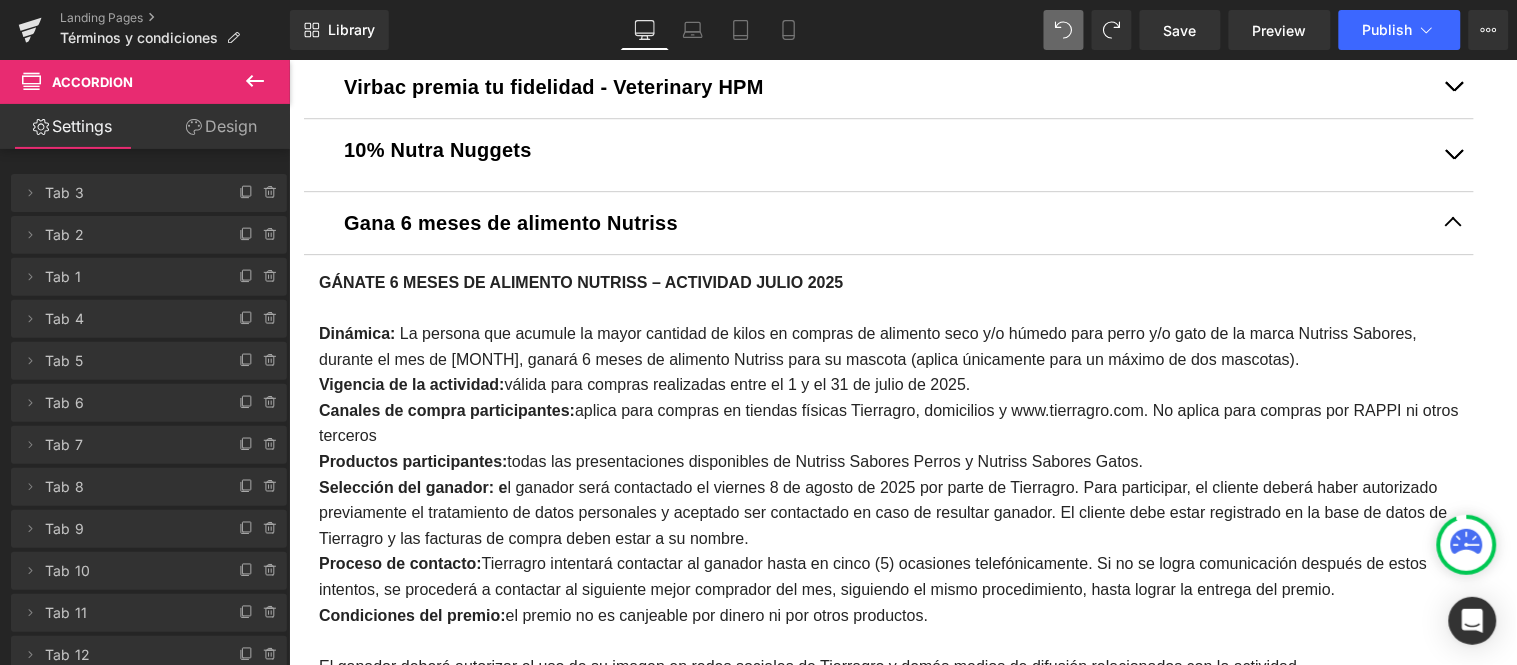 click at bounding box center [1453, 158] 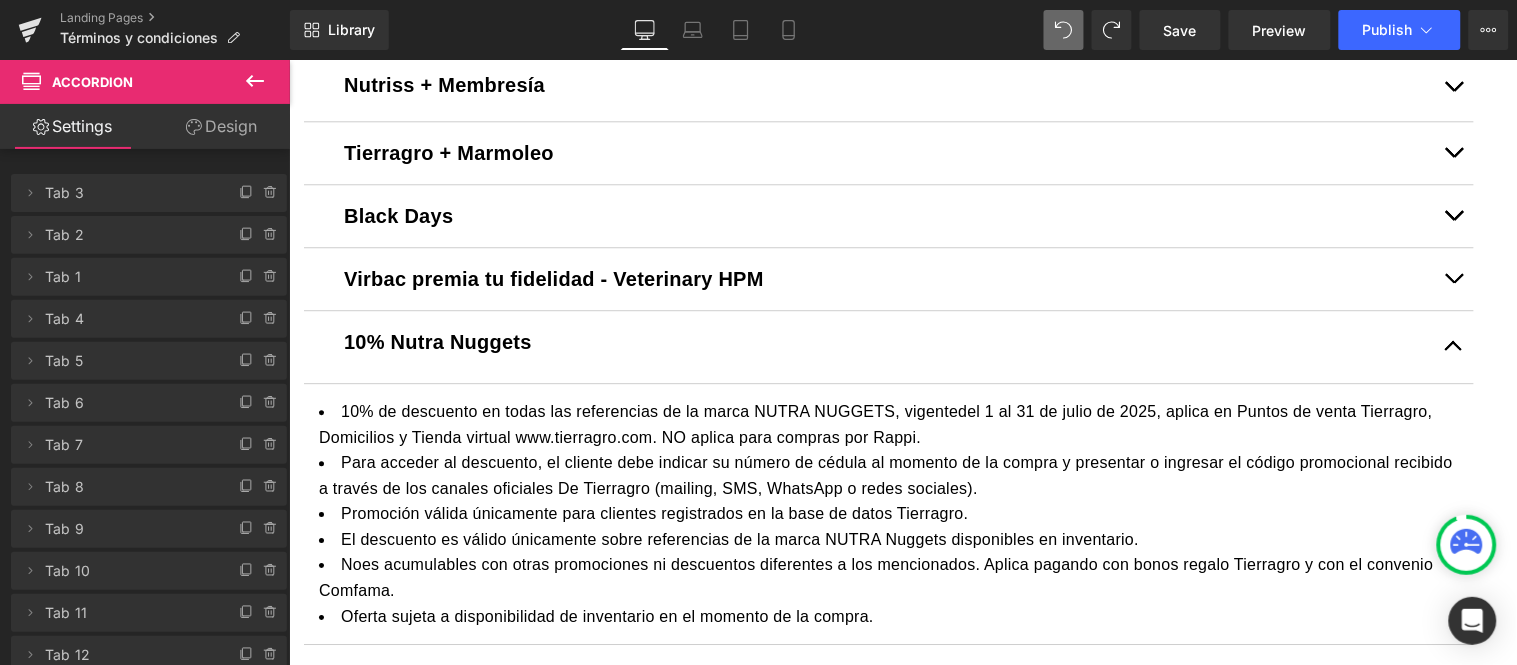scroll, scrollTop: 1270, scrollLeft: 0, axis: vertical 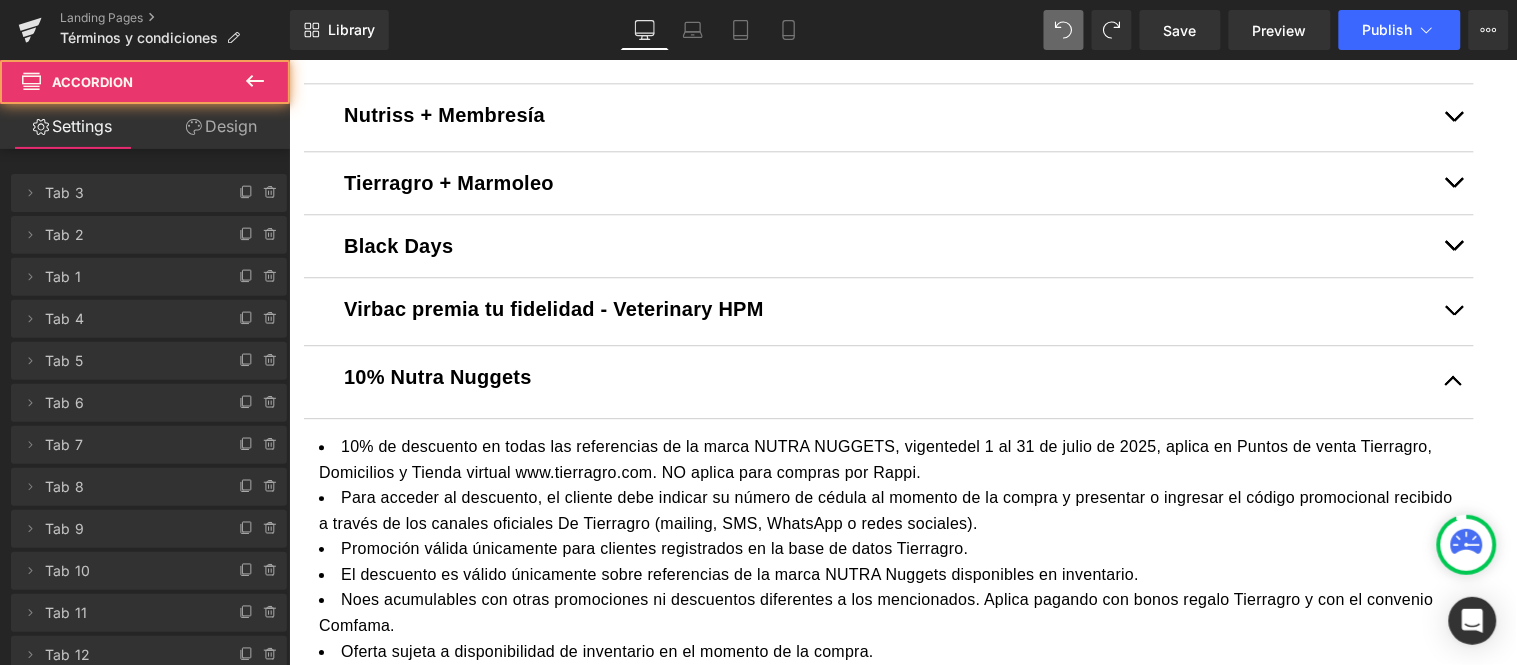 click at bounding box center (1453, 385) 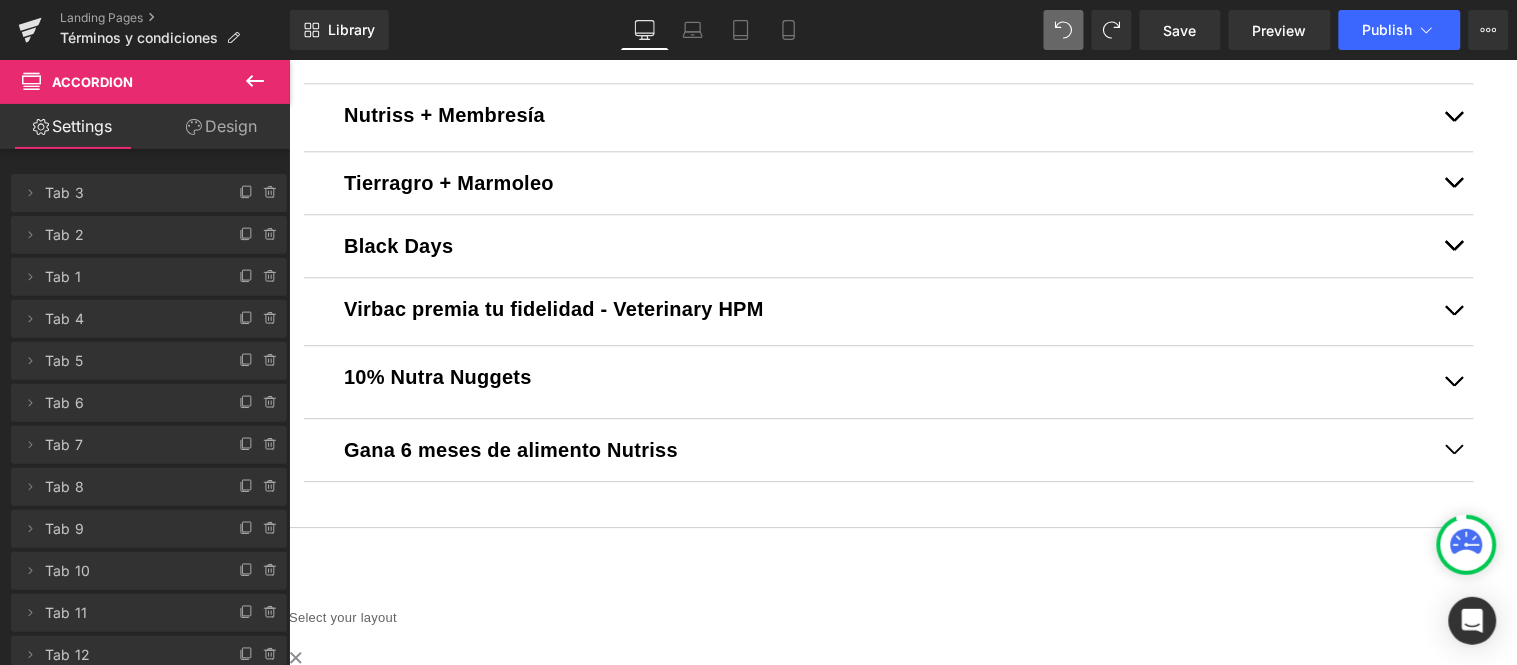 click at bounding box center [1453, 449] 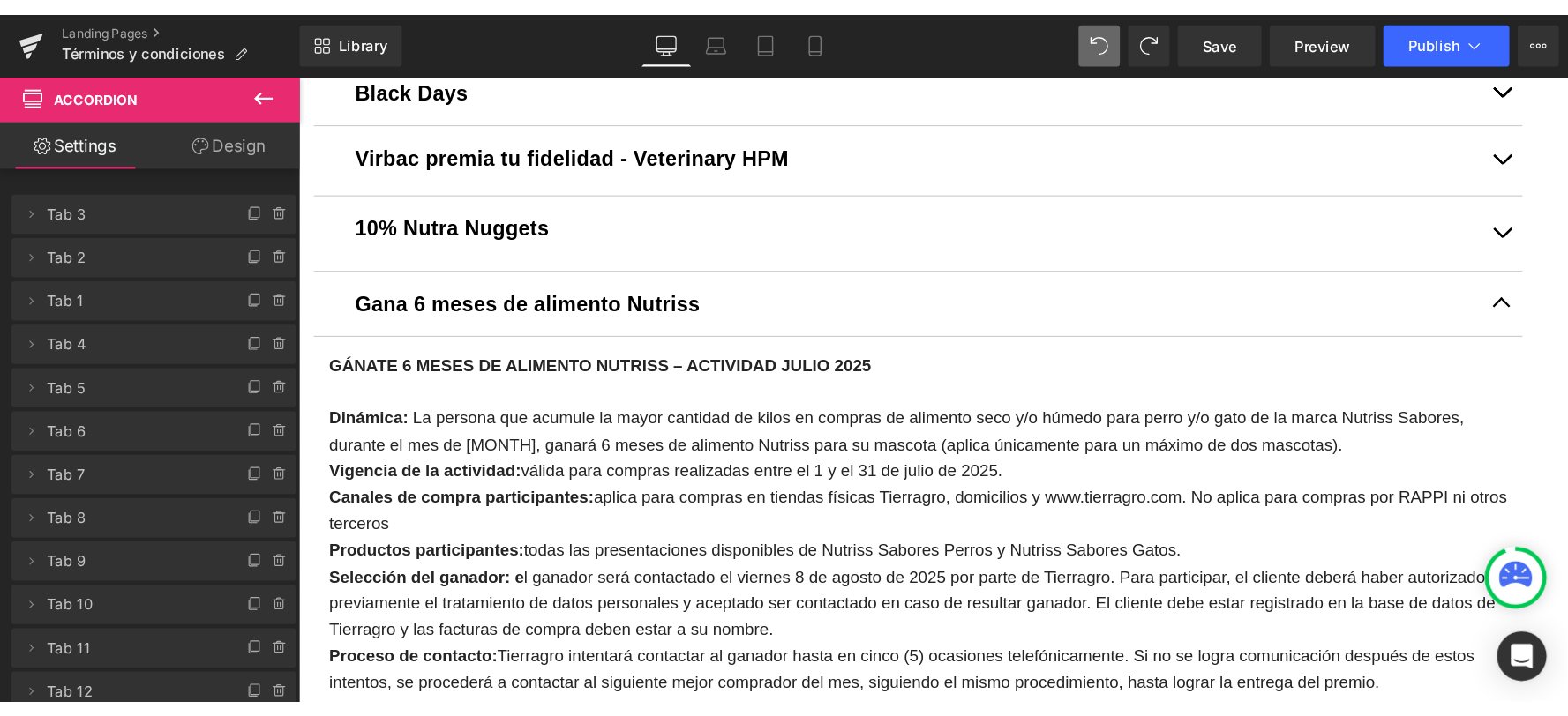 scroll, scrollTop: 1316, scrollLeft: 0, axis: vertical 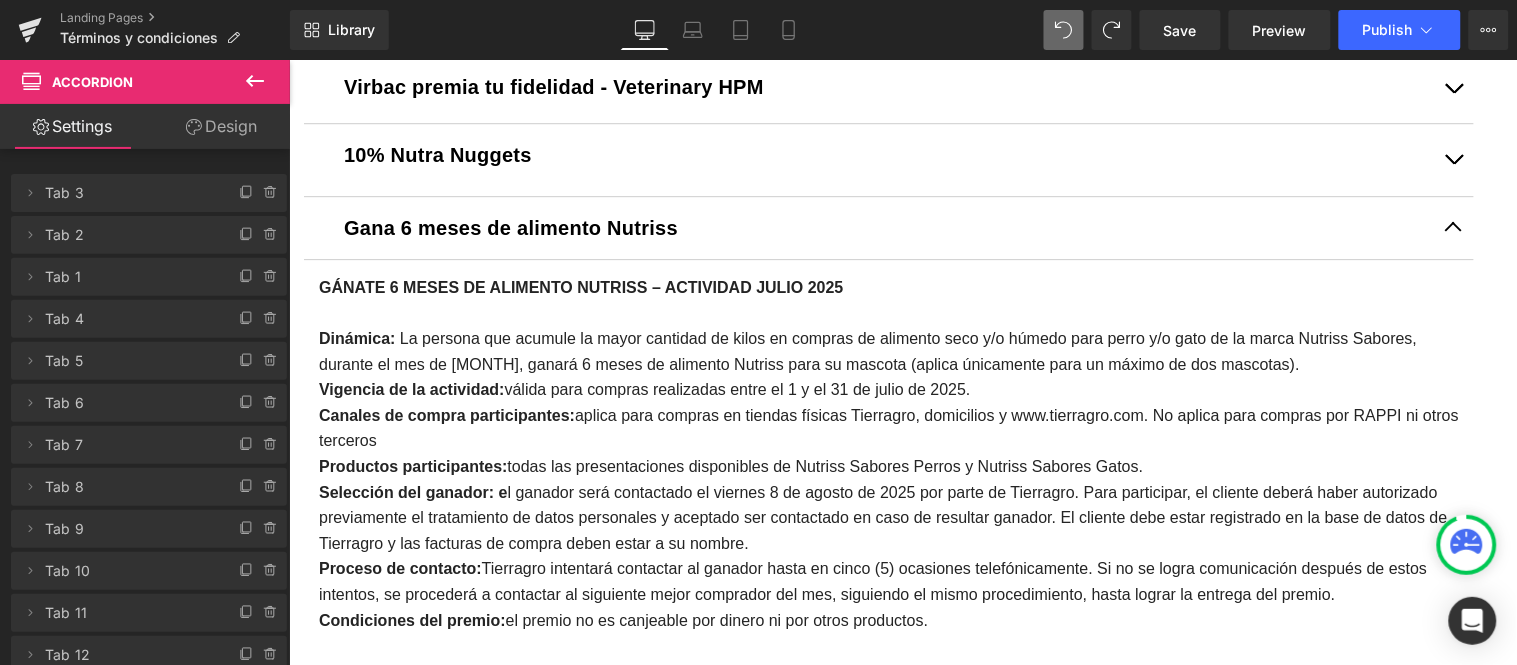 click on "Dinámica:   La persona que acumule la mayor cantidad de kilos en compras de alimento seco y/o húmedo para perro y/o gato de la marca Nutriss Sabores, durante el mes de julio de 2025, ganará 6 meses de alimento Nutriss para su mascota (aplica únicamente para un máximo de dos mascotas)." at bounding box center (888, 338) 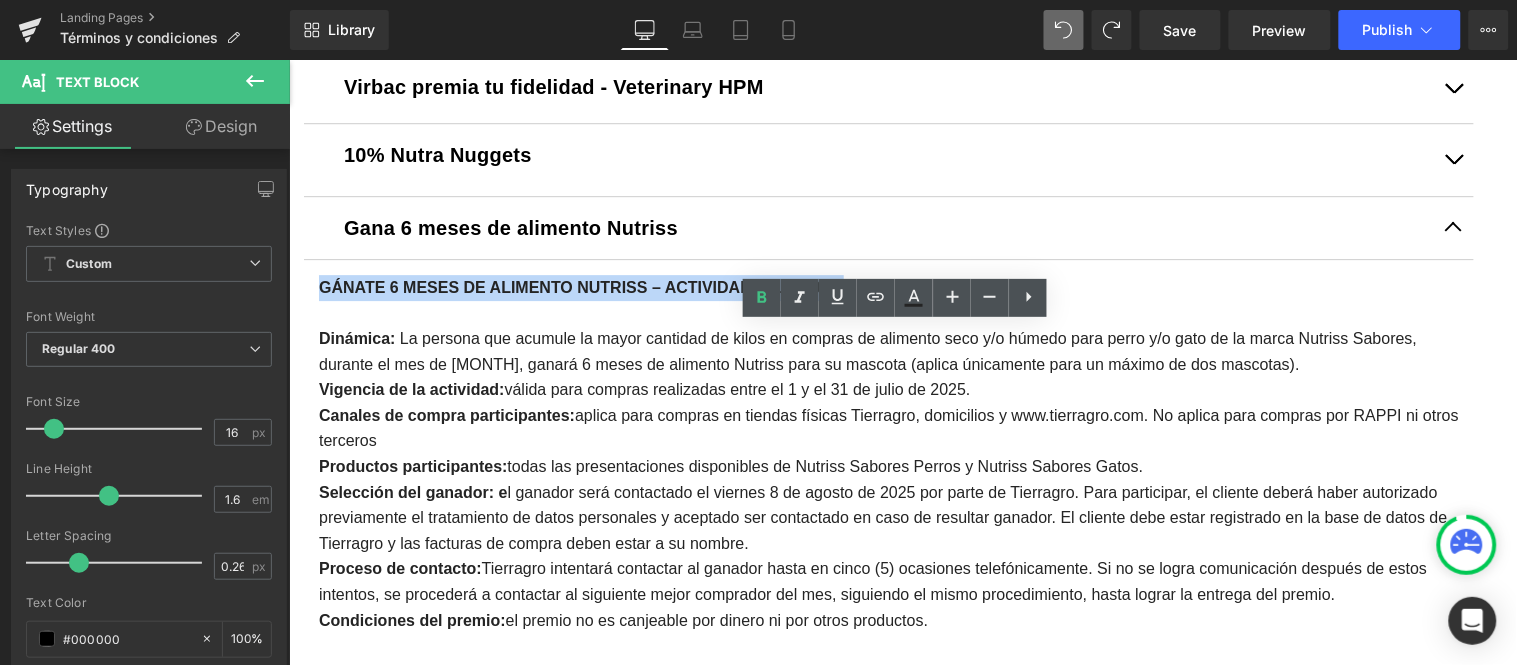 drag, startPoint x: 885, startPoint y: 341, endPoint x: 315, endPoint y: 342, distance: 570.00085 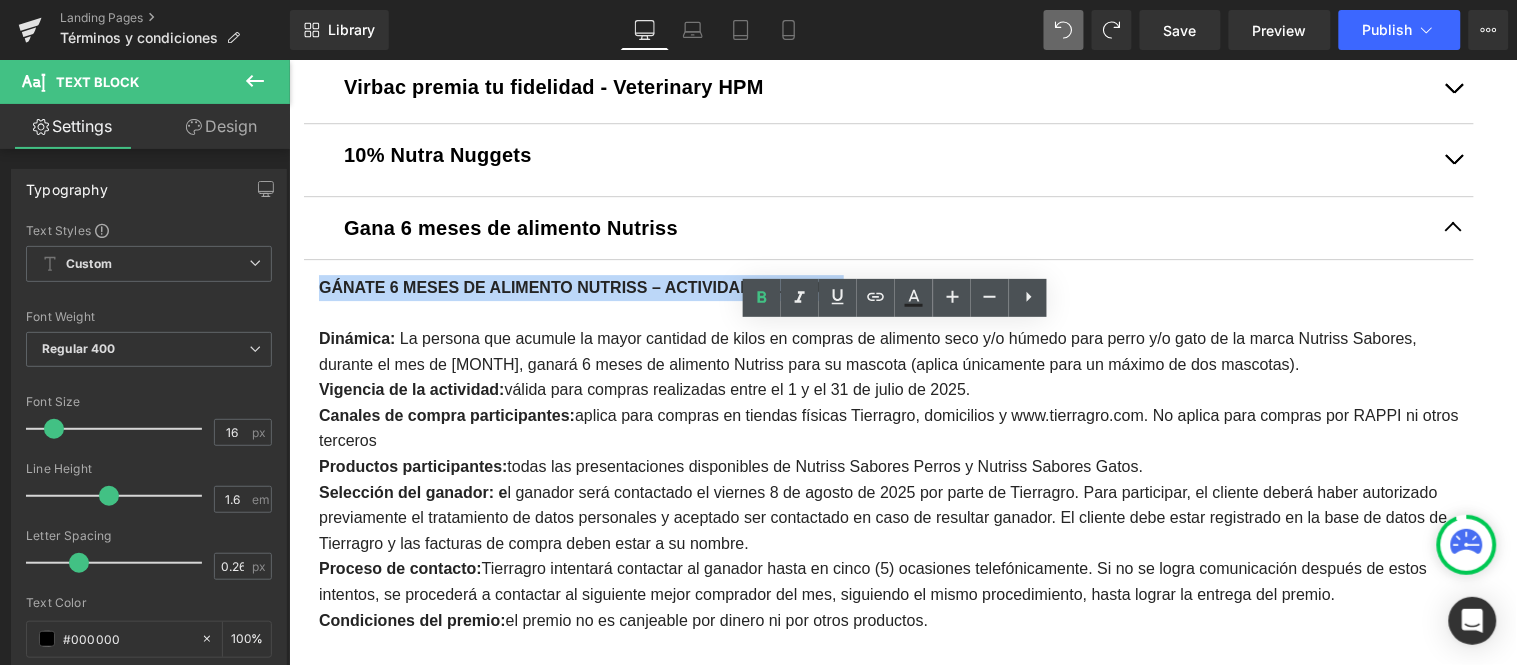 click on "Guillén regalo [MONTH] Text Block Por cada compra igual o superior a $[PRICE] en una sola factura en puntos de venta, el cliente recibirá como obsequio un (1) Aceite de Oliva Guillen de 250 ml. * Promoción válida únicamente durante el mes de [MONTH] o hasta agotar existencias. * No se permite dividir compras para acceder a más unidades del obsequio. * Se entregará máximo un (1) aceite por factura y por cliente, sin excepción. * El obsequio no es canjeable por dinero ni por otros productos. * No aplica para domicilios y Tienda virtual. Text Block" at bounding box center (888, 63) 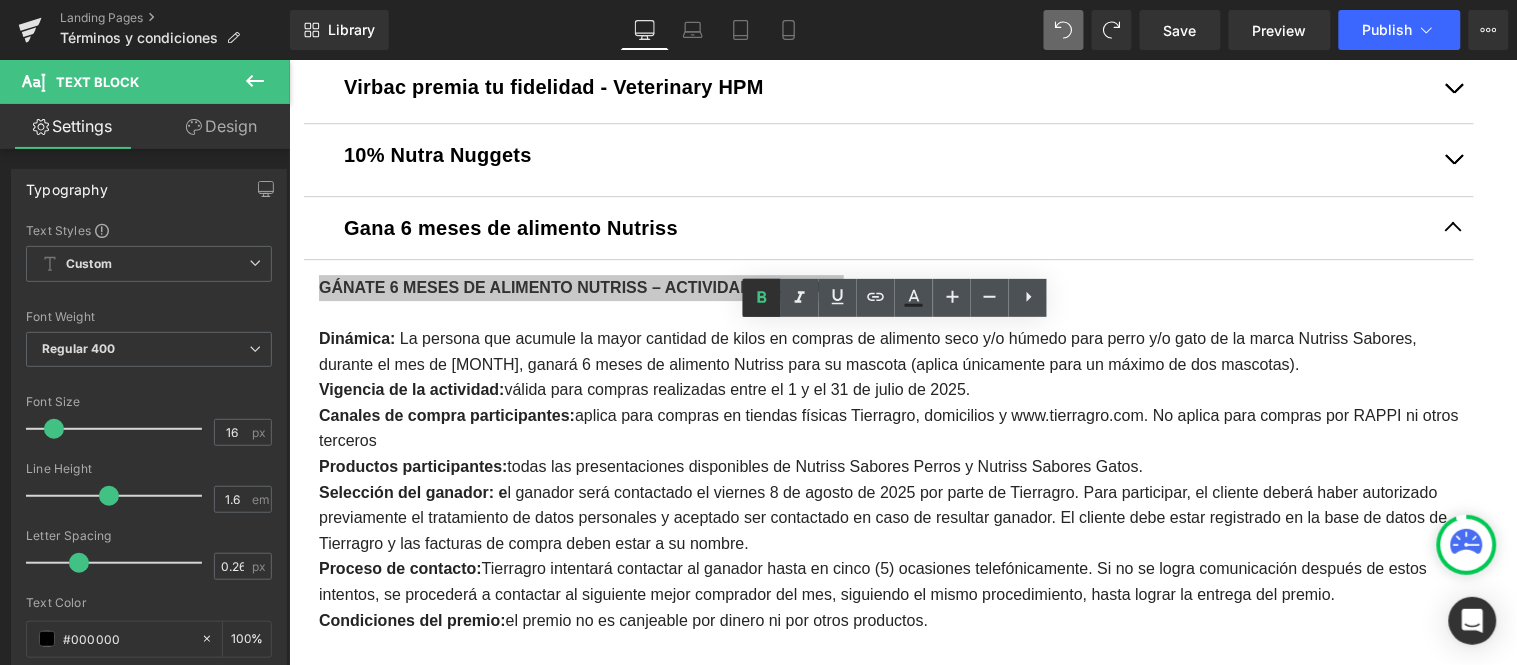 click 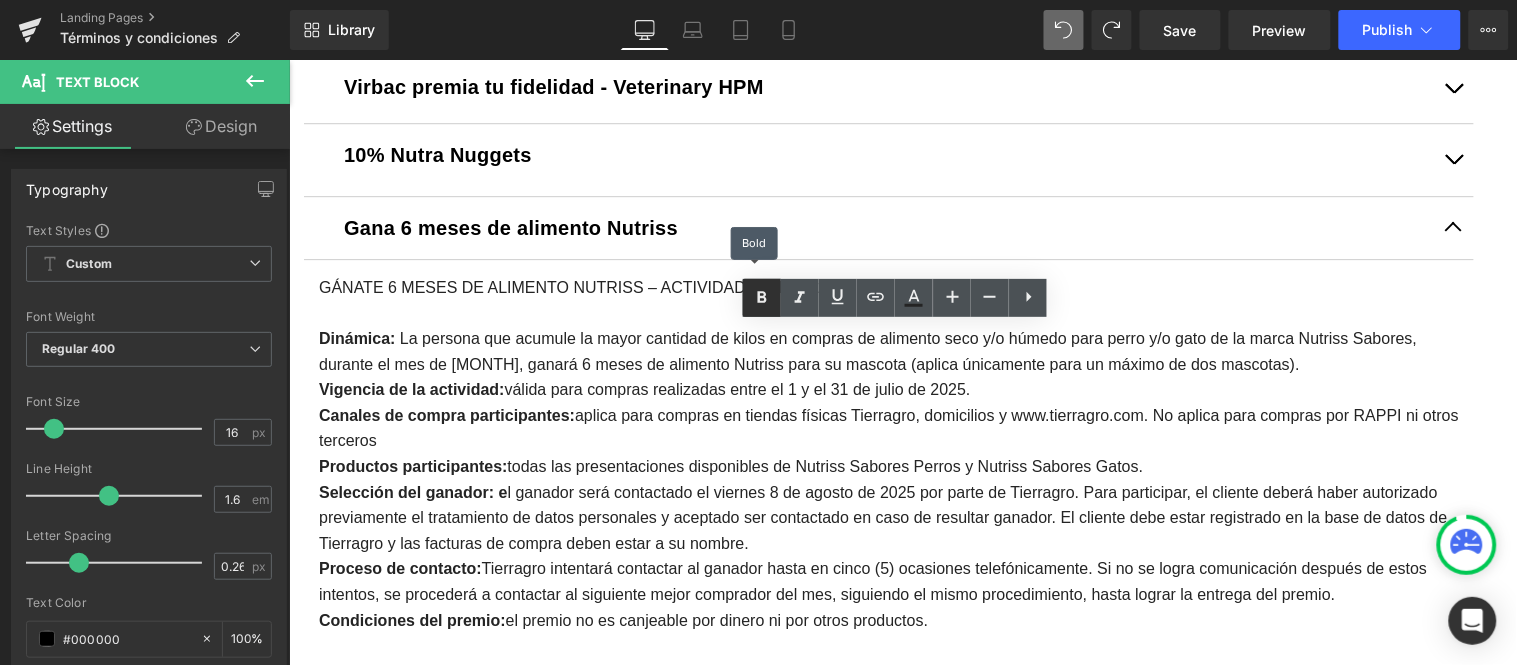 click 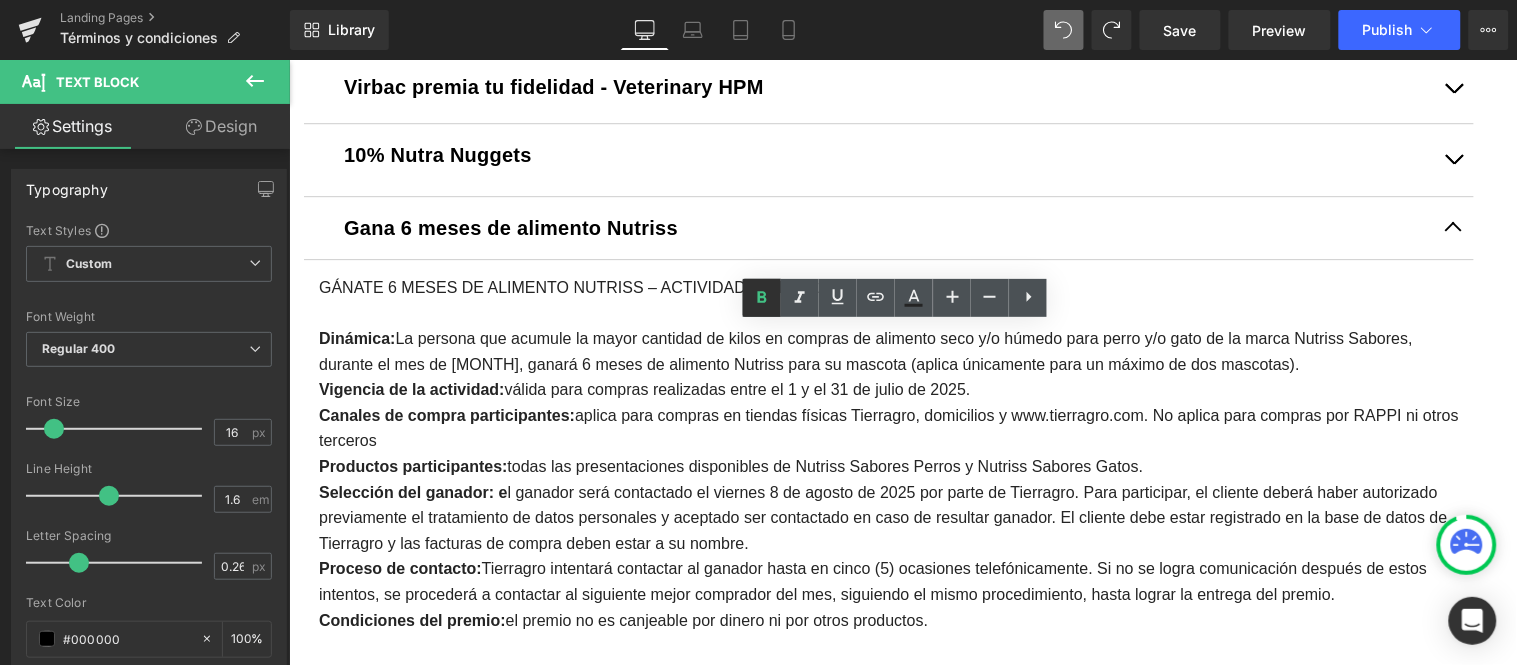 click 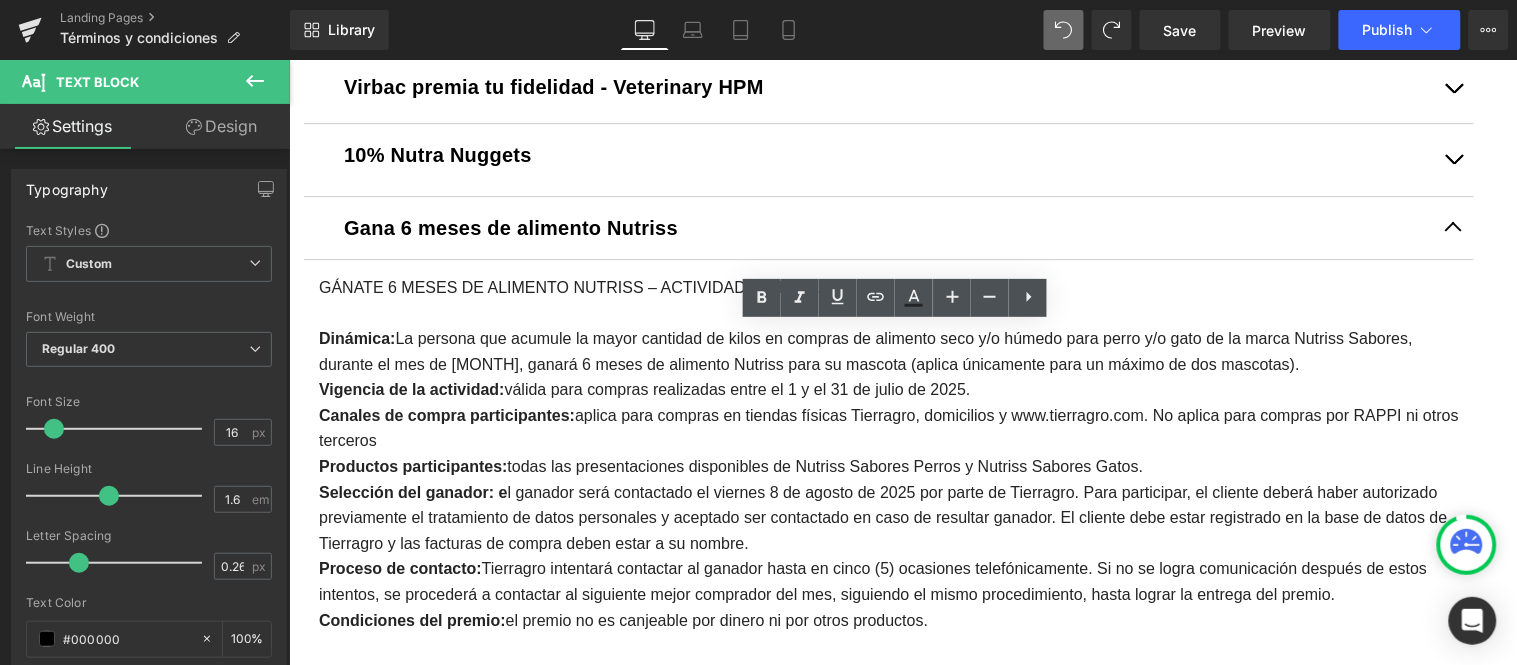 click on "Dinámica:  La persona que acumule la mayor cantidad de kilos en compras de alimento seco y/o húmedo para perro y/o gato de la marca Nutriss Sabores, durante el mes de julio de 2025, ganará 6 meses de alimento Nutriss para su mascota (aplica únicamente para un máximo de dos mascotas)." at bounding box center [888, 338] 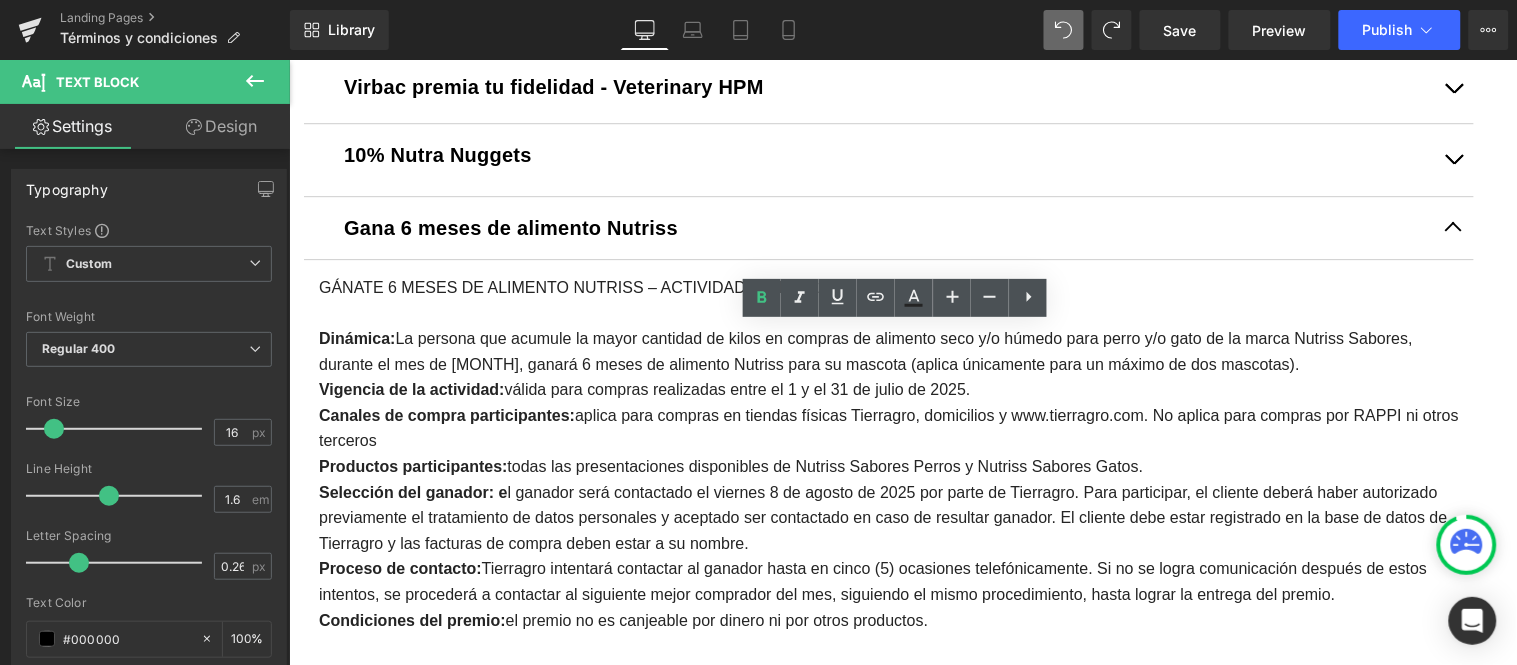 click on "GÁNATE 6 MESES DE ALIMENTO NUTRISS – ACTIVIDAD JULIO 2025 Dinámica:  La persona que acumule la mayor cantidad de kilos en compras de alimento seco y/o húmedo para perro y/o gato de la marca Nutriss Sabores, durante el mes de julio de 2025, ganará 6 meses de alimento Nutriss para su mascota (aplica únicamente para un máximo de dos mascotas). Vigencia de la actividad:  válida para compras realizadas entre el 1 y el 31 de julio de 2025. Canales de compra participantes:  aplica para compras en tiendas físicas Tierragro, domicilios y www.tierragro.com. No aplica para compras por RAPPI ni otros terceros Productos participantes:  todas las presentaciones disponibles de Nutriss Sabores Perros y Nutriss Sabores Gatos. Selección del ganador: e Proceso de contacto:  Condiciones del premio:  el premio no es canjeable por dinero ni por otros productos. El ganador deberá autorizar el uso de su imagen en redes sociales de Tierragro y demás medios de difusión relacionados con la actividad." at bounding box center (888, 479) 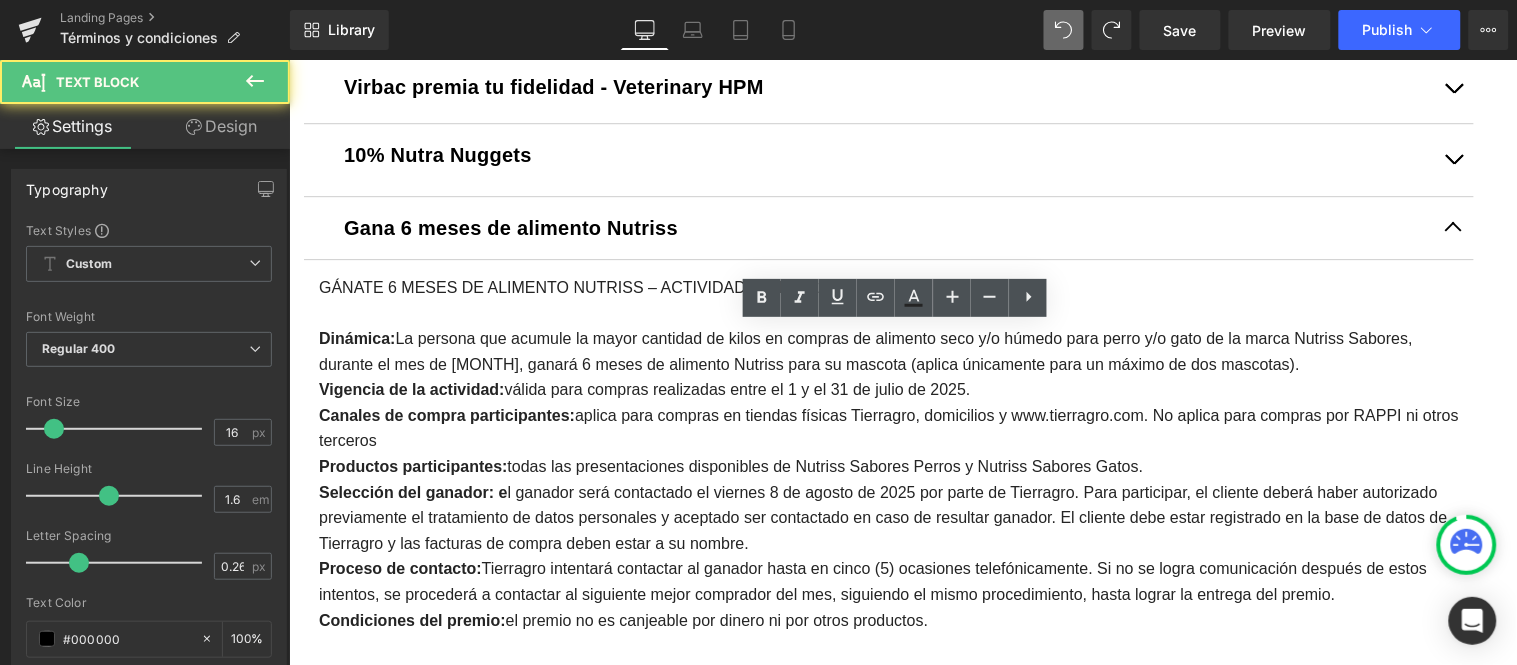 click on "GÁNATE 6 MESES DE ALIMENTO NUTRISS – ACTIVIDAD JULIO 2025 Dinámica:  La persona que acumule la mayor cantidad de kilos en compras de alimento seco y/o húmedo para perro y/o gato de la marca Nutriss Sabores, durante el mes de julio de 2025, ganará 6 meses de alimento Nutriss para su mascota (aplica únicamente para un máximo de dos mascotas). Vigencia de la actividad:  válida para compras realizadas entre el 1 y el 31 de julio de 2025. Canales de compra participantes:  aplica para compras en tiendas físicas Tierragro, domicilios y www.tierragro.com. No aplica para compras por RAPPI ni otros terceros Productos participantes:  todas las presentaciones disponibles de Nutriss Sabores Perros y Nutriss Sabores Gatos. Selección del ganador: e Proceso de contacto:  Condiciones del premio:  el premio no es canjeable por dinero ni por otros productos. El ganador deberá autorizar el uso de su imagen en redes sociales de Tierragro y demás medios de difusión relacionados con la actividad." at bounding box center (888, 479) 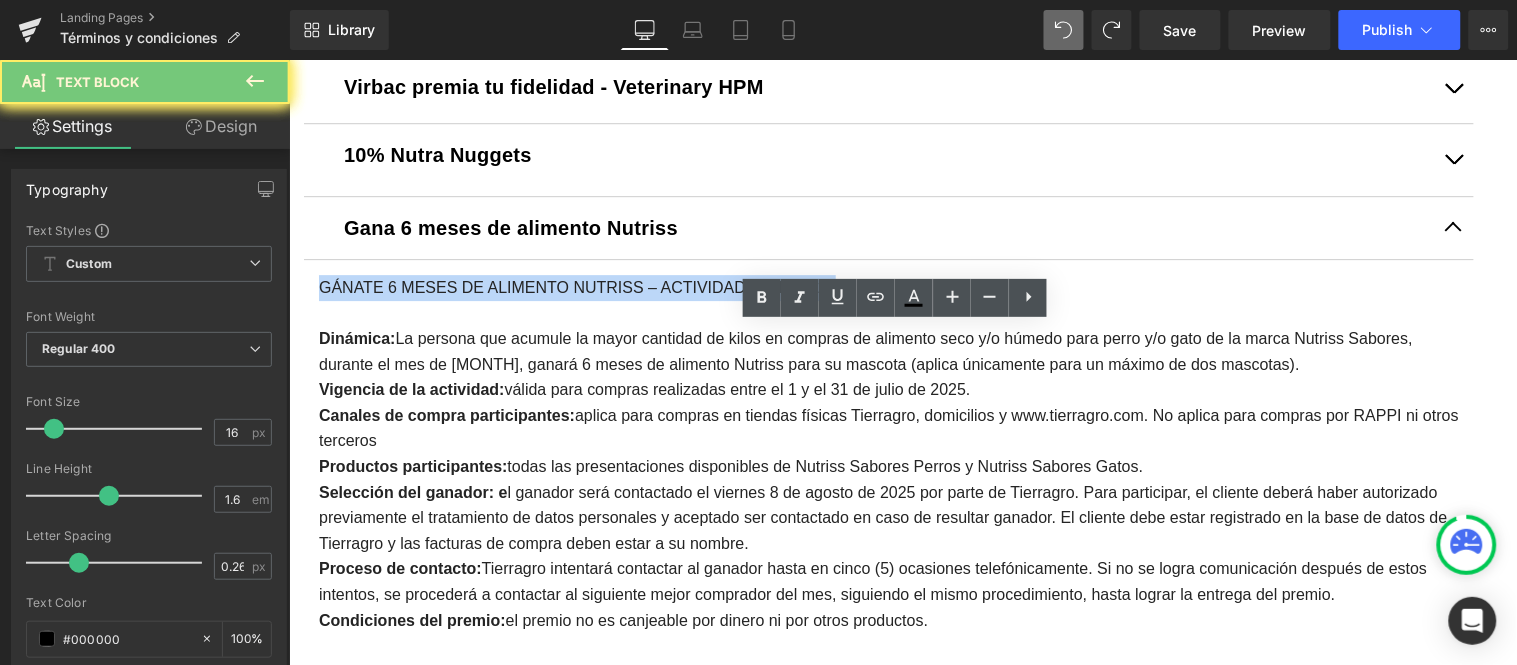click on "GÁNATE 6 MESES DE ALIMENTO NUTRISS – ACTIVIDAD JULIO 2025 Dinámica:  La persona que acumule la mayor cantidad de kilos en compras de alimento seco y/o húmedo para perro y/o gato de la marca Nutriss Sabores, durante el mes de julio de 2025, ganará 6 meses de alimento Nutriss para su mascota (aplica únicamente para un máximo de dos mascotas). Vigencia de la actividad:  válida para compras realizadas entre el 1 y el 31 de julio de 2025. Canales de compra participantes:  aplica para compras en tiendas físicas Tierragro, domicilios y www.tierragro.com. No aplica para compras por RAPPI ni otros terceros Productos participantes:  todas las presentaciones disponibles de Nutriss Sabores Perros y Nutriss Sabores Gatos. Selección del ganador: e Proceso de contacto:  Condiciones del premio:  el premio no es canjeable por dinero ni por otros productos. El ganador deberá autorizar el uso de su imagen en redes sociales de Tierragro y demás medios de difusión relacionados con la actividad." at bounding box center [888, 479] 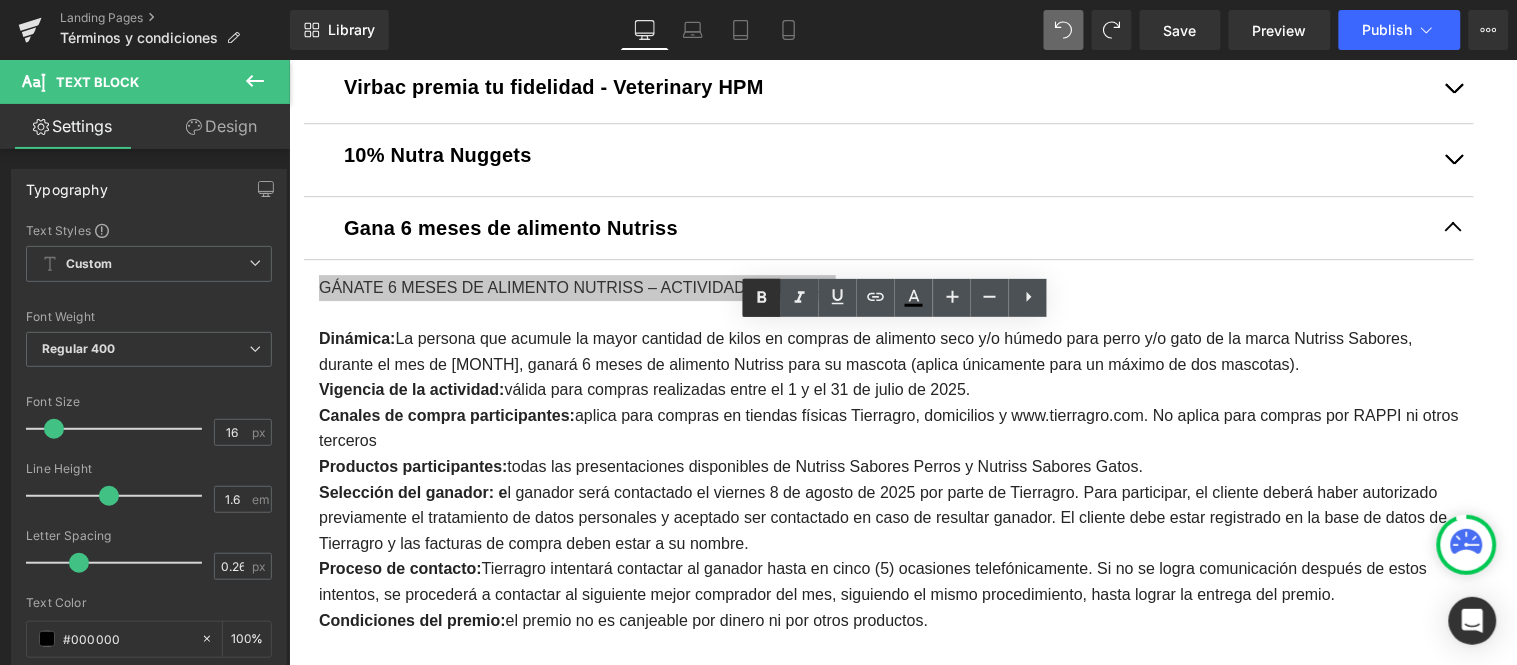 click 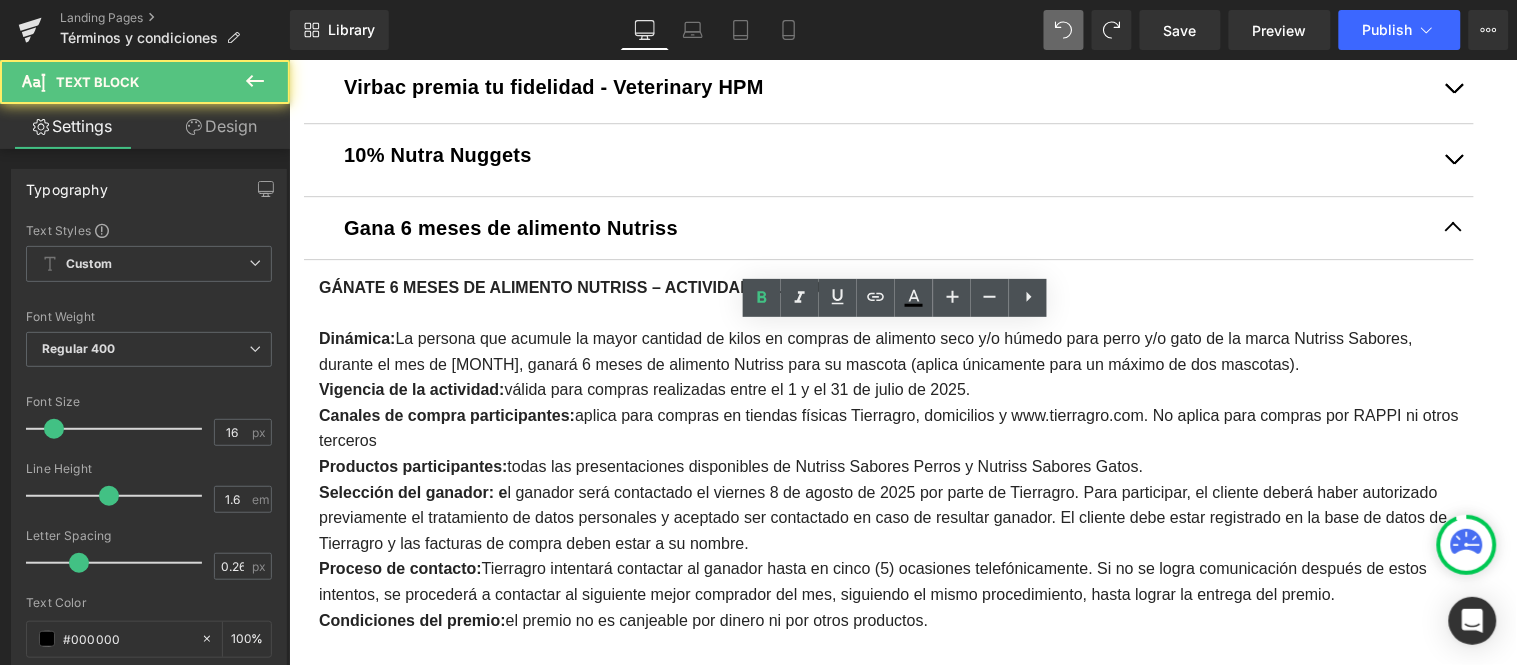 click on "Dinámica:  La persona que acumule la mayor cantidad de kilos en compras de alimento seco y/o húmedo para perro y/o gato de la marca Nutriss Sabores, durante el mes de julio de 2025, ganará 6 meses de alimento Nutriss para su mascota (aplica únicamente para un máximo de dos mascotas)." at bounding box center [865, 350] 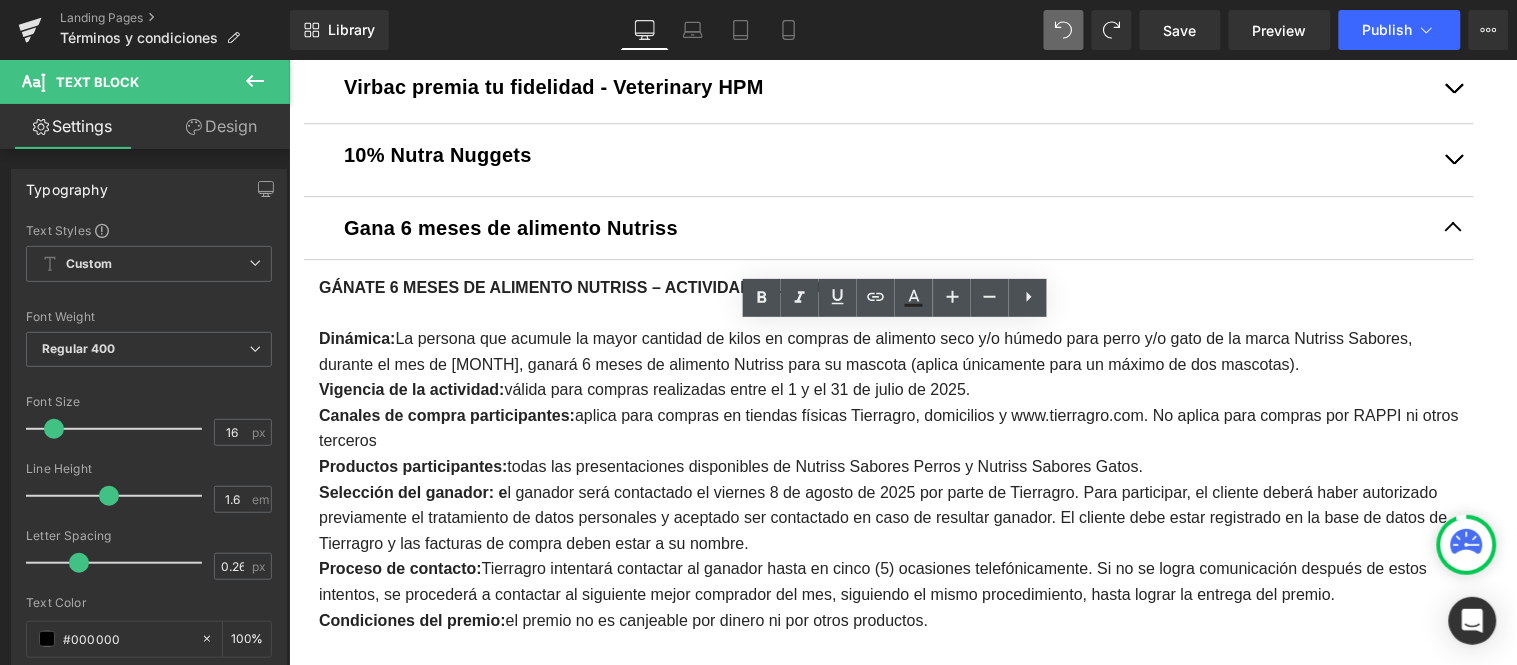 scroll, scrollTop: 1567, scrollLeft: 0, axis: vertical 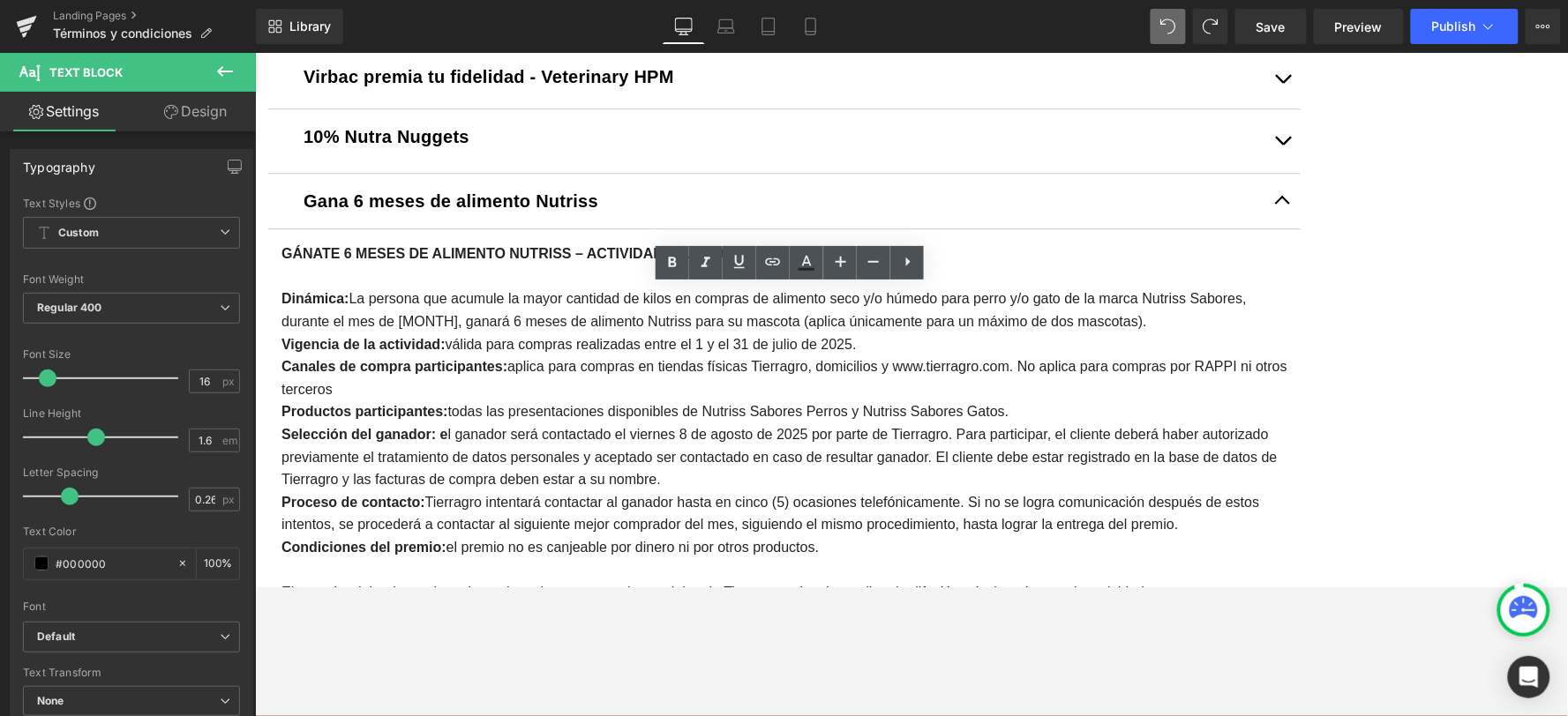 click at bounding box center (1282, 200) 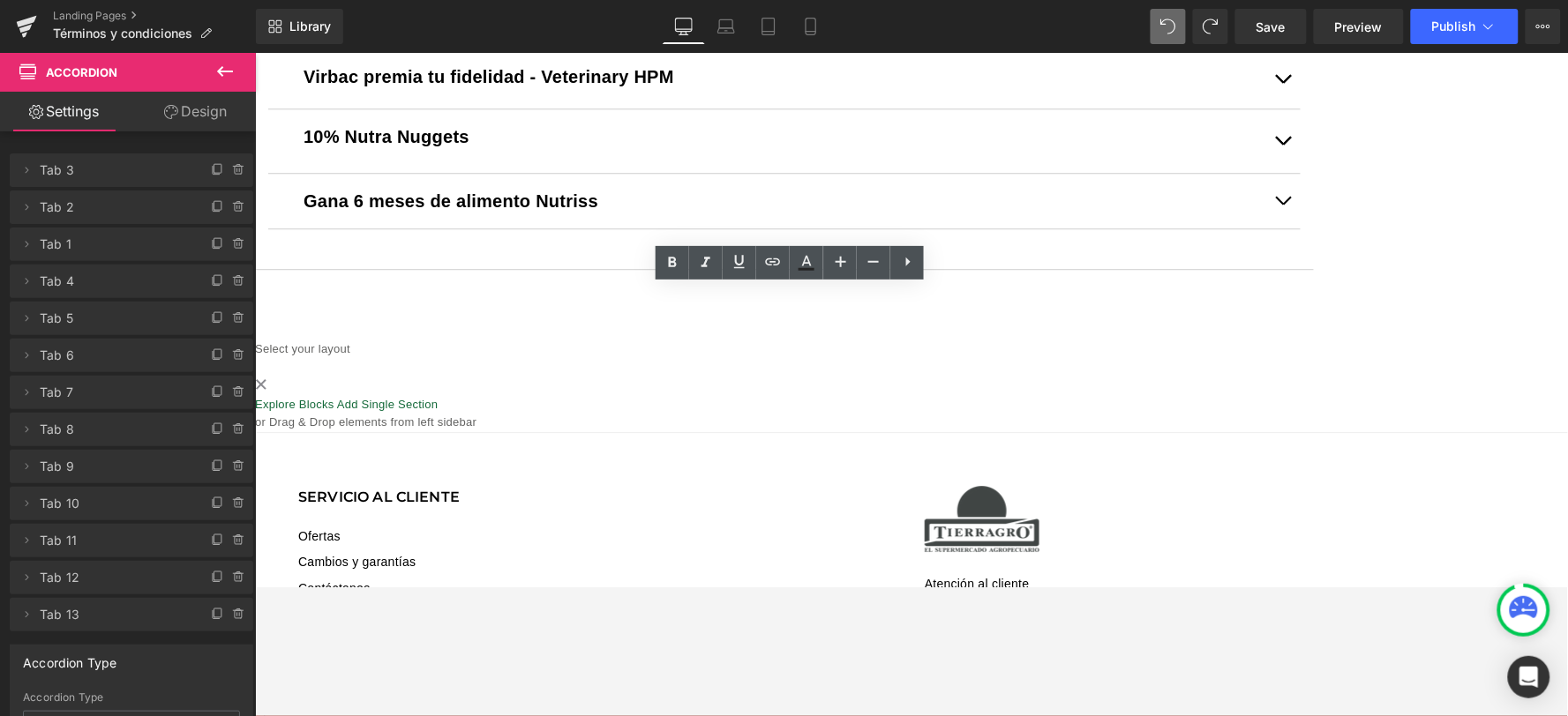 click at bounding box center [1282, 204] 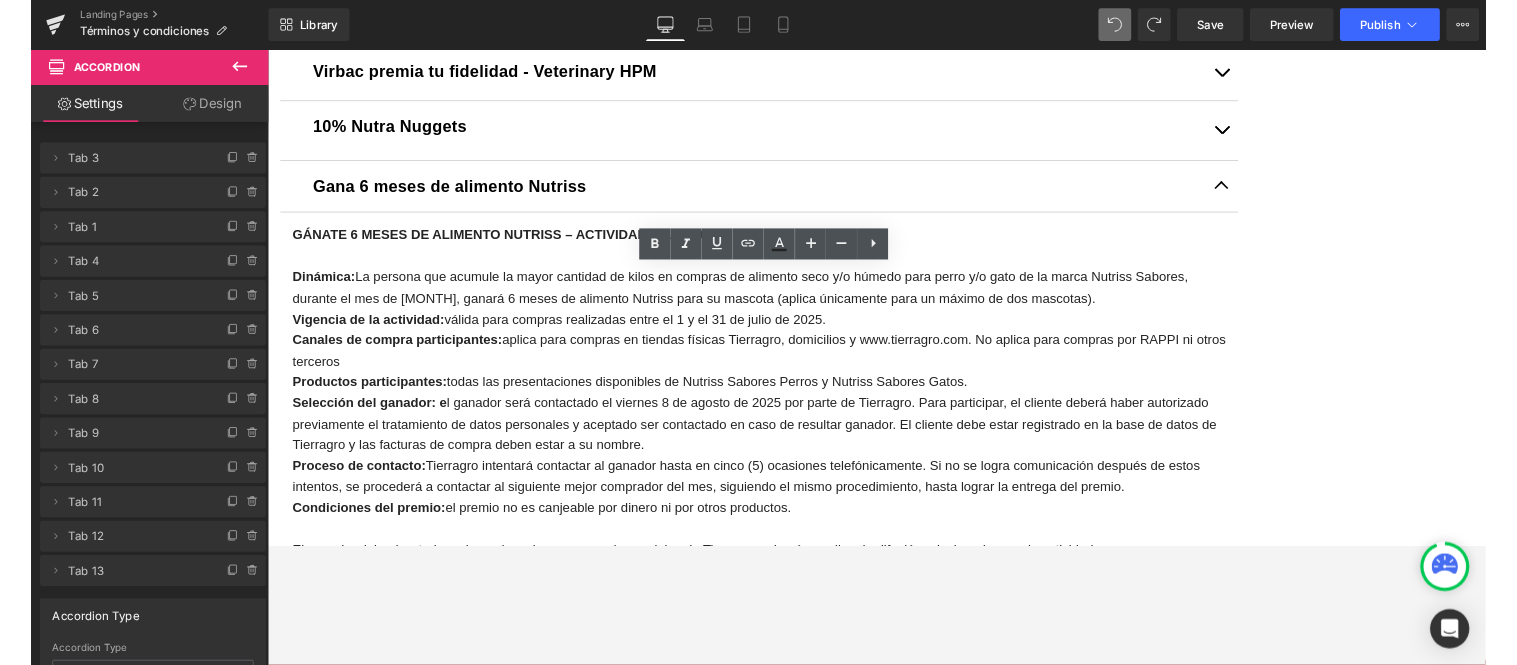scroll, scrollTop: 1491, scrollLeft: 0, axis: vertical 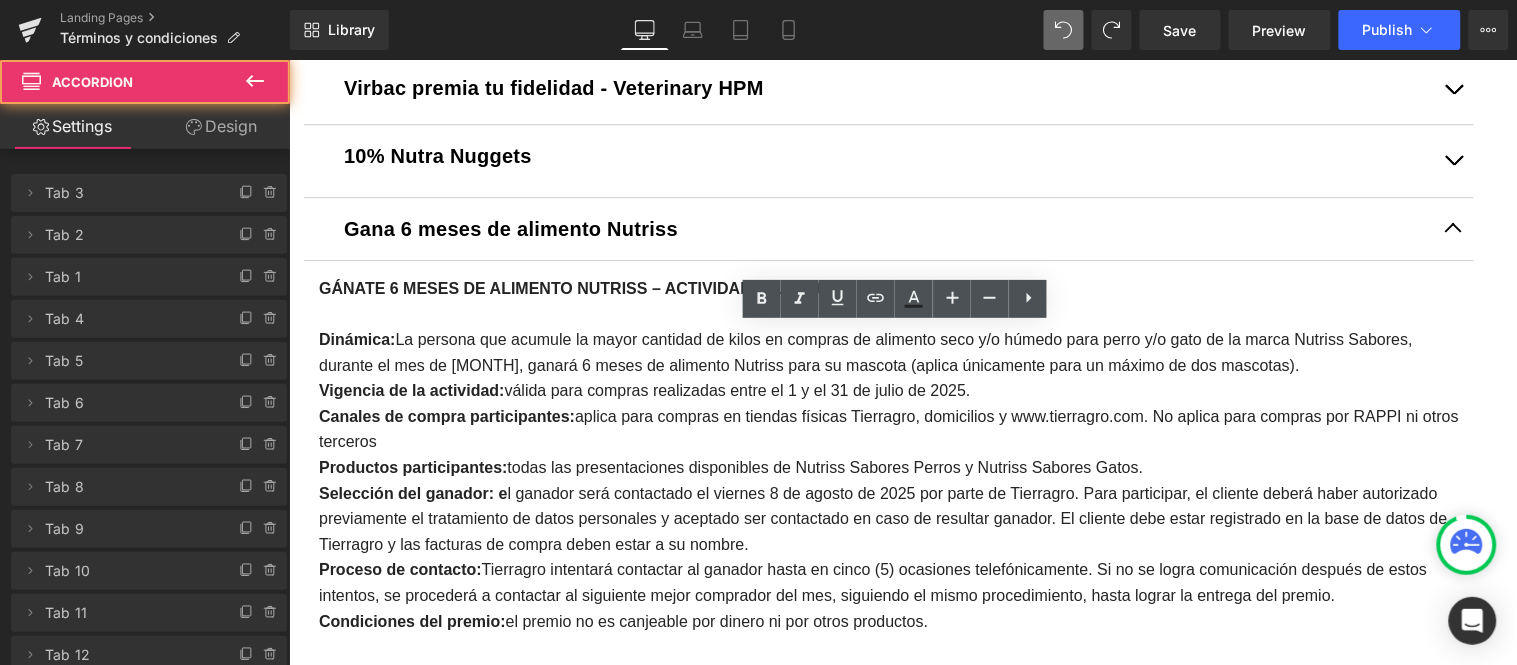 click at bounding box center (1453, 228) 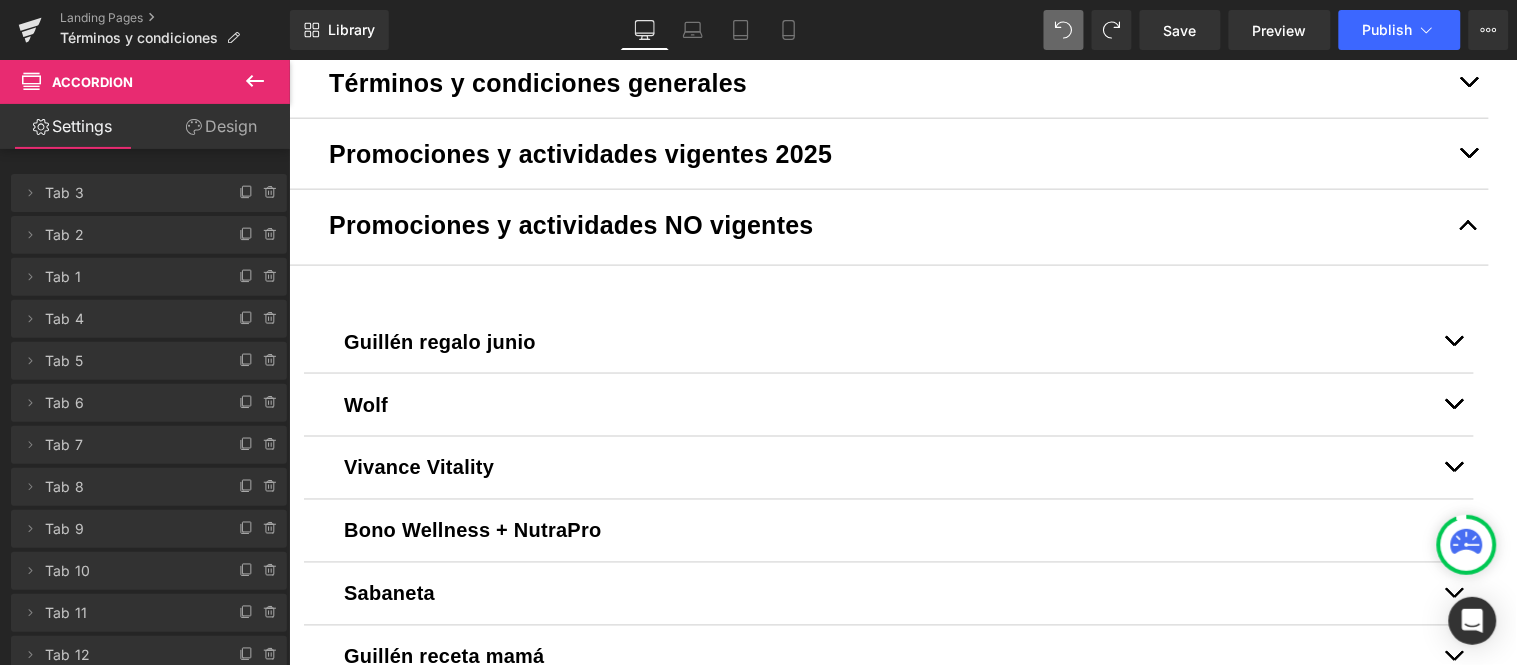 scroll, scrollTop: 491, scrollLeft: 0, axis: vertical 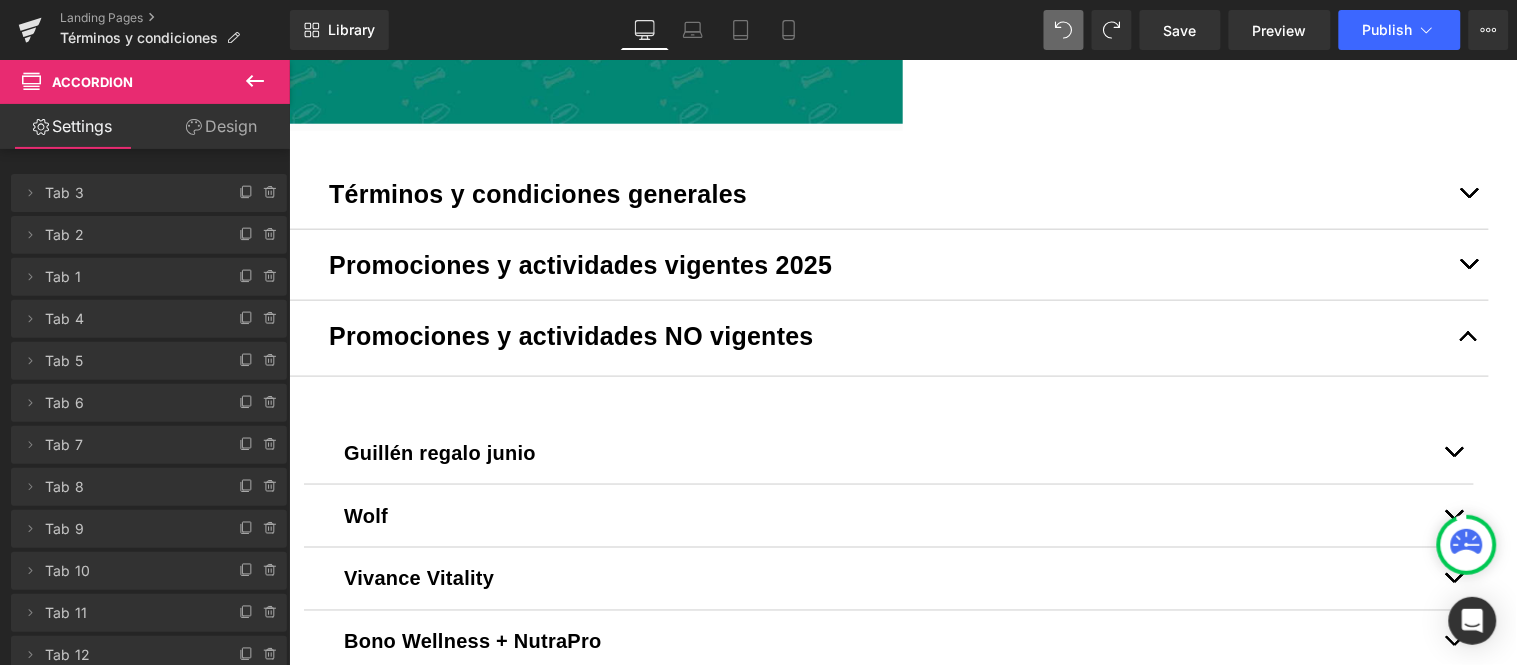click at bounding box center [1468, 337] 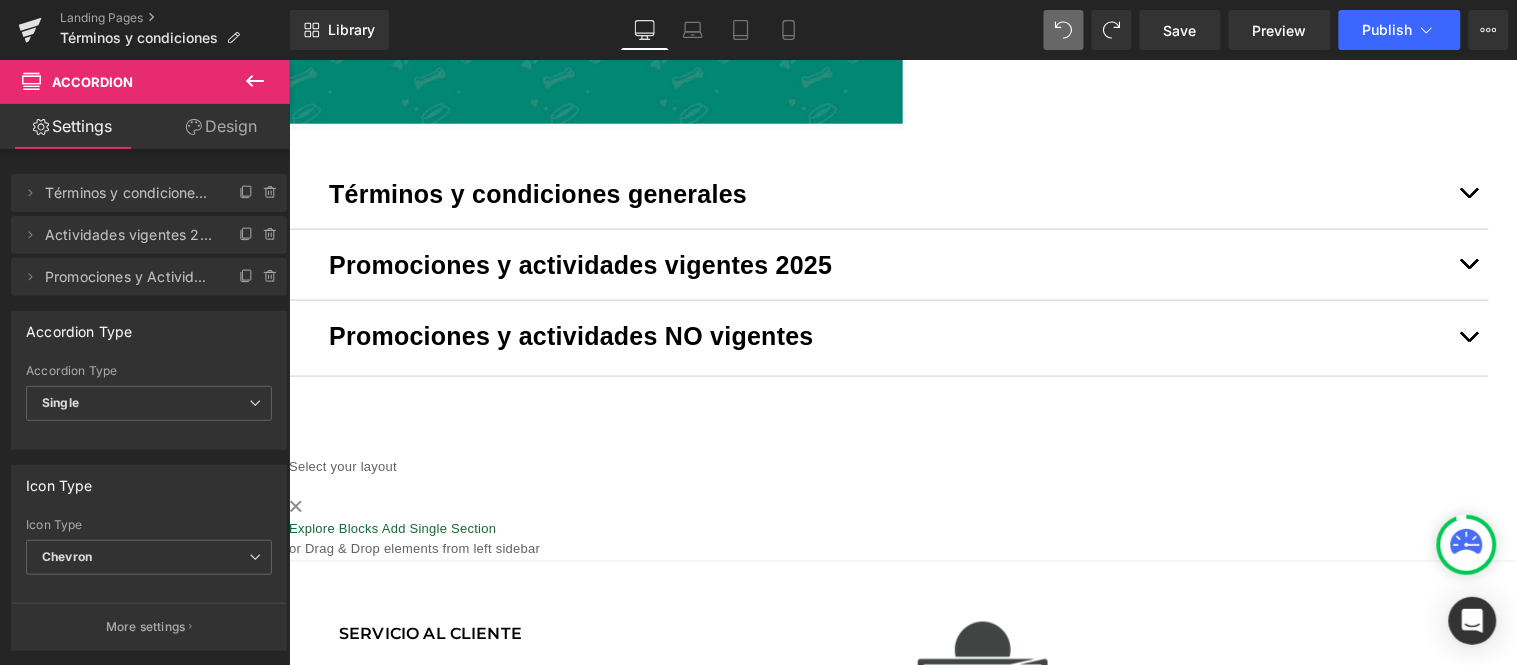 click at bounding box center [1468, 264] 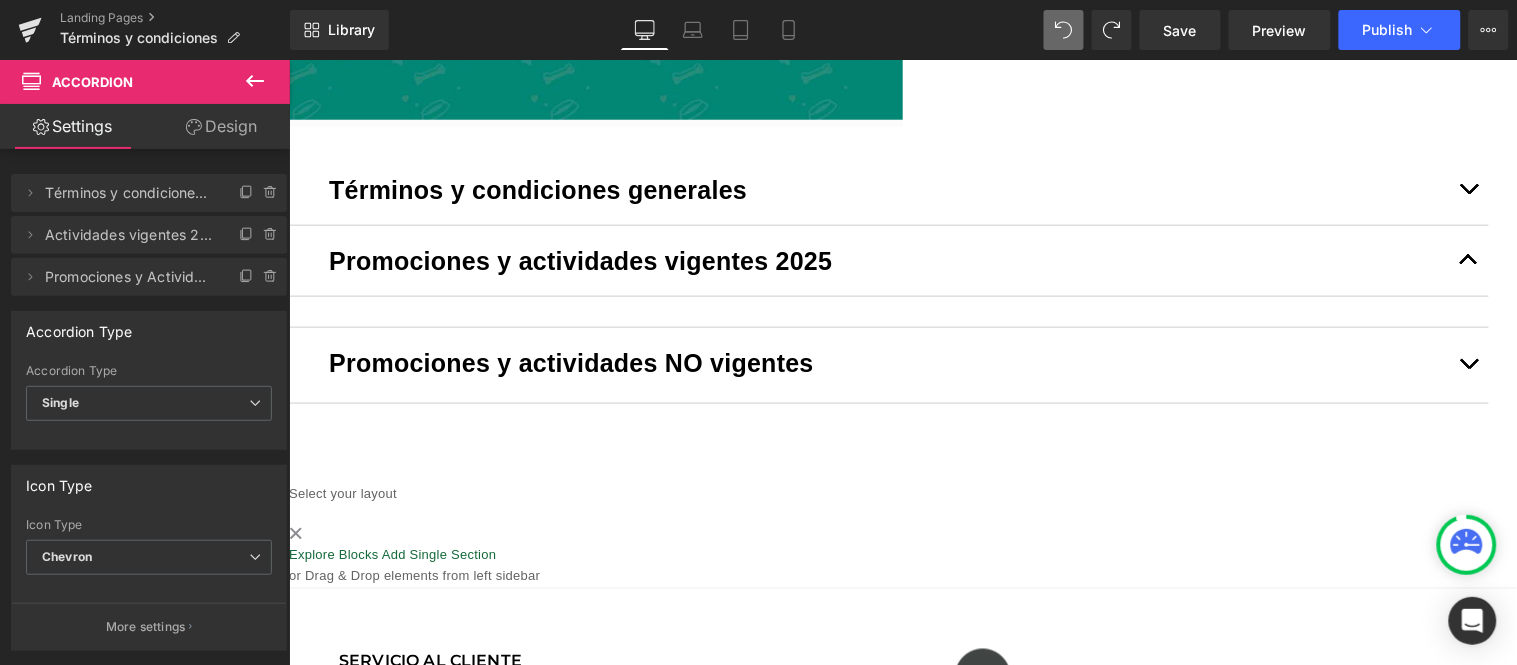 scroll, scrollTop: 491, scrollLeft: 0, axis: vertical 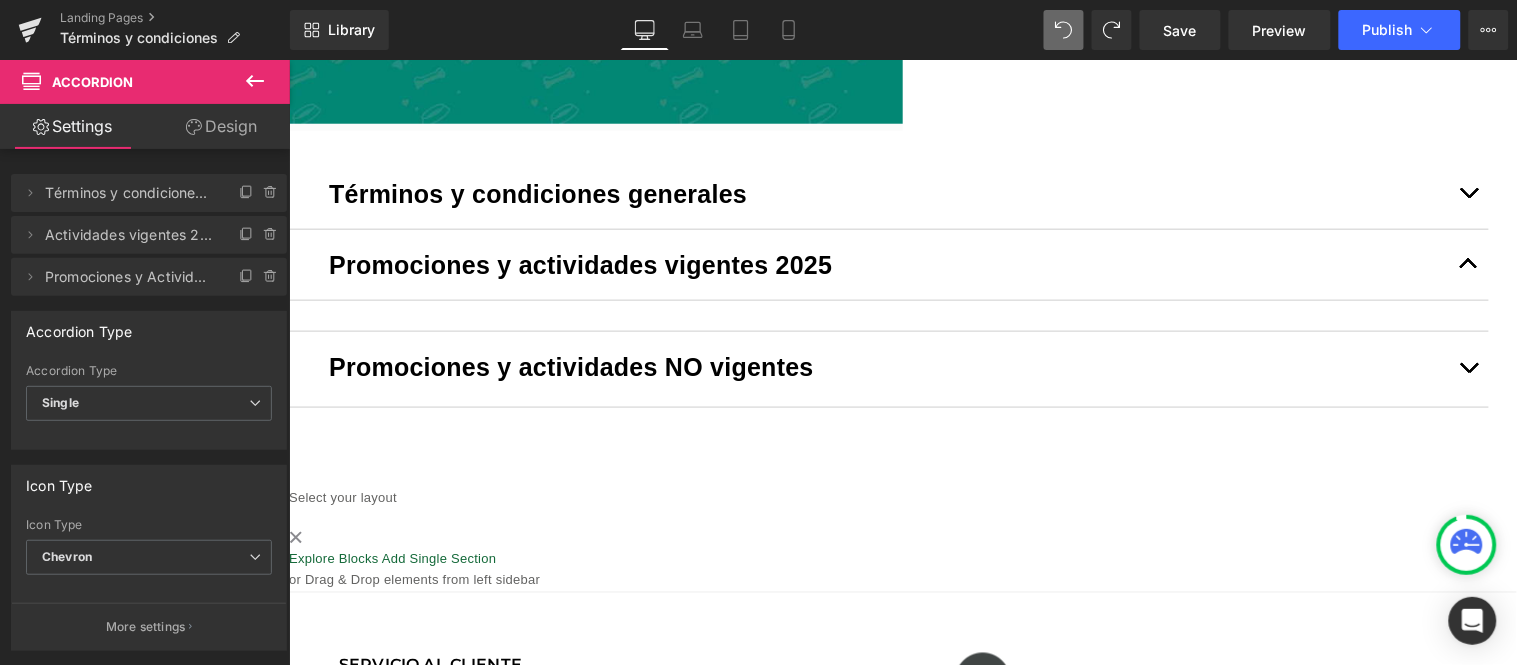 click at bounding box center [1468, 264] 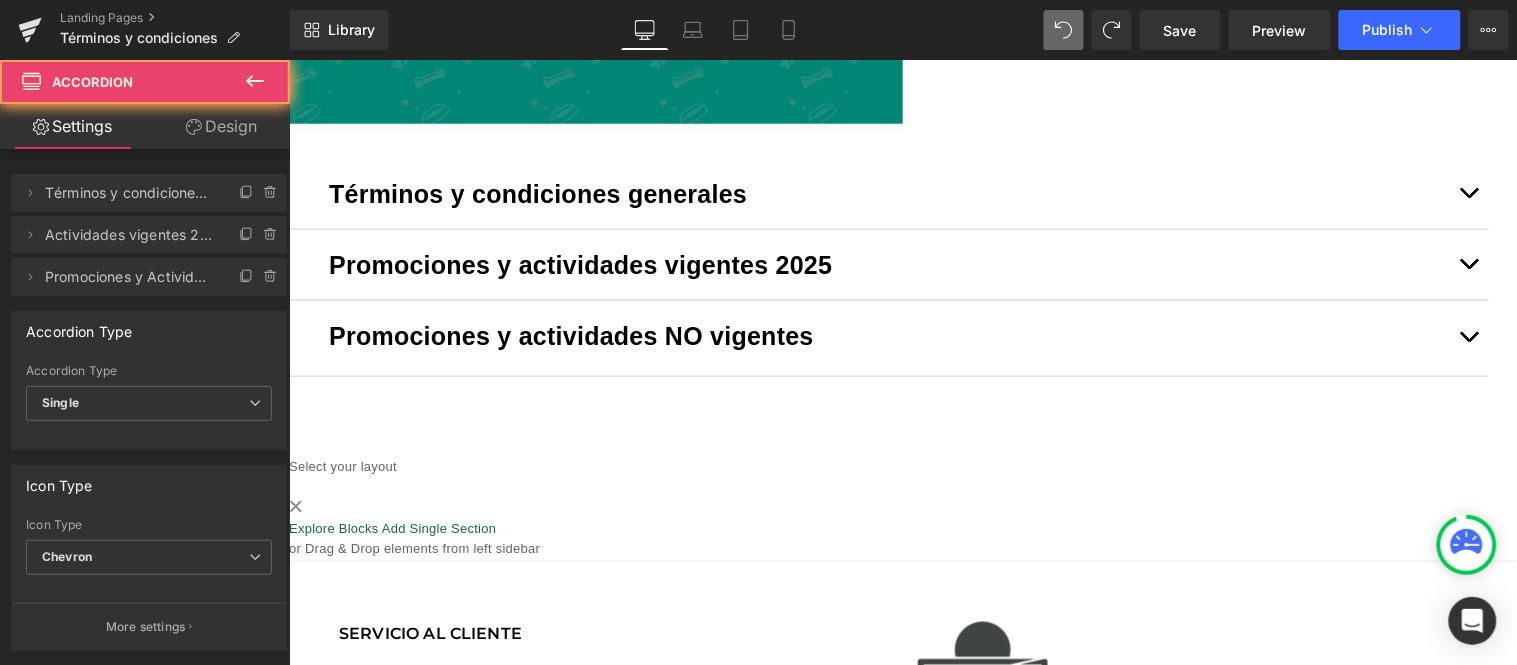 click at bounding box center (1468, 264) 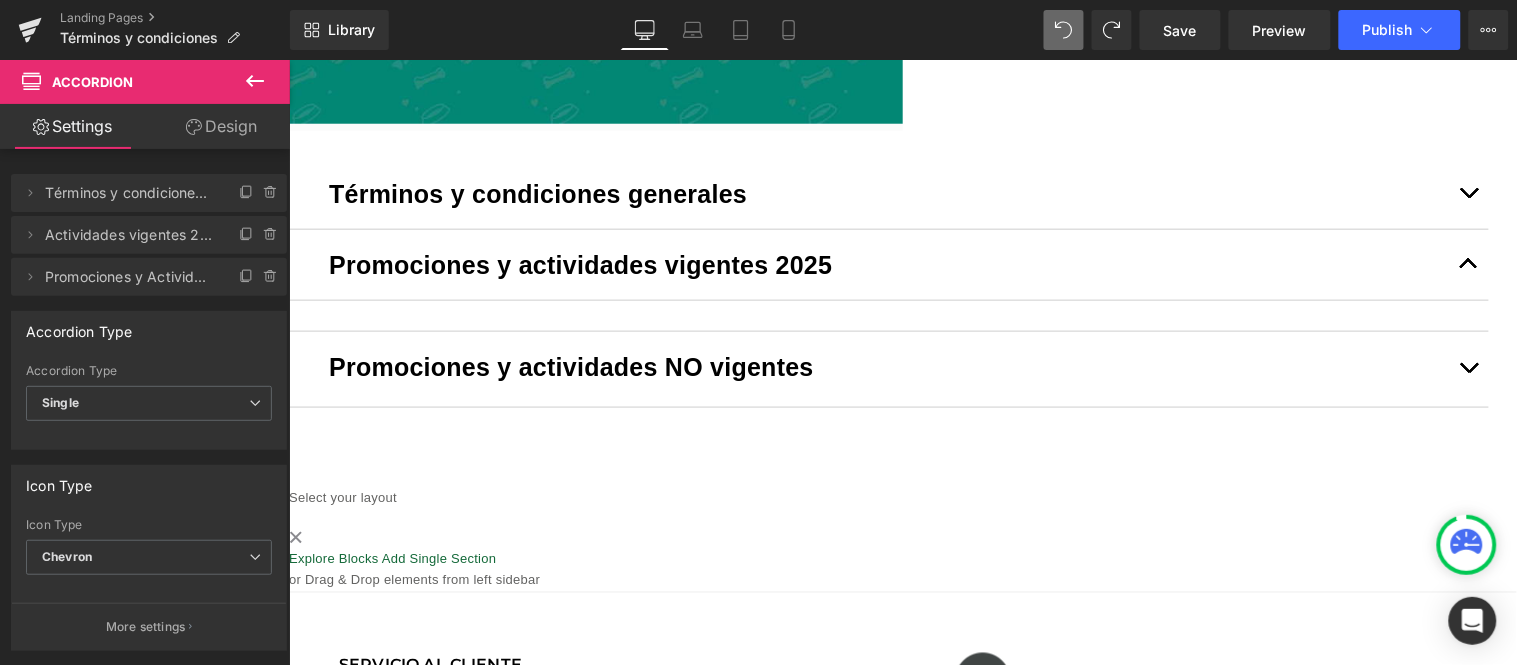 click at bounding box center (1468, 193) 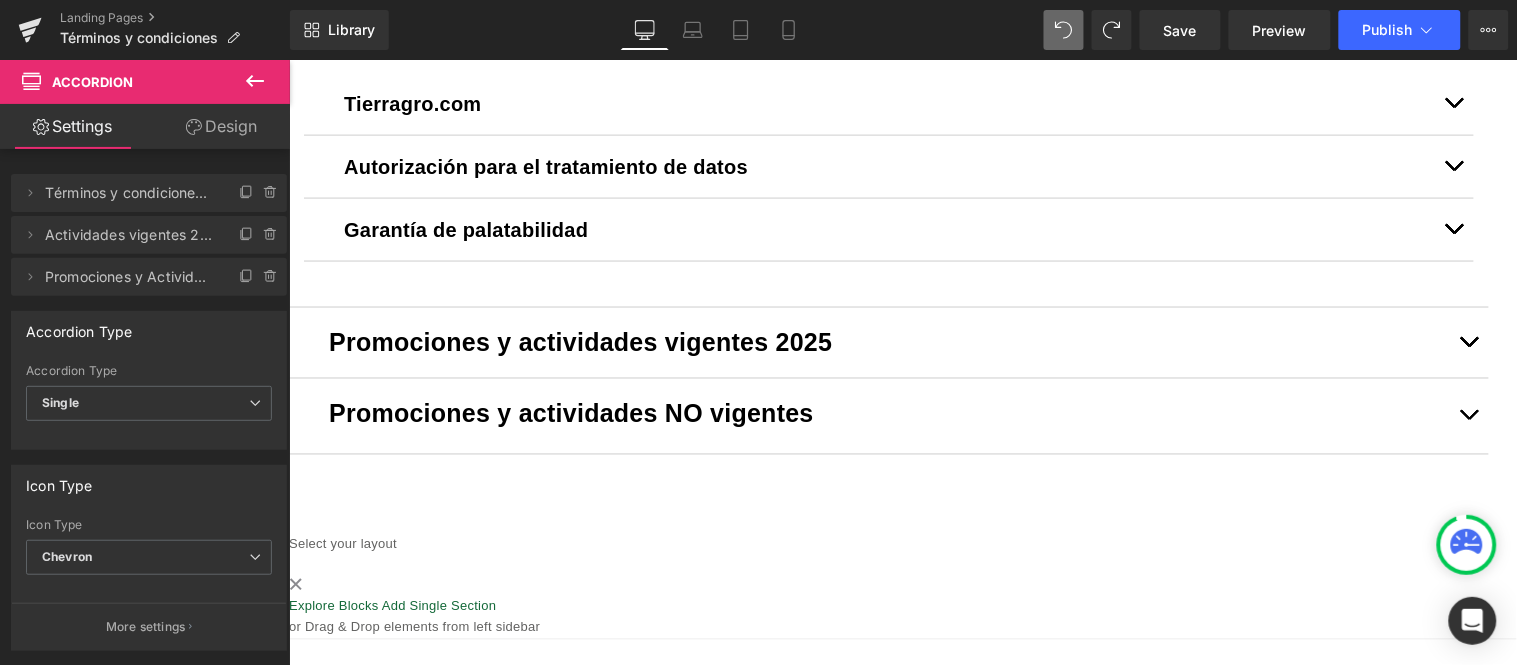 scroll, scrollTop: 713, scrollLeft: 0, axis: vertical 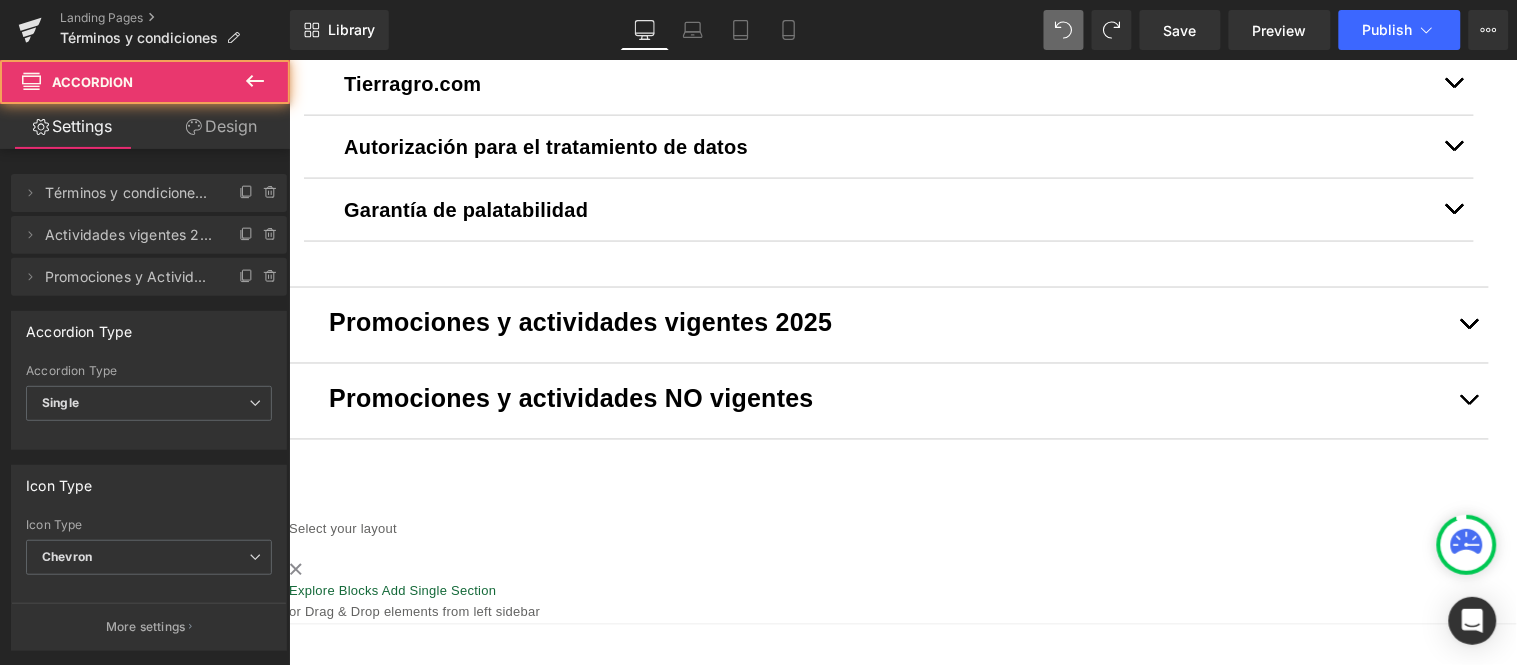 click at bounding box center [1468, 324] 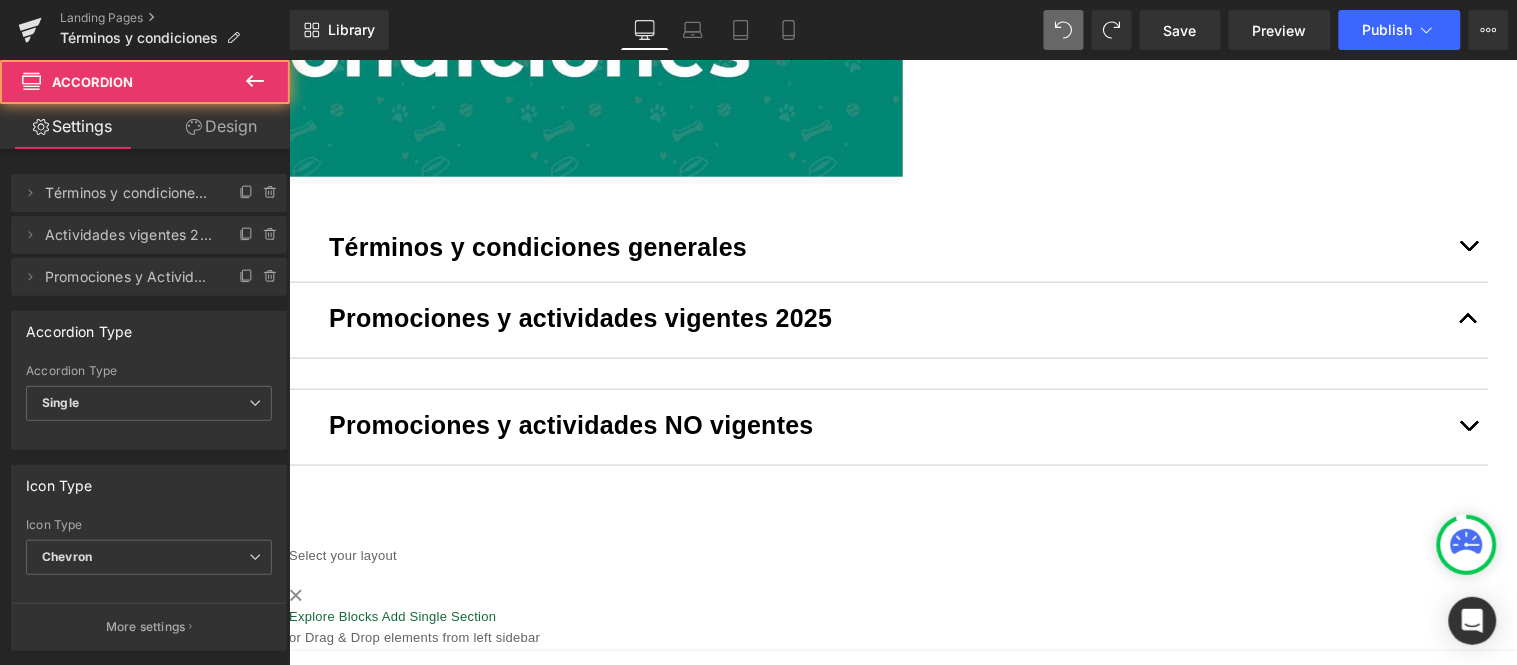 scroll, scrollTop: 433, scrollLeft: 0, axis: vertical 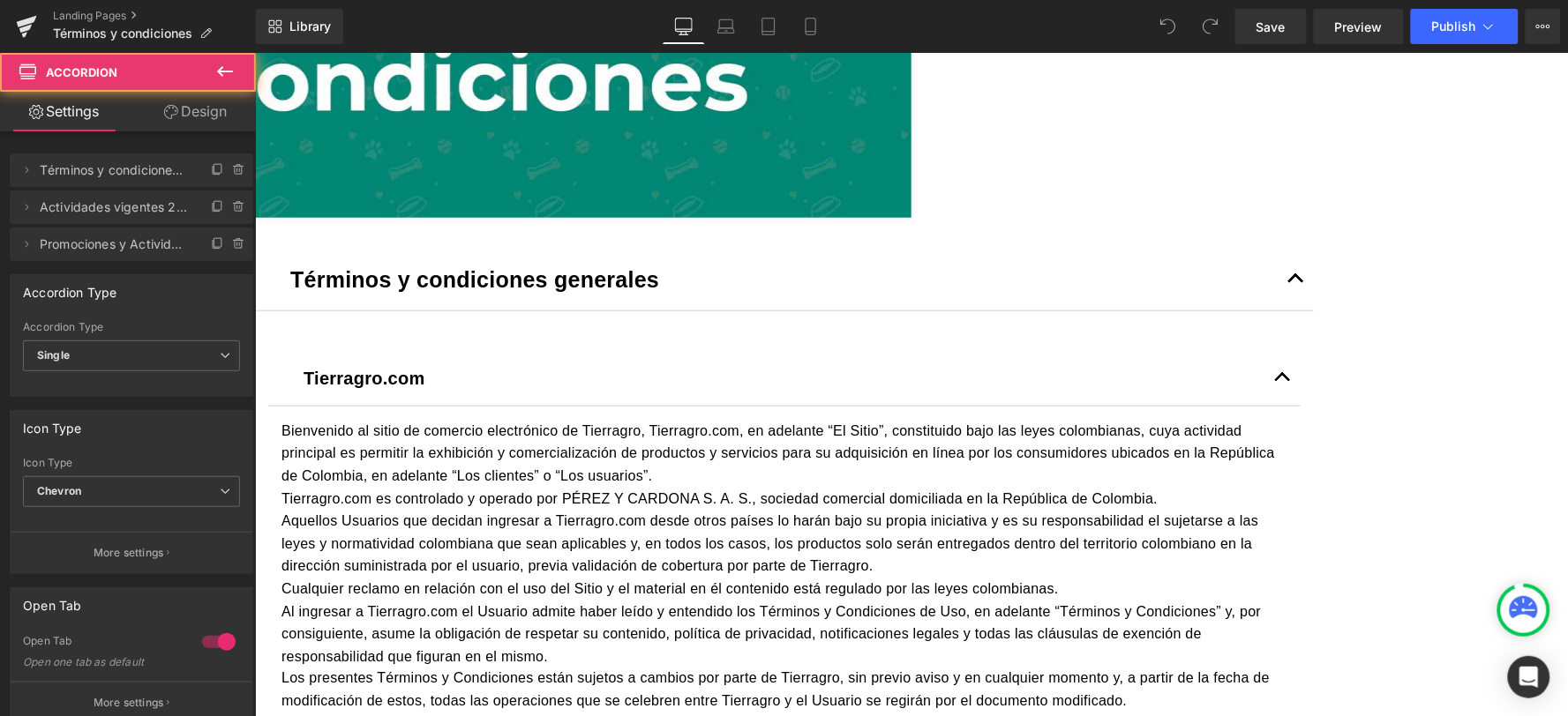 click at bounding box center [1295, 279] 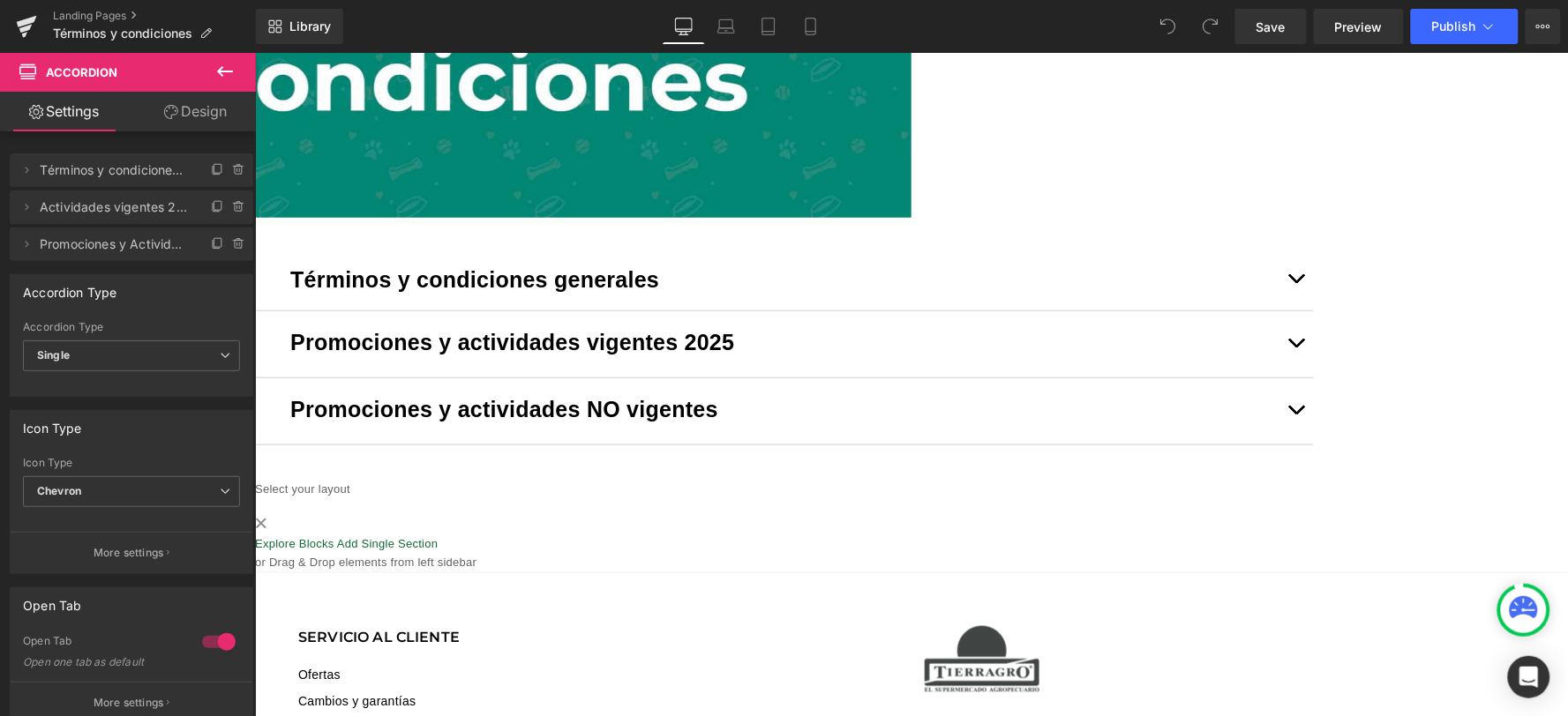 click at bounding box center [1295, 347] 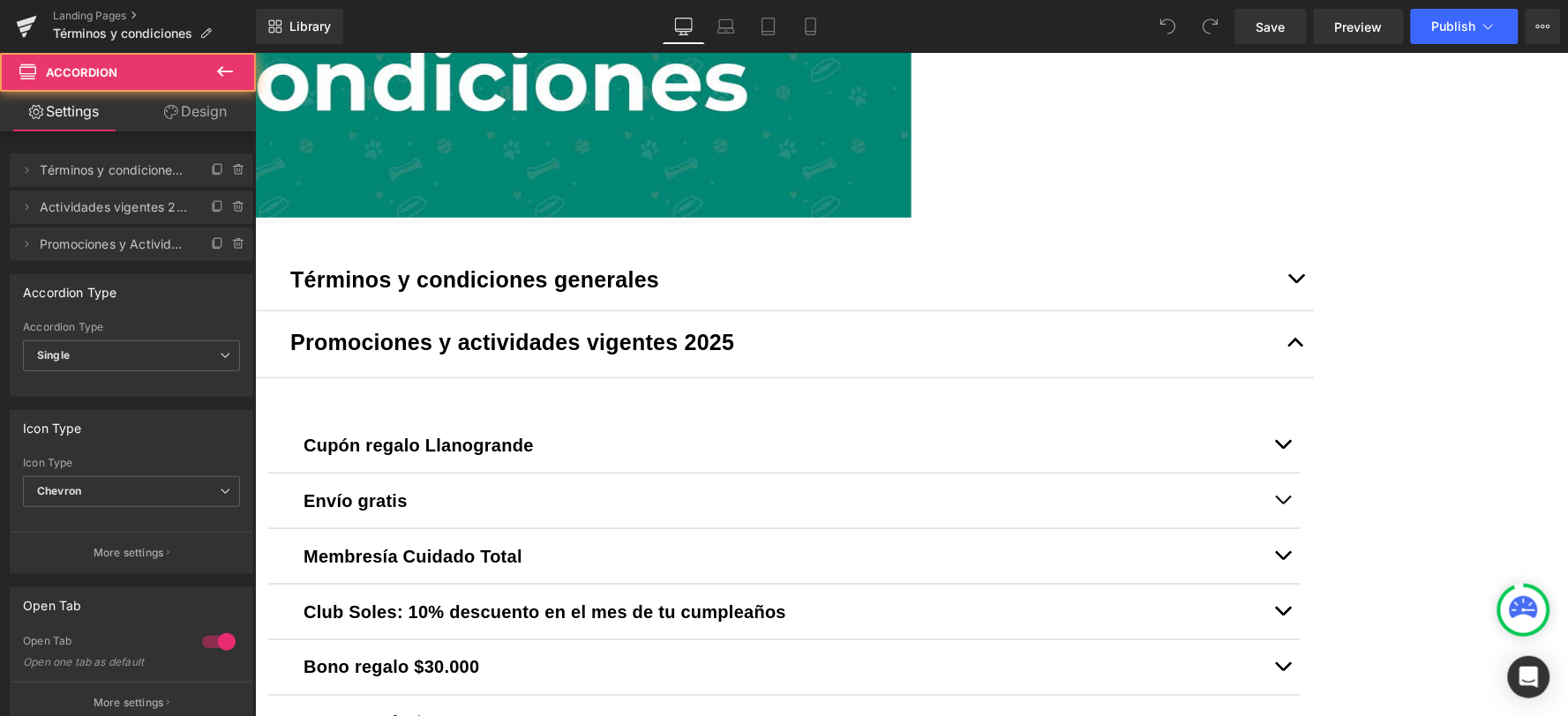 scroll, scrollTop: 1078, scrollLeft: 0, axis: vertical 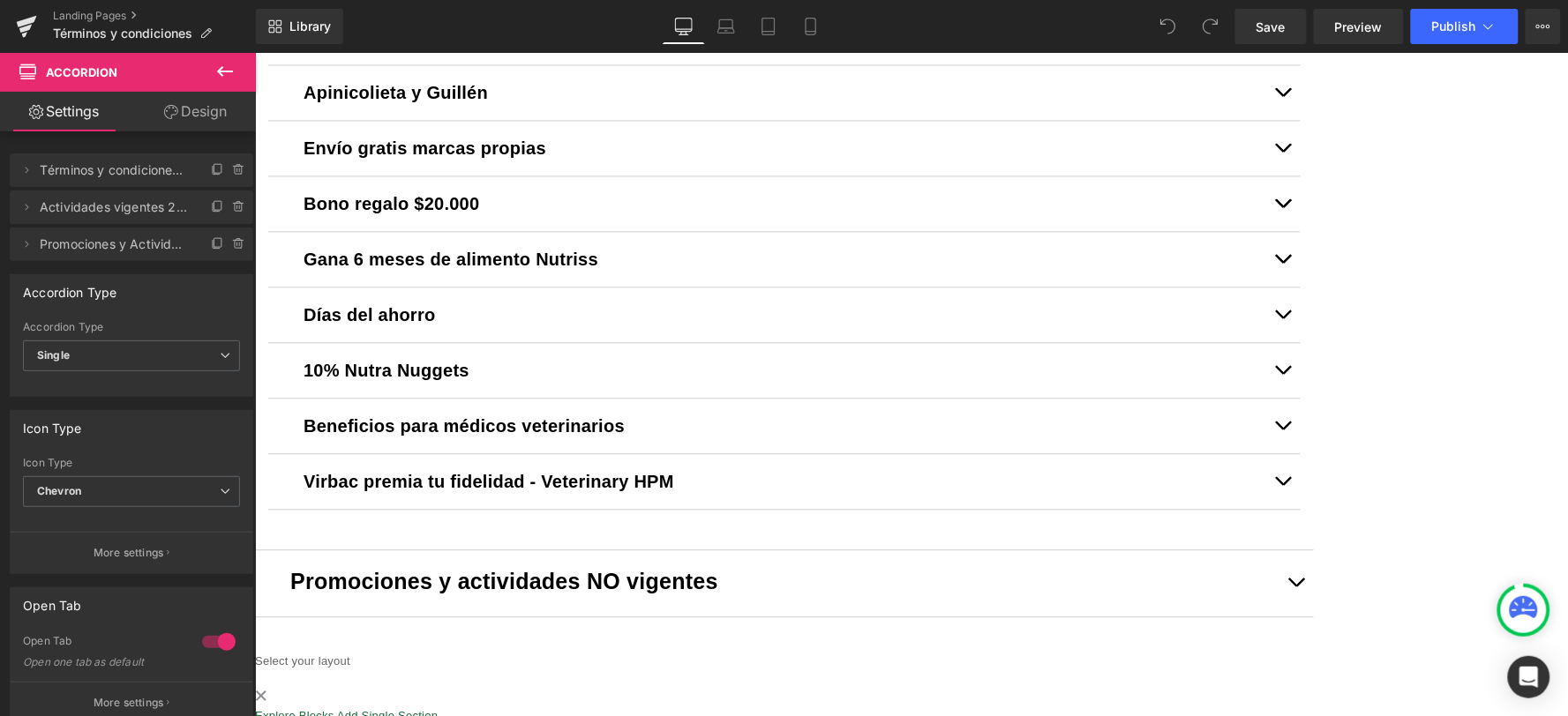 click at bounding box center (1282, 481) 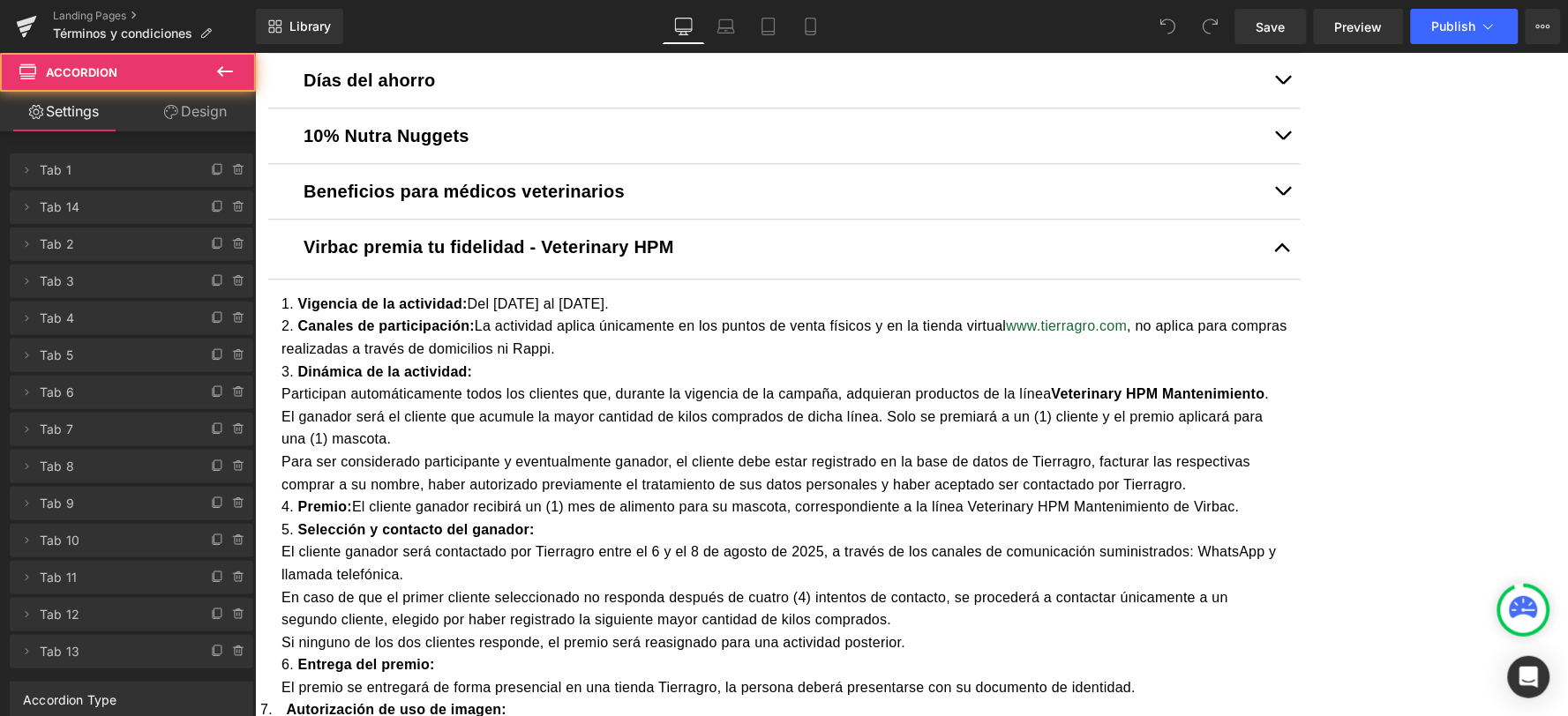 scroll, scrollTop: 1371, scrollLeft: 0, axis: vertical 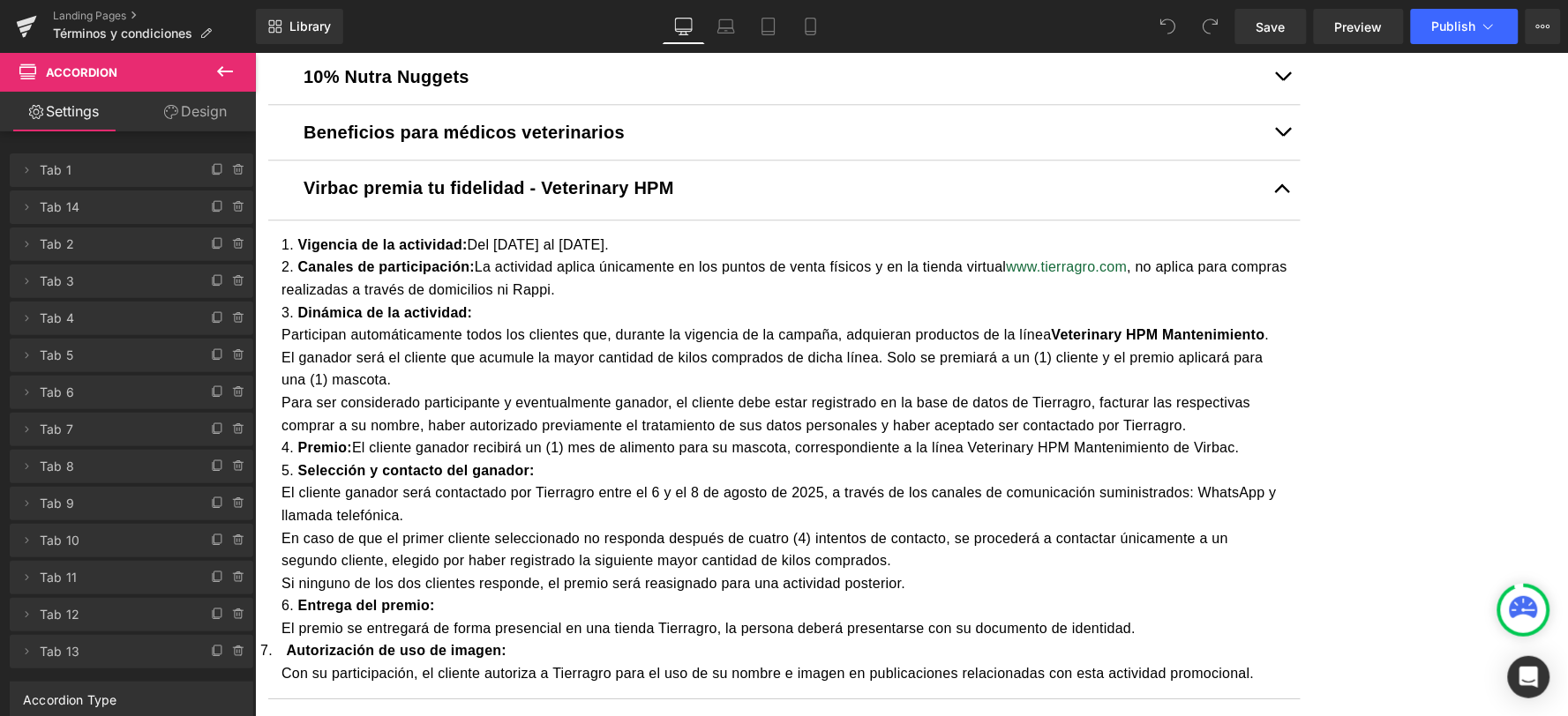 click on "Virbac premia tu fidelidad - Veterinary HPM" at bounding box center (488, 187) 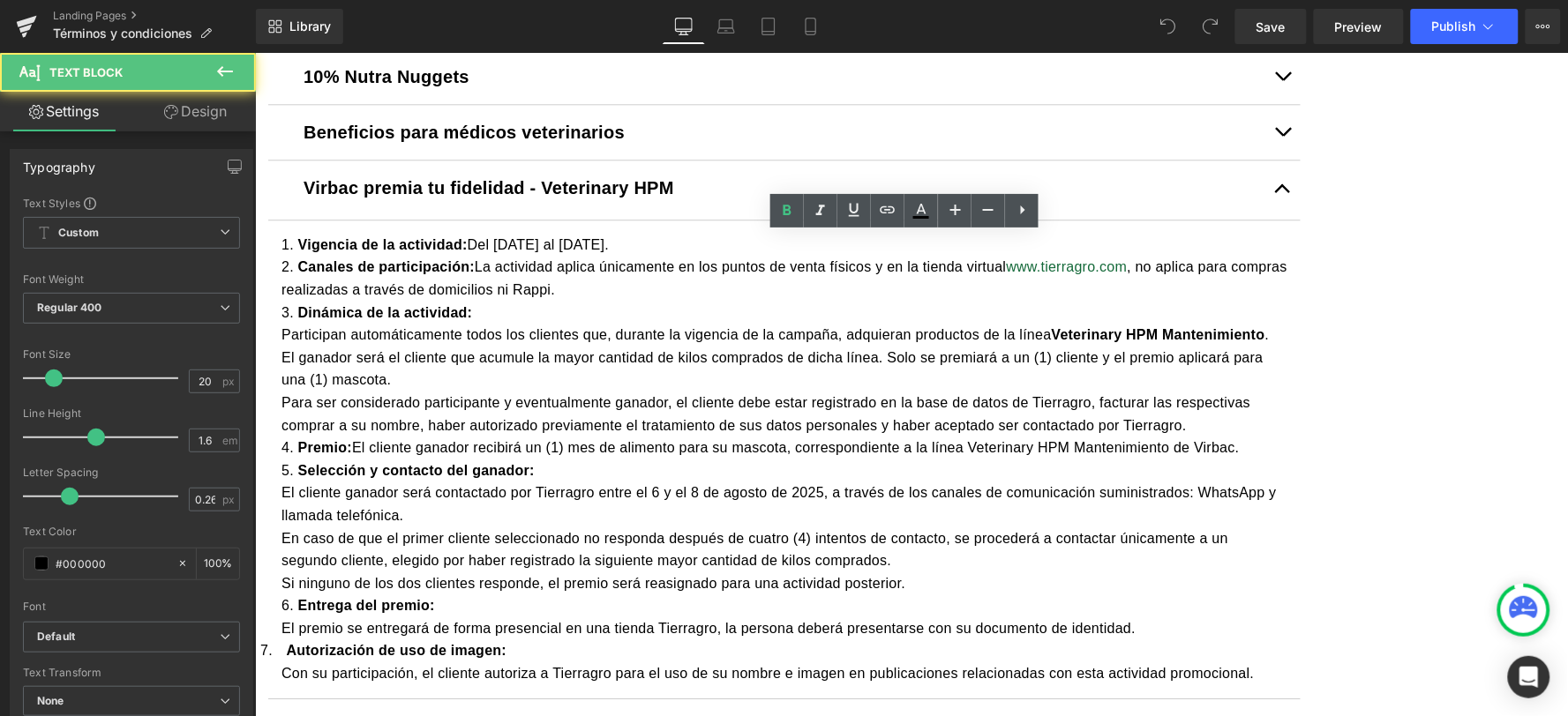click on "Virbac premia tu fidelidad - Veterinary HPM" at bounding box center (488, 187) 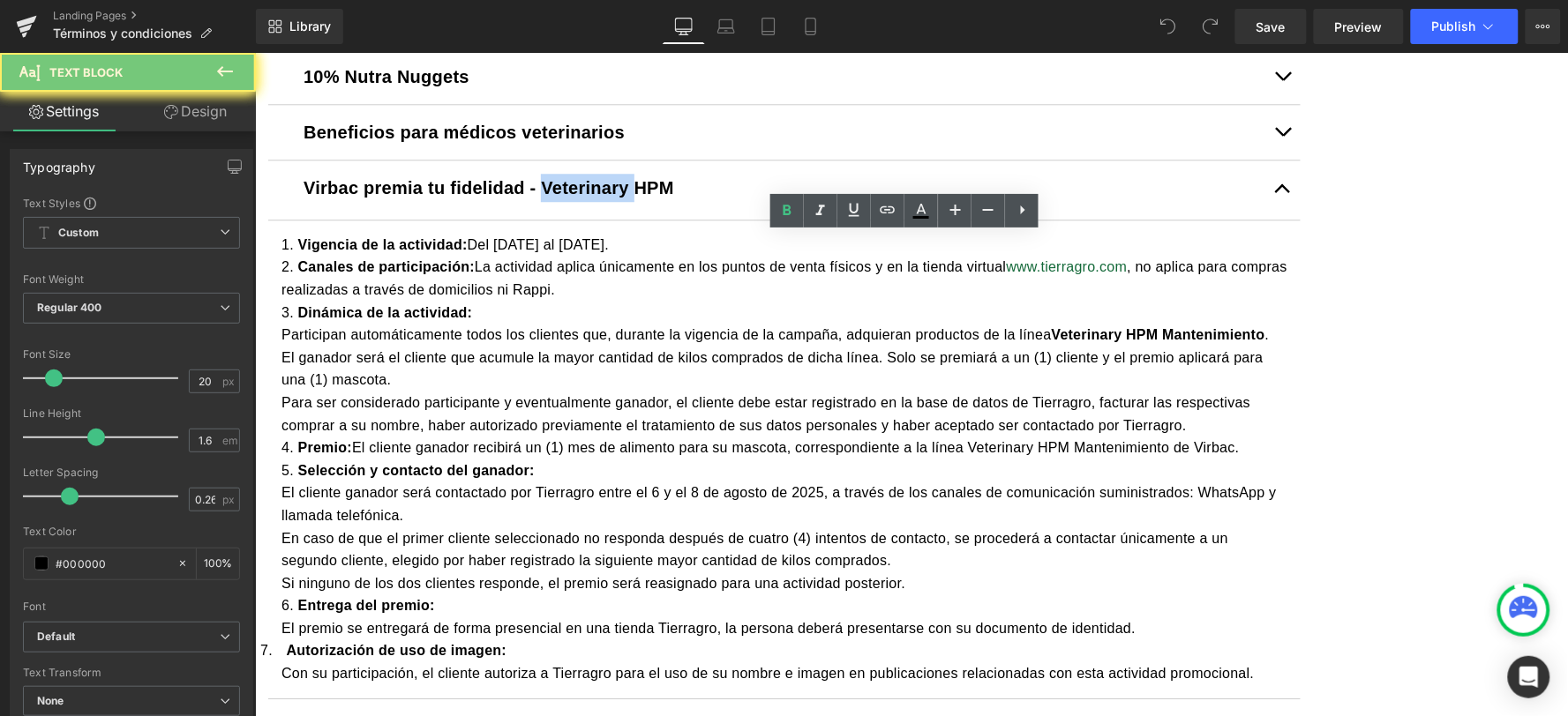 click on "Virbac premia tu fidelidad - Veterinary HPM" at bounding box center [488, 187] 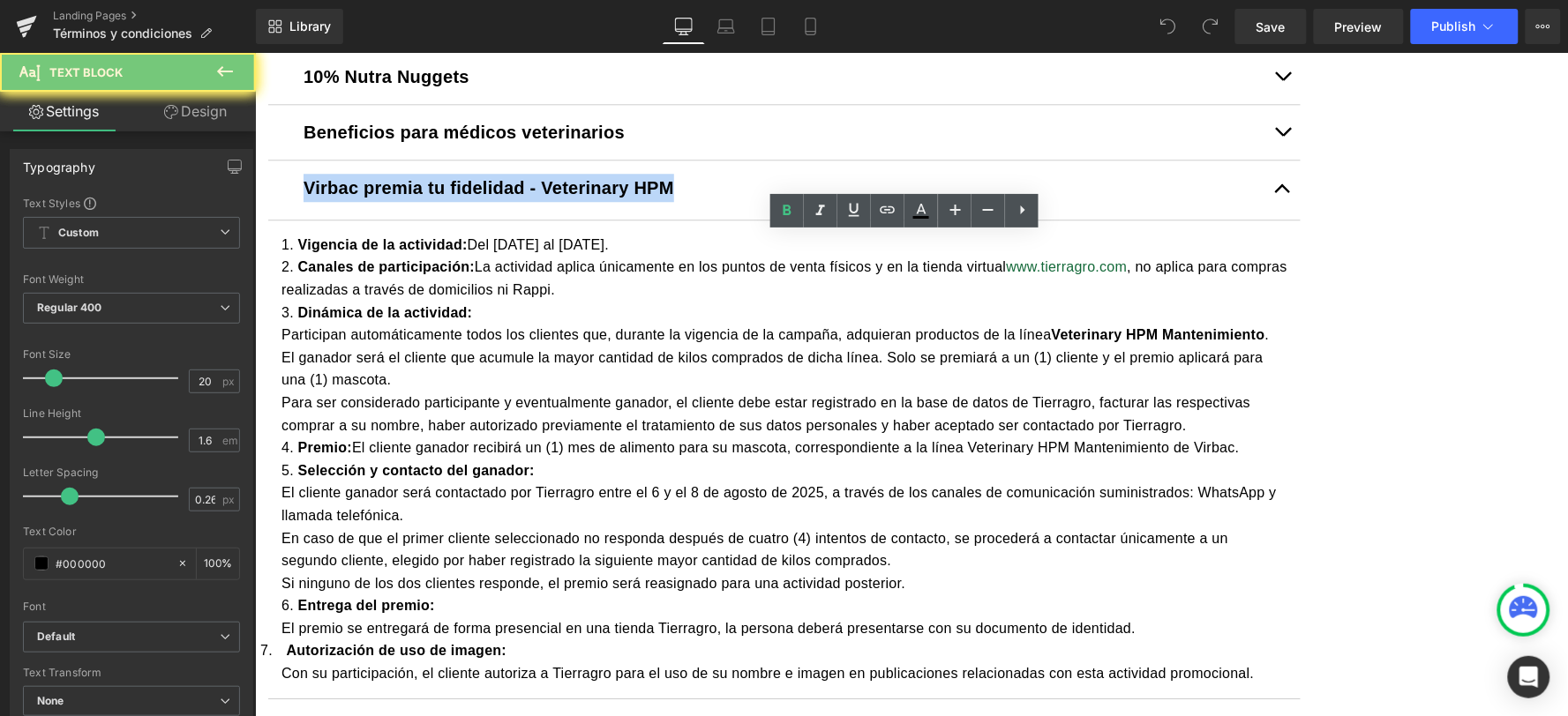 click on "Virbac premia tu fidelidad - Veterinary HPM" at bounding box center [488, 187] 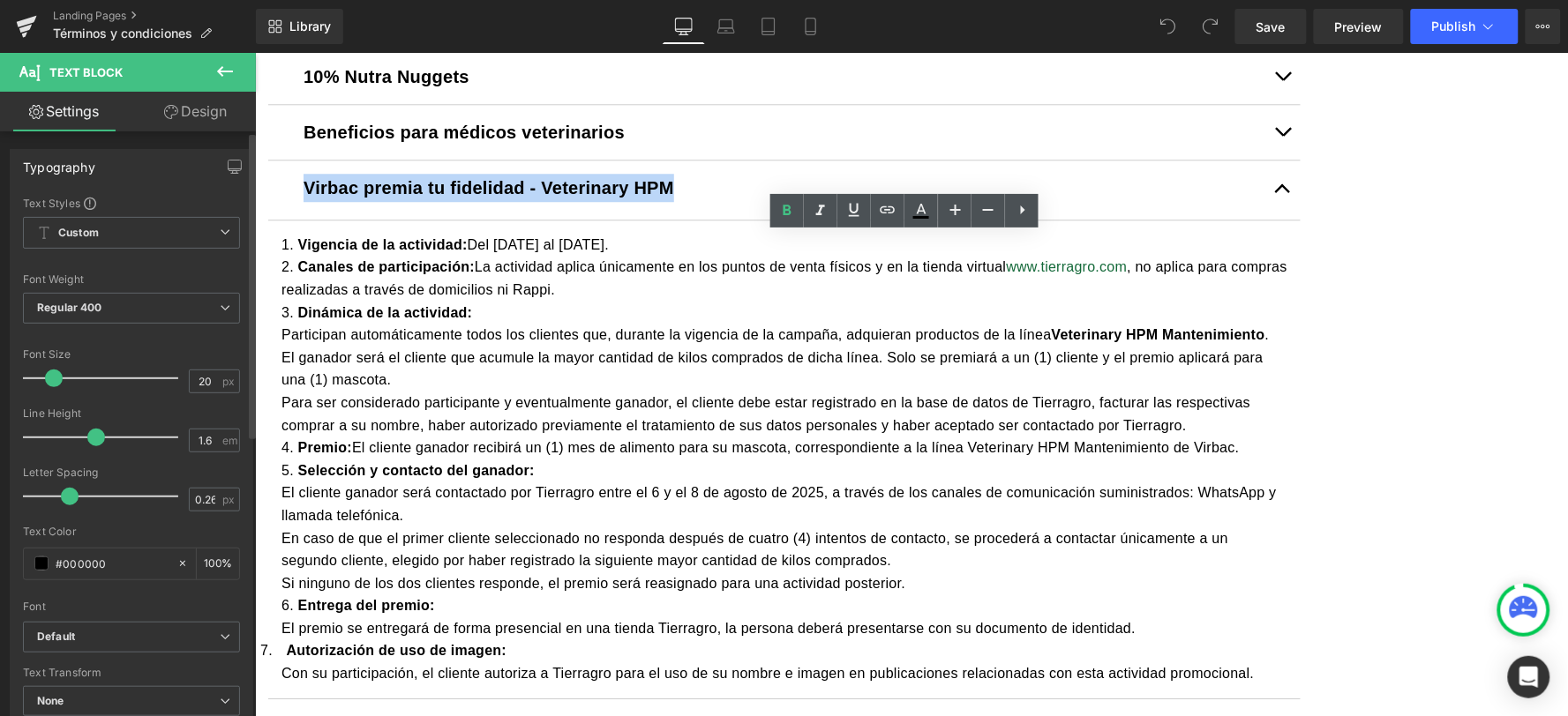 copy on "Virbac premia tu fidelidad - Veterinary HPM" 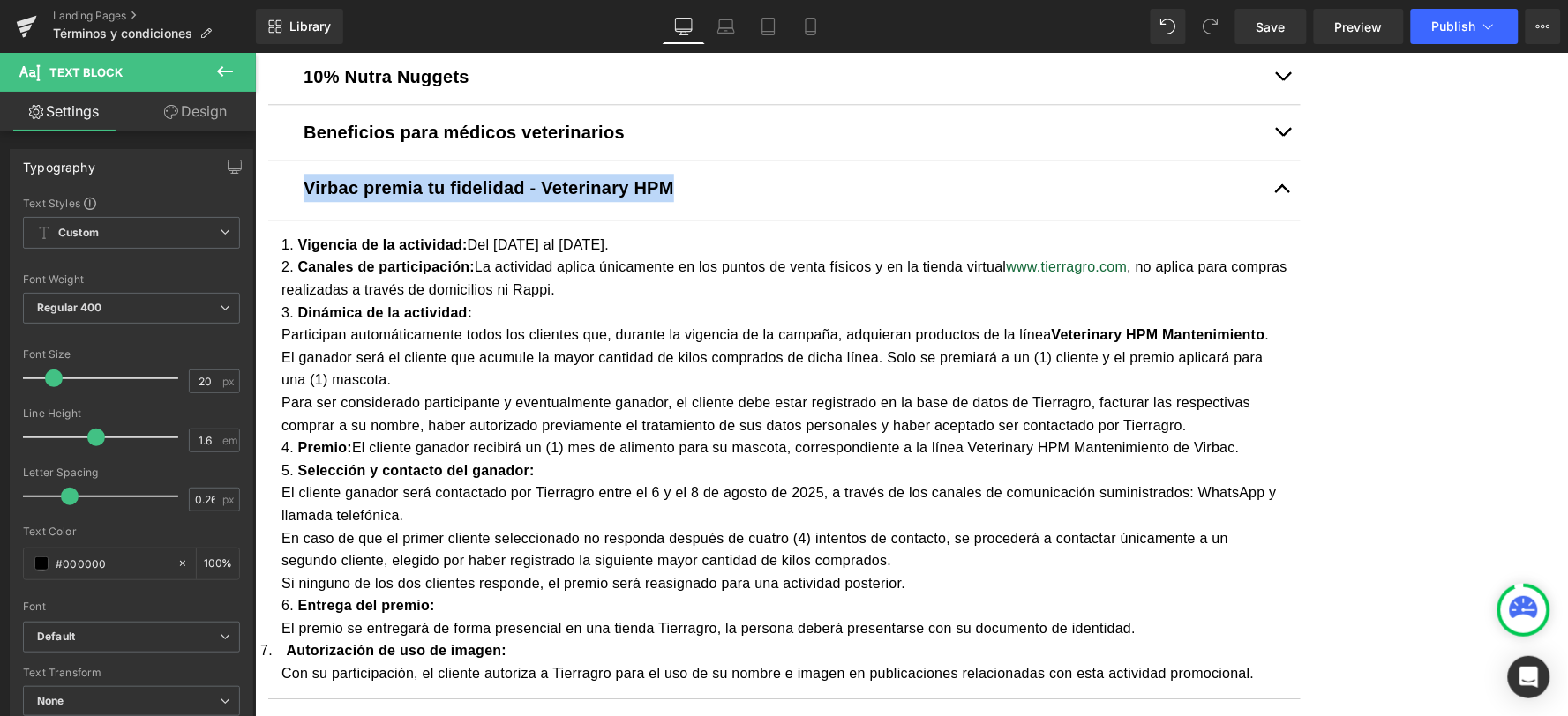 click on "Participan automáticamente todos los clientes que, durante
la vigencia de la campaña, adquieran productos de la línea  Veterinary
HPM Mantenimiento .
El ganador será el cliente que acumule la mayor cantidad de kilos comprados de
dicha línea. Solo se premiará a un (1) cliente y el premio aplicará para una
(1) mascota." at bounding box center [784, 356] 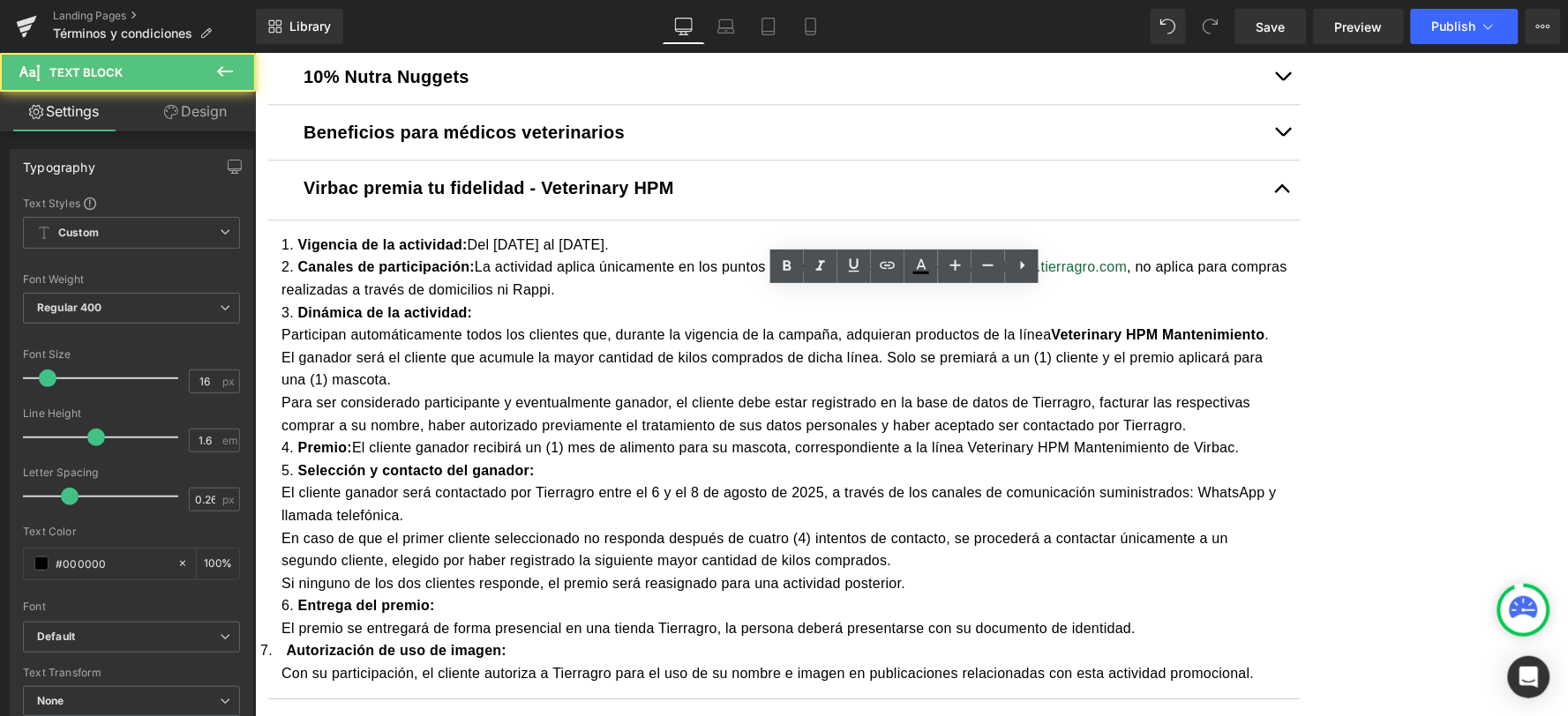 click on "Dinámica
de la actividad:" at bounding box center [385, 311] 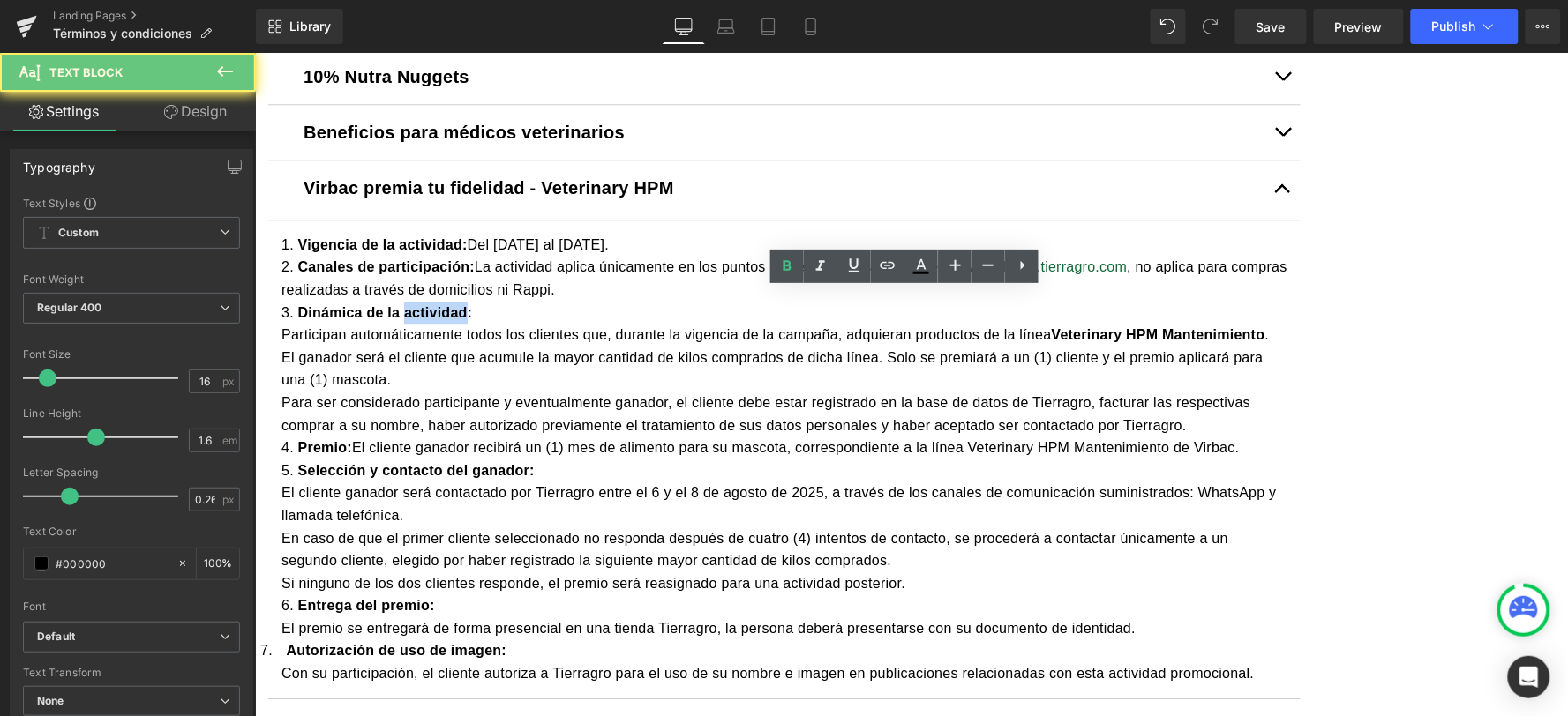 click on "Dinámica
de la actividad:" at bounding box center (385, 311) 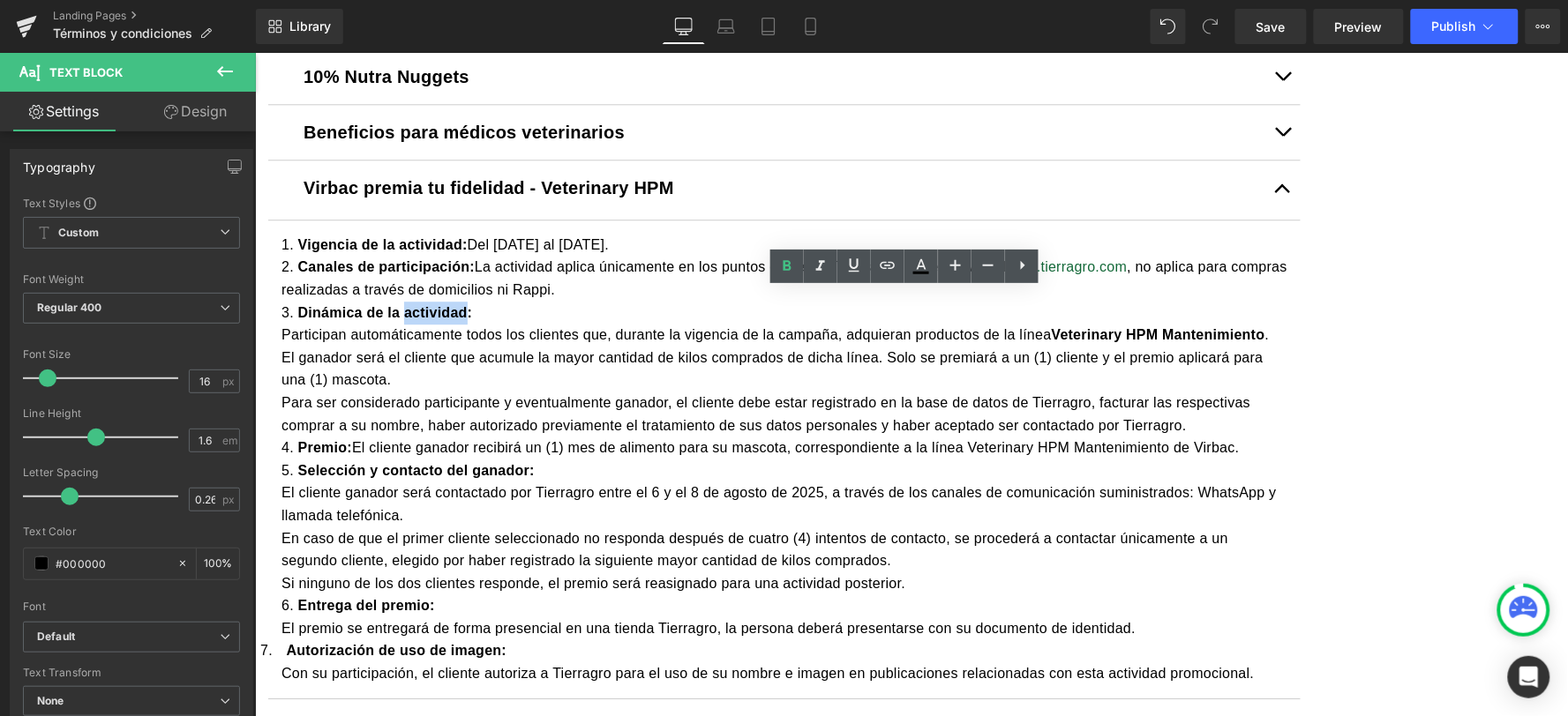 click on "Dinámica
de la actividad:" at bounding box center [385, 311] 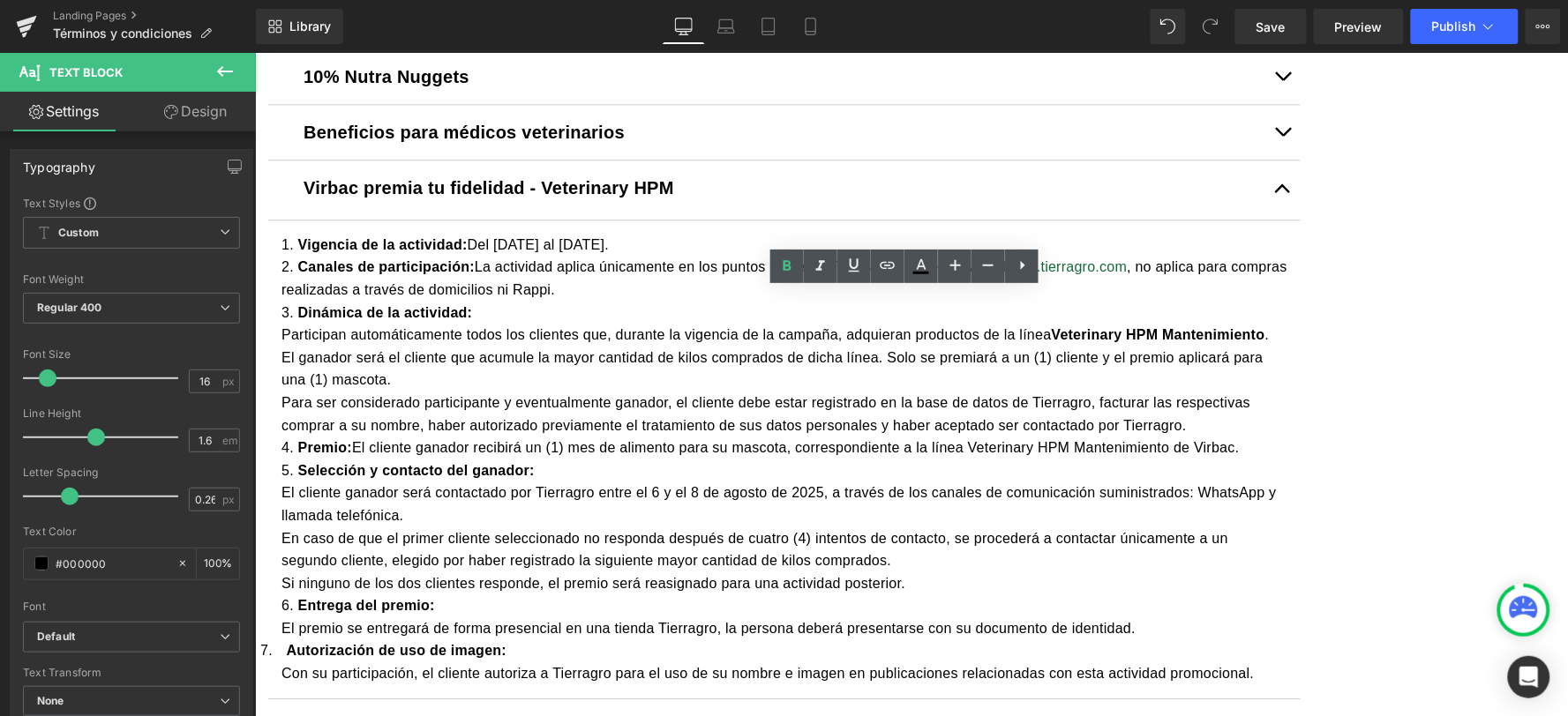 click on "Vigencia
de la actividad:  Del 1 al 31 de julio de 2025.
Canales
de participación:  La actividad aplica únicamente en los puntos de
venta físicos y en la tienda virtual  www.tierragro.com ,
no aplica para compras realizadas a través de domicilios   ni
Rappi.
Dinámica
de la actividad:
Participan automáticamente todos los clientes que, durante
la vigencia de la campaña, adquieran productos de la línea  Veterinary
HPM Mantenimiento .
El ganador será el cliente que acumule la mayor cantidad de kilos comprados de
dicha línea. Solo se premiará a un (1) cliente y el premio aplicará para una
(1) mascota.
Para ser considerado participante y eventualmente ganador,
el cliente debe estar registrado en la base de datos de Tierragro, facturar las
respectivas comprar a su nombre, haber autorizado previamente el tratamiento de
sus datos personales y haber aceptado ser contactado por Tierragro.
Premio:
Selección
y contacto del ganador:" at bounding box center [784, 459] 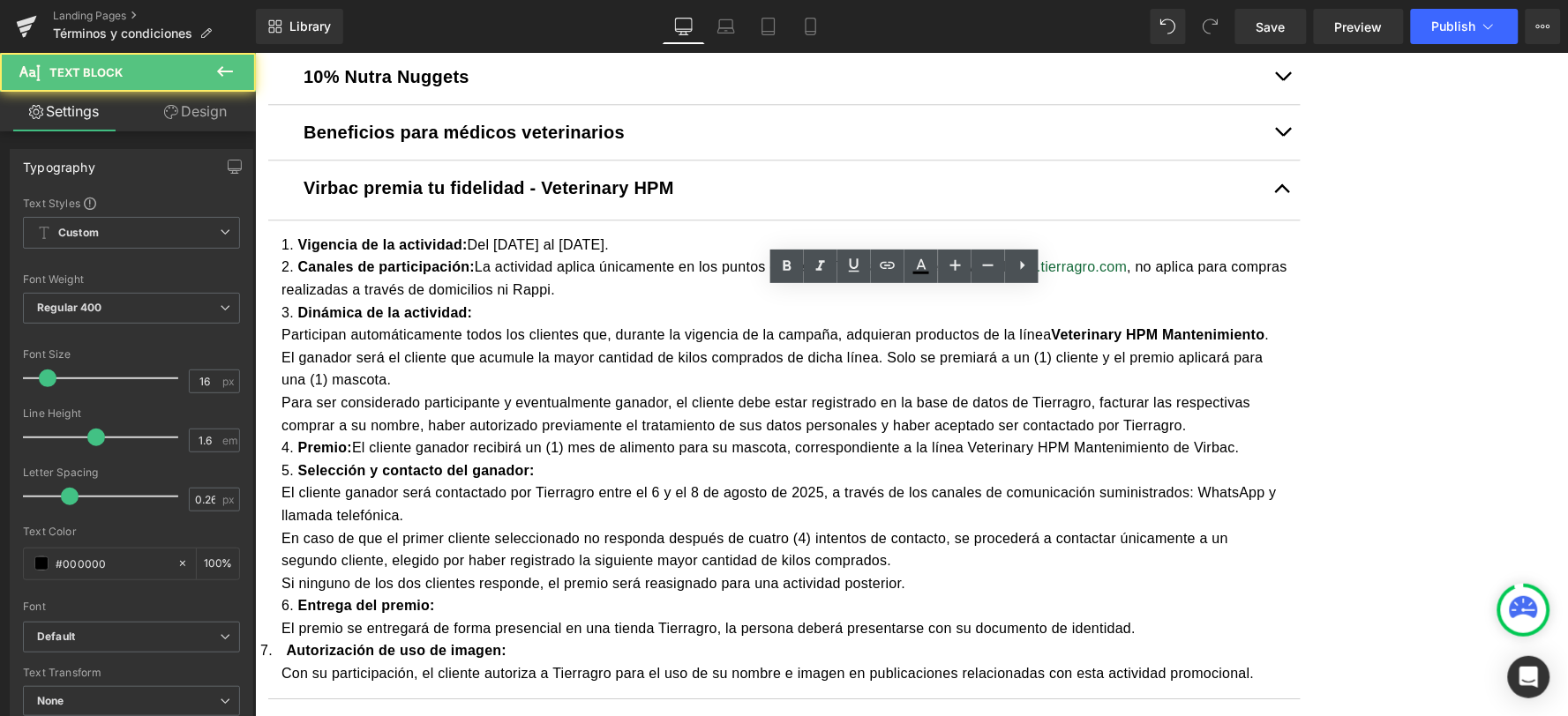click on "Vigencia
de la actividad:  Del 1 al 31 de julio de 2025.
Canales
de participación:  La actividad aplica únicamente en los puntos de
venta físicos y en la tienda virtual  www.tierragro.com ,
no aplica para compras realizadas a través de domicilios   ni
Rappi.
Dinámica
de la actividad:
Participan automáticamente todos los clientes que, durante
la vigencia de la campaña, adquieran productos de la línea  Veterinary
HPM Mantenimiento .
El ganador será el cliente que acumule la mayor cantidad de kilos comprados de
dicha línea. Solo se premiará a un (1) cliente y el premio aplicará para una
(1) mascota.
Para ser considerado participante y eventualmente ganador,
el cliente debe estar registrado en la base de datos de Tierragro, facturar las
respectivas comprar a su nombre, haber autorizado previamente el tratamiento de
sus datos personales y haber aceptado ser contactado por Tierragro.
Premio:
Selección
y contacto del ganador:" at bounding box center (784, 459) 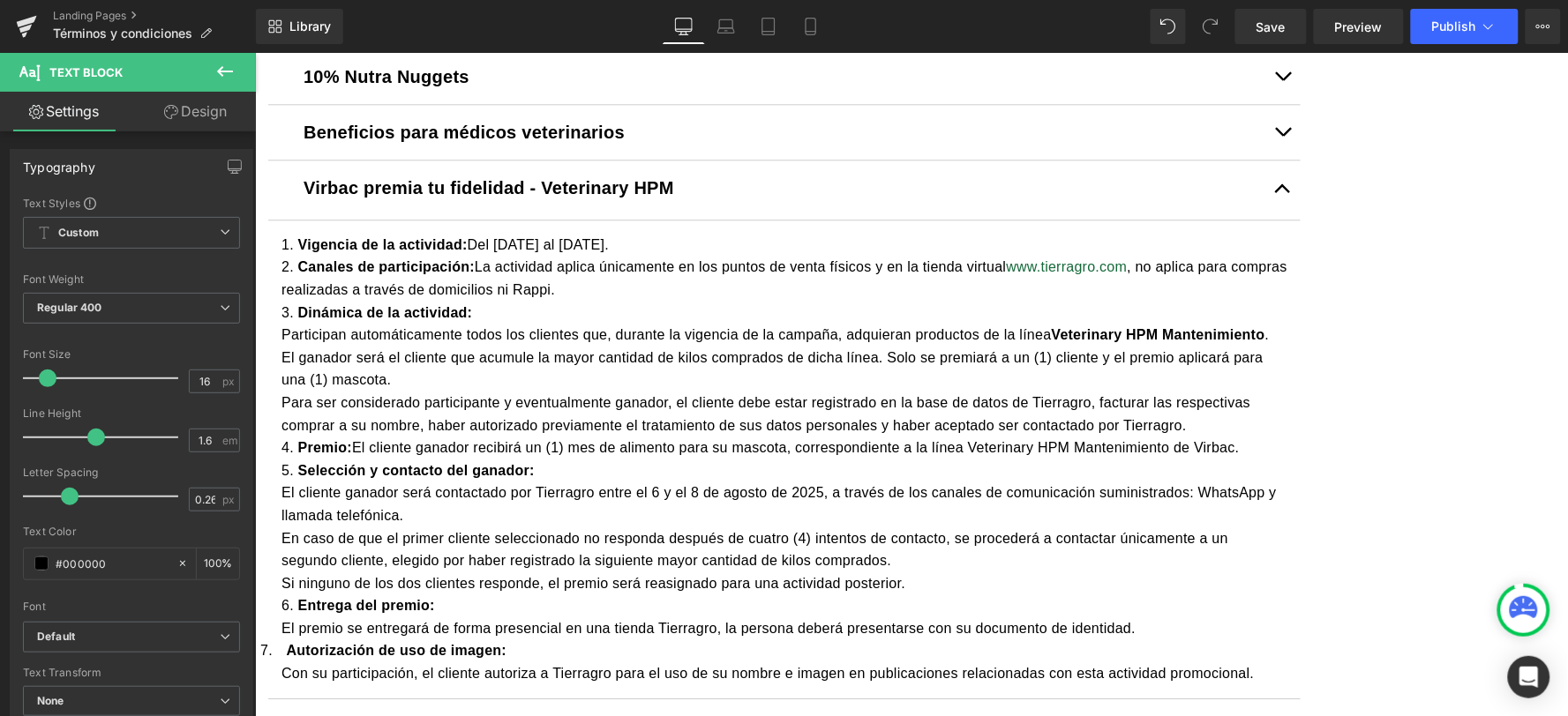 click on "Participan automáticamente todos los clientes que, durante
la vigencia de la campaña, adquieran productos de la línea  Veterinary
HPM Mantenimiento .
El ganador será el cliente que acumule la mayor cantidad de kilos comprados de
dicha línea. Solo se premiará a un (1) cliente y el premio aplicará para una
(1) mascota." at bounding box center [784, 356] 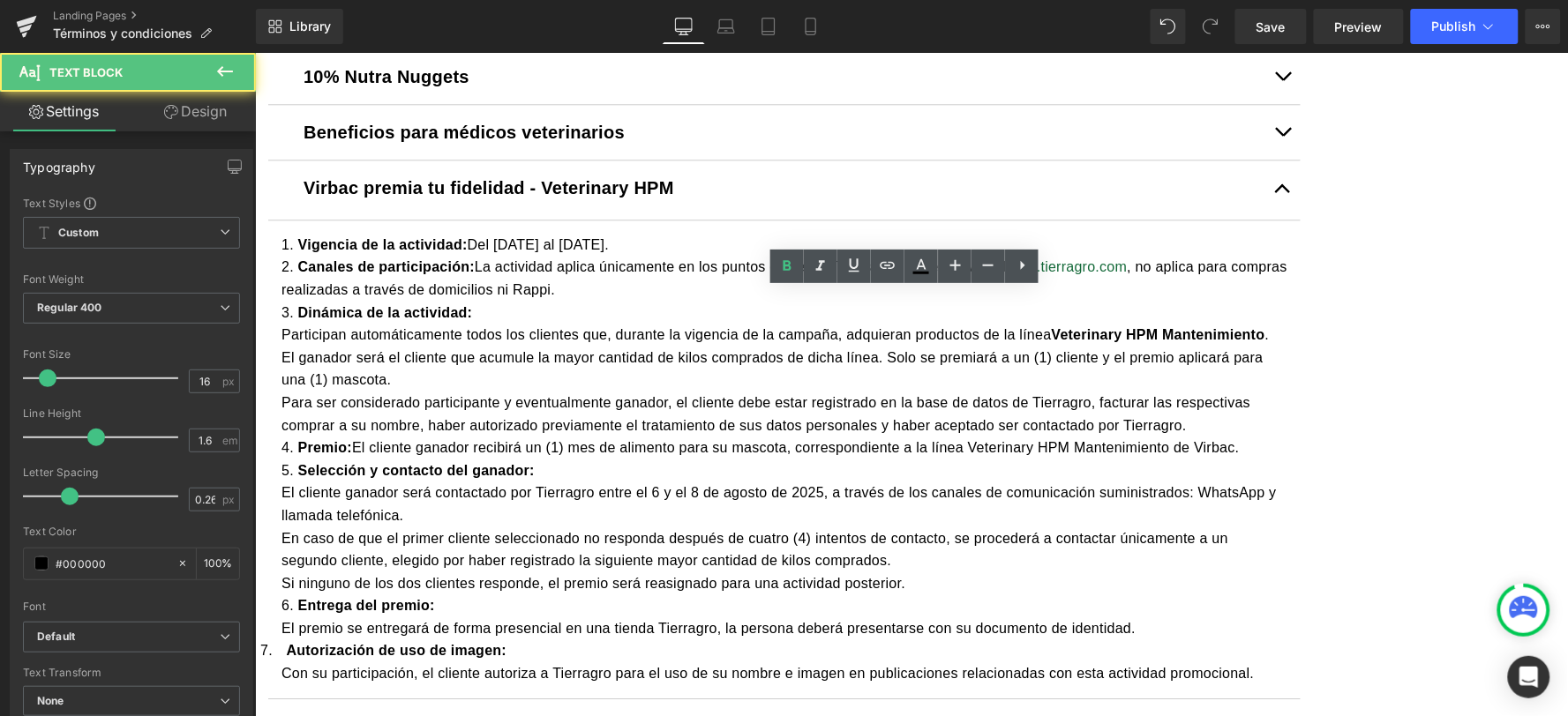 click on "Vigencia
de la actividad:  Del 1 al 31 de julio de 2025." at bounding box center [784, 244] 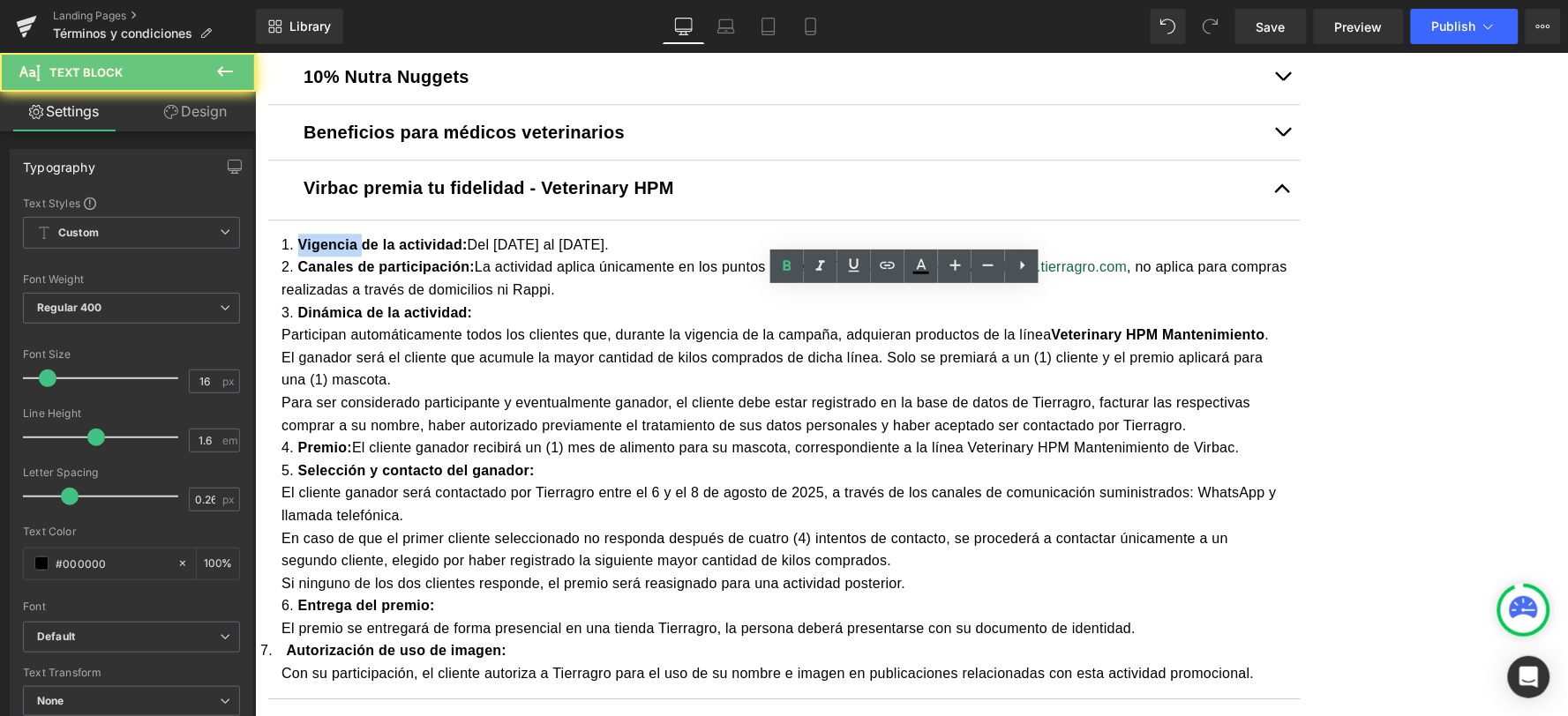 click on "Vigencia
de la actividad:  Del 1 al 31 de julio de 2025." at bounding box center (784, 244) 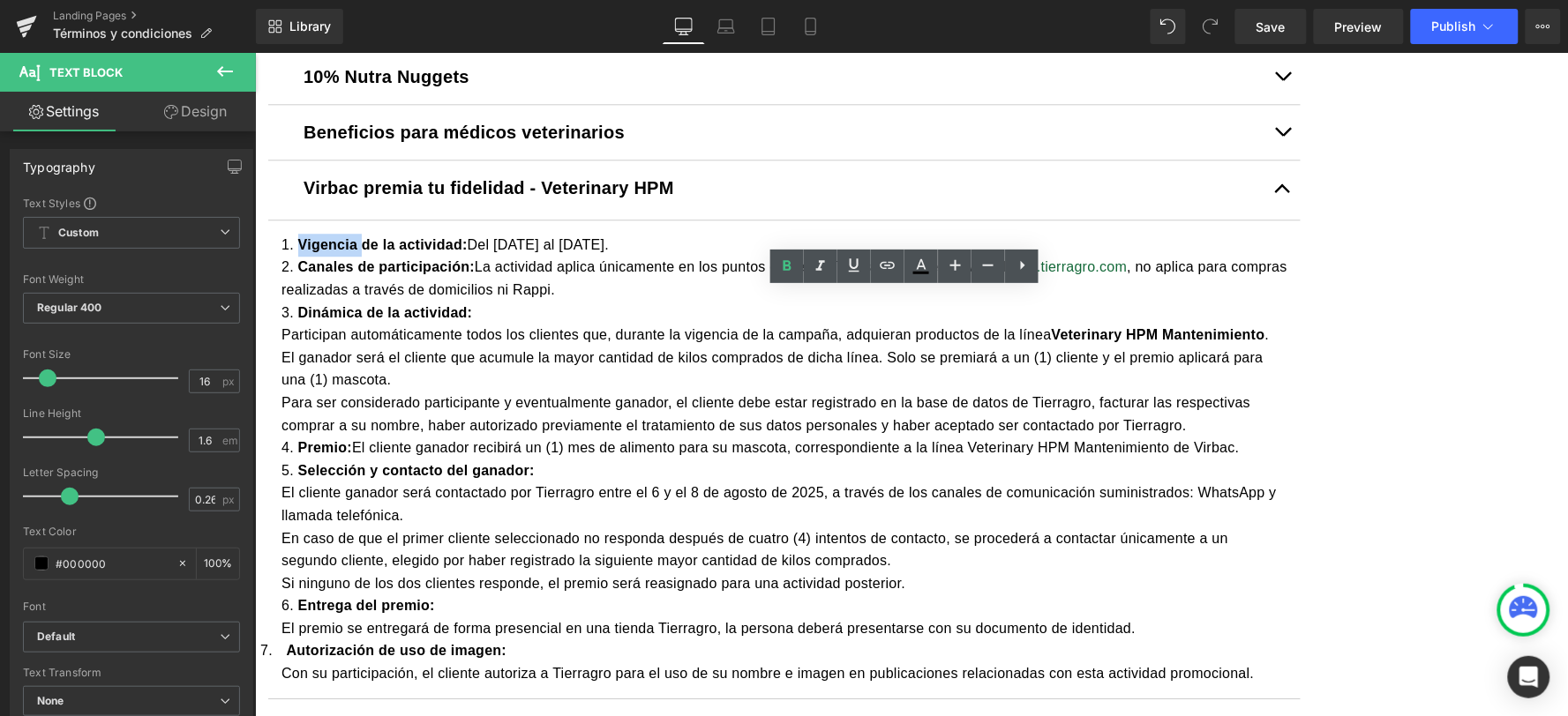 click on "Vigencia
de la actividad:  Del 1 al 31 de julio de 2025.
Canales
de participación:  La actividad aplica únicamente en los puntos de
venta físicos y en la tienda virtual  www.tierragro.com ,
no aplica para compras realizadas a través de domicilios   ni
Rappi.
Dinámica
de la actividad:
Participan automáticamente todos los clientes que, durante
la vigencia de la campaña, adquieran productos de la línea  Veterinary
HPM Mantenimiento .
El ganador será el cliente que acumule la mayor cantidad de kilos comprados de
dicha línea. Solo se premiará a un (1) cliente y el premio aplicará para una
(1) mascota.
Para ser considerado participante y eventualmente ganador,
el cliente debe estar registrado en la base de datos de Tierragro, facturar las
respectivas comprar a su nombre, haber autorizado previamente el tratamiento de
sus datos personales y haber aceptado ser contactado por Tierragro.
Premio:
Selección
y contacto del ganador:" at bounding box center [784, 459] 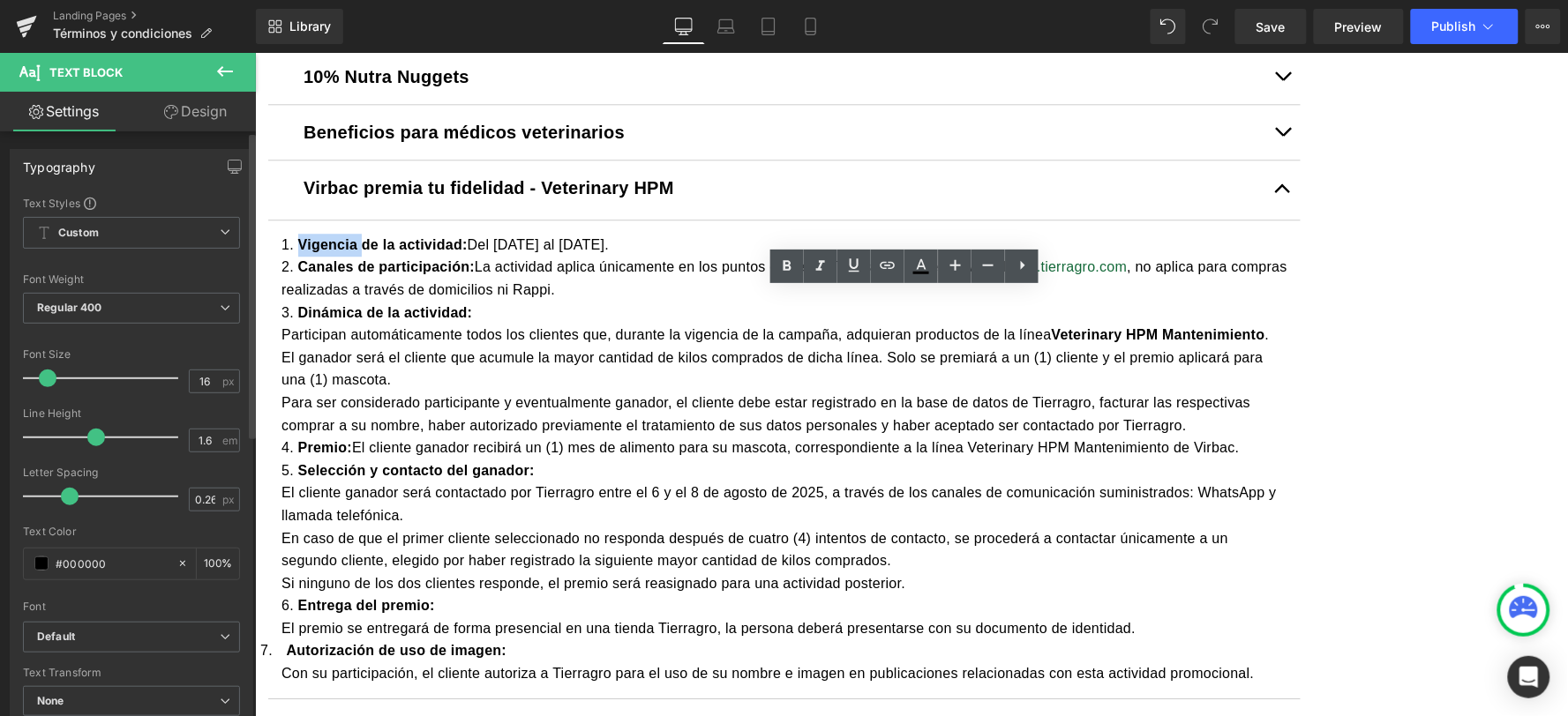 copy on "Vigencia
de la actividad:  Del 1 al 31 de julio de 2025.
Canales
de participación:  La actividad aplica únicamente en los puntos de
venta físicos y en la tienda virtual  www.tierragro.com ,
no aplica para compras realizadas a través de domicilios   ni
Rappi.
Dinámica
de la actividad:
Participan automáticamente todos los clientes que, durante
la vigencia de la campaña, adquieran productos de la línea  Veterinary
HPM Mantenimiento .
El ganador será el cliente que acumule la mayor cantidad de kilos comprados de
dicha línea. Solo se premiará a un (1) cliente y el premio aplicará para una
(1) mascota.
Para ser considerado participante y eventualmente ganador,
el cliente debe estar registrado en la base de datos de Tierragro, facturar las
respectivas comprar a su nombre, haber autorizado previamente el tratamiento de
sus datos personales y haber aceptado ser contactado por Tierragro.
Premio:  El
cliente ganador recibirá un (1) mes de alimento para su mascota,
..." 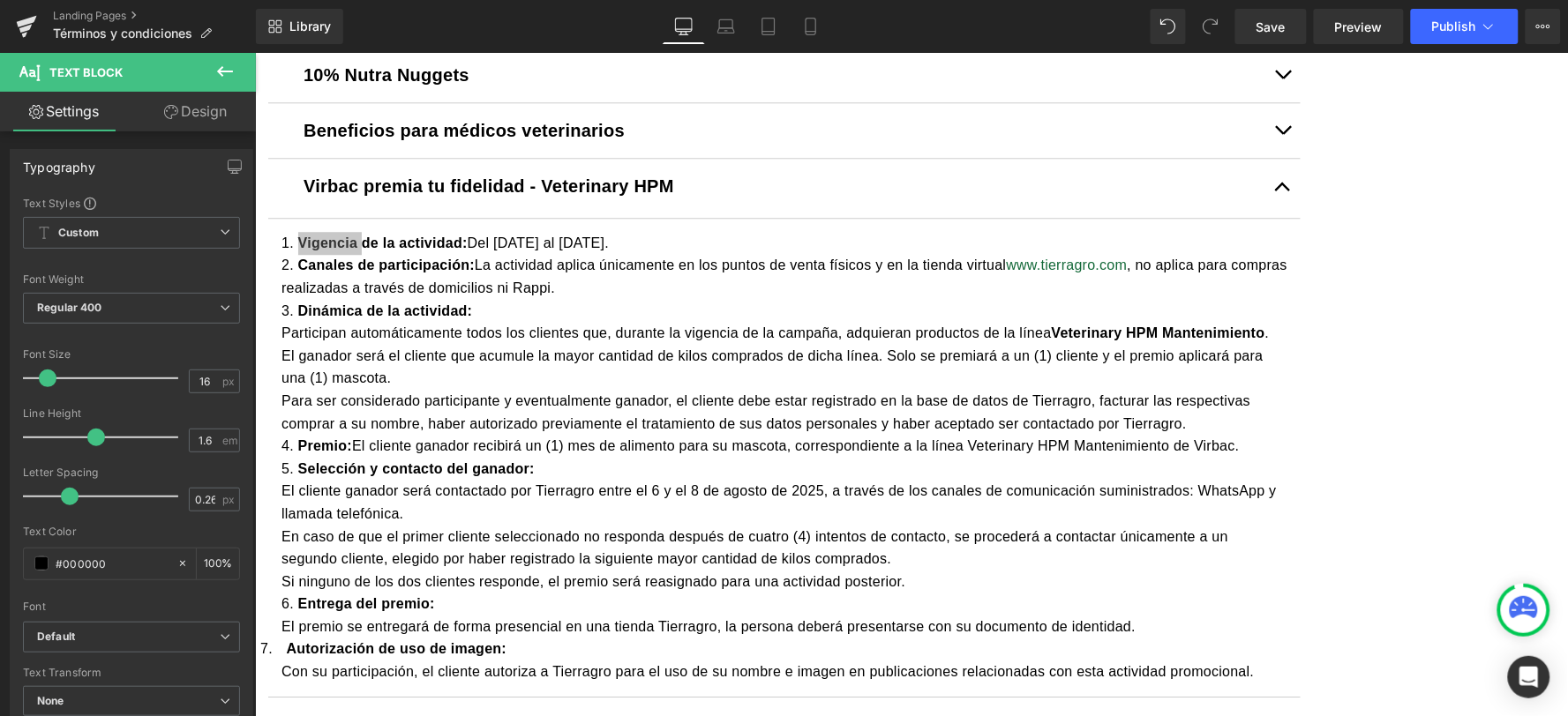 scroll, scrollTop: 1273, scrollLeft: 0, axis: vertical 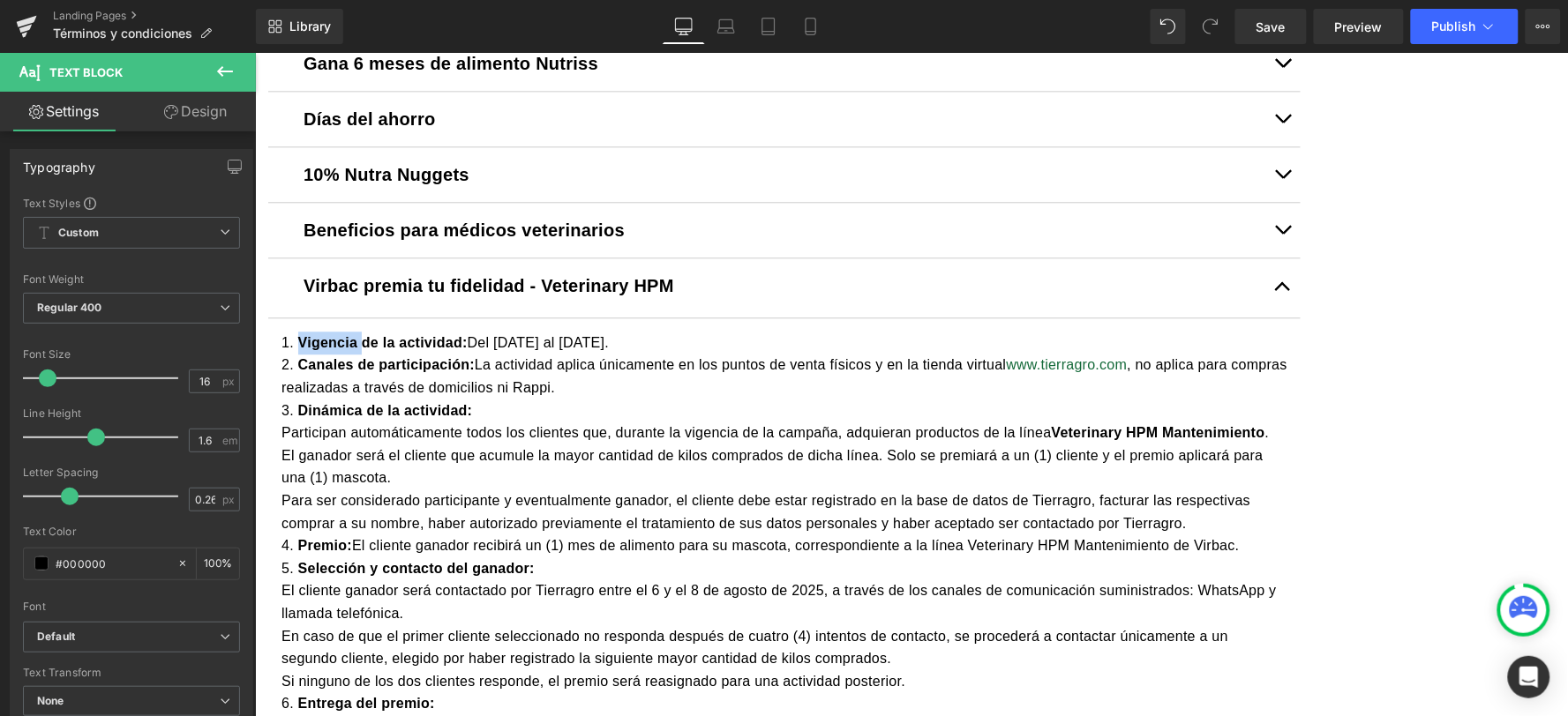 click at bounding box center [1282, 229] 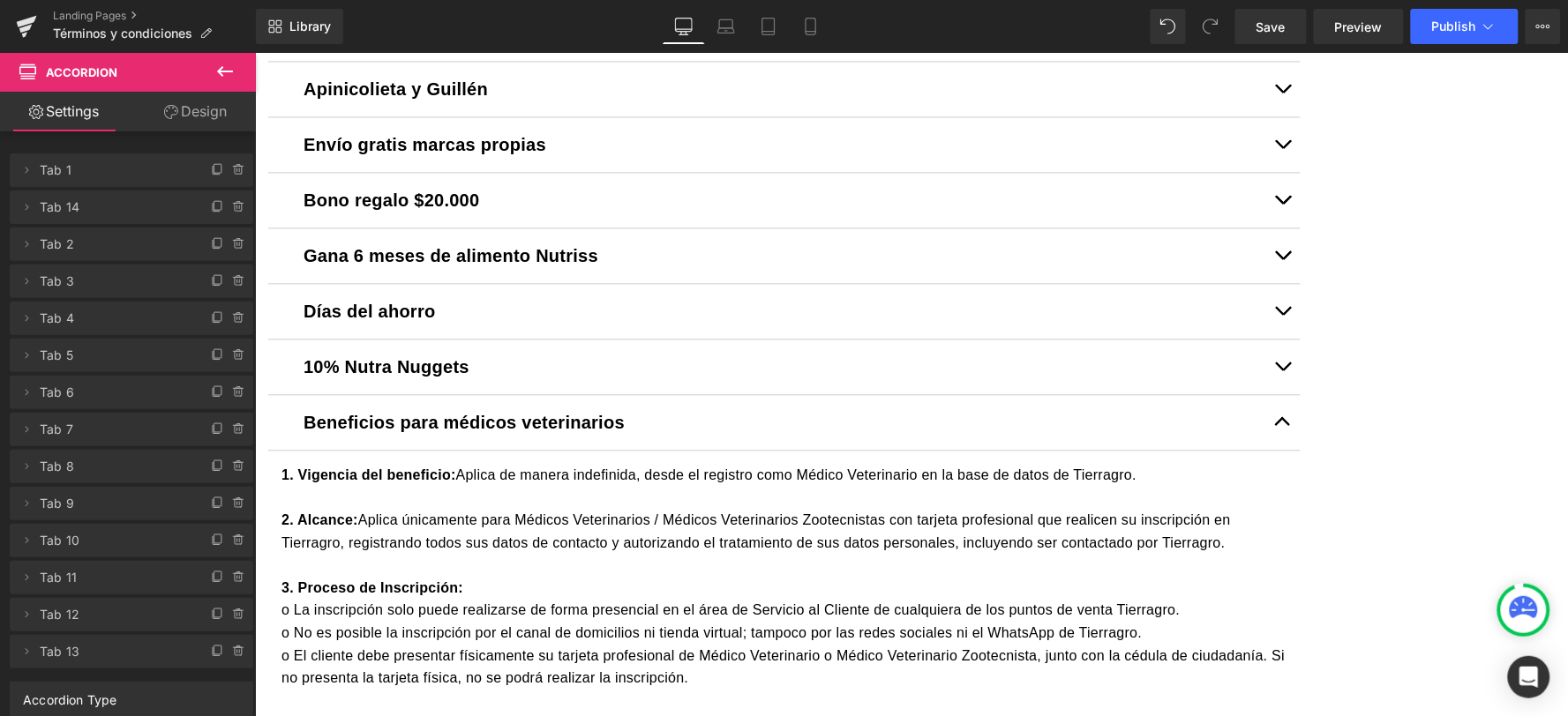 scroll, scrollTop: 1078, scrollLeft: 0, axis: vertical 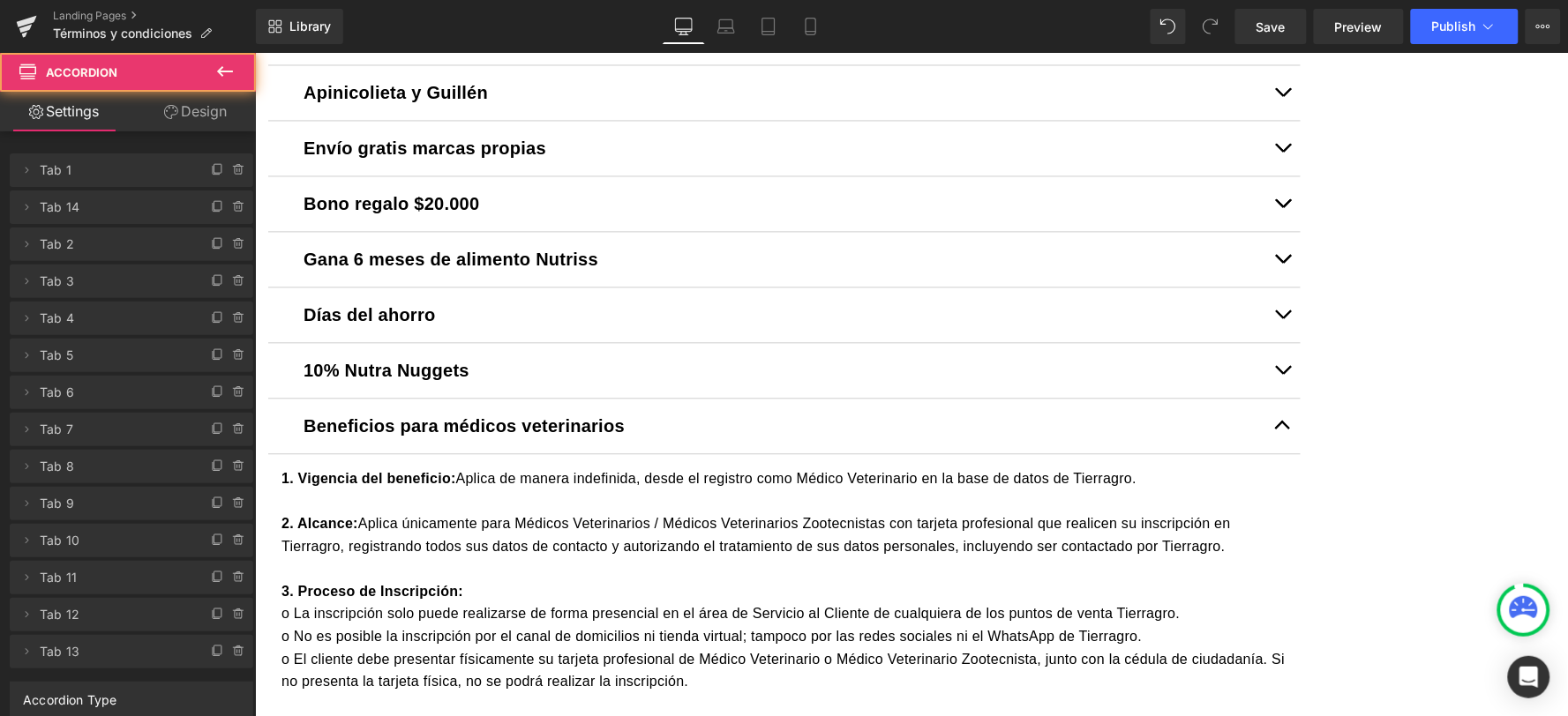 click at bounding box center [1282, 373] 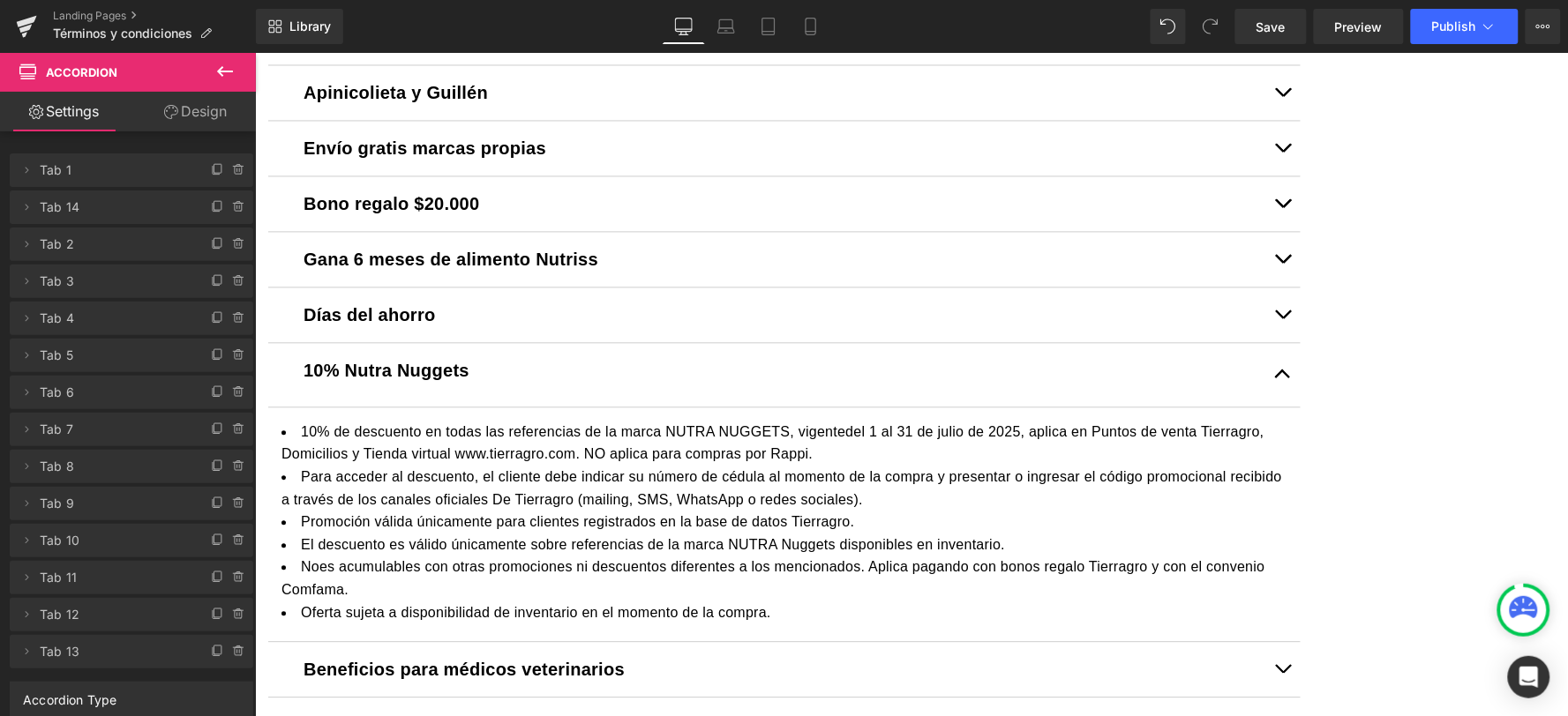 click on "10% Nutra Nuggets" at bounding box center (784, 369) 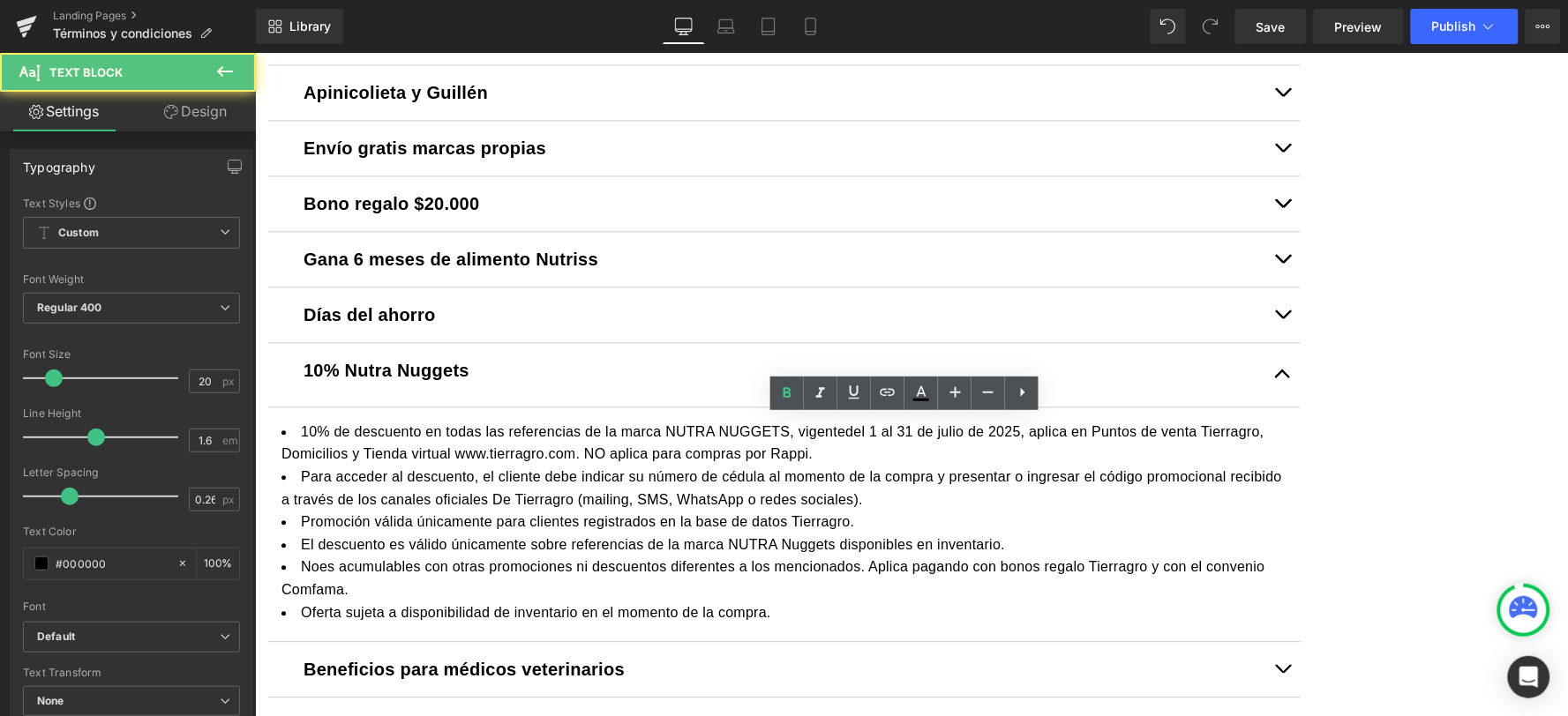 click on "10% Nutra Nuggets" at bounding box center (784, 369) 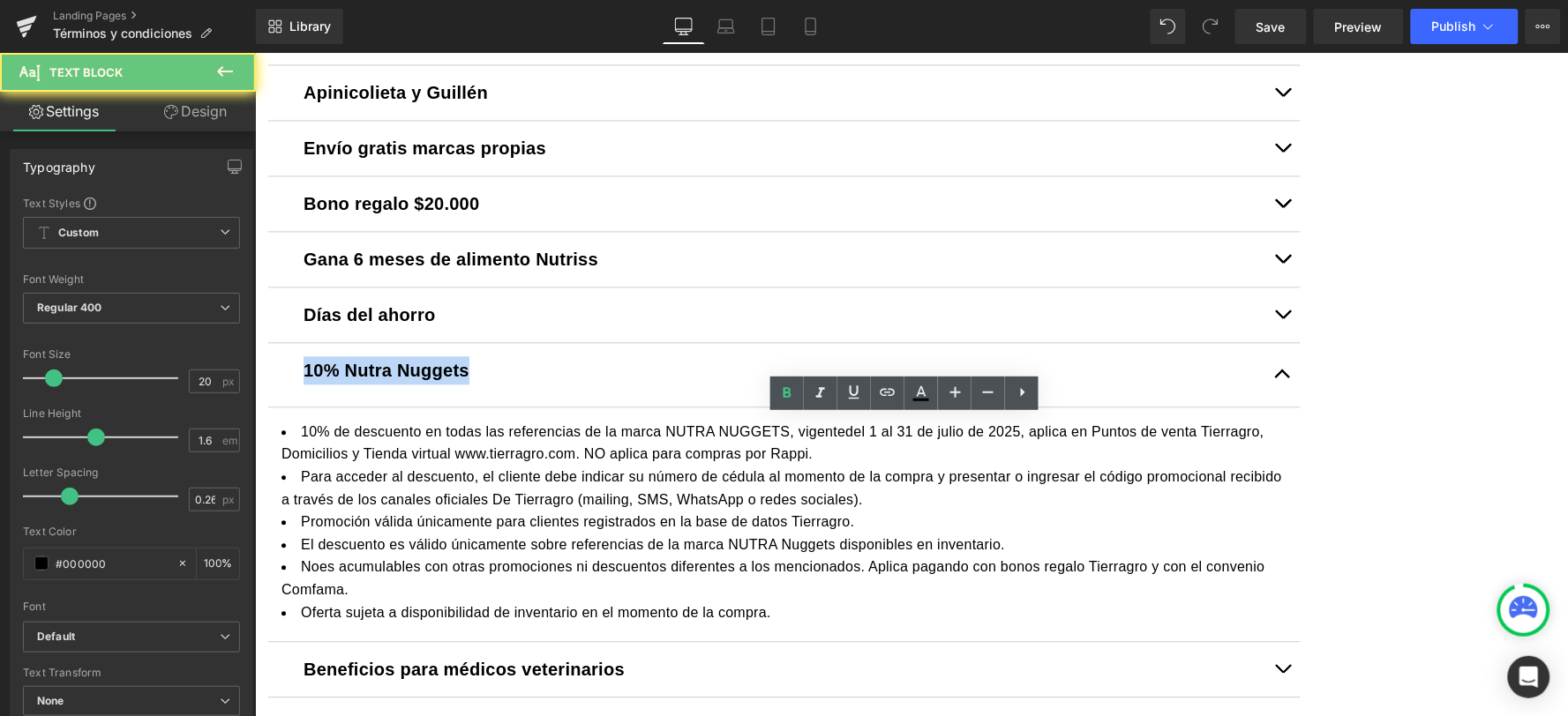 click on "10% Nutra Nuggets" at bounding box center [784, 369] 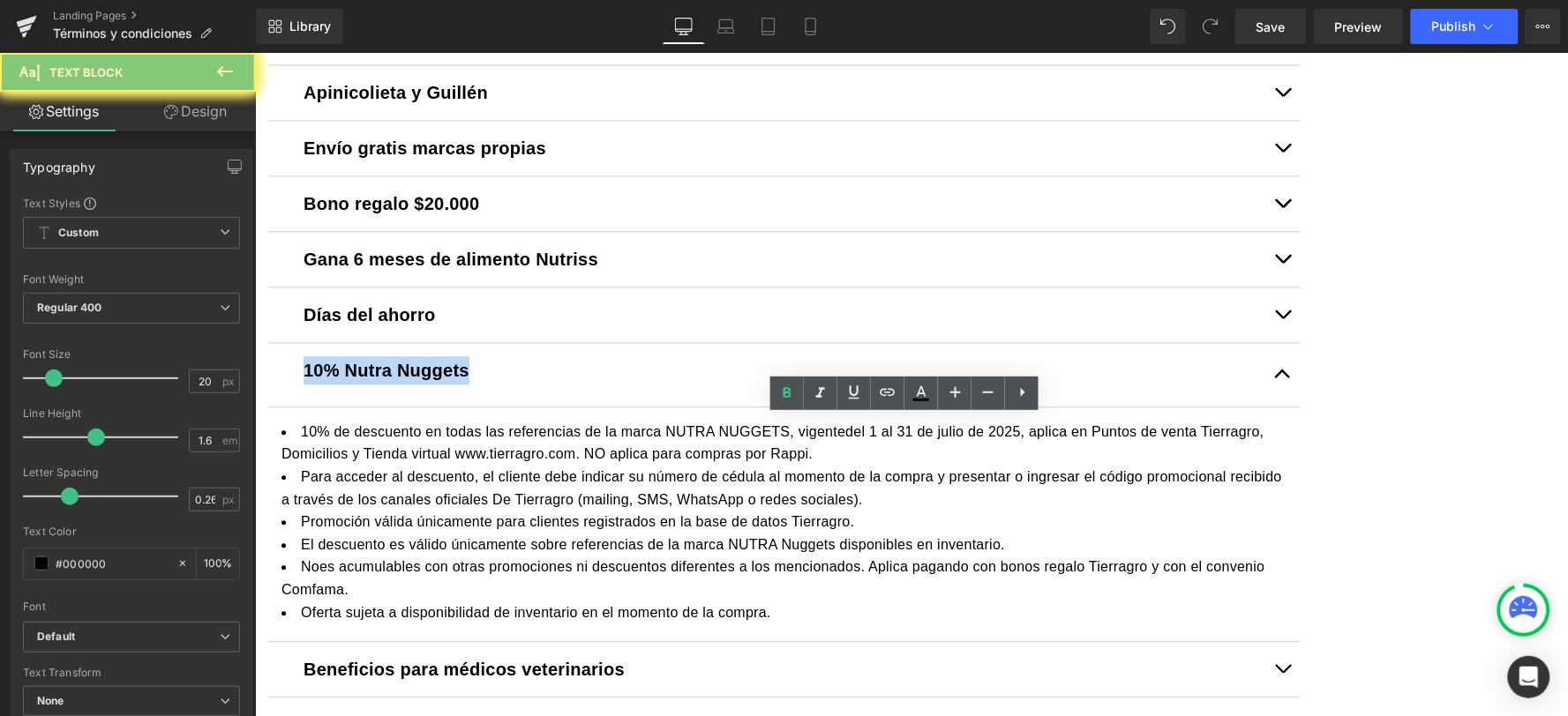 click on "10% Nutra Nuggets" at bounding box center [784, 369] 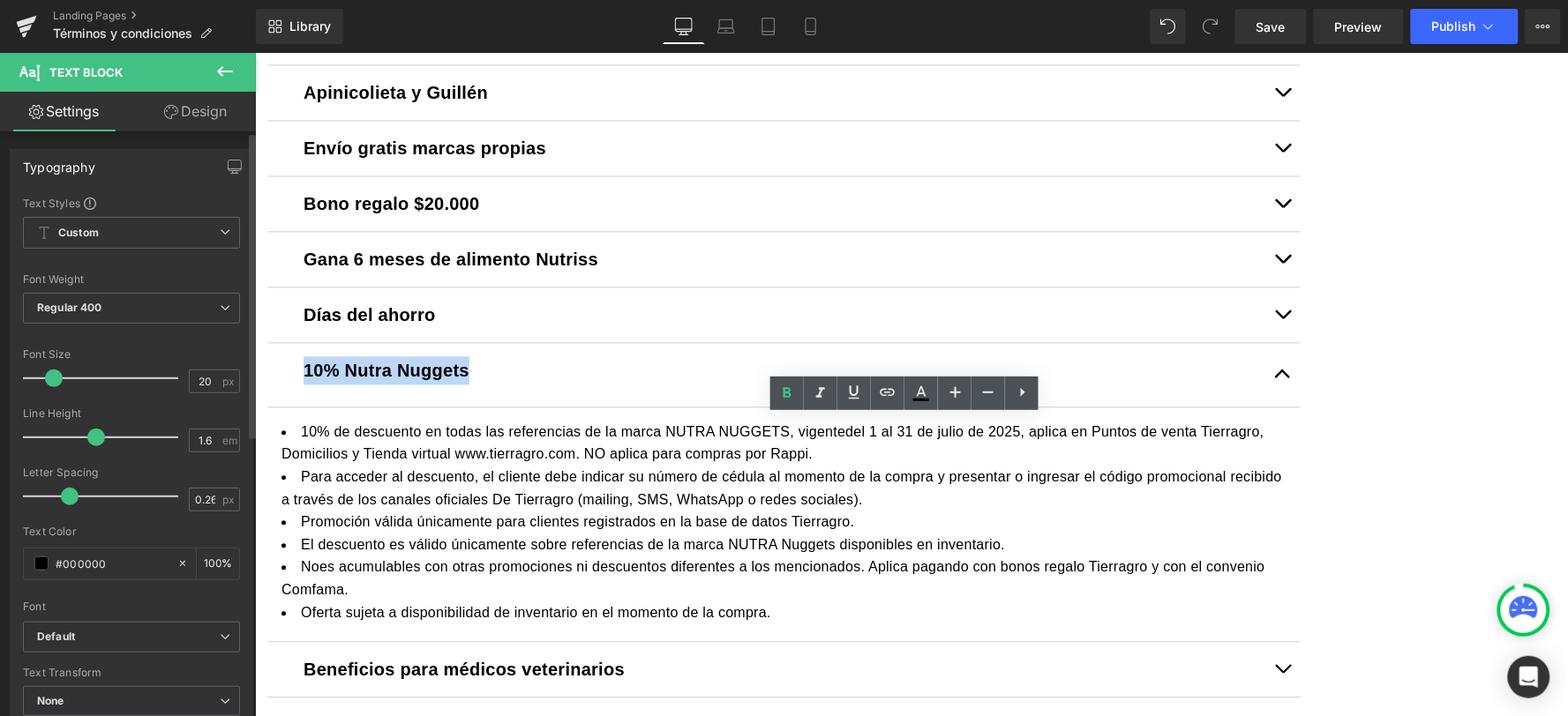 copy on "10% Nutra Nuggets" 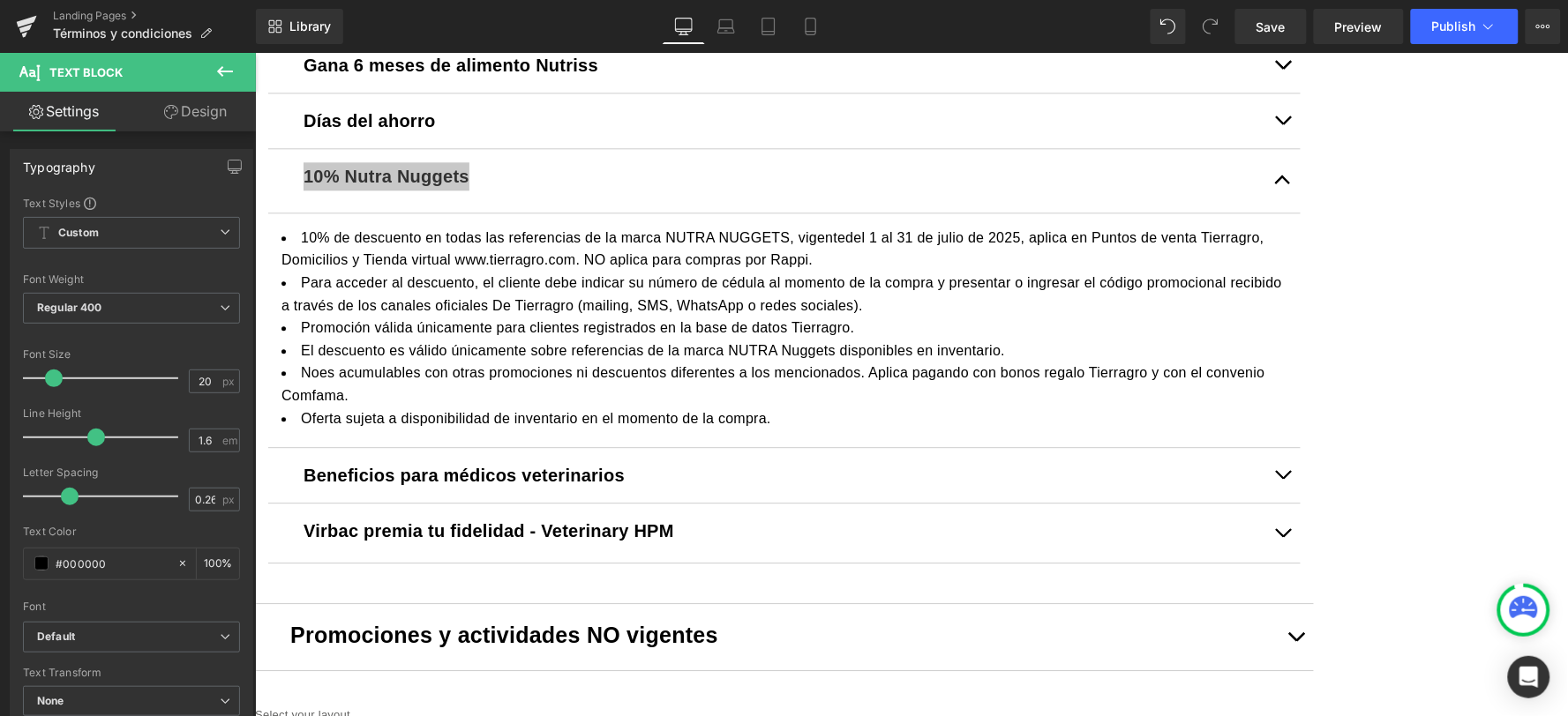 scroll, scrollTop: 1273, scrollLeft: 0, axis: vertical 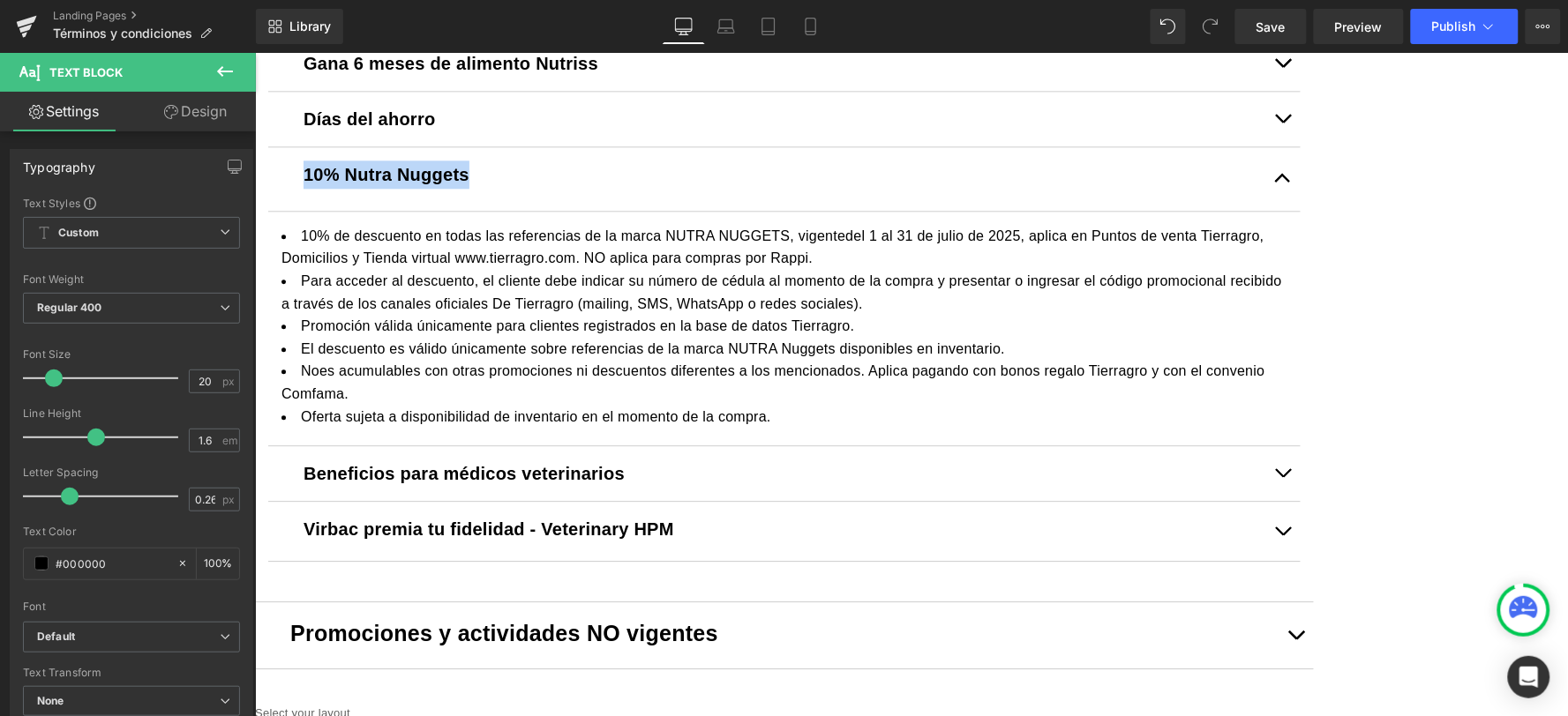 click on "El descuento es válido únicamente sobre referencias de la marca NUTRA Nuggets disponibles en inventario." at bounding box center (784, 348) 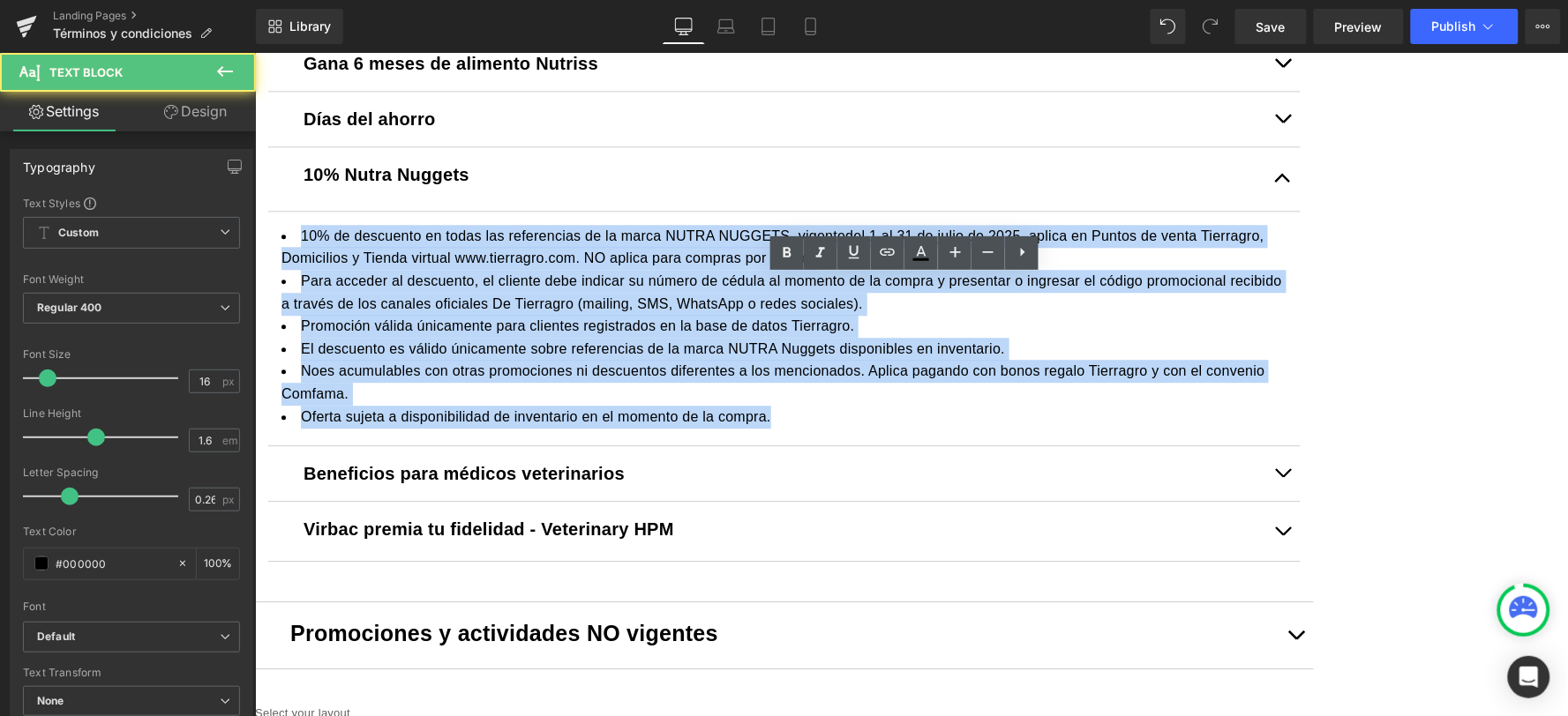 drag, startPoint x: 909, startPoint y: 459, endPoint x: 286, endPoint y: 288, distance: 646.0418 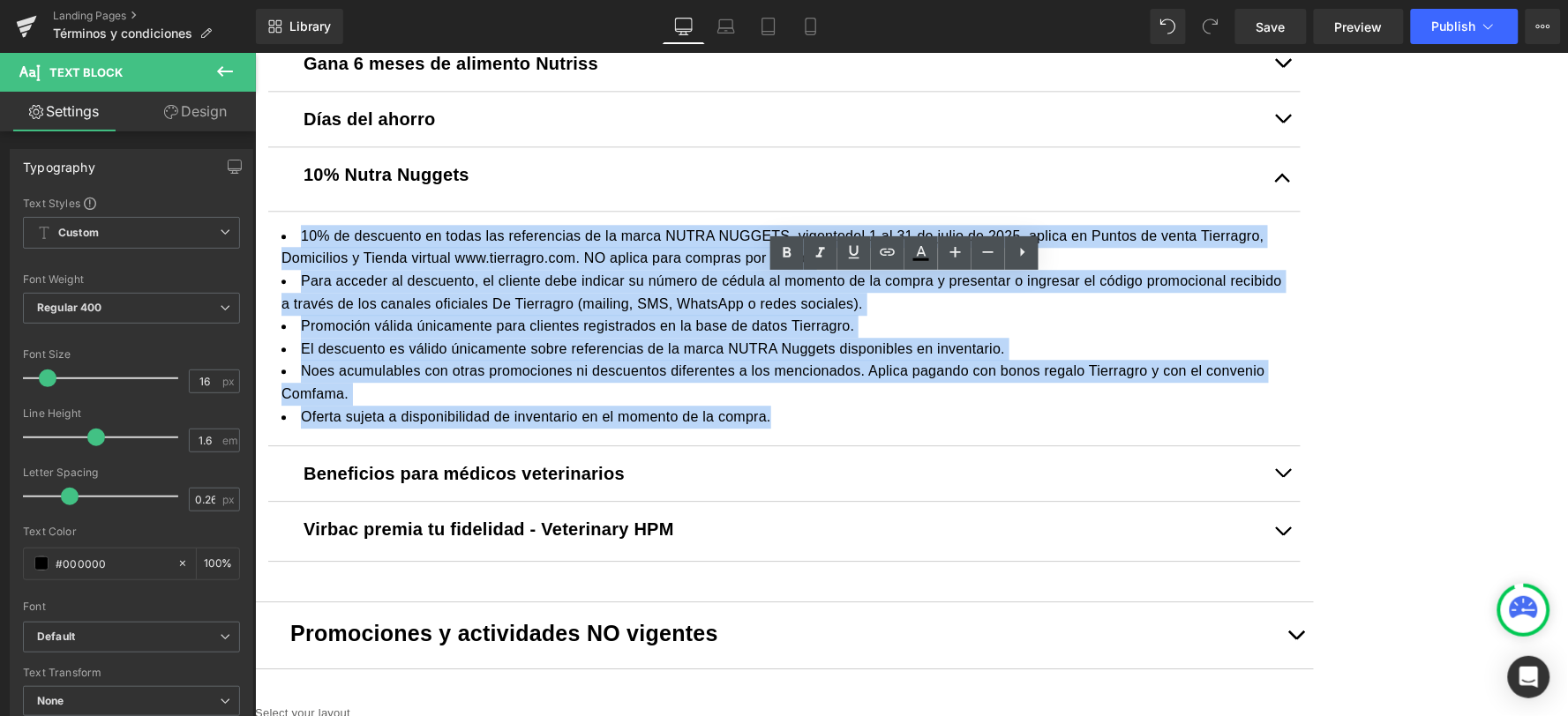copy on "10% de descuento en todas las referencias de la marca NUTRA NUGGETS, vigentedel 1 al 31 de julio de 2025, aplica en Puntos de venta Tierragro, Domicilios y Tienda virtual www.tierragro.com. NO aplica para compras por Rappi.
Para acceder al descuento, el cliente debe indicar su número de cédula al momento de la compra y presentar o ingresar el código promocional recibido a través de los canales oficiales De Tierragro (mailing, SMS, WhatsApp o redes sociales).
Promoción válida únicamente para clientes registrados en la base de datos Tierragro.
El descuento es válido únicamente sobre referencias de la marca NUTRA Nuggets disponibles en inventario.
Noes acumulables con otras promociones ni descuentos diferentes a los mencionados. Aplica pagando con bonos regalo Tierragro y con el convenio Comfama.
Oferta sujeta a disponibilidad de inventario en el momento de la compra." 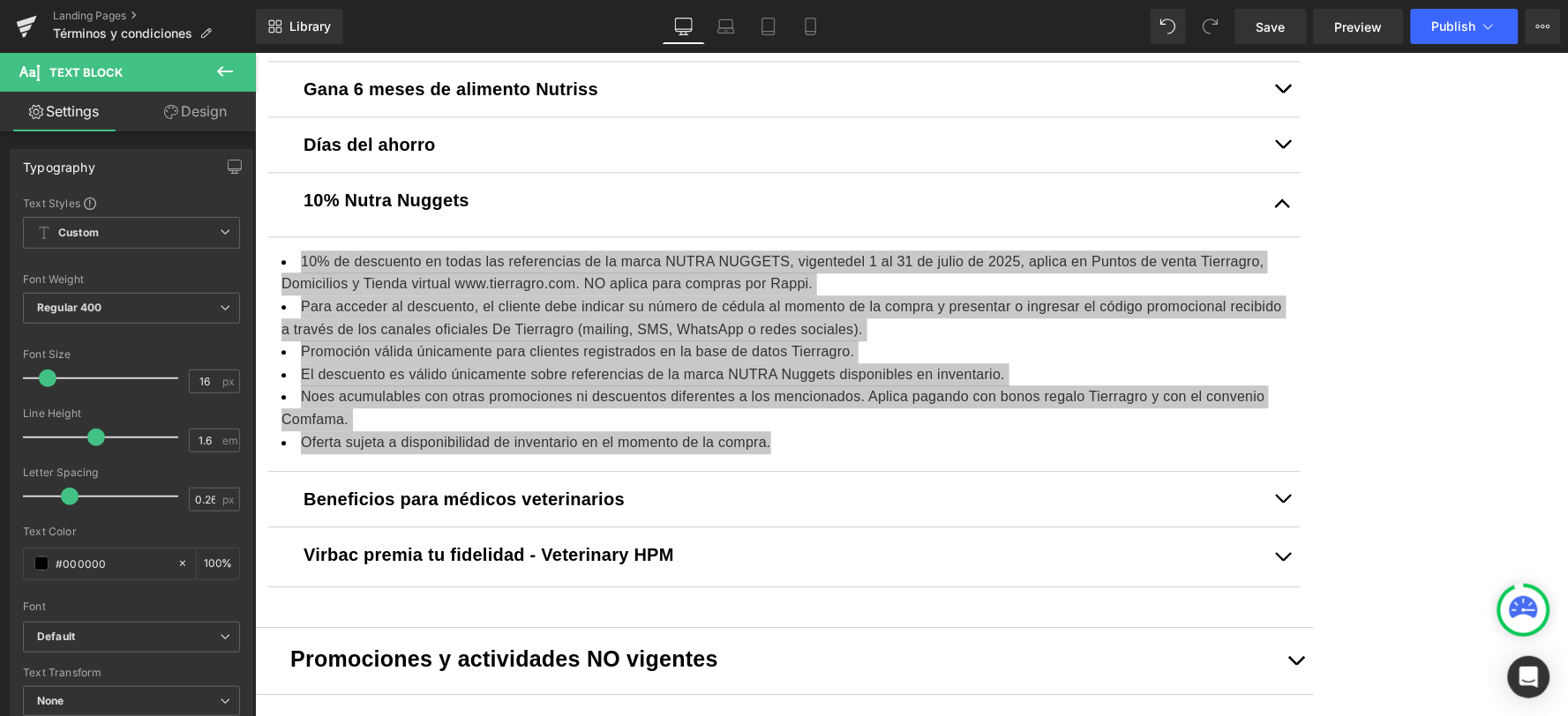 scroll, scrollTop: 1175, scrollLeft: 0, axis: vertical 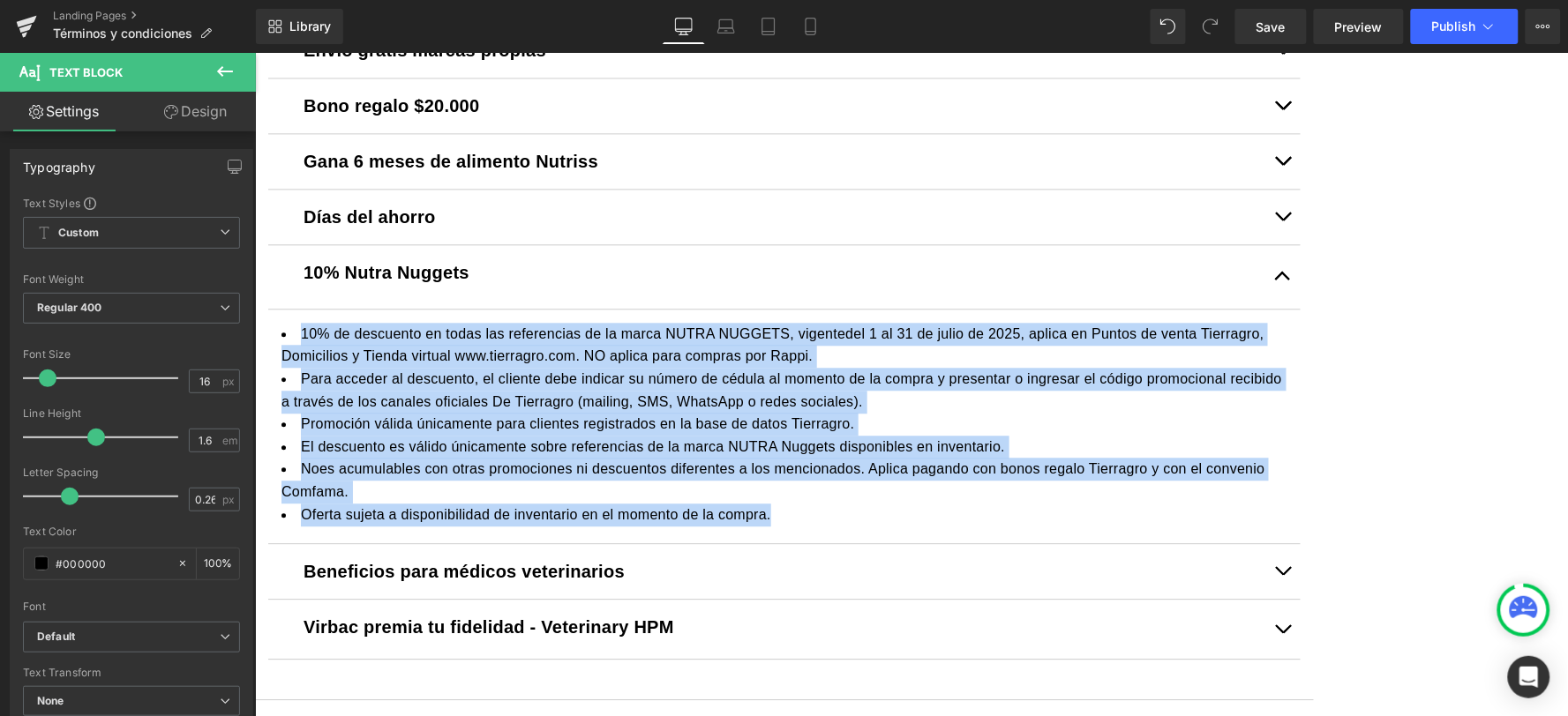 click at bounding box center (1282, 160) 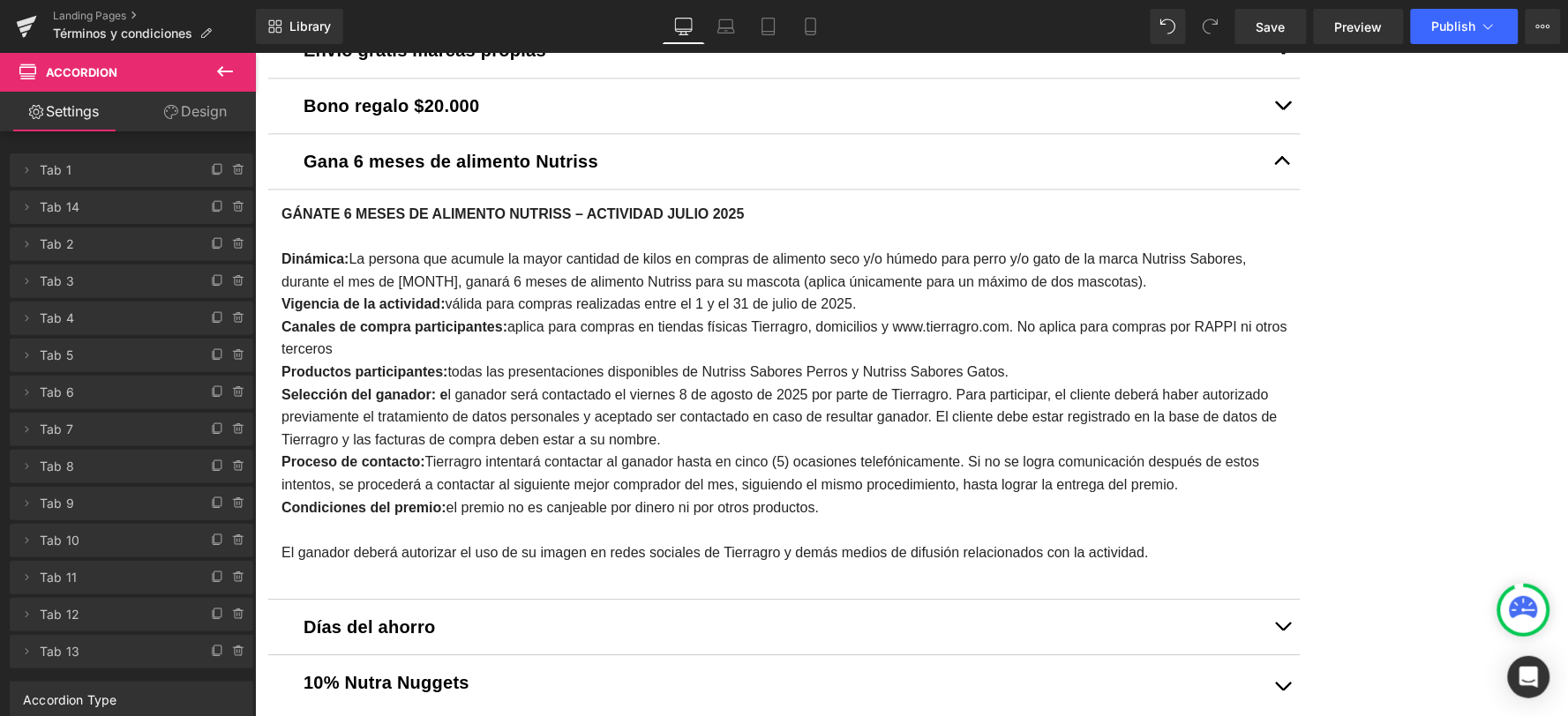 click on "Gana 6 meses de alimento Nutriss" at bounding box center [784, 160] 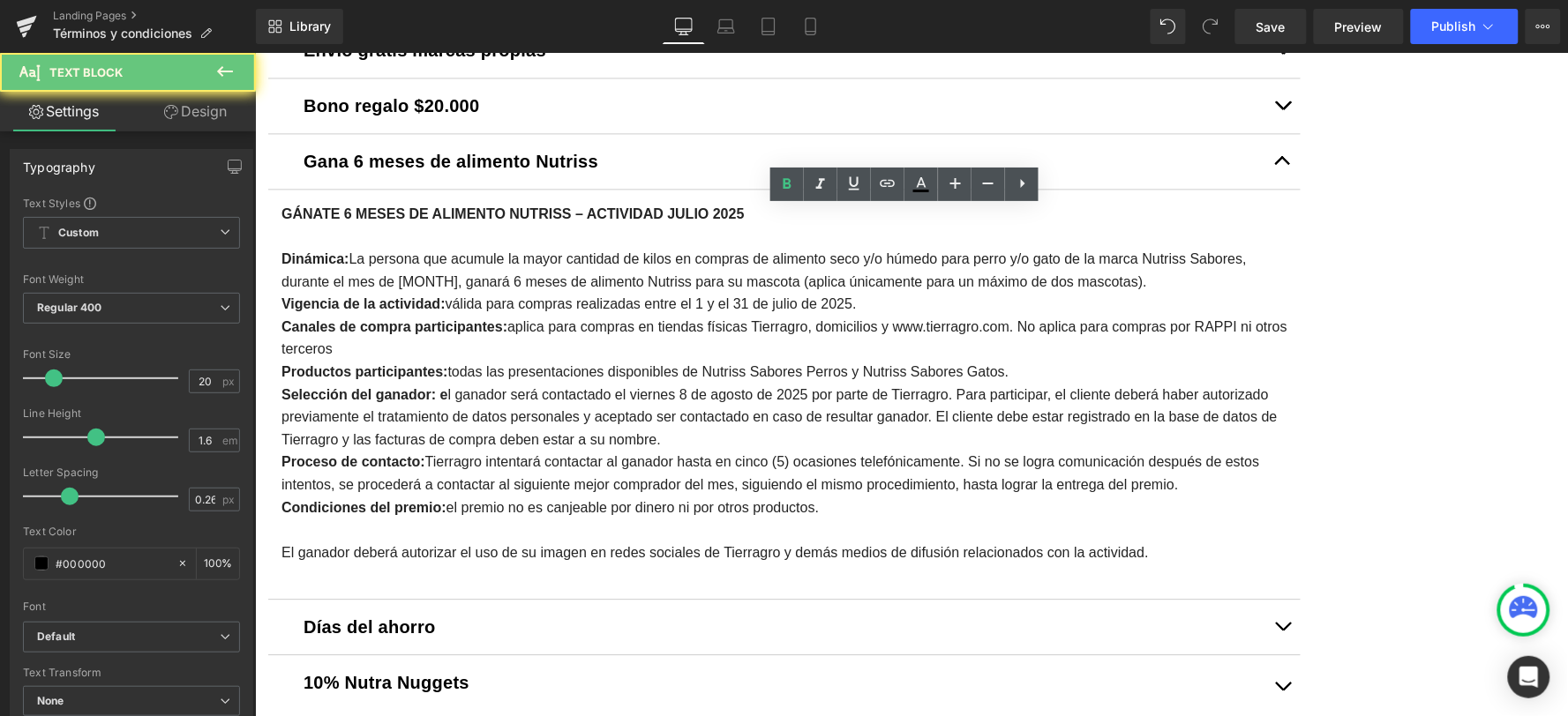 click on "Gana 6 meses de alimento Nutriss" at bounding box center [784, 160] 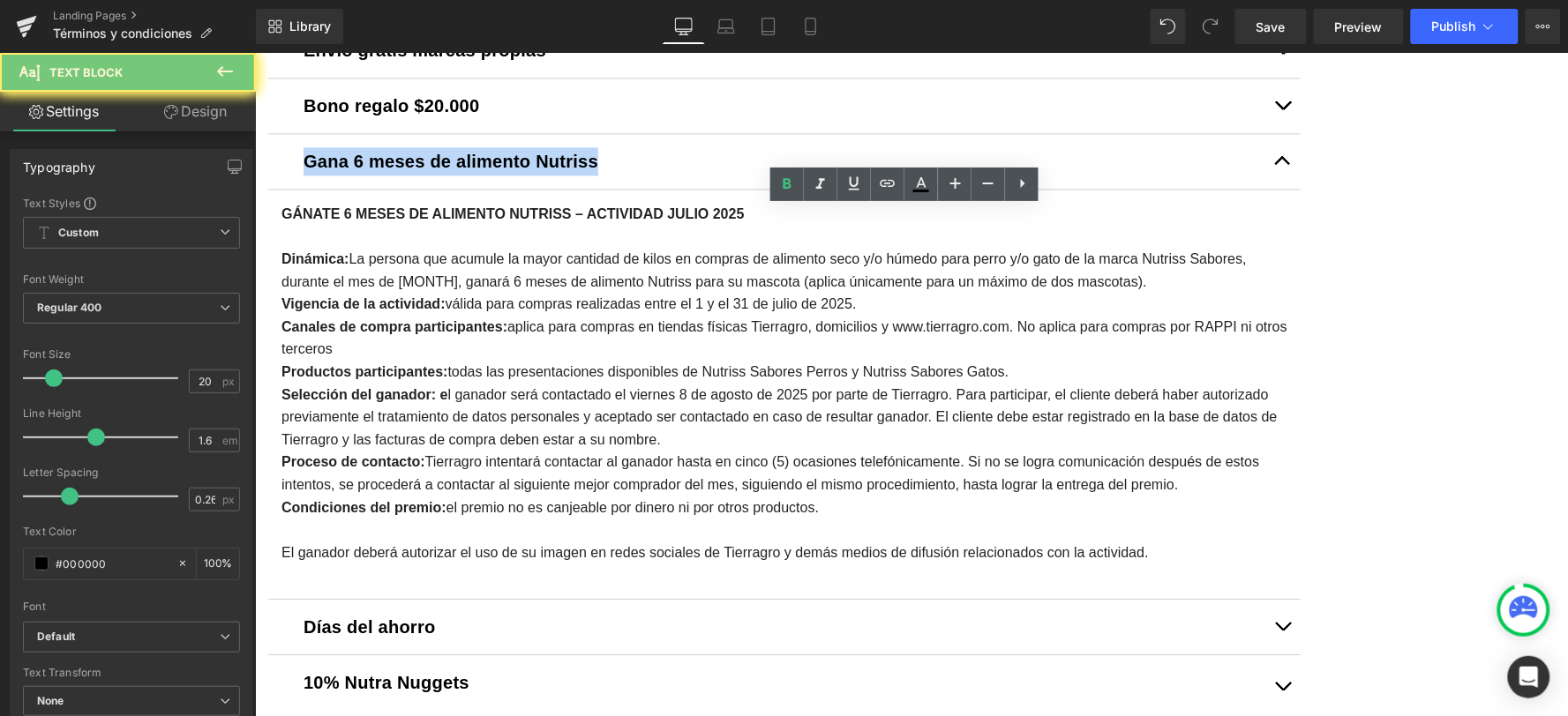 click on "Gana 6 meses de alimento Nutriss" at bounding box center [784, 160] 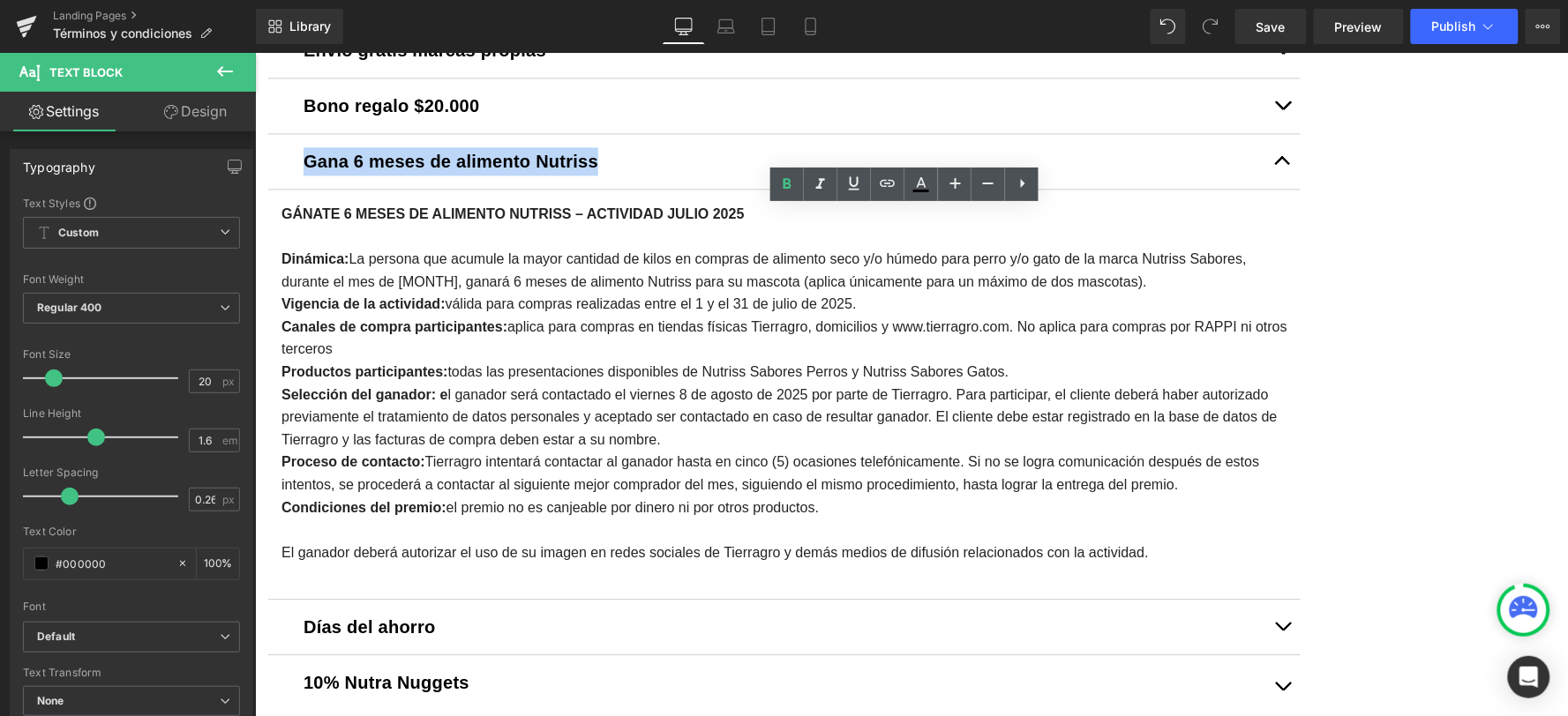 copy on "Gana 6 meses de alimento Nutriss" 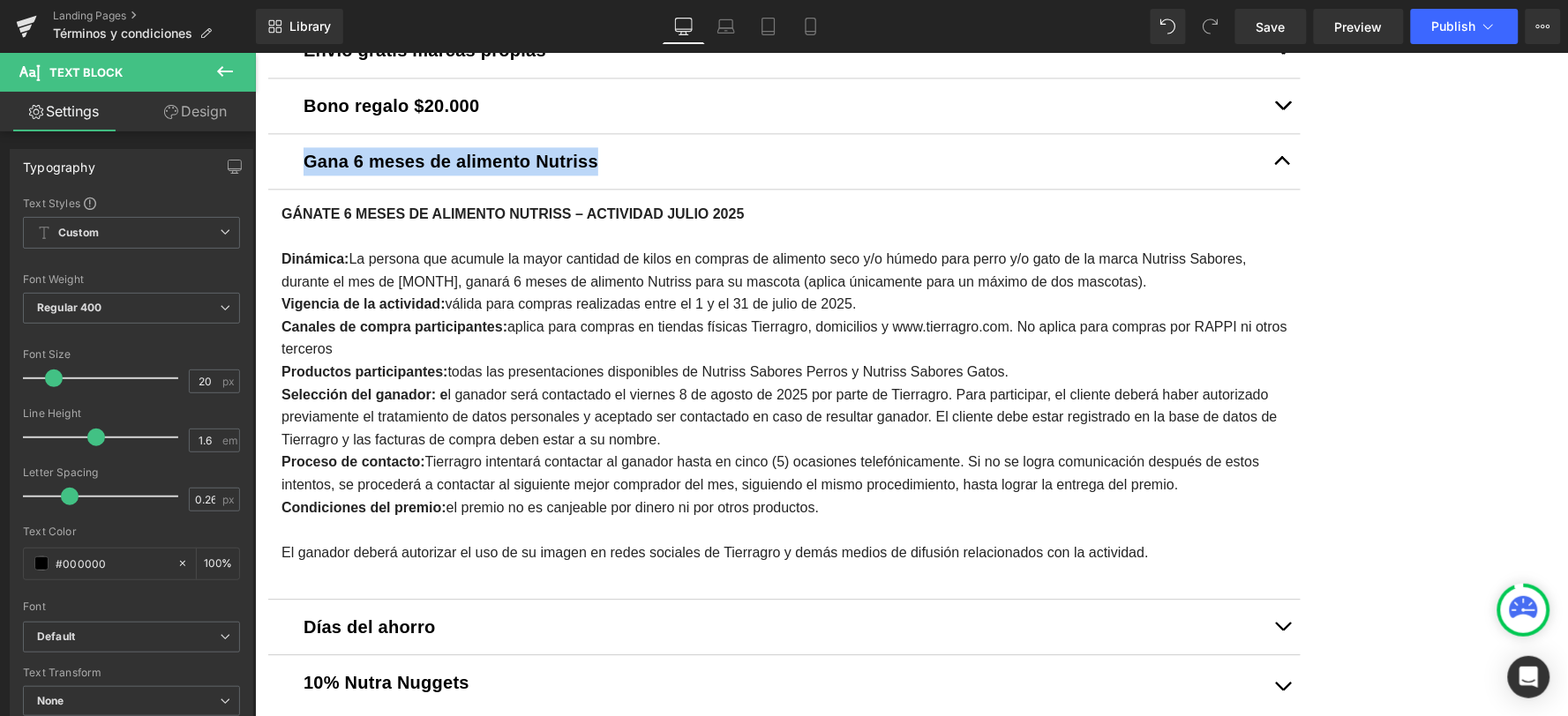 click on "Canales de compra participantes:" at bounding box center (394, 325) 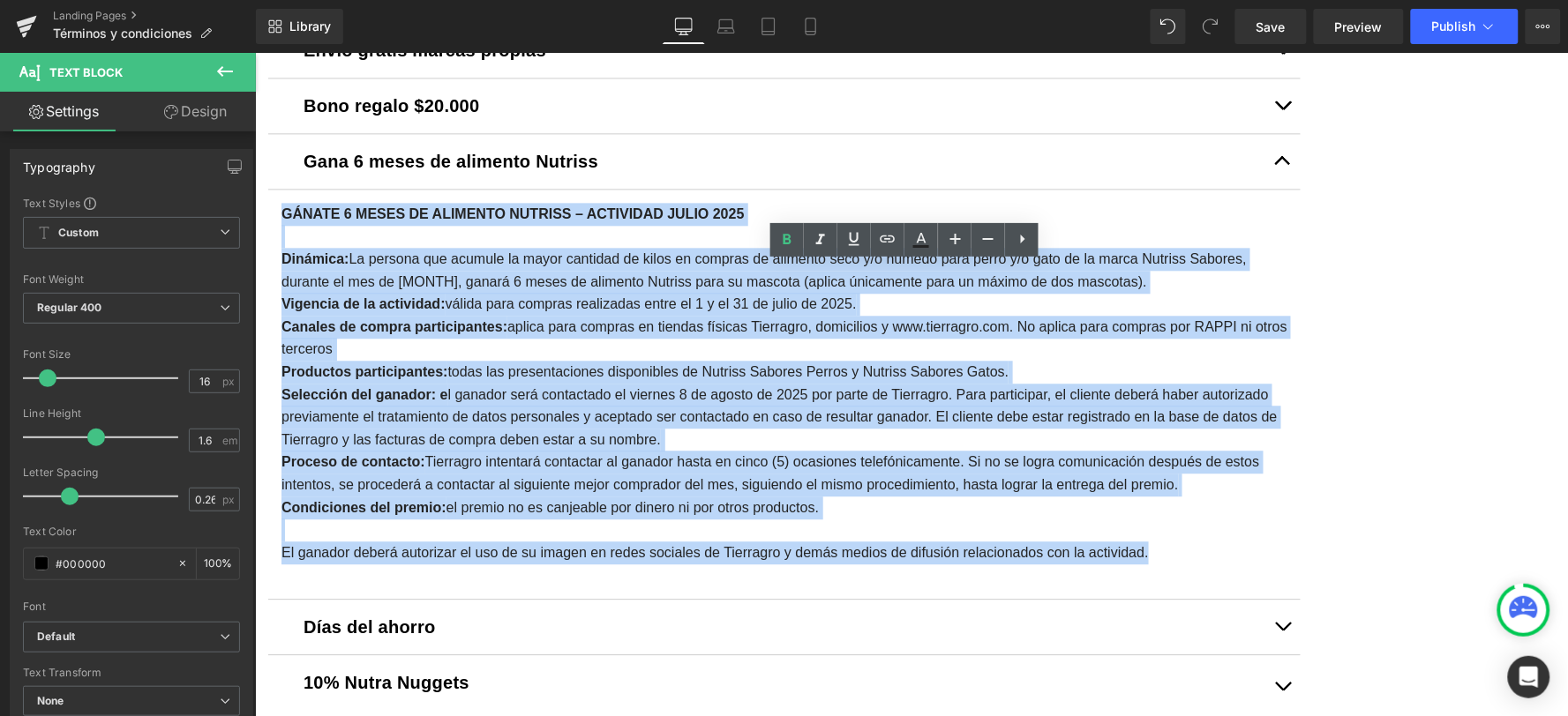 drag, startPoint x: 1309, startPoint y: 632, endPoint x: 354, endPoint y: 270, distance: 1021.3075 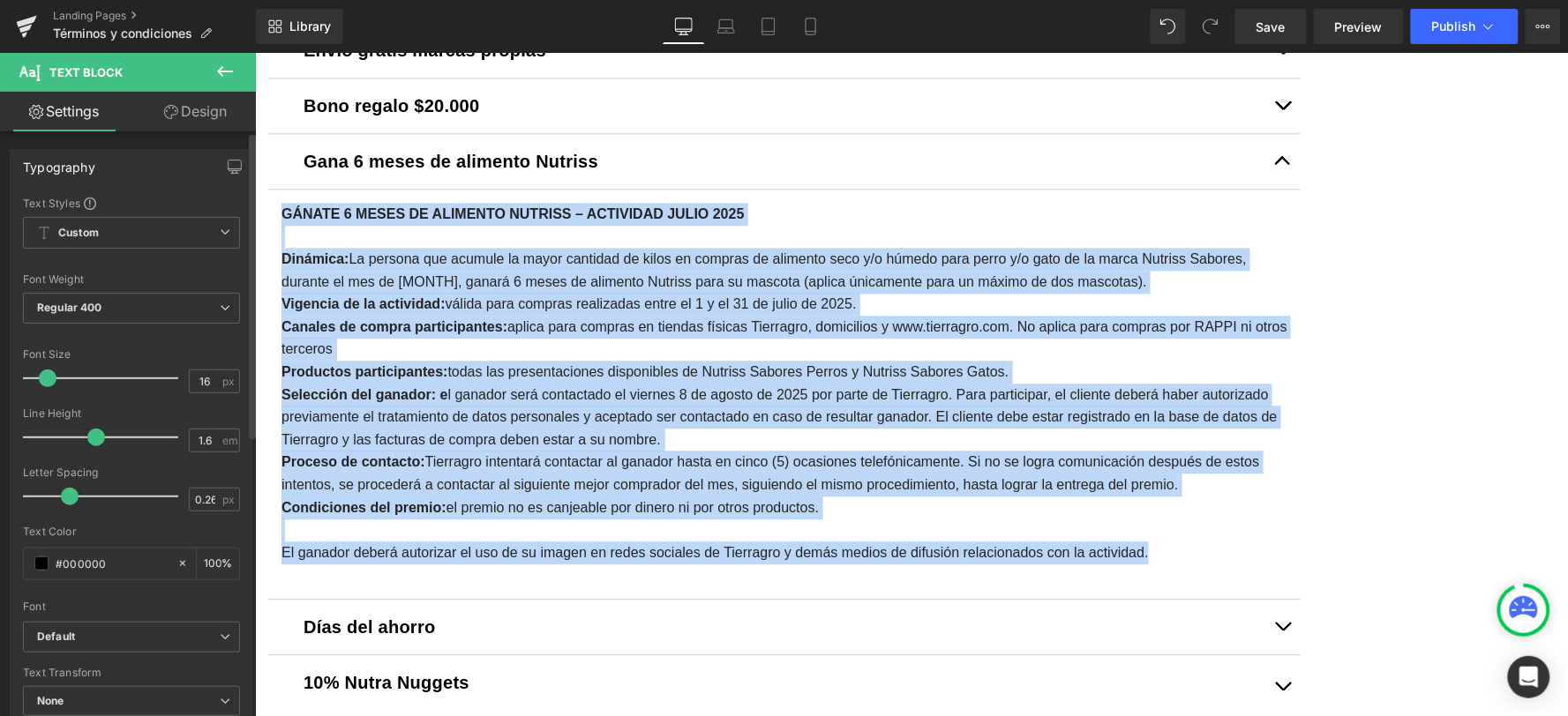 copy on "GÁNATE 6 MESES DE ALIMENTO NUTRISS – ACTIVIDAD JULIO 2025 Dinámica:  La persona que acumule la mayor cantidad de kilos en compras de alimento seco y/o húmedo para perro y/o gato de la marca Nutriss Sabores, durante el mes de julio de 2025, ganará 6 meses de alimento Nutriss para su mascota (aplica únicamente para un máximo de dos mascotas). Vigencia de la actividad:  válida para compras realizadas entre el 1 y el 31 de julio de 2025. Canales de compra participantes:  aplica para compras en tiendas físicas Tierragro, domicilios y www.tierragro.com. No aplica para compras por RAPPI ni otros terceros Productos participantes:  todas las presentaciones disponibles de Nutriss Sabores Perros y Nutriss Sabores Gatos. Selección del ganador: e l ganador será contactado el viernes 8 de agosto de 2025 por parte de Tierragro. Para participar, el cliente deberá haber autorizado previamente el tratamiento de datos personales y aceptado ser contactado en caso de resultar ganador. El cliente debe estar registrado en la bas..." 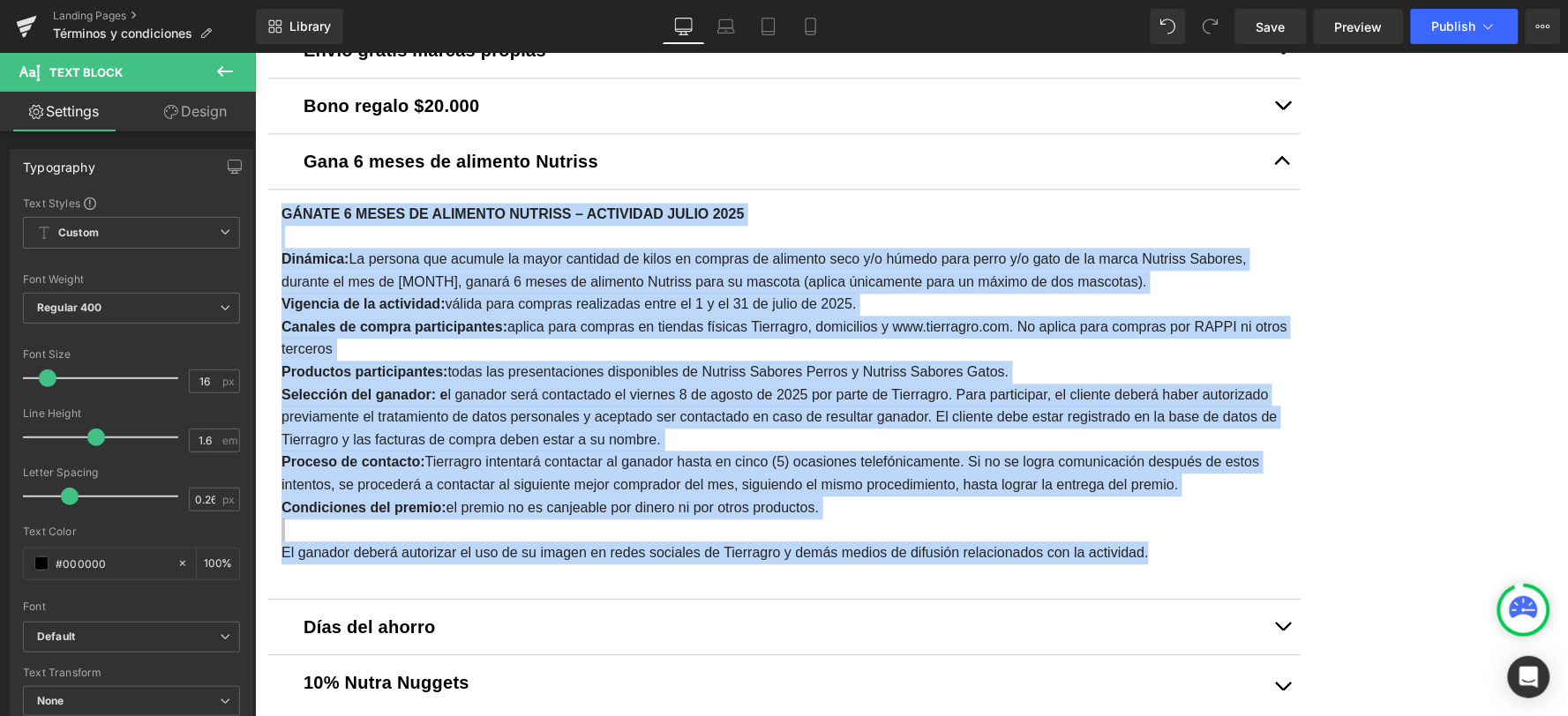click on "Canales de compra participantes:  aplica para compras en tiendas físicas Tierragro, domicilios y www.tierragro.com. No aplica para compras por RAPPI ni otros terceros" at bounding box center (784, 337) 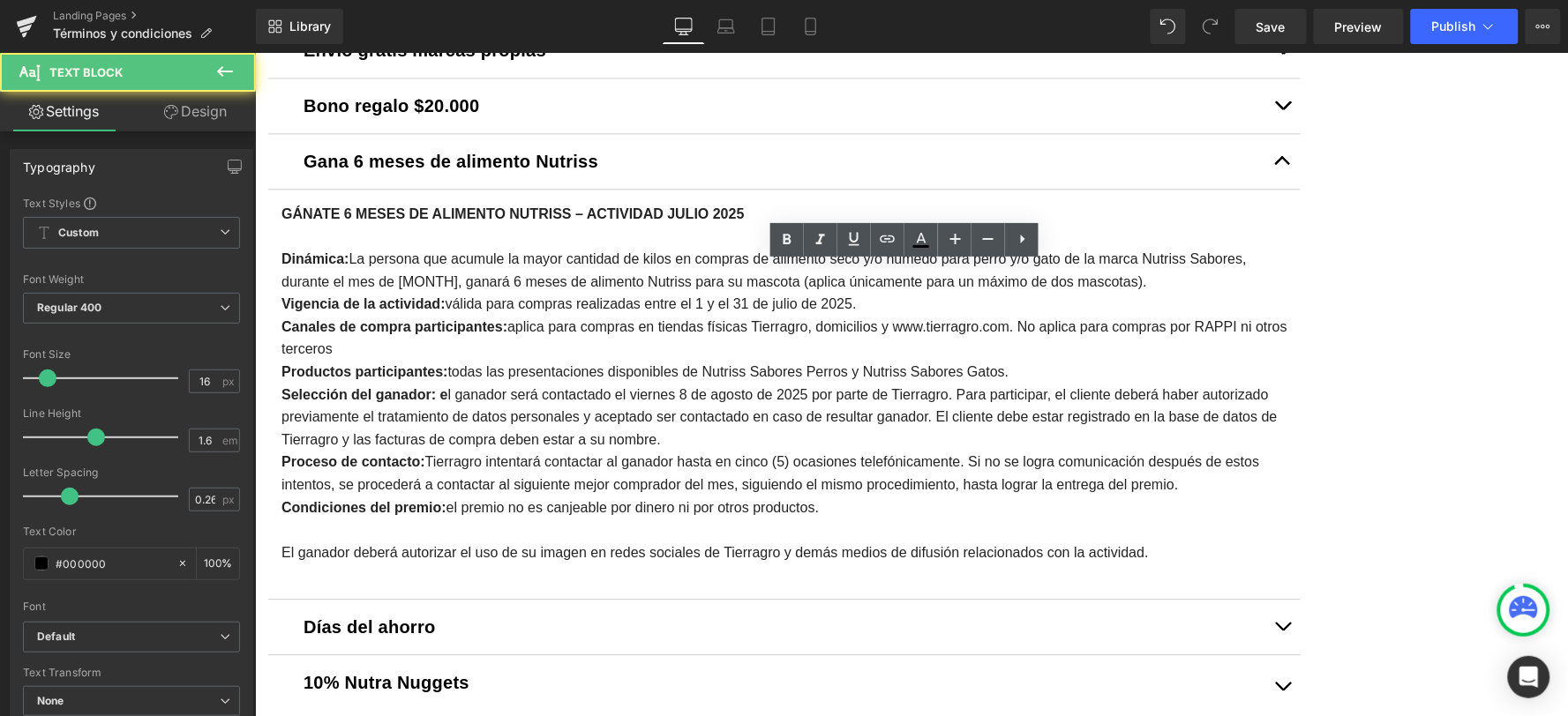 click on "Términos y condiciones generales
Text Block
Tierragro.com
Text Block
Tierragro.com es controlado y operado por PÉREZ Y CARDONA S. A. S., sociedad comercial domiciliada en la República de Colombia.
SUGERENCIA: A continuación, los Términos y condiciones: NUESTROS DATOS: 5. Productos" at bounding box center (784, 204) 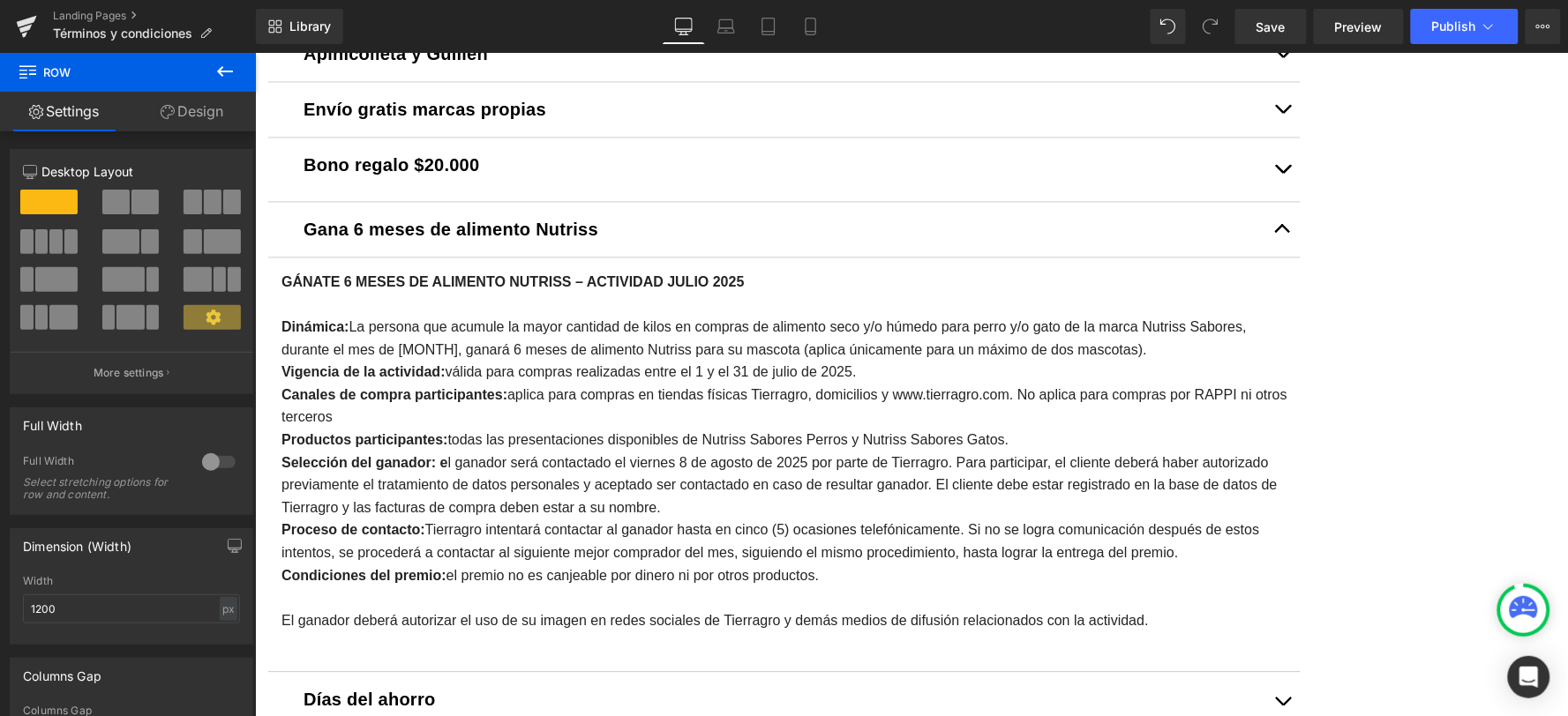 scroll, scrollTop: 1078, scrollLeft: 0, axis: vertical 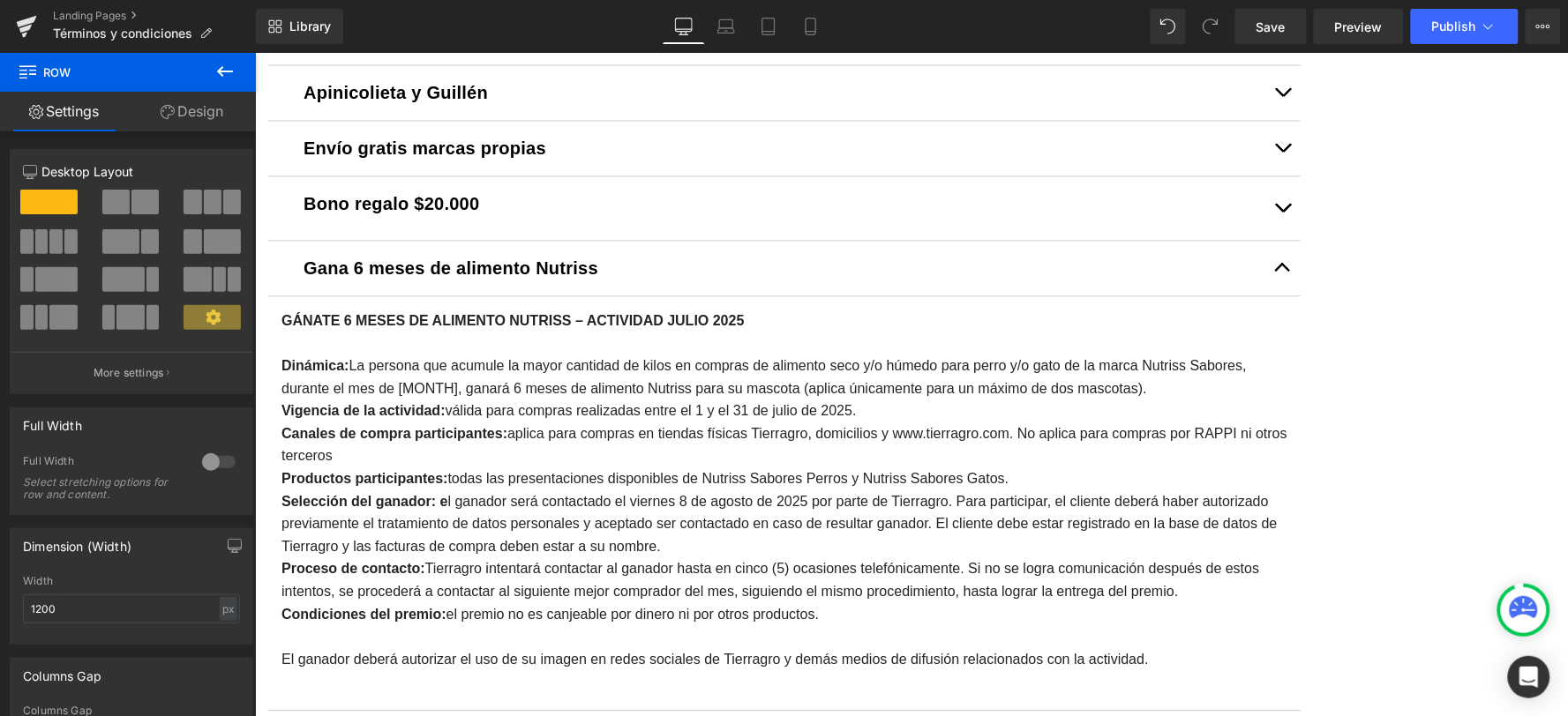 click at bounding box center [1282, 271] 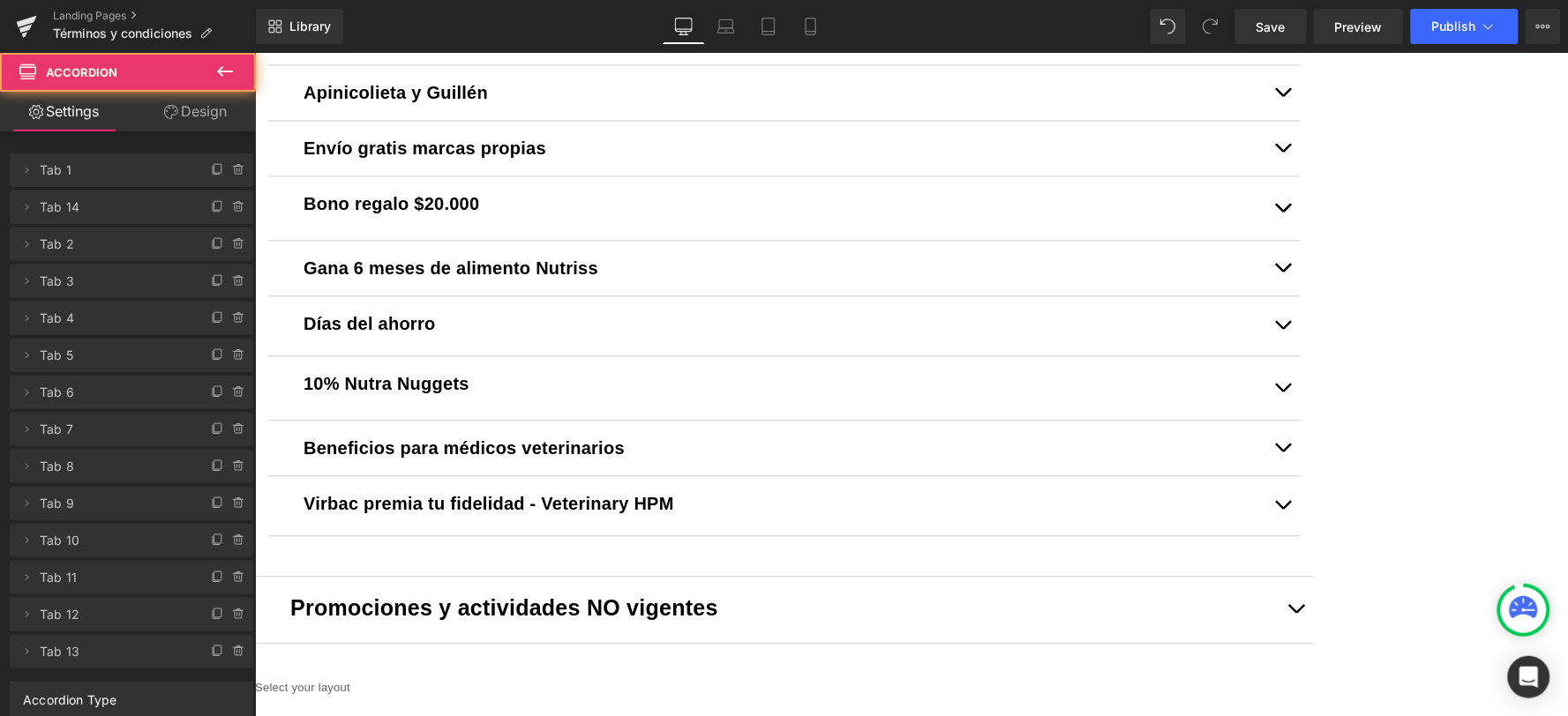 click at bounding box center [1282, 211] 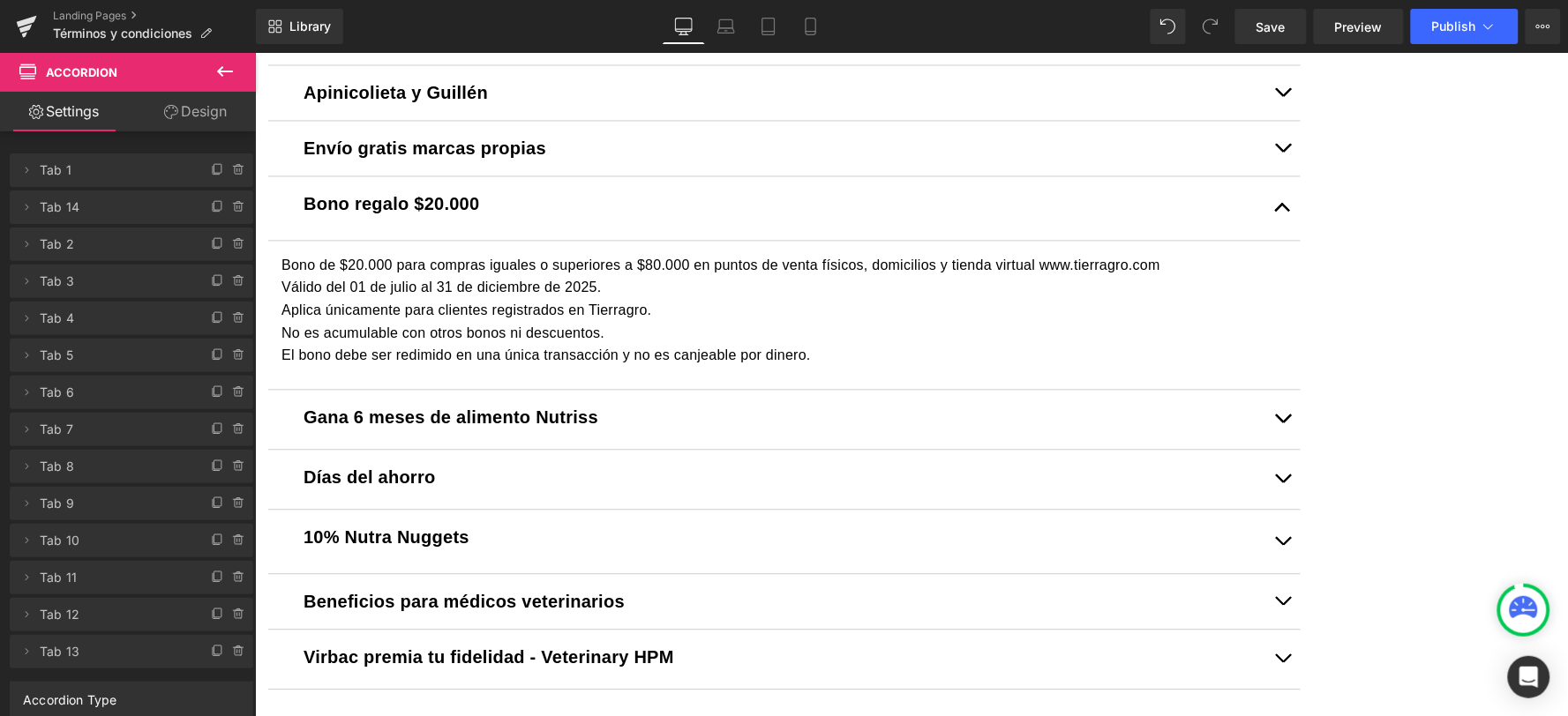 click at bounding box center [1282, 418] 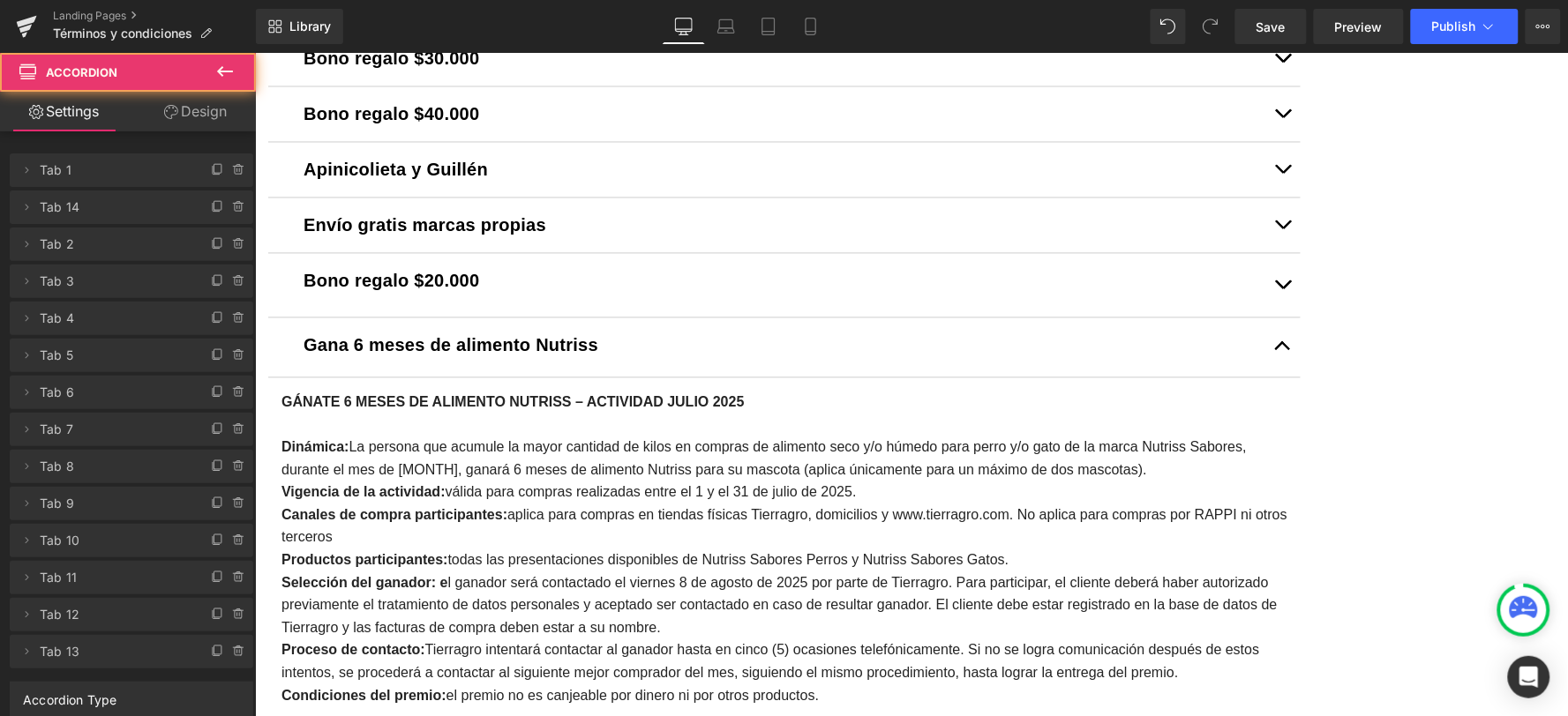 scroll, scrollTop: 937, scrollLeft: 0, axis: vertical 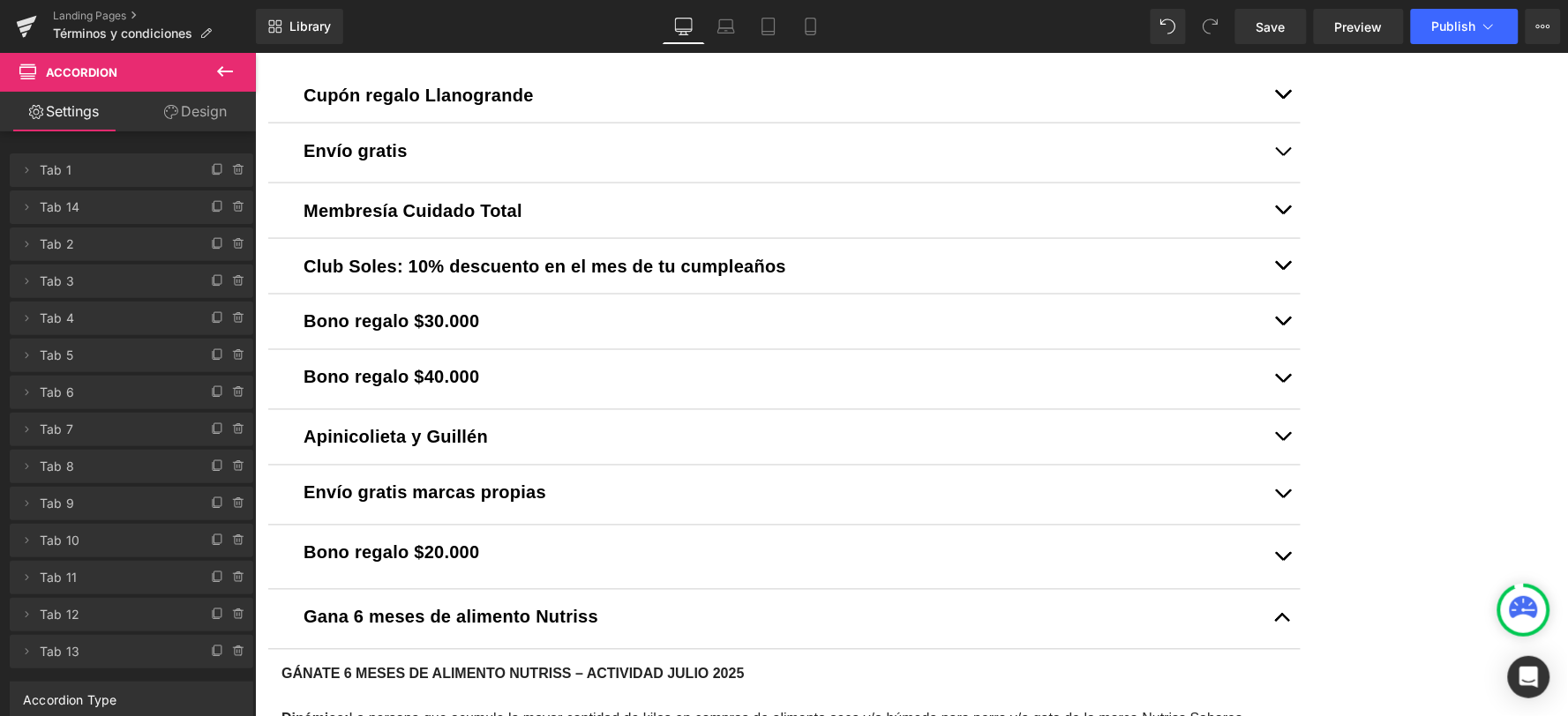 click at bounding box center (1282, 94) 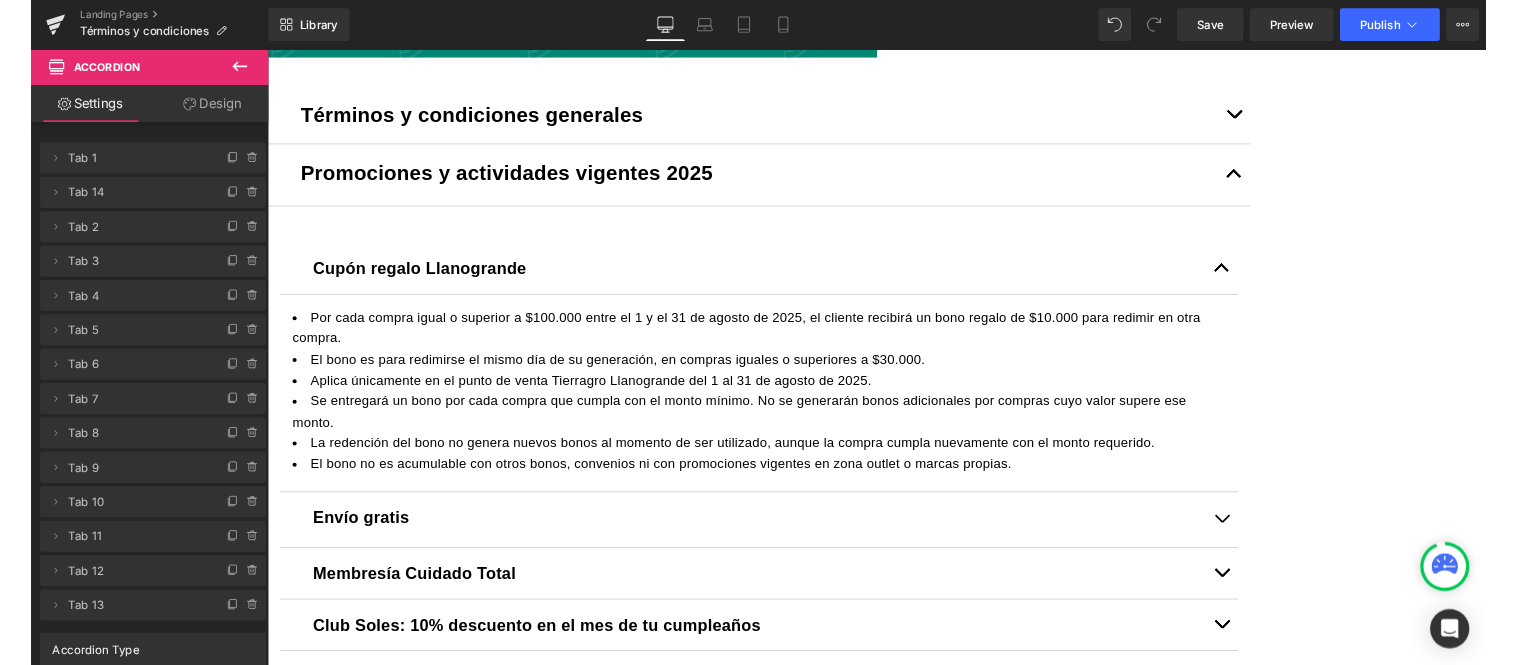 scroll, scrollTop: 618, scrollLeft: 0, axis: vertical 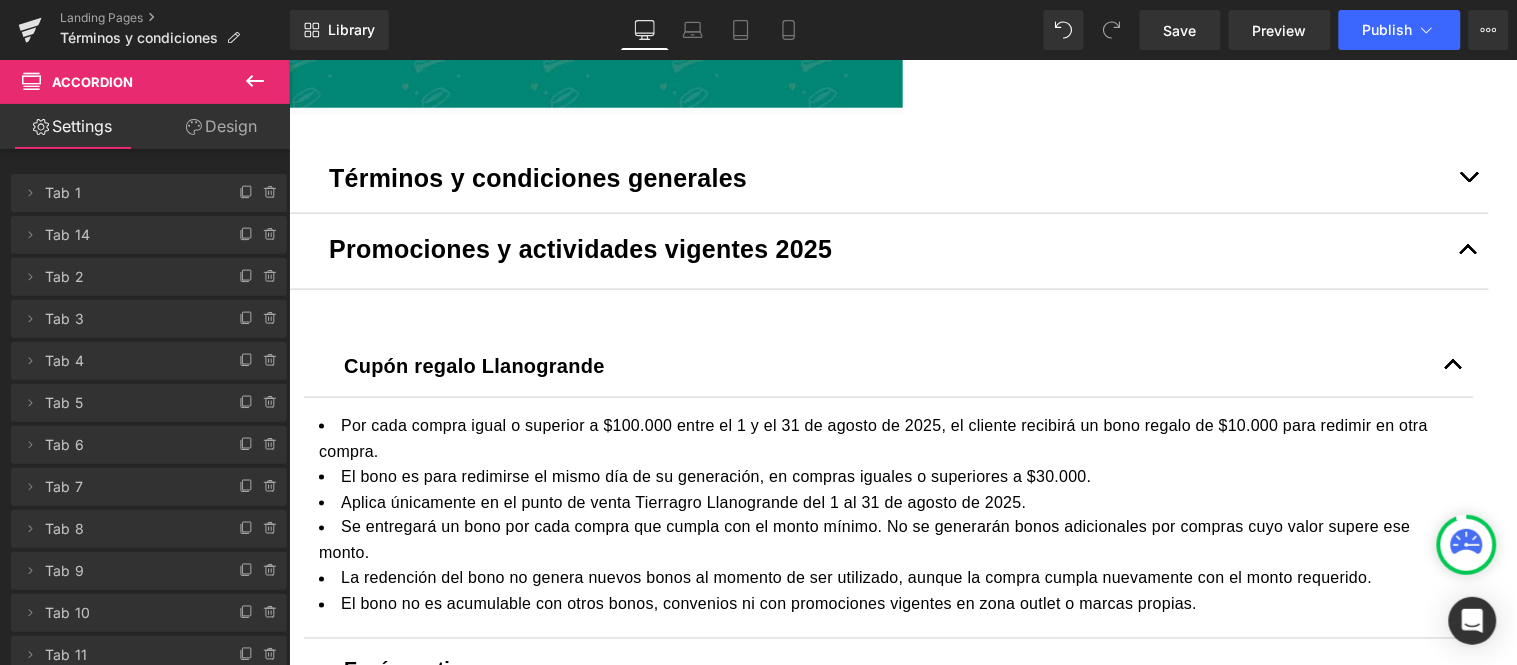 click at bounding box center (1468, 250) 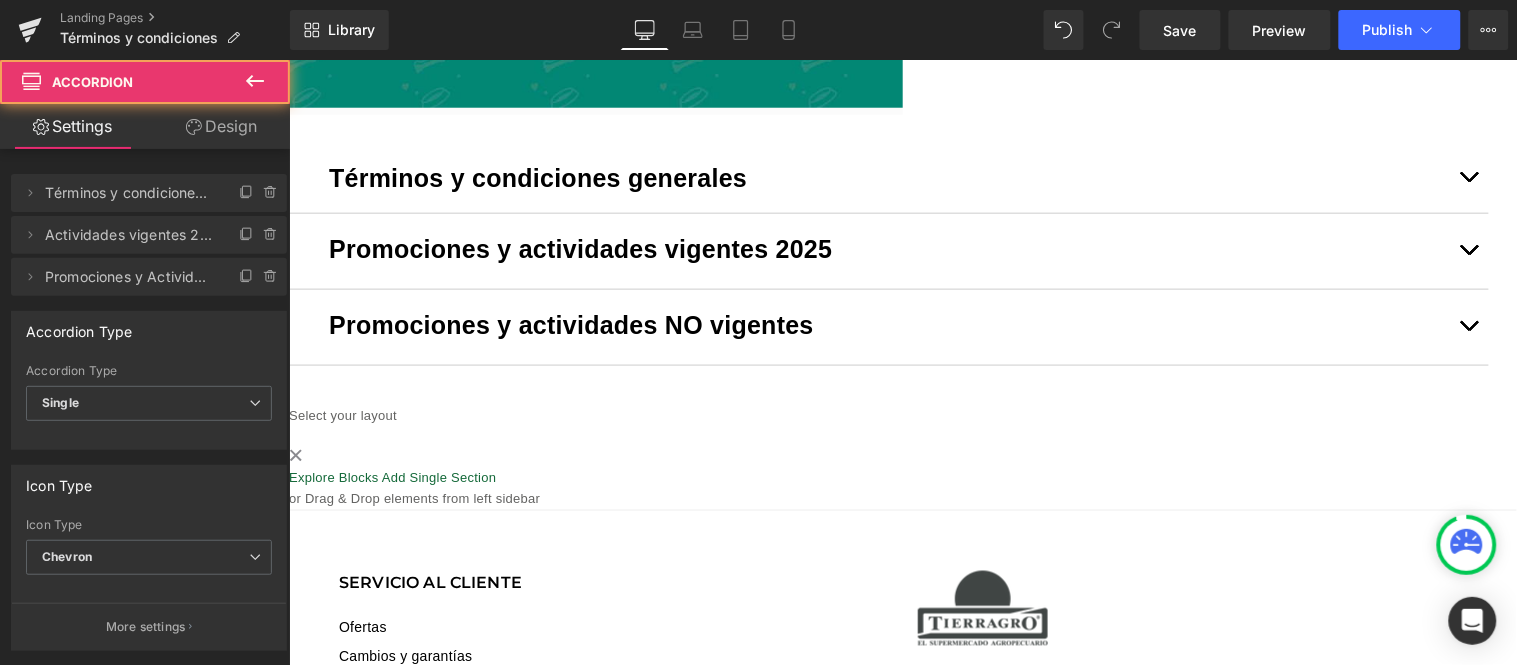click at bounding box center (1468, 326) 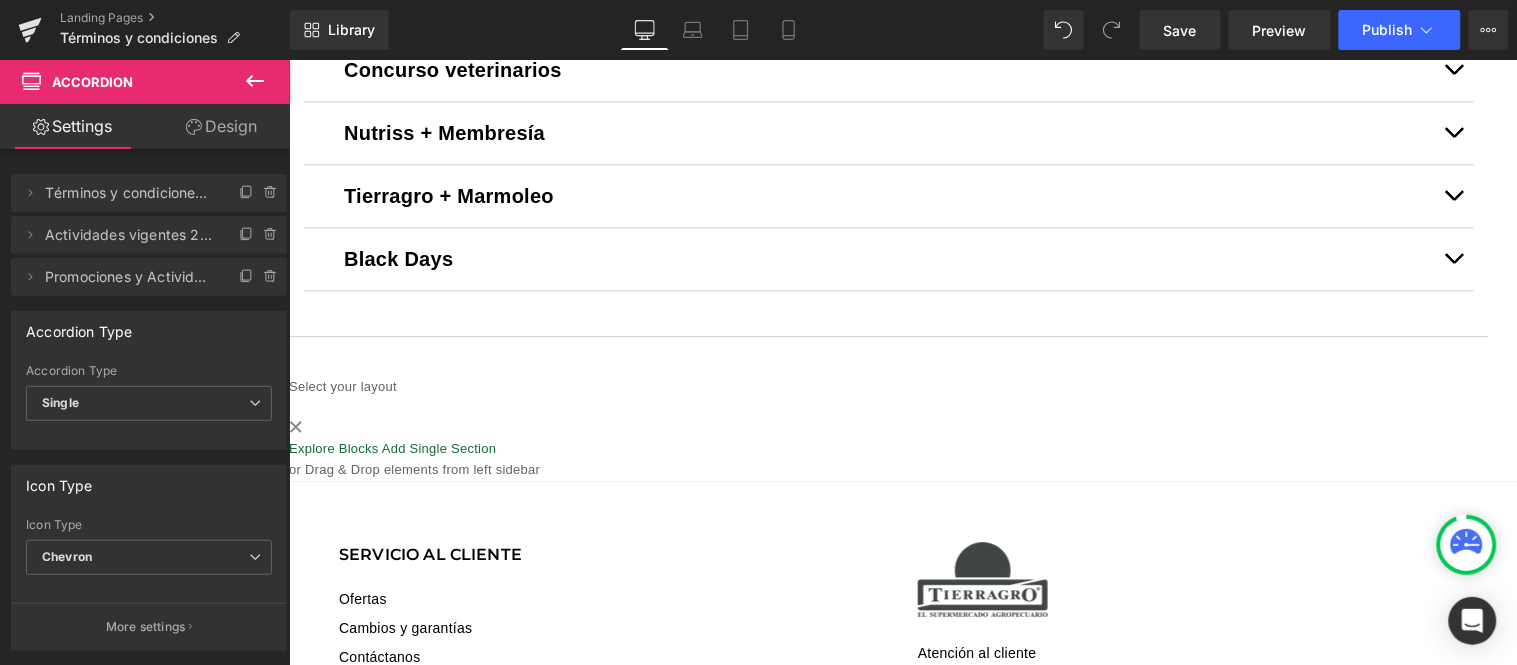 scroll, scrollTop: 1285, scrollLeft: 0, axis: vertical 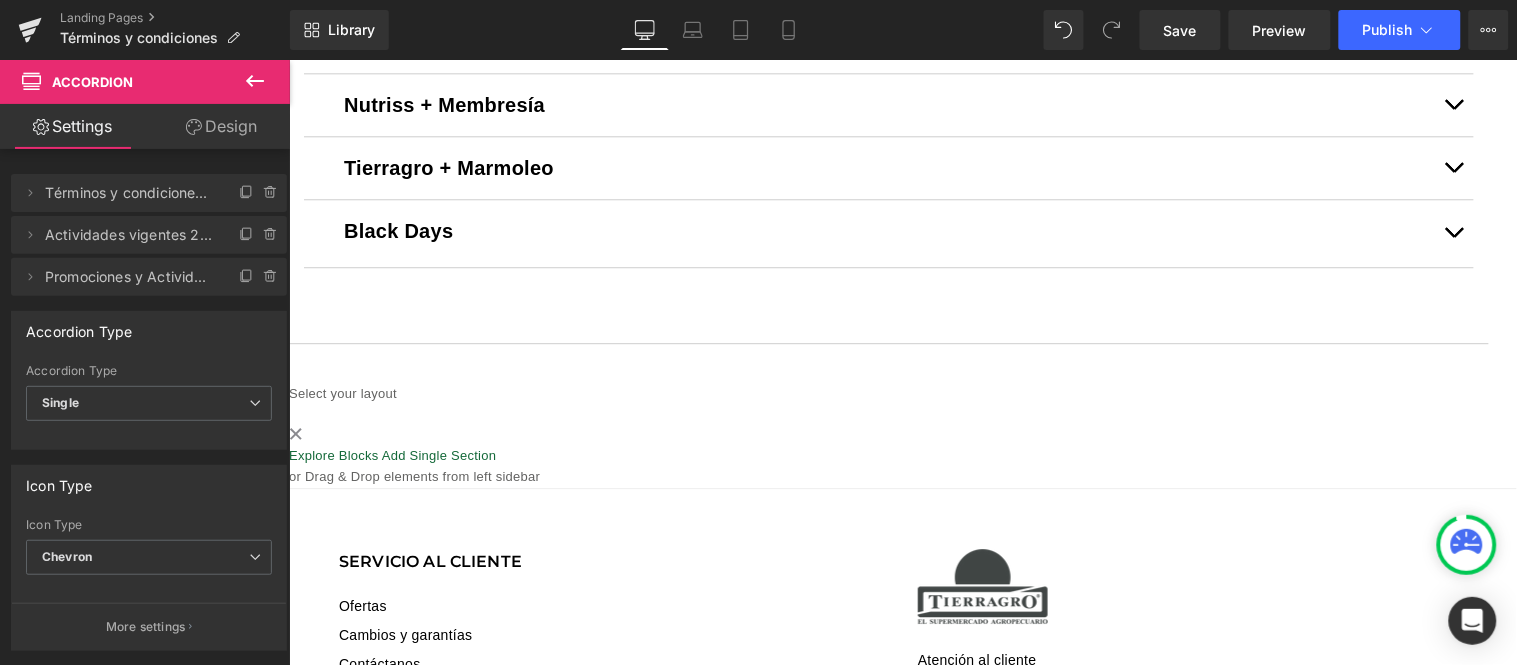 click on "Black Days" at bounding box center [888, 230] 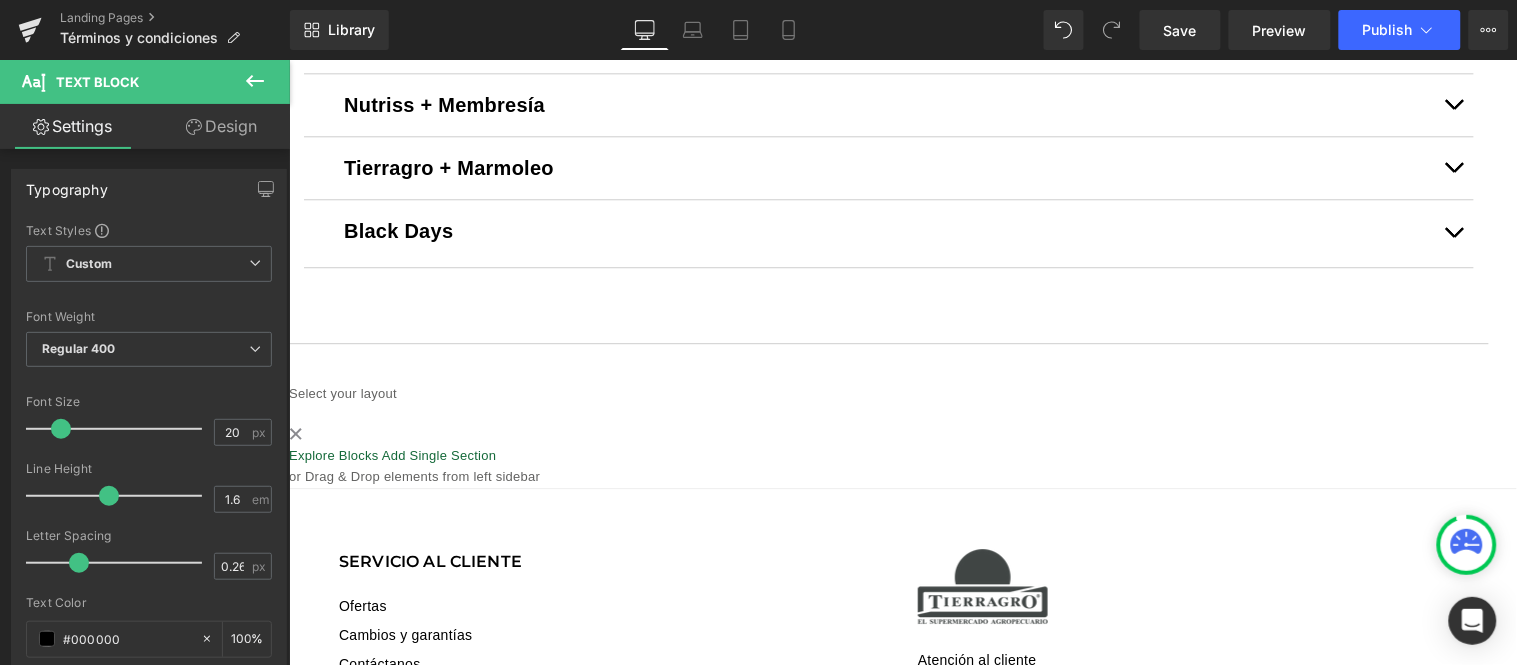 click at bounding box center [888, 343] 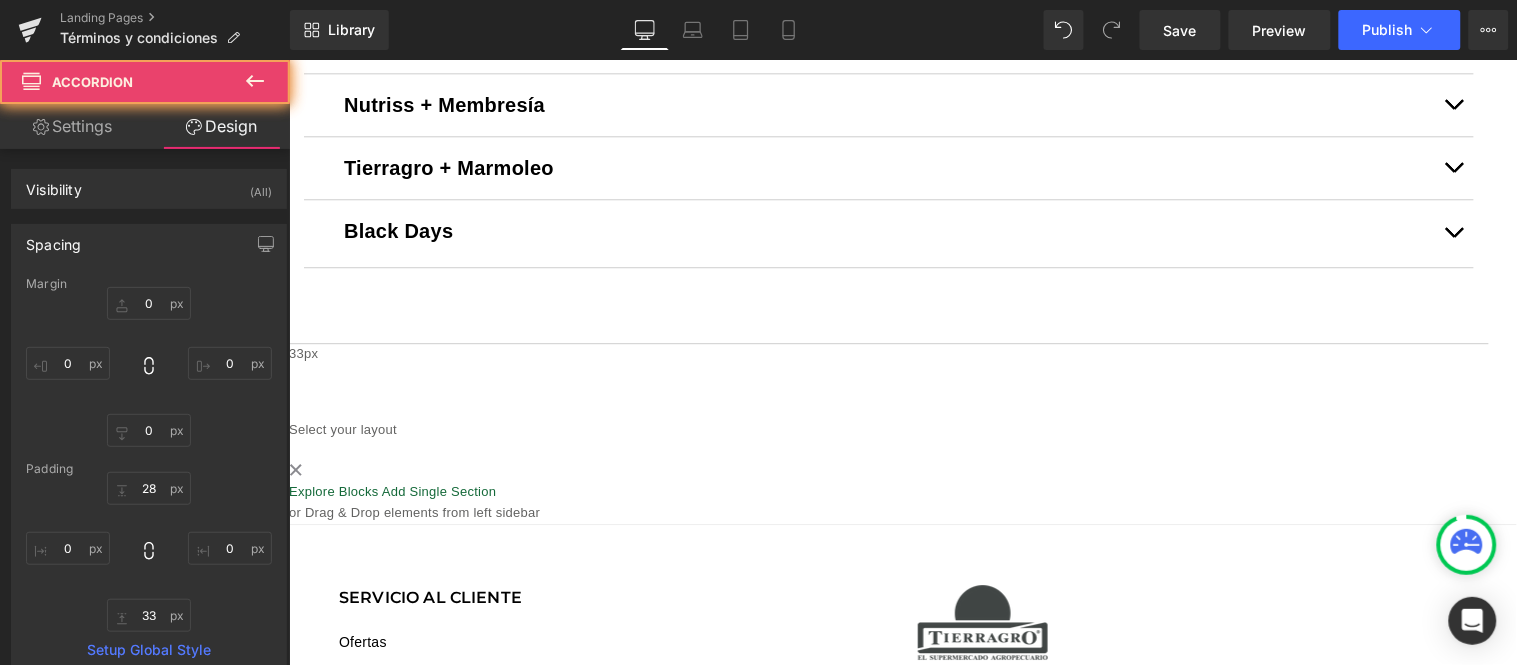 click on "Black Days" at bounding box center (888, 230) 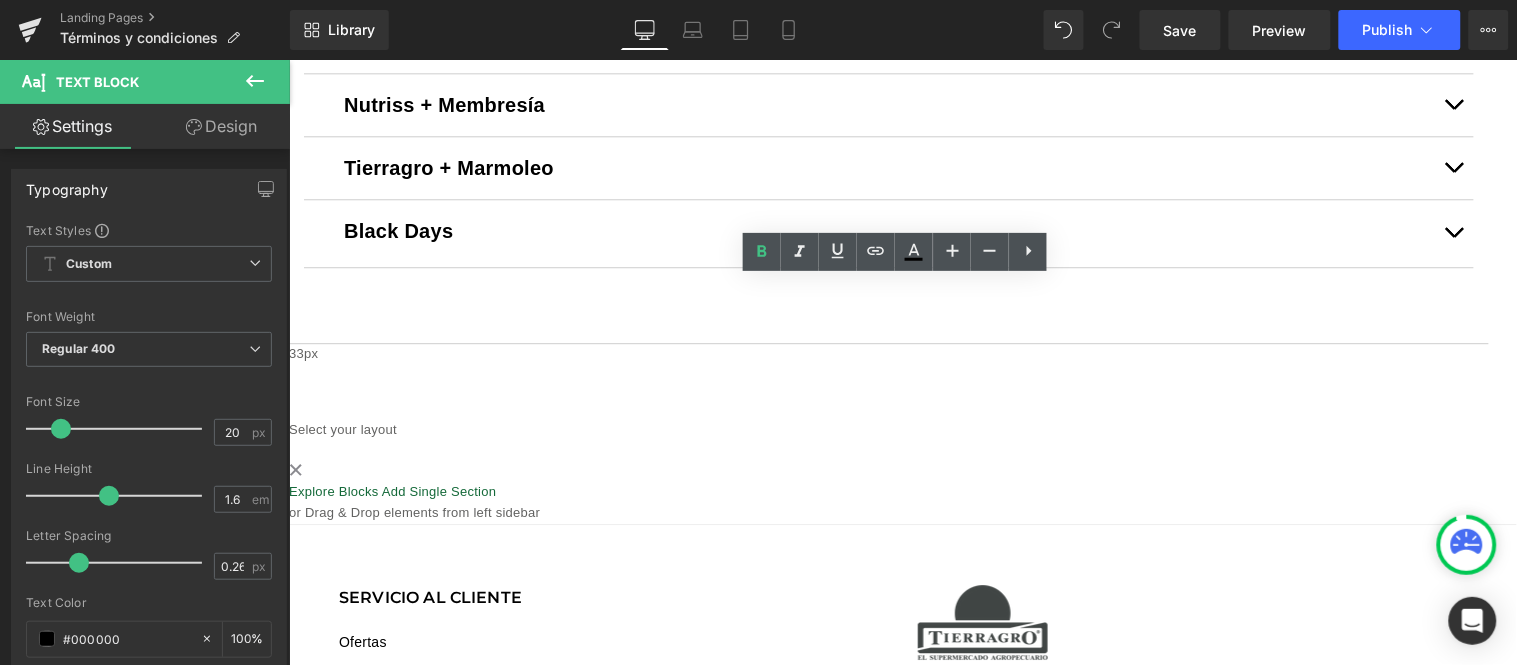 click on "Black Days  Text Block" at bounding box center [888, 233] 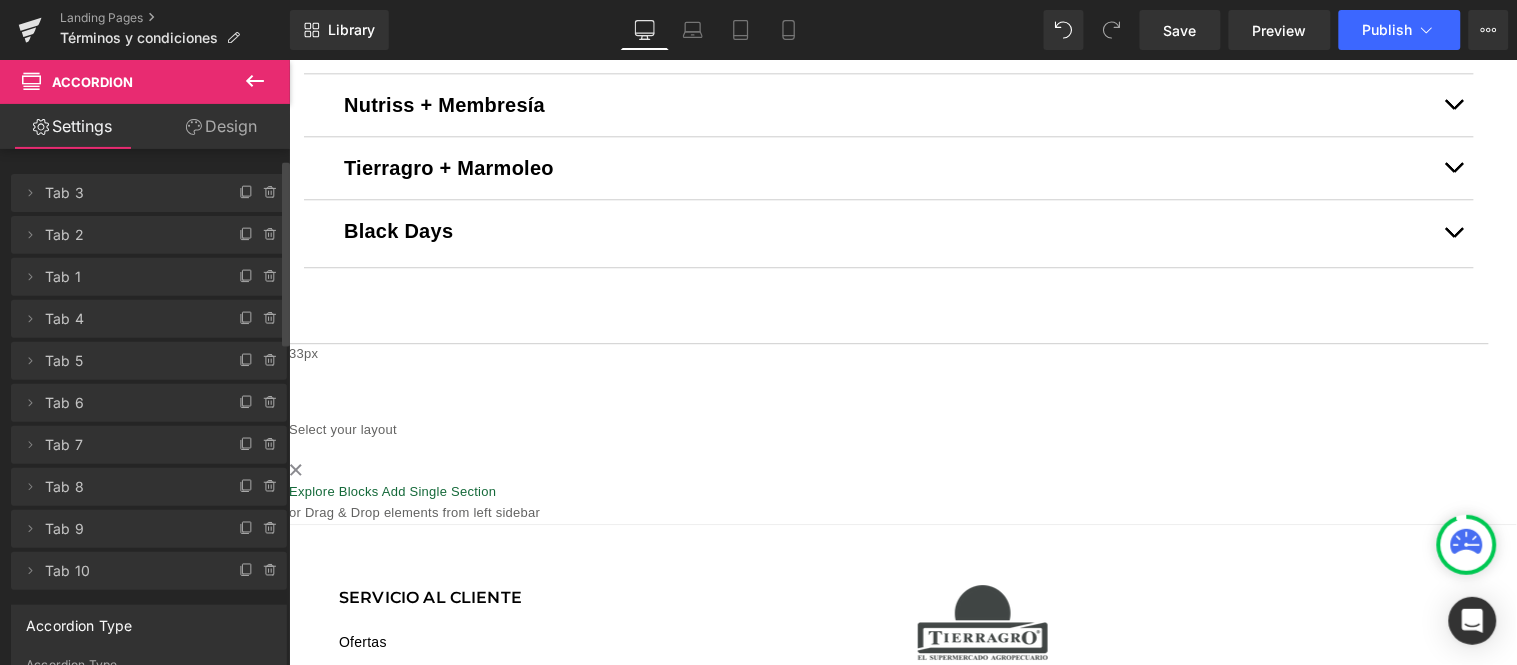 scroll, scrollTop: 111, scrollLeft: 0, axis: vertical 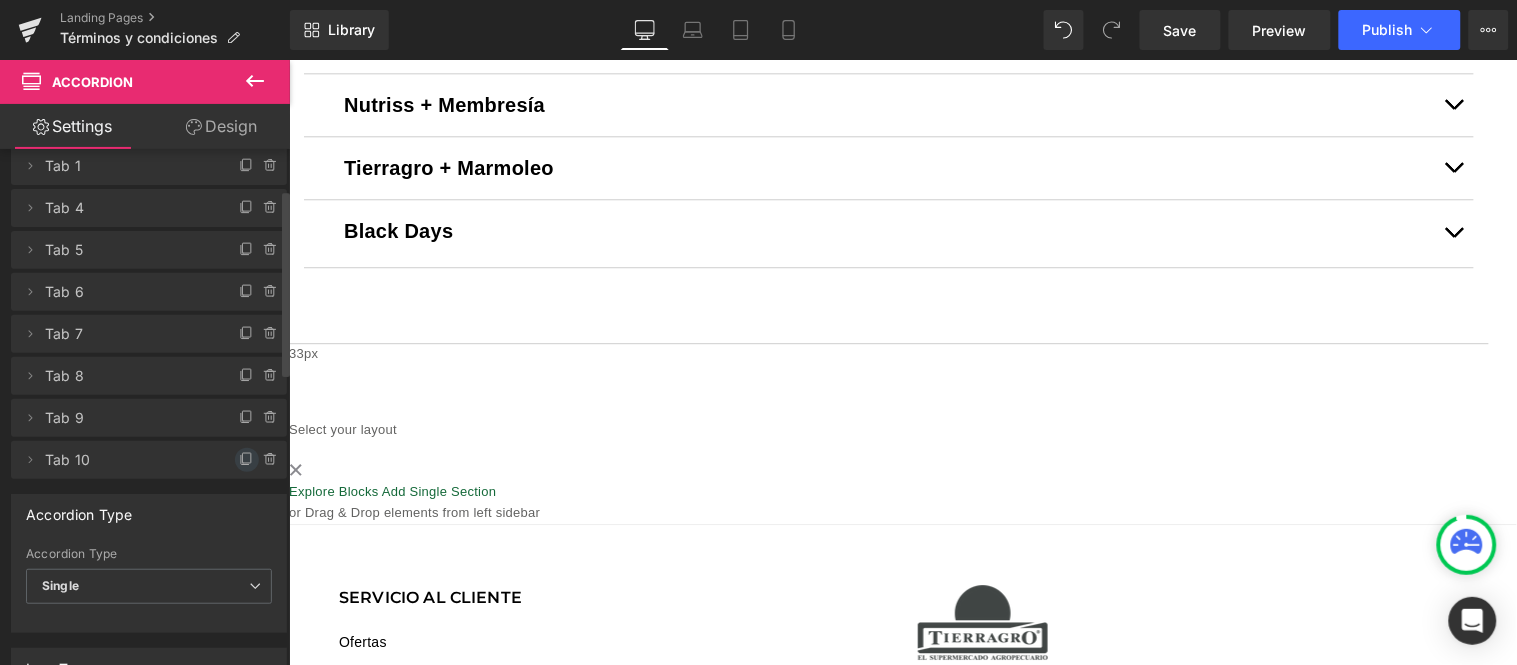 click 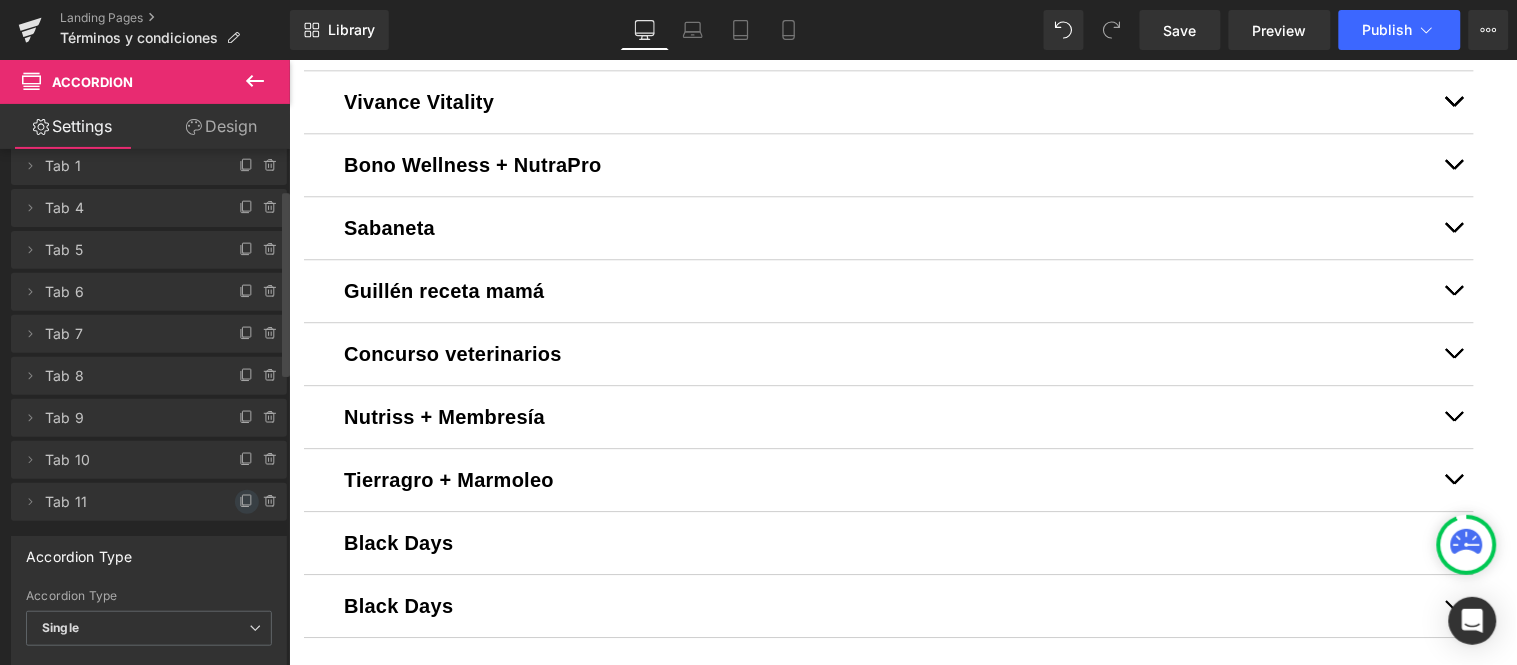 click 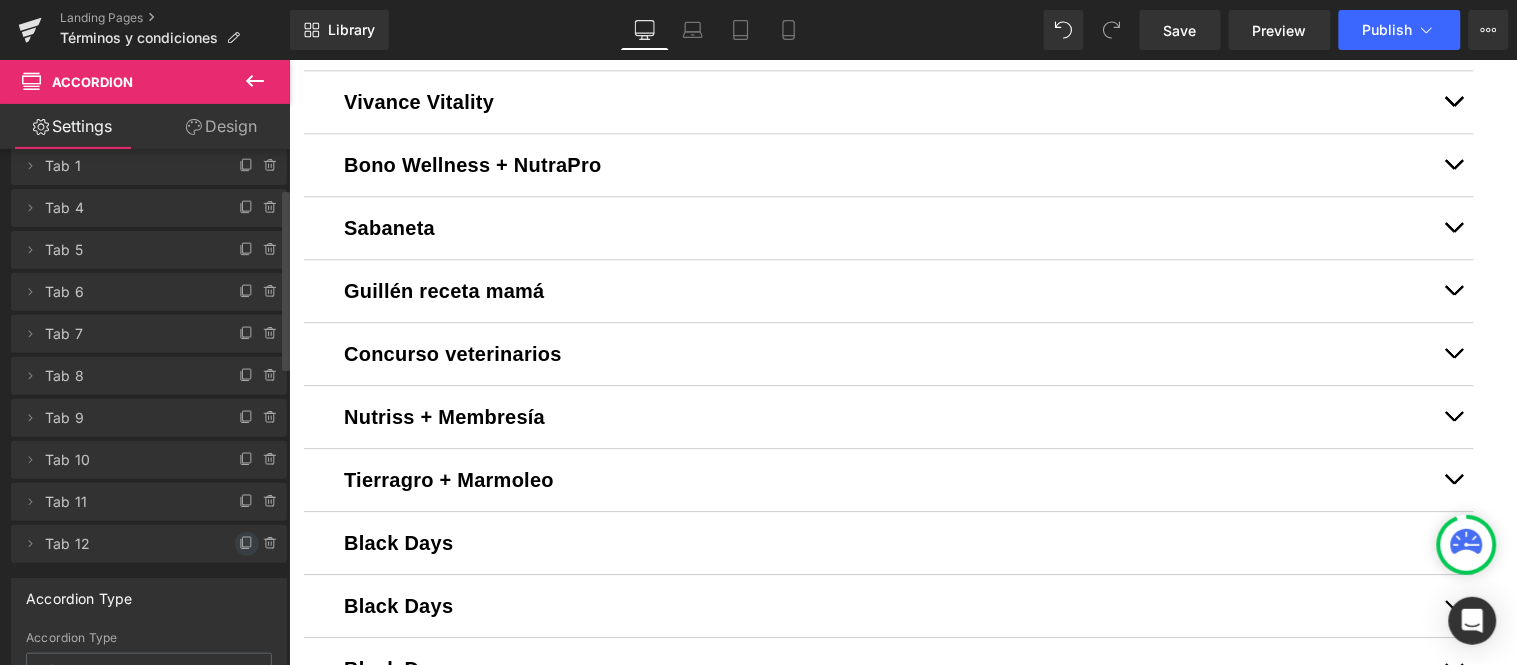click 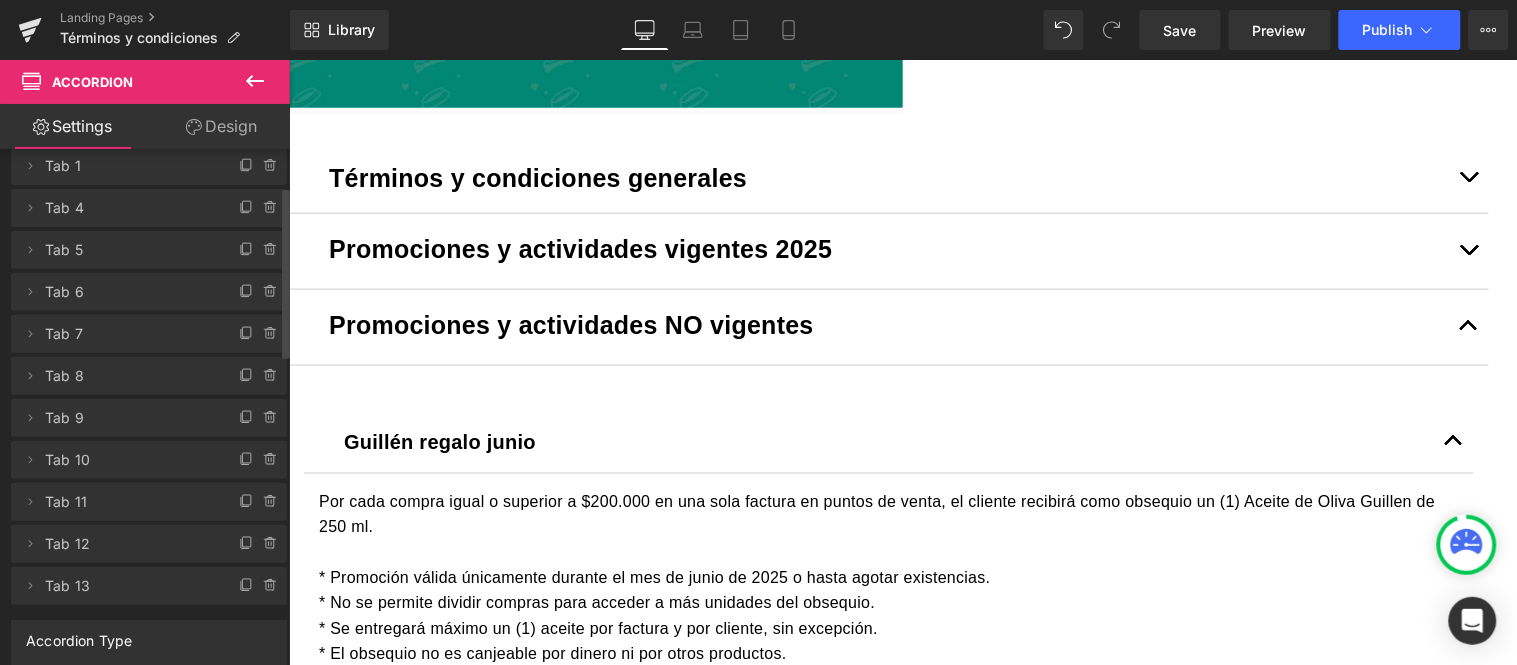 scroll, scrollTop: 730, scrollLeft: 0, axis: vertical 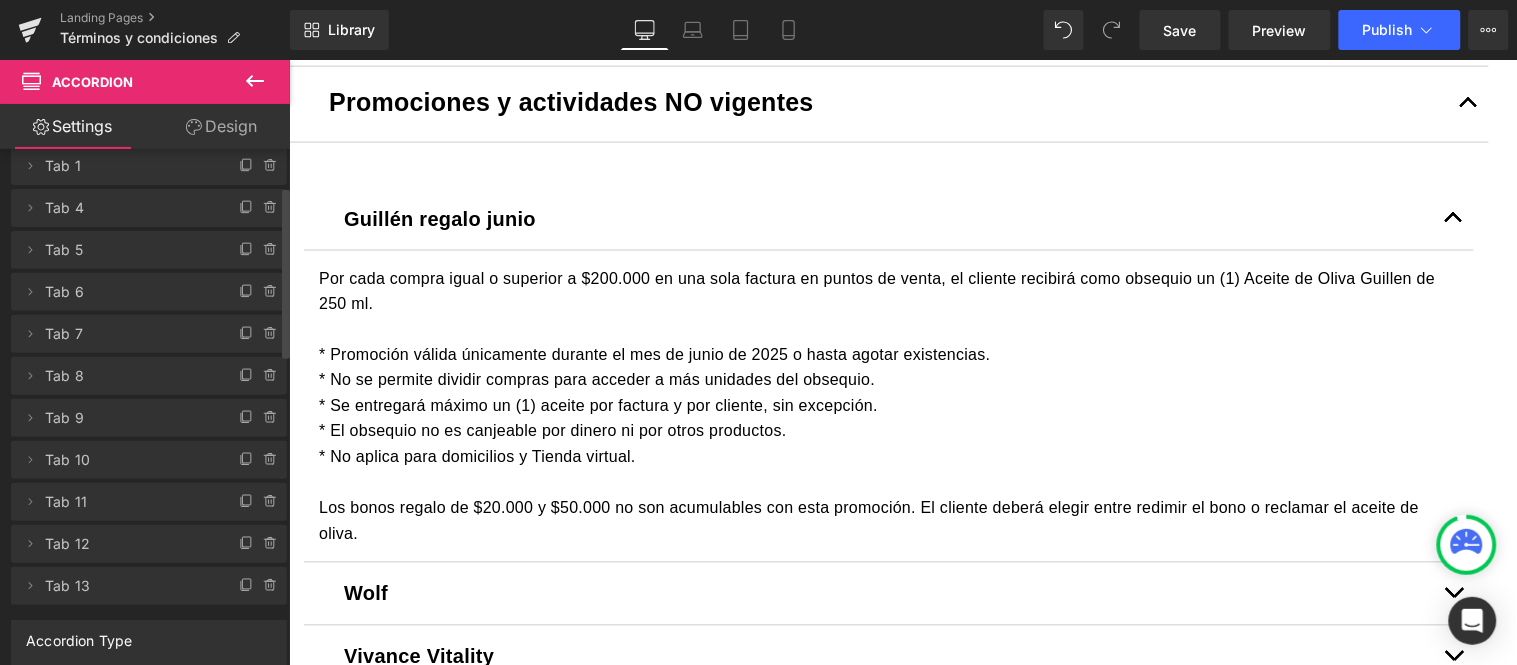 click at bounding box center (1468, 107) 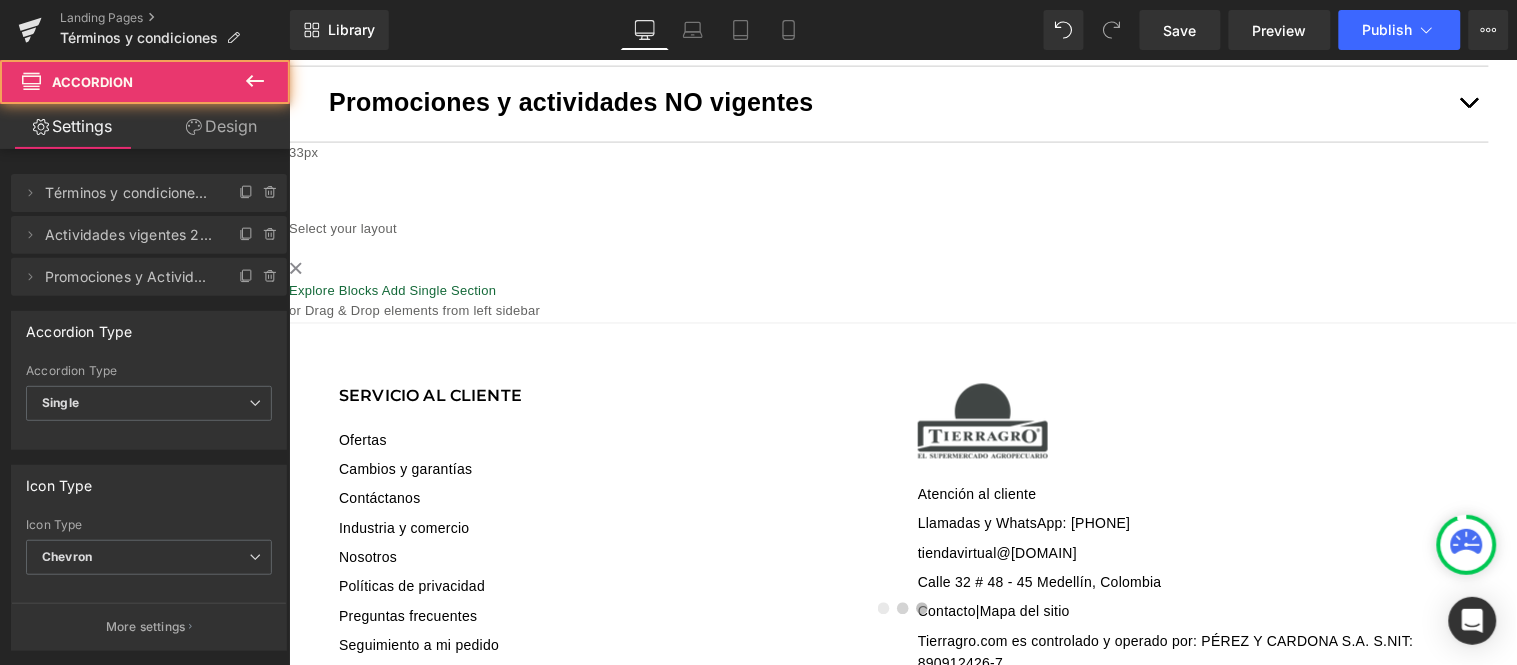 click at bounding box center [1468, 103] 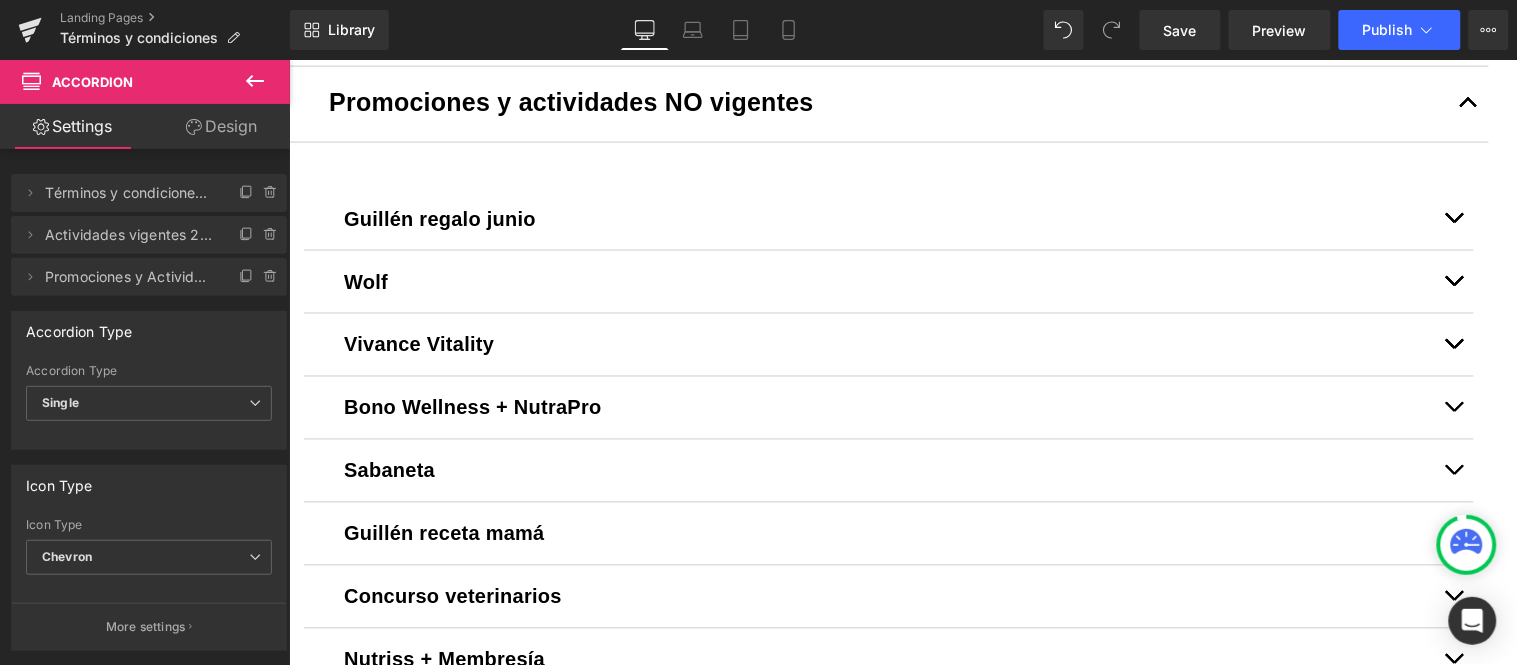 click at bounding box center [1468, 103] 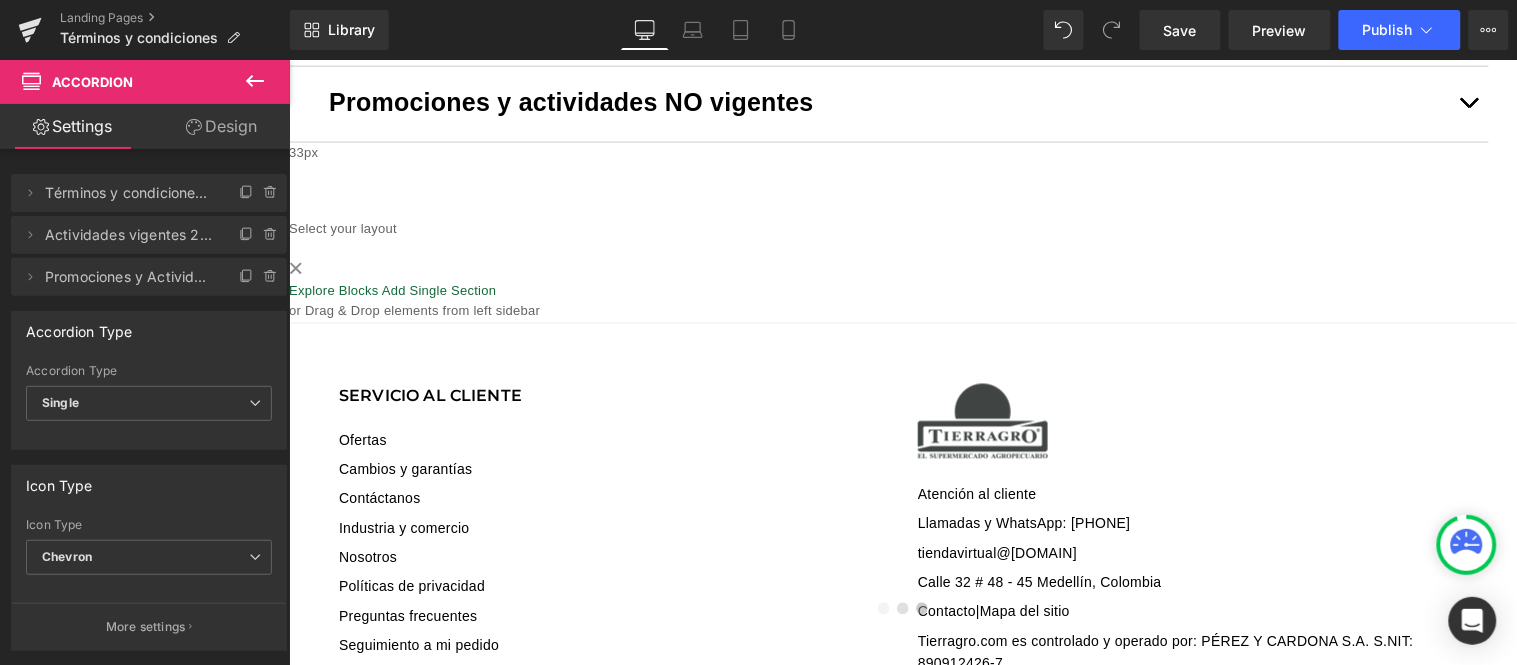 click at bounding box center (1468, 27) 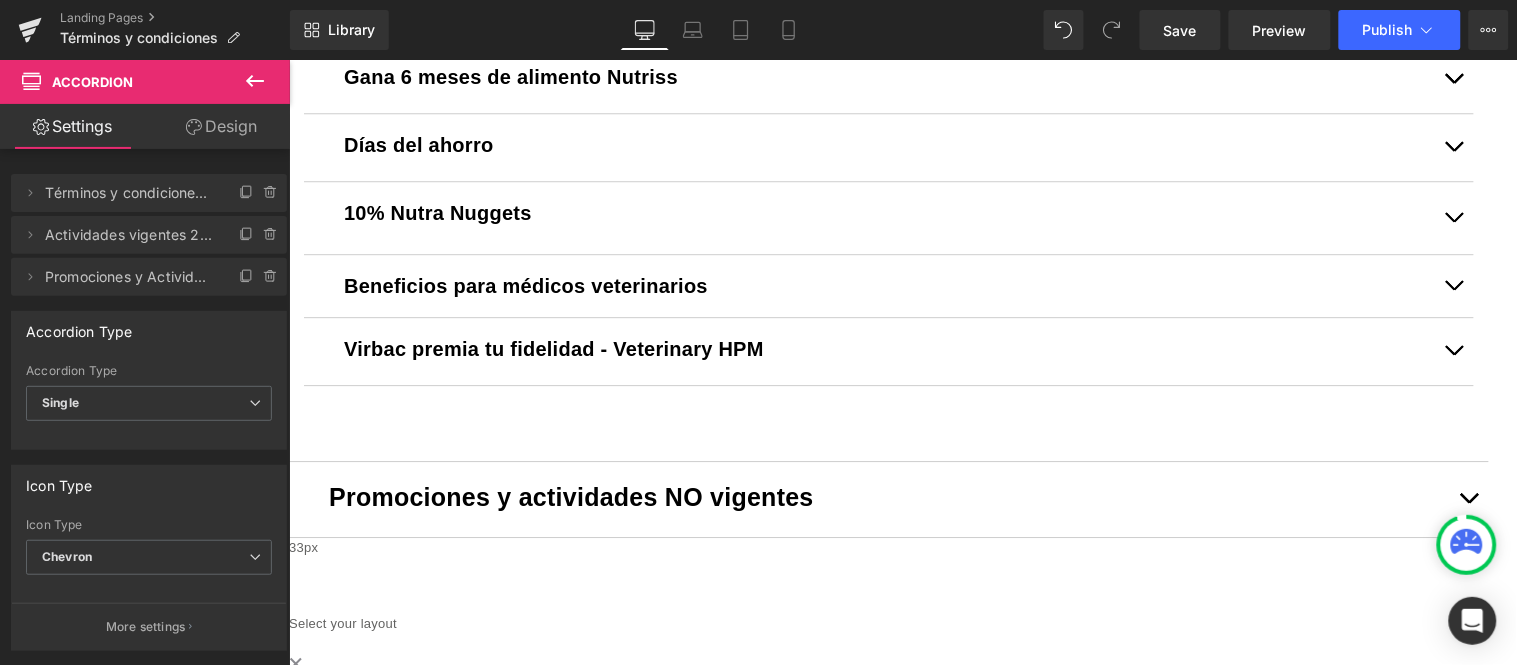 scroll, scrollTop: 1396, scrollLeft: 0, axis: vertical 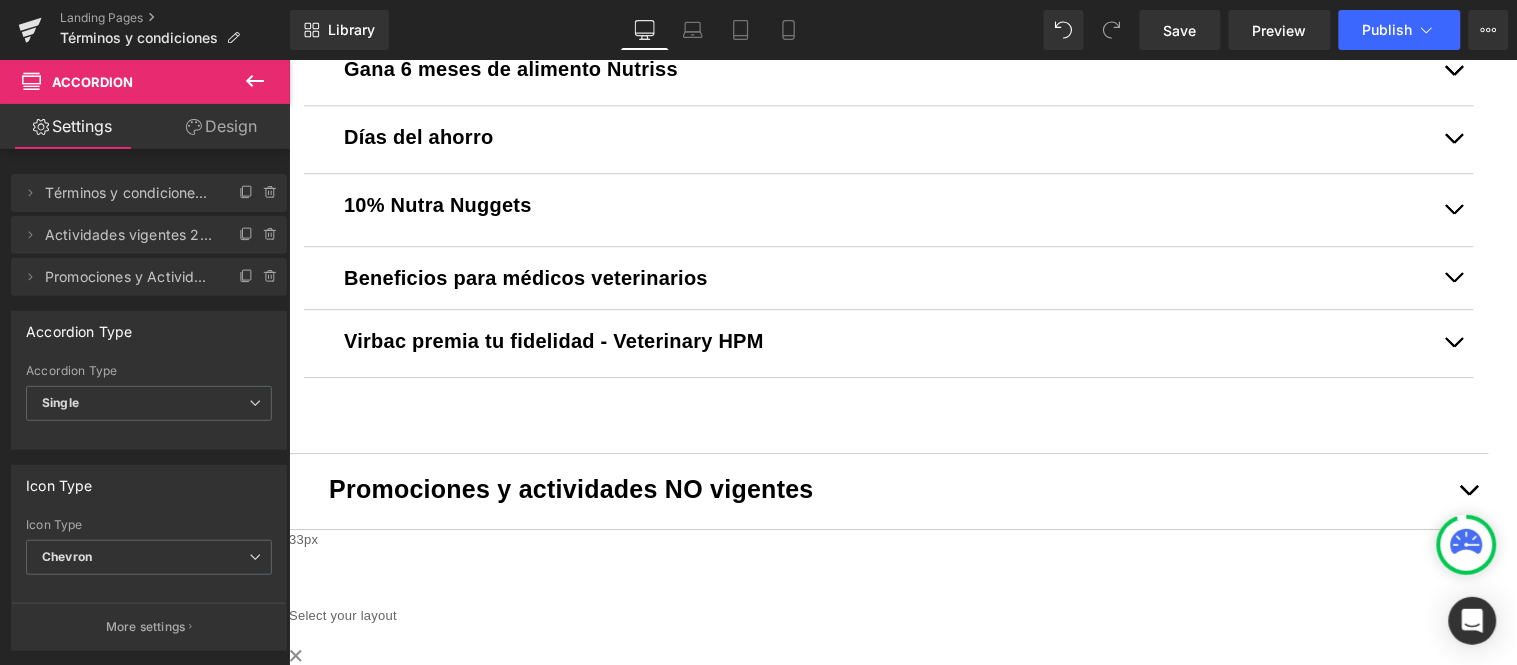 click on "Virbac premia tu fidelidad - Veterinary HPM" at bounding box center [888, 340] 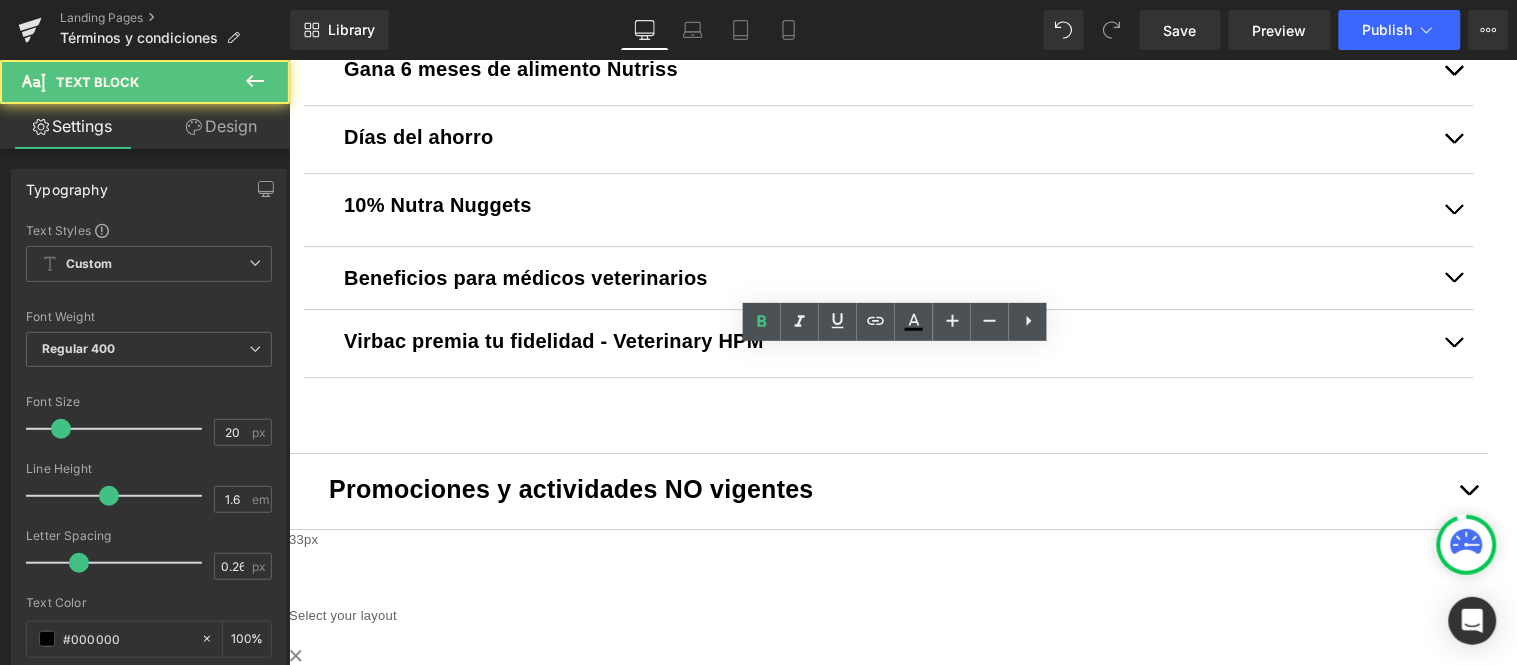 click on "Virbac premia tu fidelidad - Veterinary HPM" at bounding box center (888, 340) 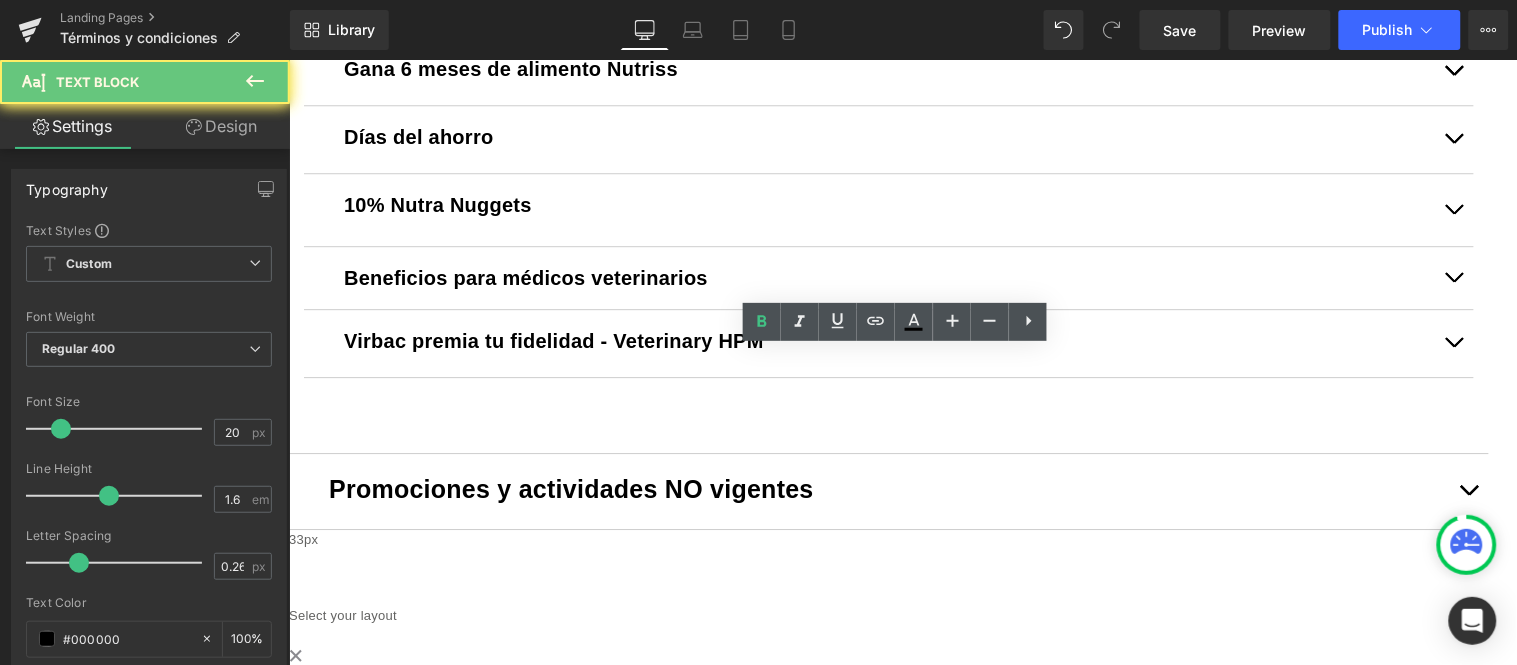 click on "Virbac premia tu fidelidad - Veterinary HPM" at bounding box center (888, 340) 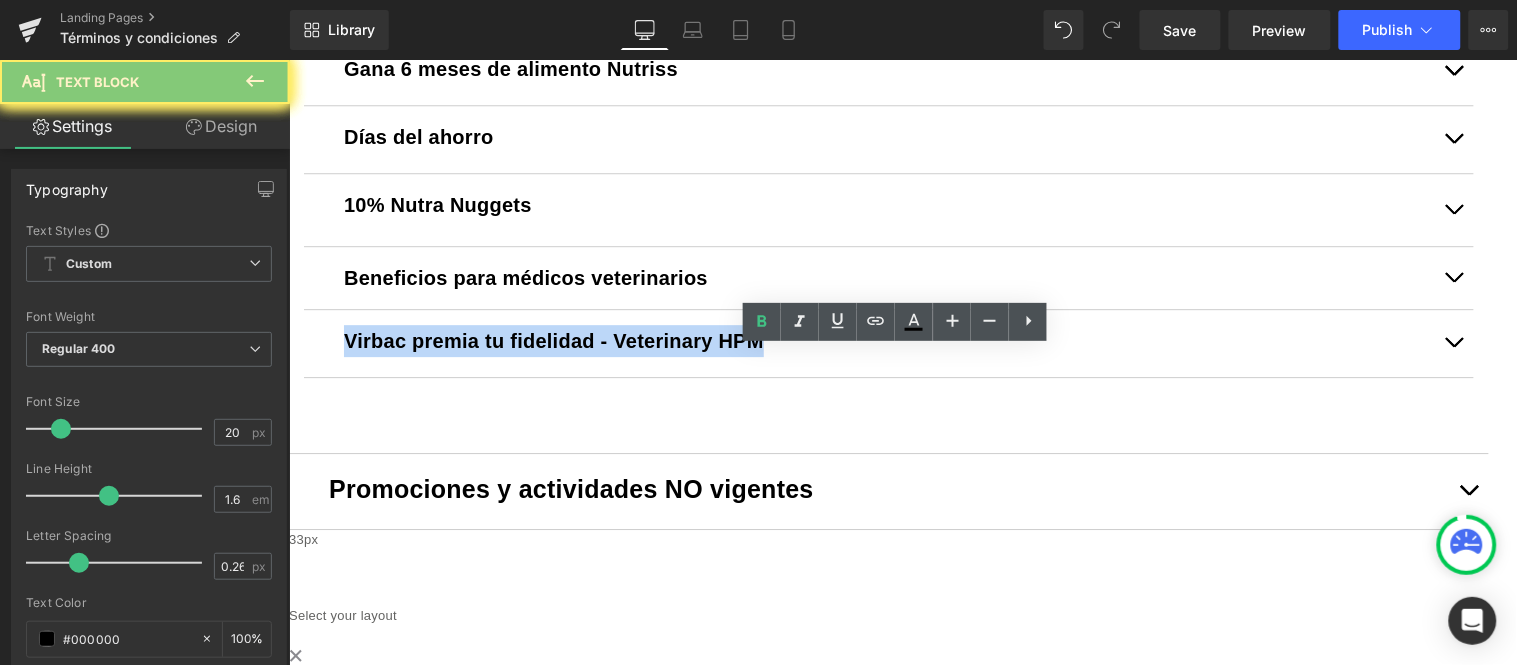 click on "Virbac premia tu fidelidad - Veterinary HPM" at bounding box center (888, 340) 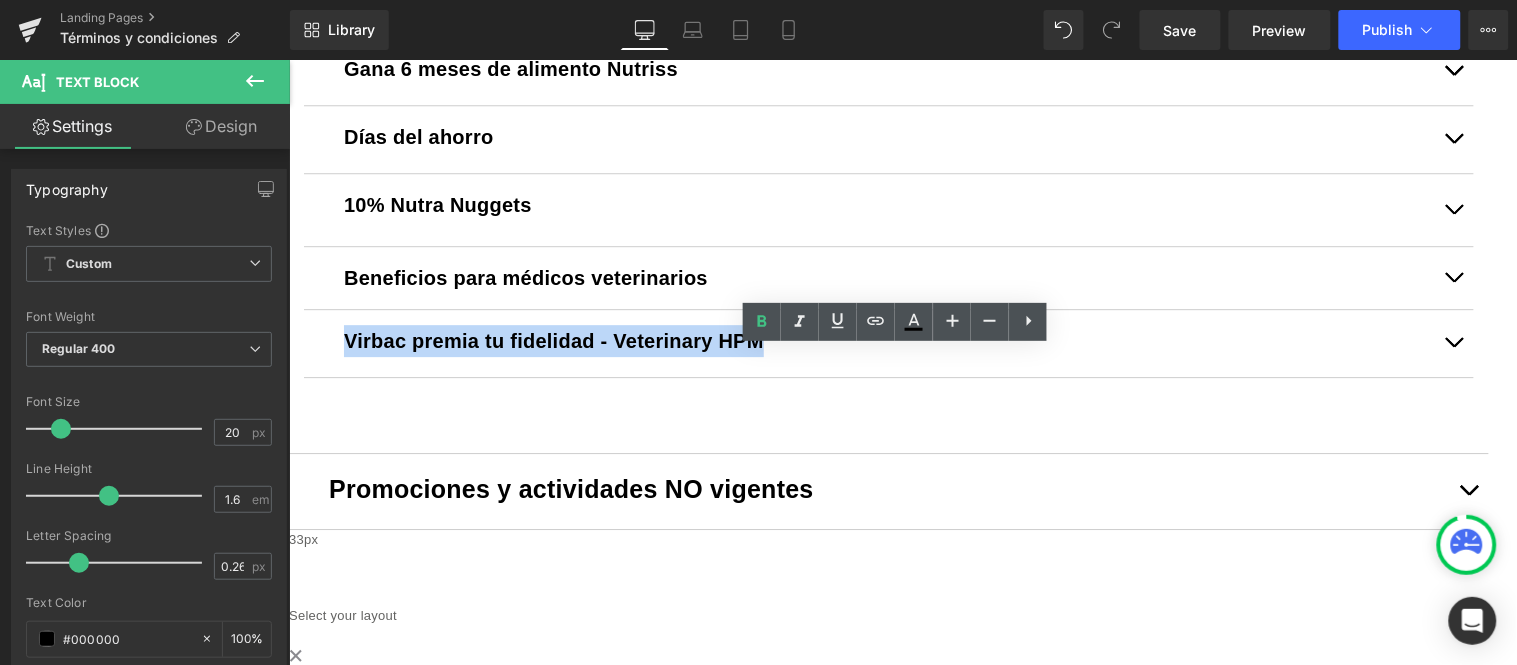 copy on "Virbac premia tu fidelidad - Veterinary HPM" 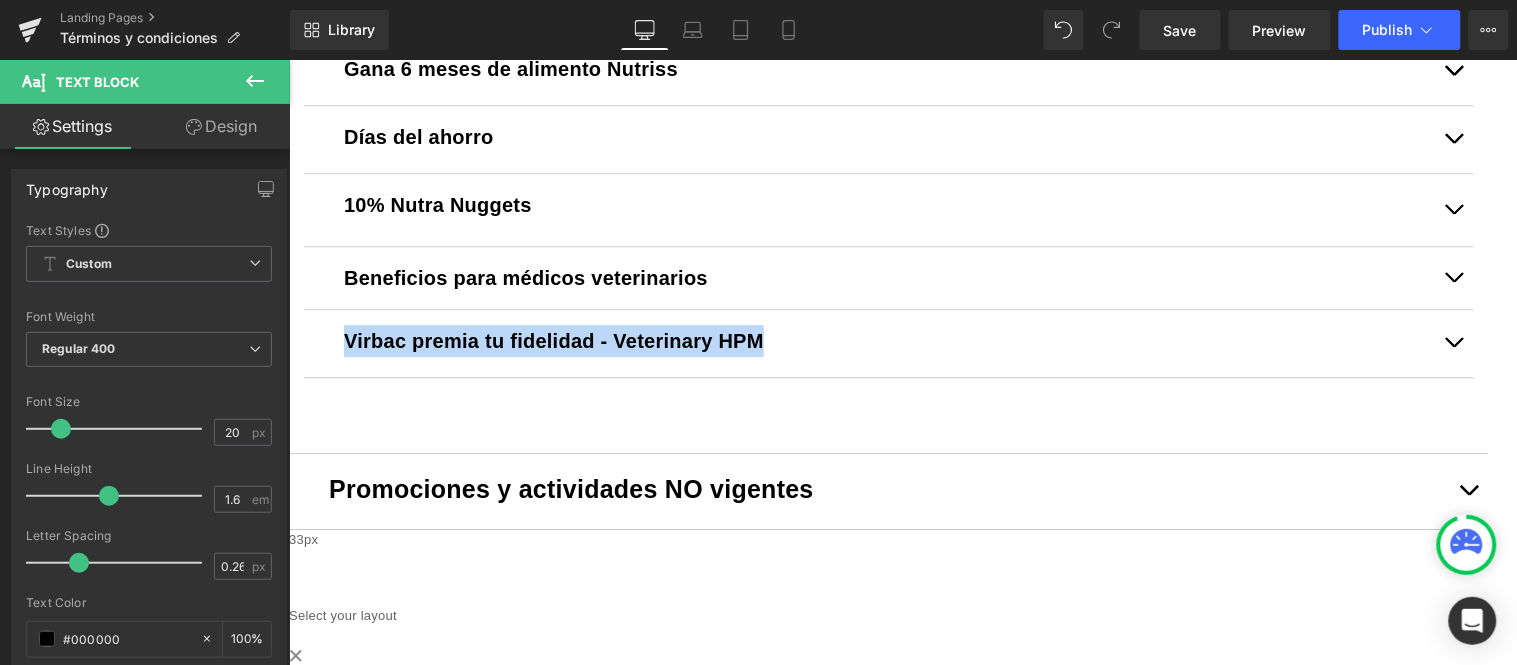 click at bounding box center (1468, 490) 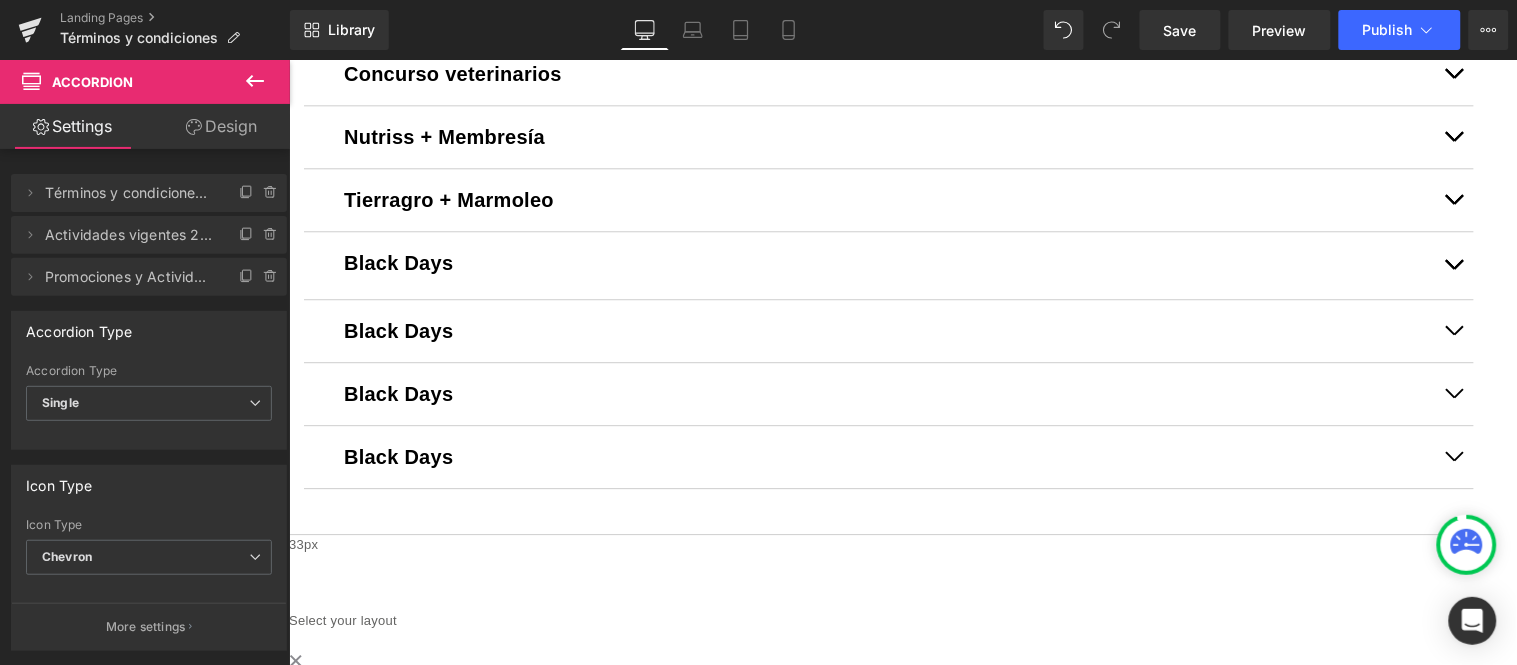 scroll, scrollTop: 1255, scrollLeft: 0, axis: vertical 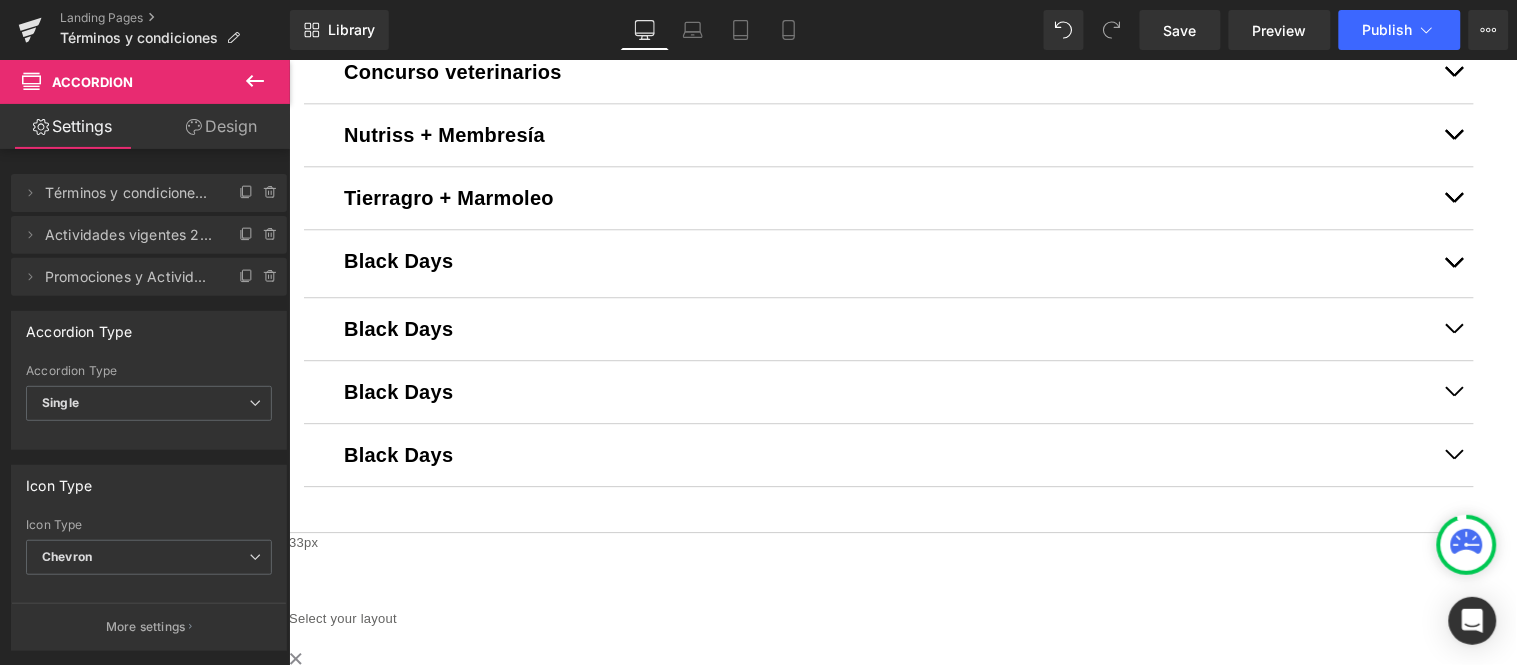 click on "Black Days" at bounding box center [888, 328] 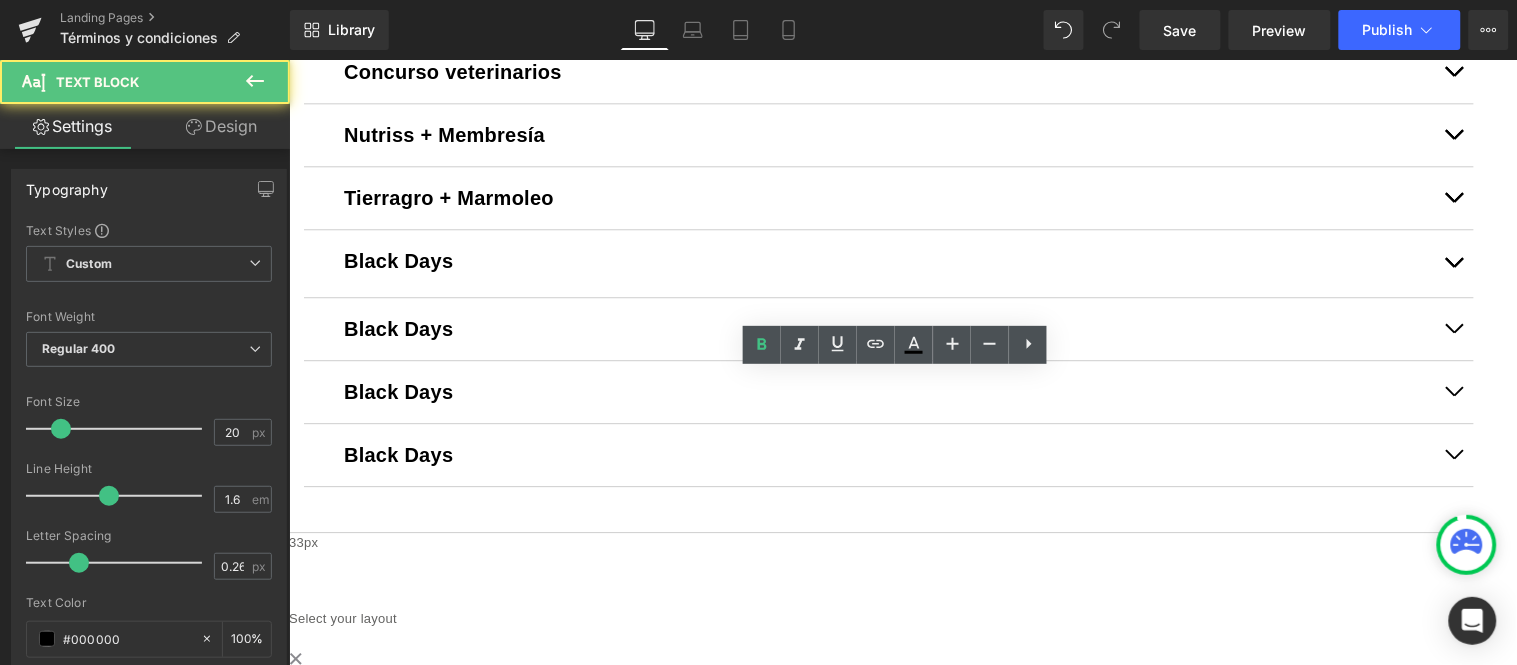 click on "Black Days" at bounding box center (888, 328) 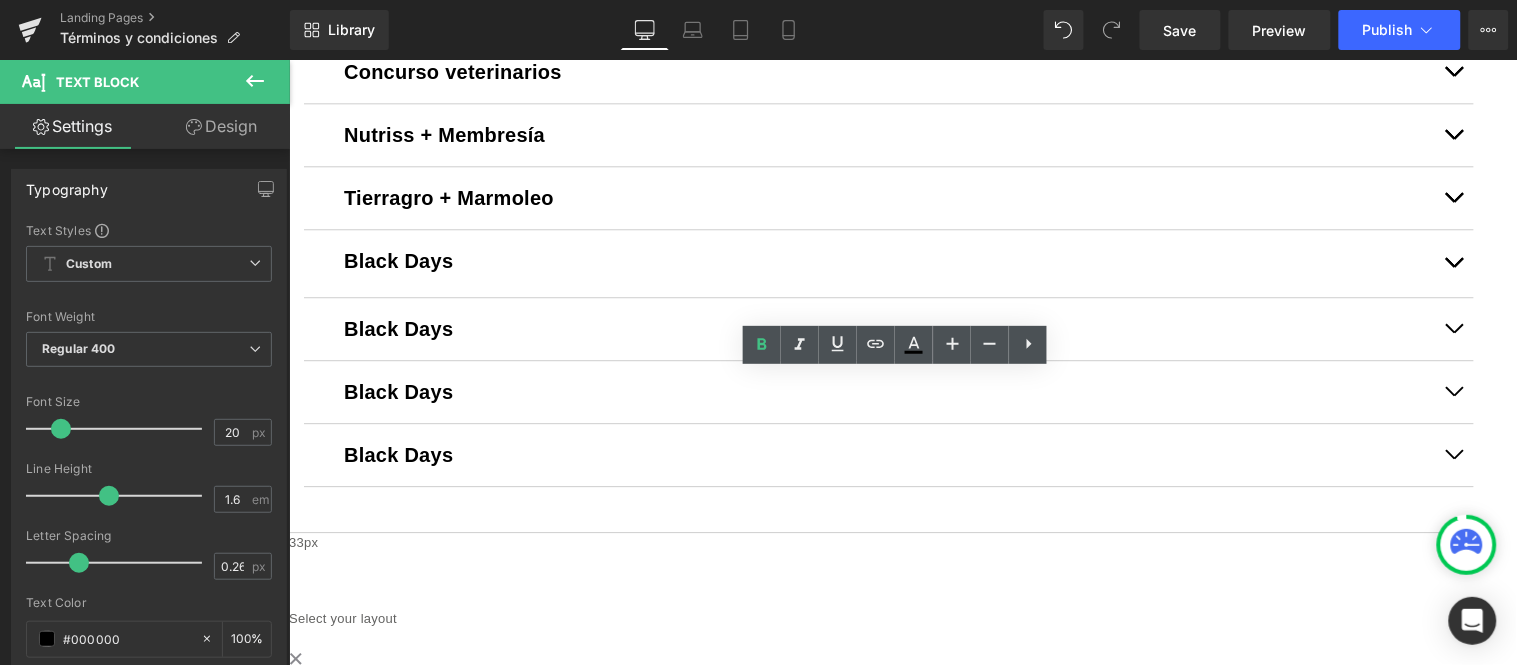 click on "Black Days" at bounding box center (888, 328) 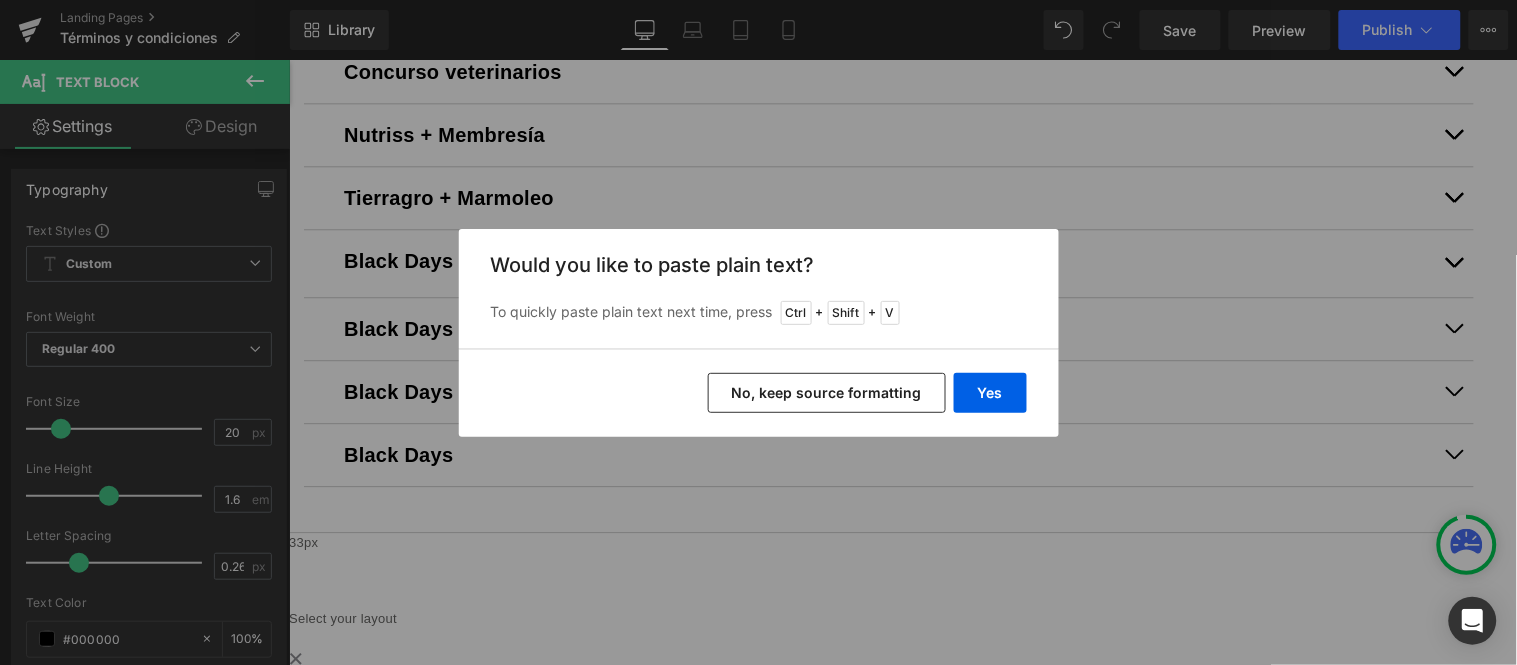 drag, startPoint x: 801, startPoint y: 394, endPoint x: 511, endPoint y: 331, distance: 296.76422 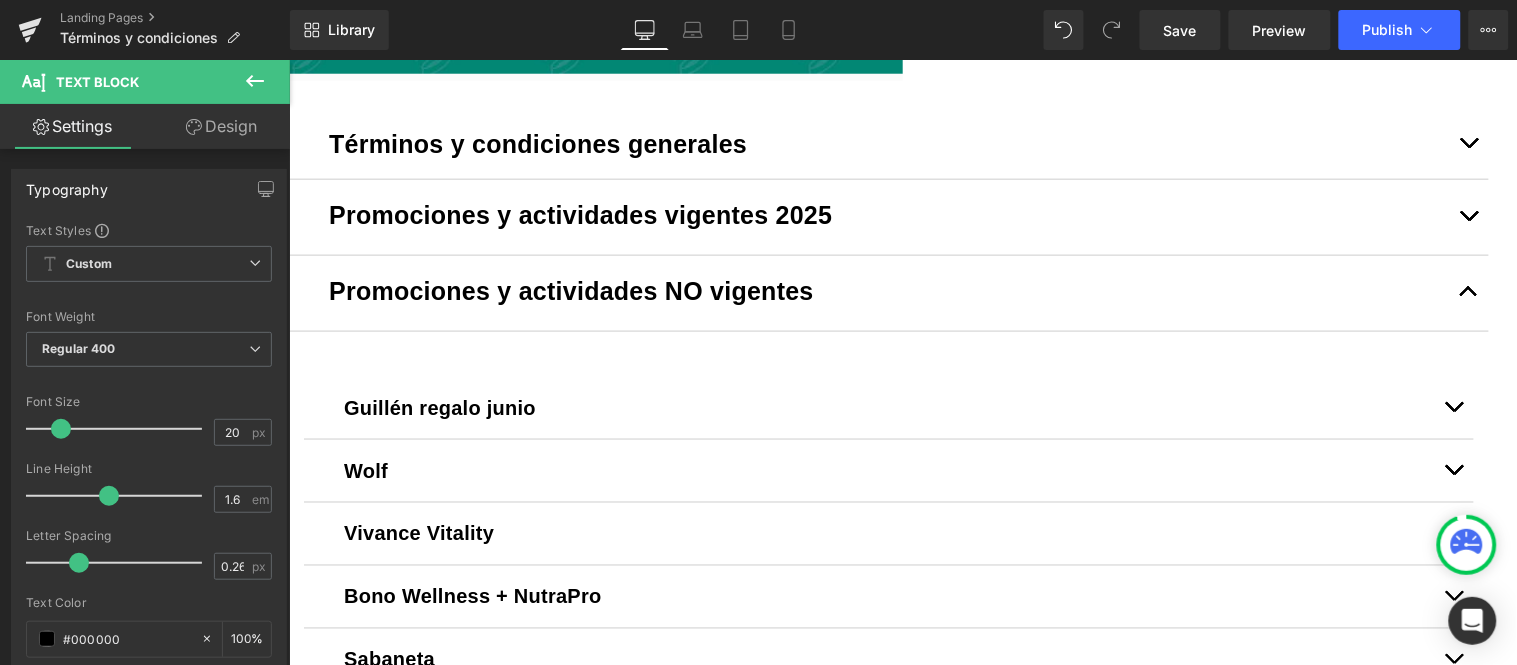 scroll, scrollTop: 477, scrollLeft: 0, axis: vertical 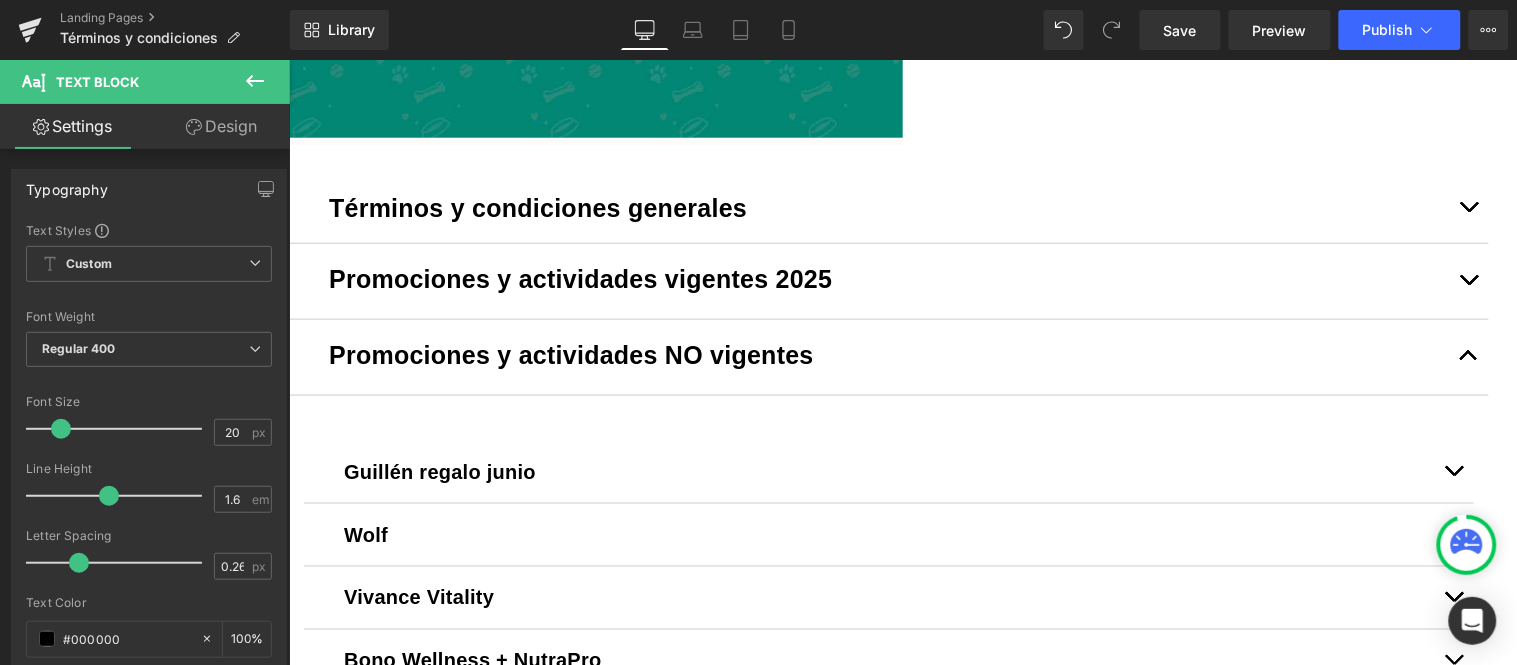 click at bounding box center [1468, 280] 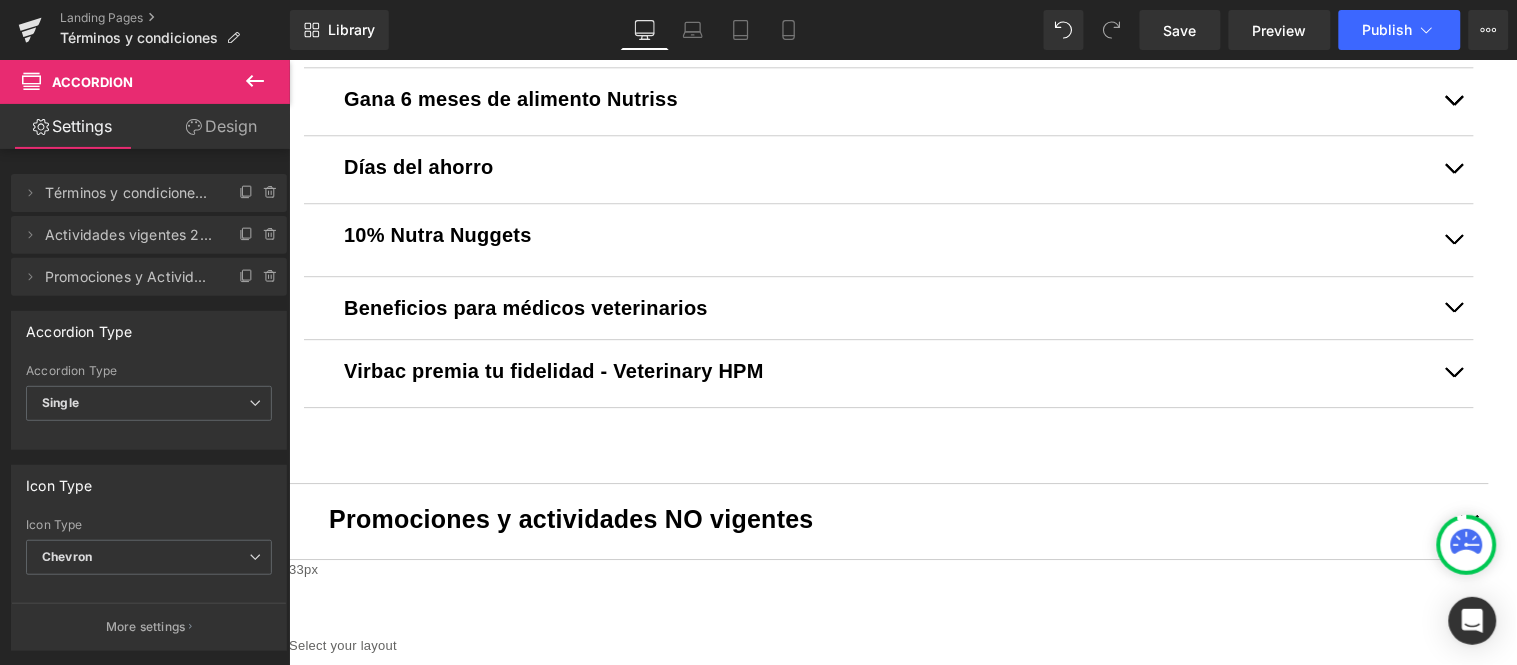 scroll, scrollTop: 1255, scrollLeft: 0, axis: vertical 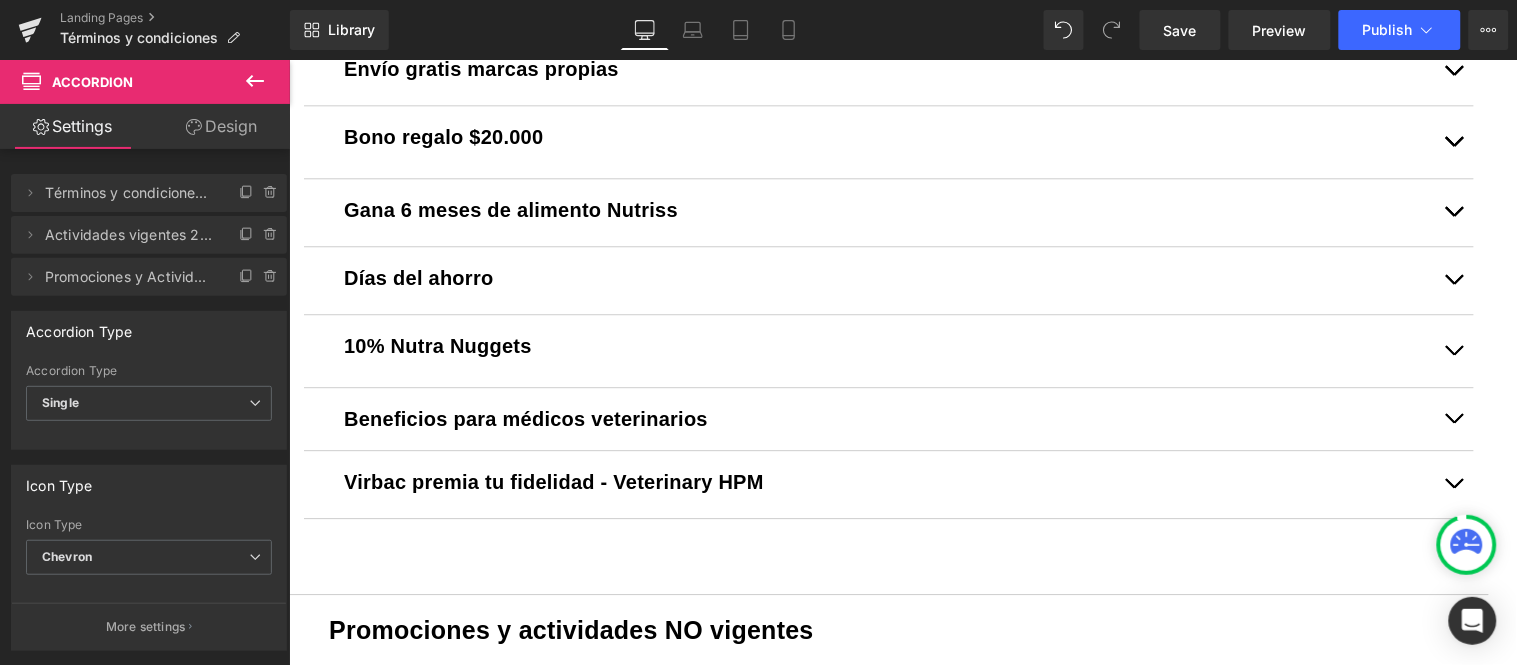 click at bounding box center [1453, 487] 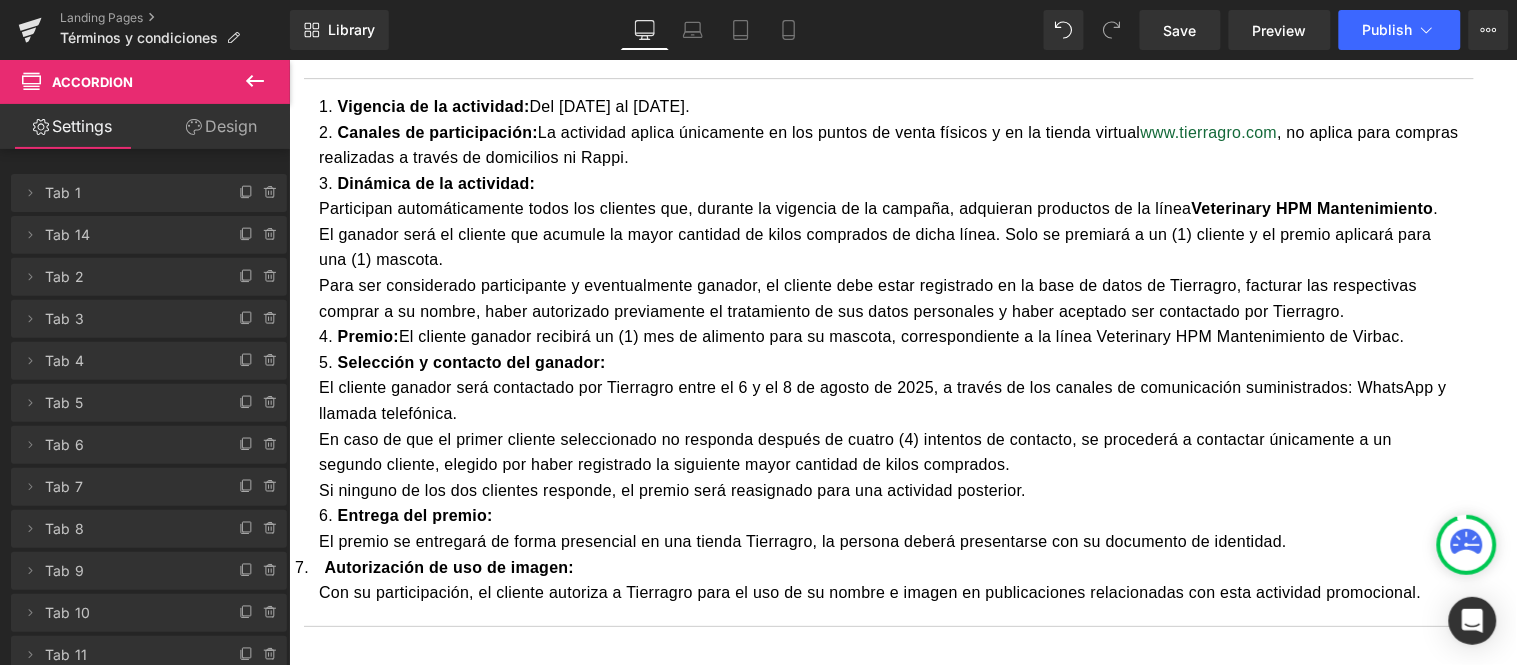 click on "Premio:  El
cliente ganador recibirá un (1) mes de alimento para su mascota,
correspondiente a la línea Veterinary HPM Mantenimiento de Virbac." at bounding box center (888, 336) 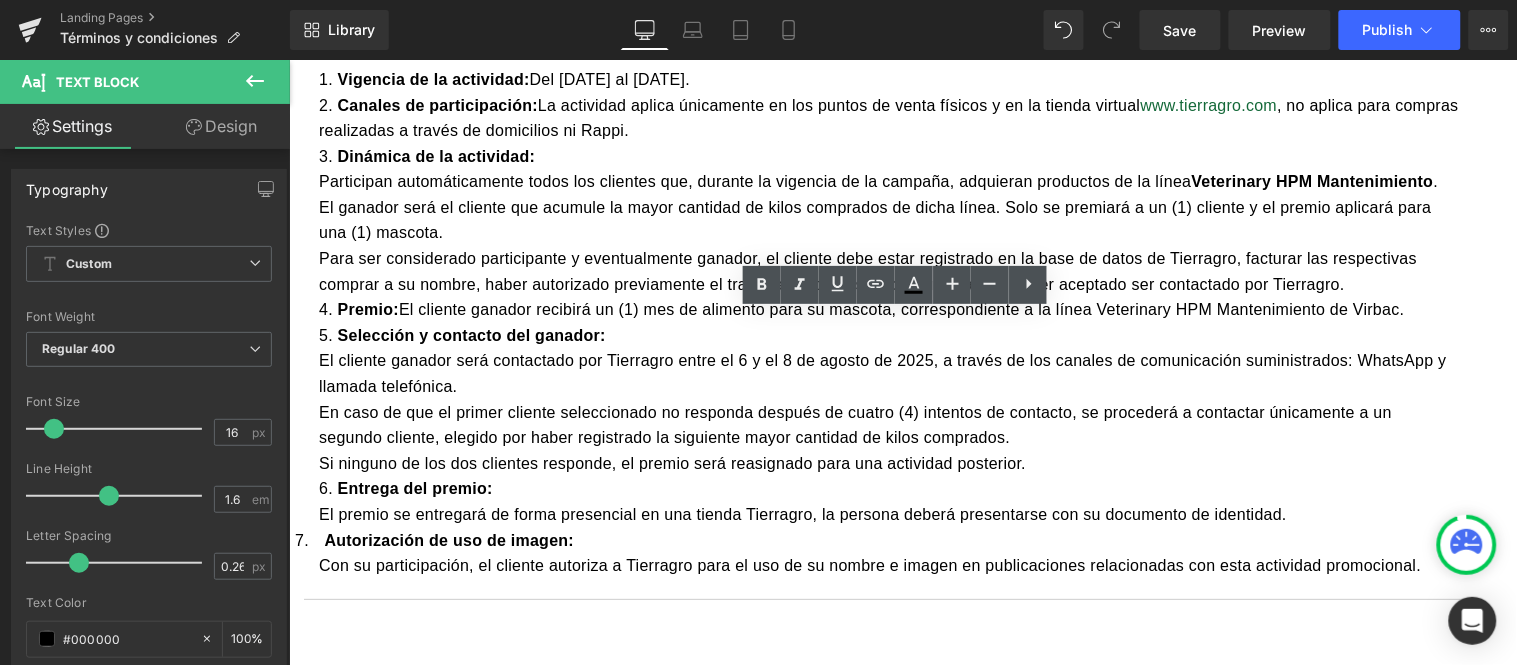 scroll, scrollTop: 1366, scrollLeft: 0, axis: vertical 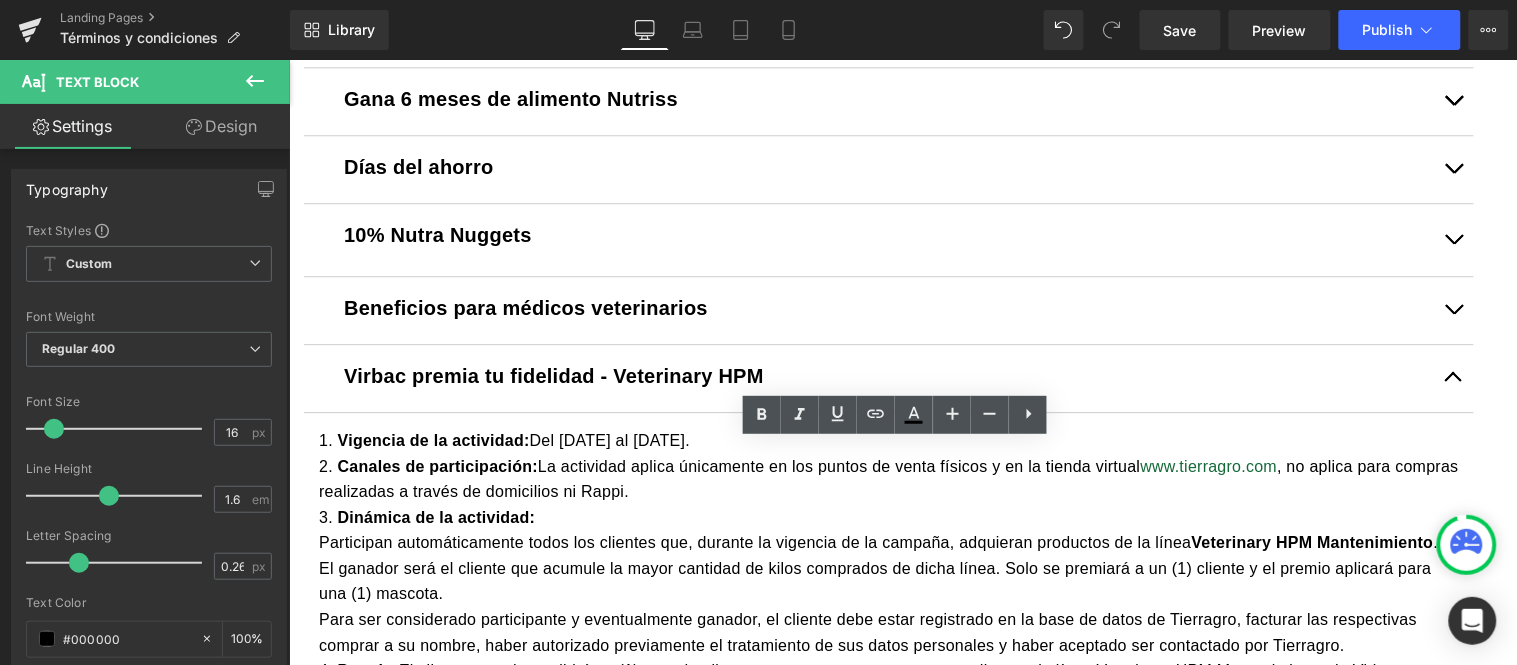 drag, startPoint x: 1430, startPoint y: 524, endPoint x: 329, endPoint y: 453, distance: 1103.2869 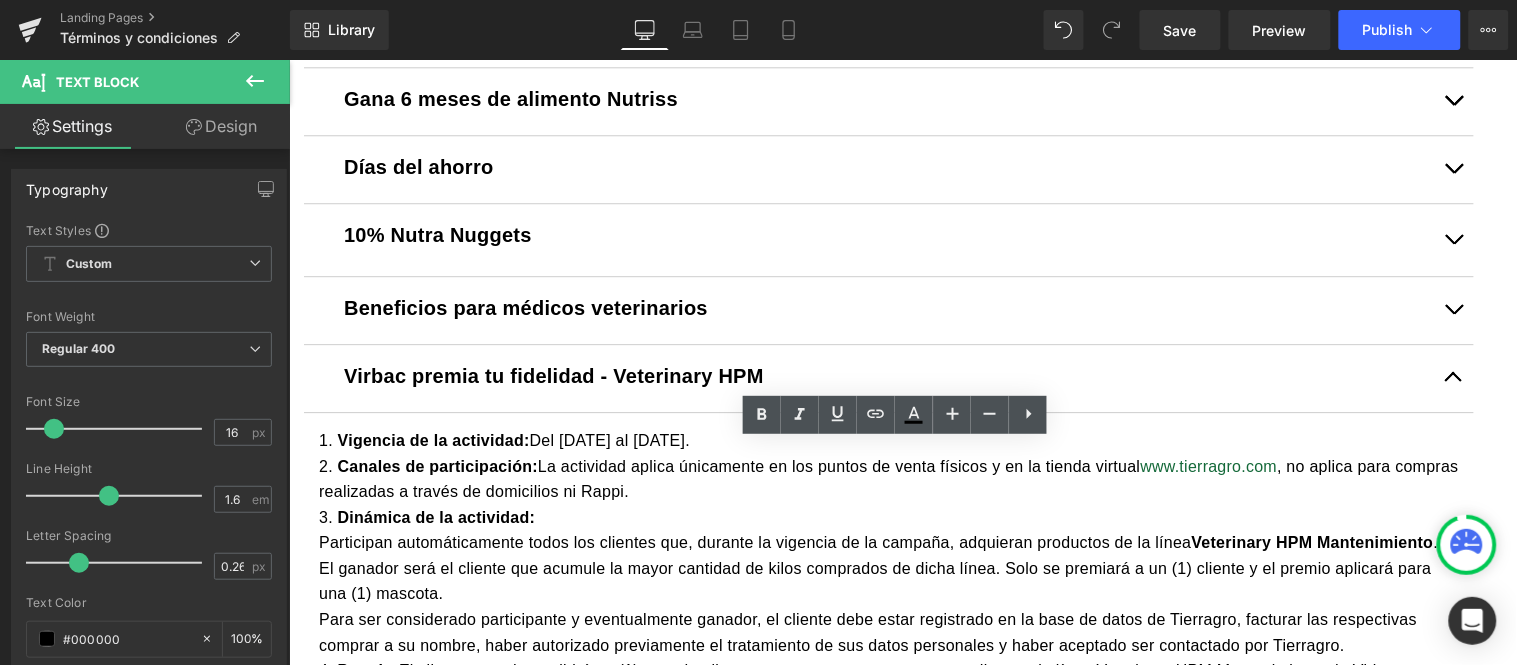 click on "Vigencia
de la actividad:  Del 1 al 31 de julio de 2025.
Canales
de participación:  La actividad aplica únicamente en los puntos de
venta físicos y en la tienda virtual  www.tierragro.com ,
no aplica para compras realizadas a través de domicilios   ni
Rappi.
Dinámica
de la actividad:
Participan automáticamente todos los clientes que, durante
la vigencia de la campaña, adquieran productos de la línea  Veterinary
HPM Mantenimiento .
El ganador será el cliente que acumule la mayor cantidad de kilos comprados de
dicha línea. Solo se premiará a un (1) cliente y el premio aplicará para una
(1) mascota.
Para ser considerado participante y eventualmente ganador,
el cliente debe estar registrado en la base de datos de Tierragro, facturar las
respectivas comprar a su nombre, haber autorizado previamente el tratamiento de
sus datos personales y haber aceptado ser contactado por Tierragro.
Premio:" at bounding box center (888, 686) 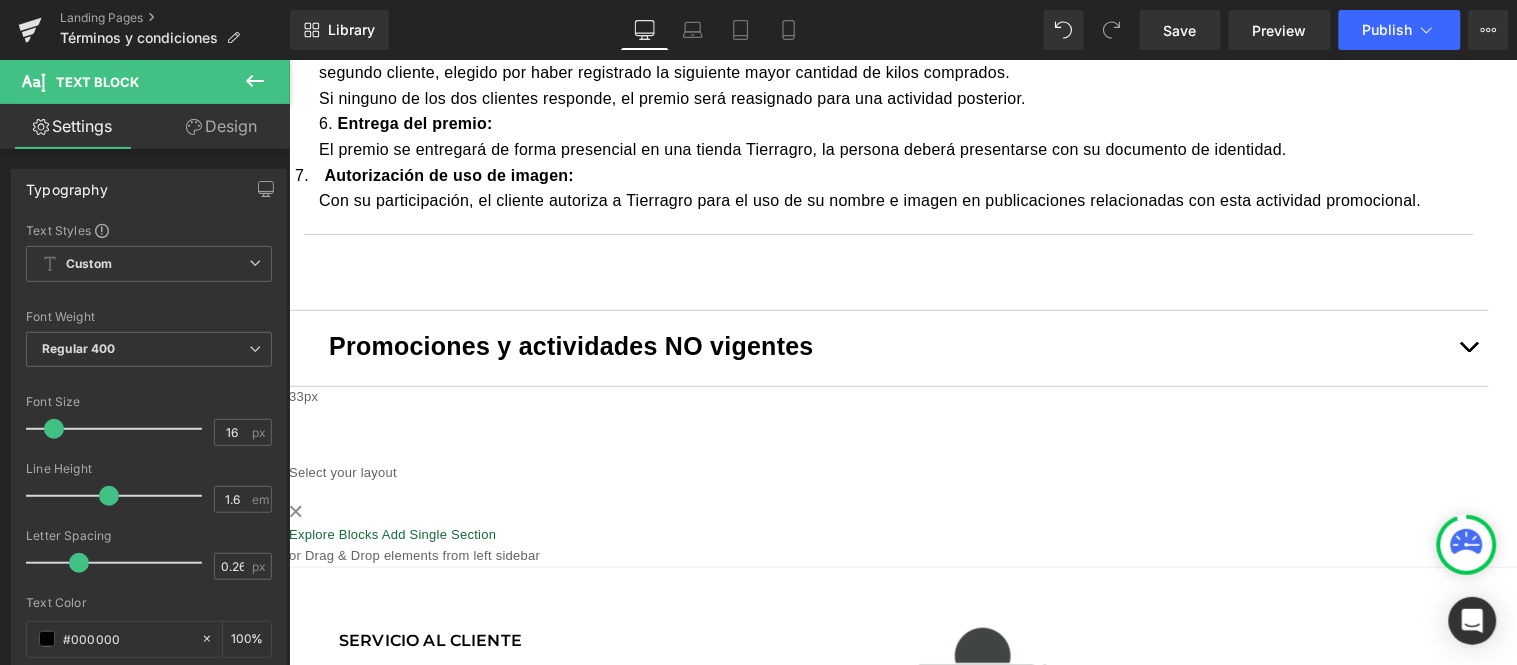 scroll, scrollTop: 2144, scrollLeft: 0, axis: vertical 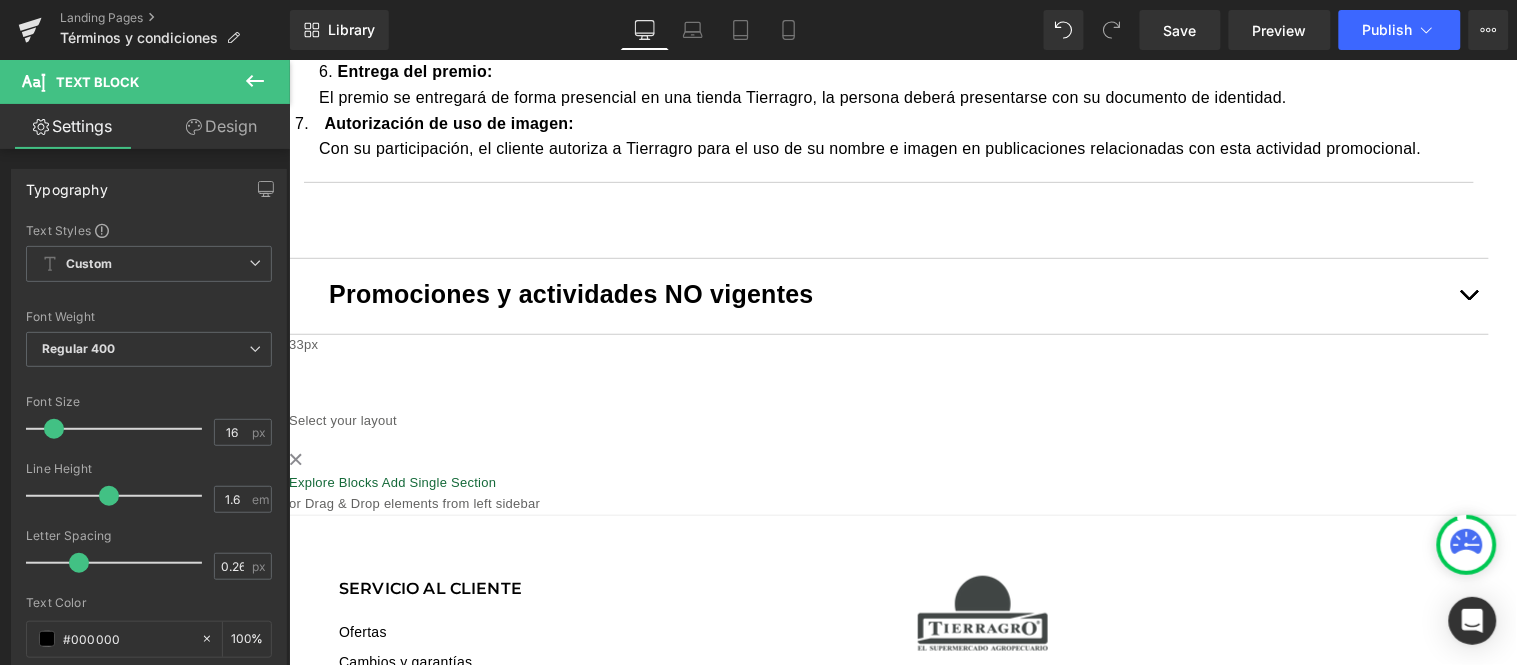 click at bounding box center [1468, 295] 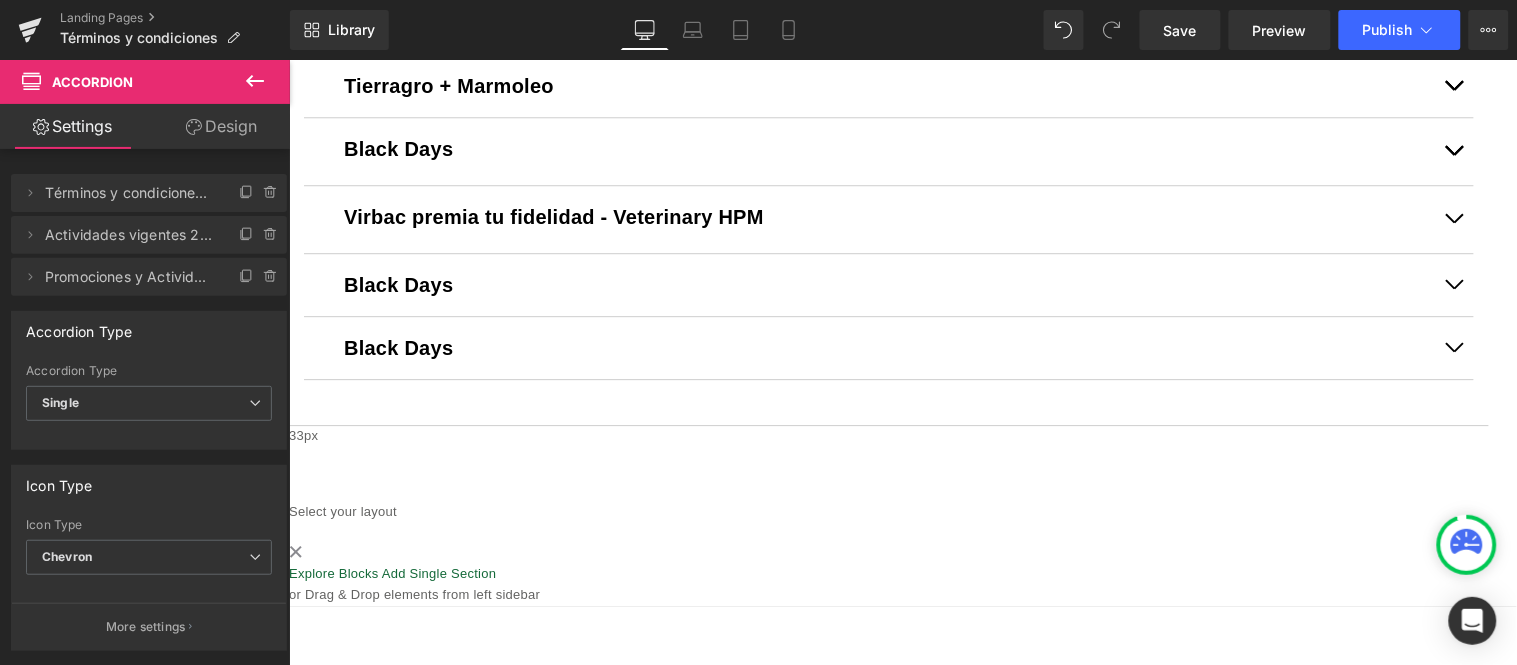 scroll, scrollTop: 1391, scrollLeft: 0, axis: vertical 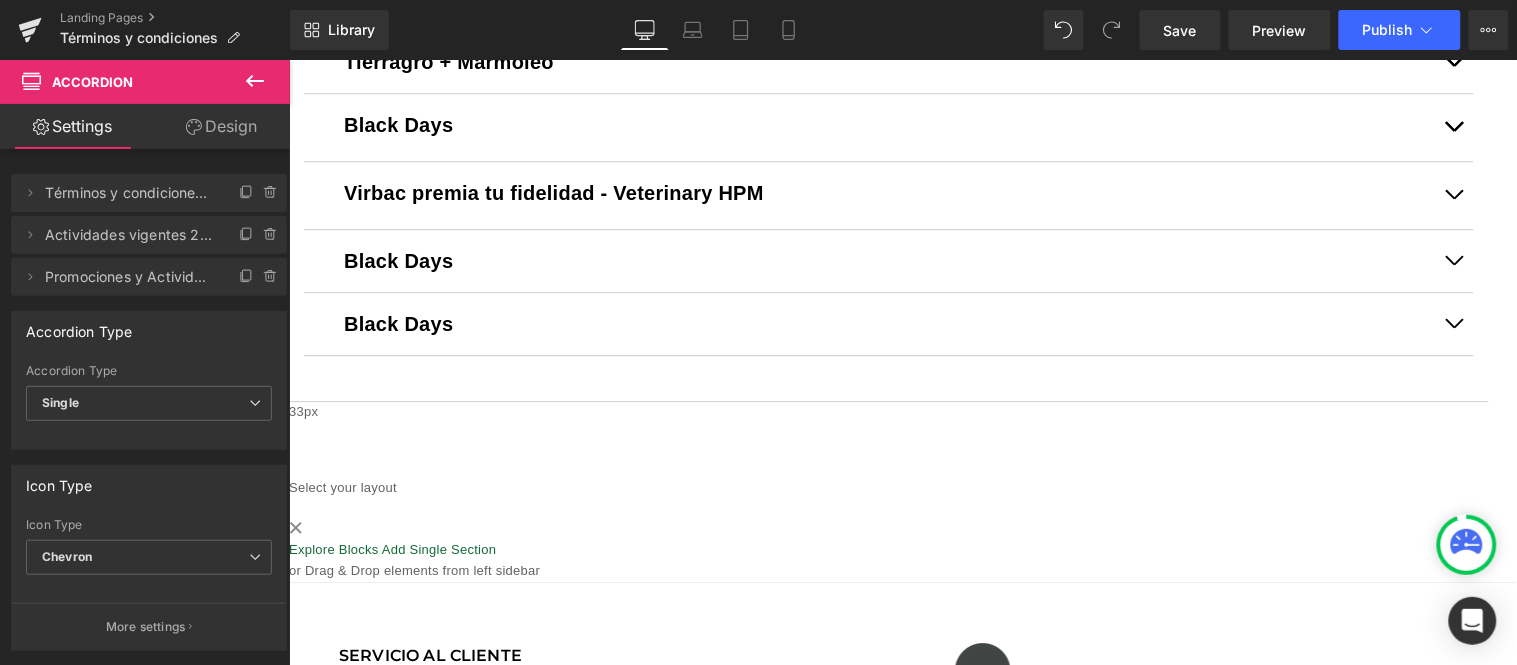 click on "Text Block" at bounding box center (288, 59) 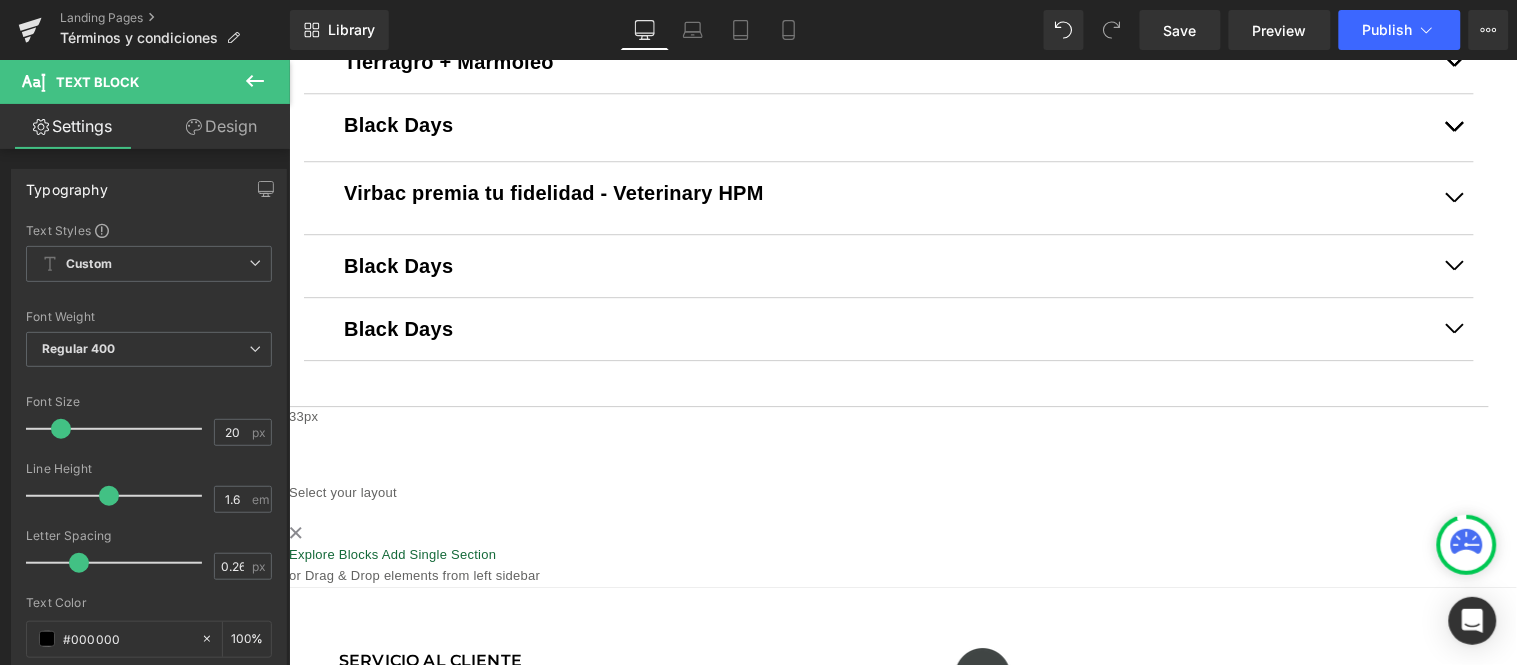 click at bounding box center [1453, 197] 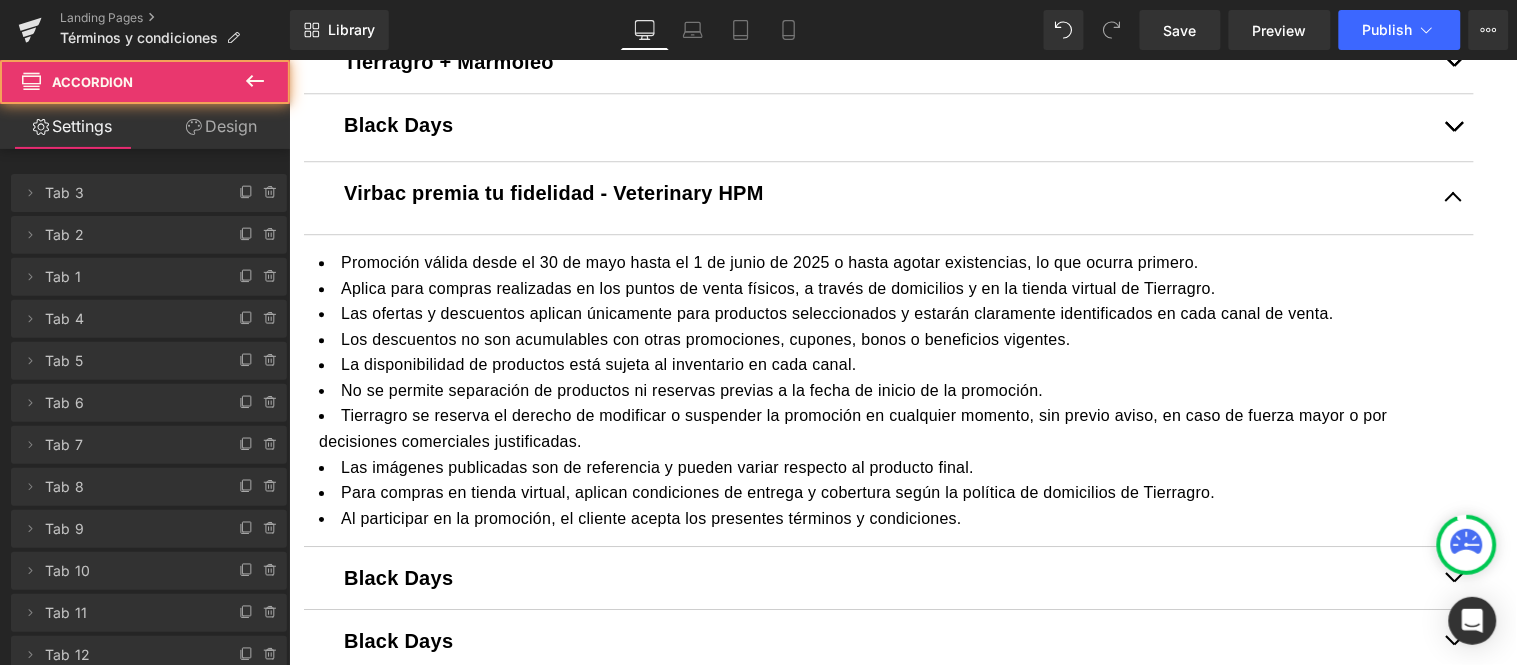 click on "Los descuentos no son acumulables con otras promociones, cupones, bonos o beneficios vigentes." at bounding box center (888, 339) 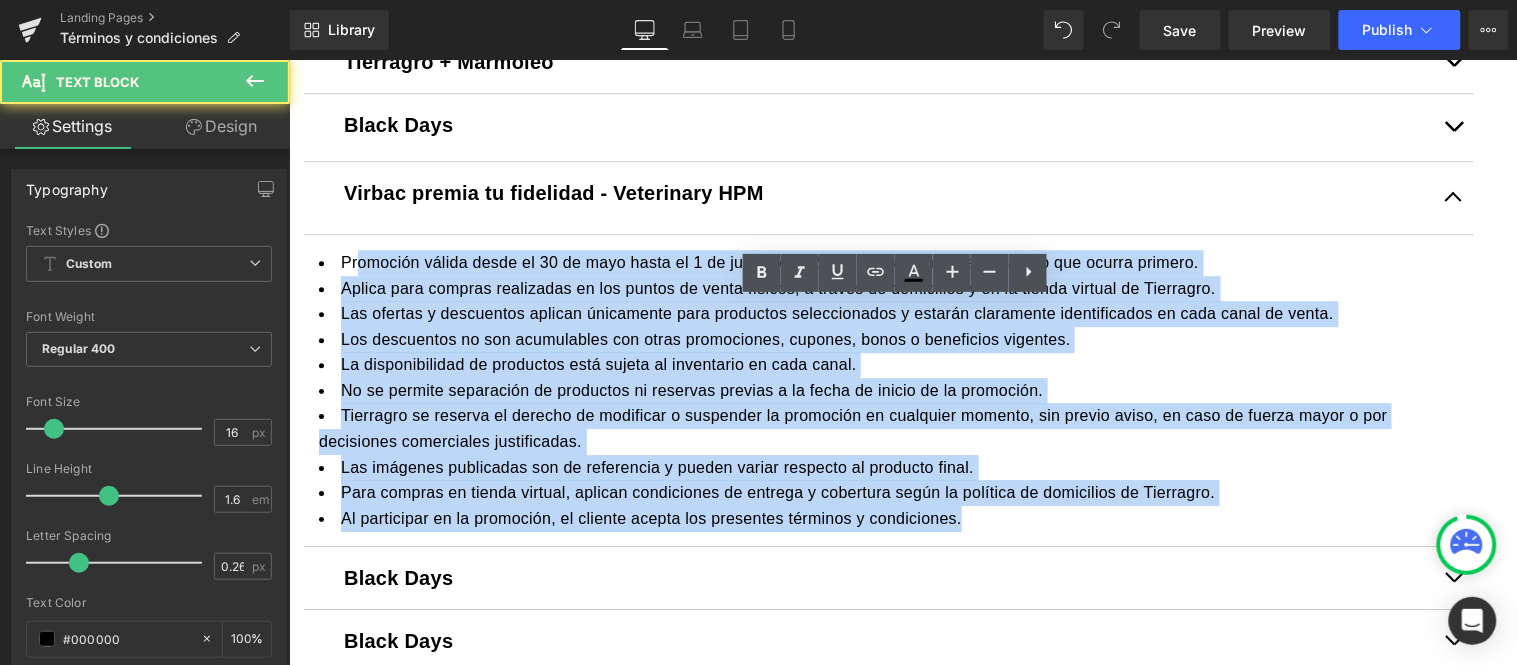 drag, startPoint x: 914, startPoint y: 565, endPoint x: 380, endPoint y: 312, distance: 590.90186 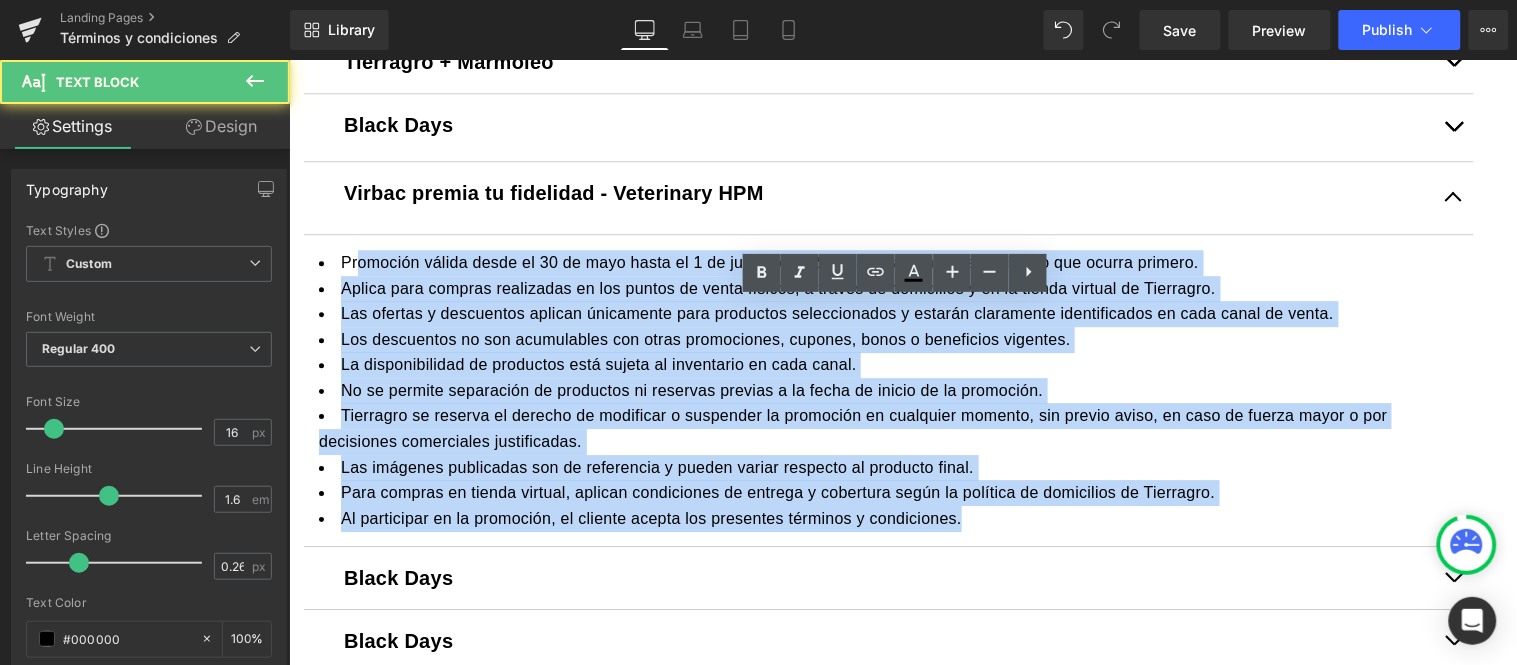 click on "Promoción válida desde el [DATE] hasta el [DATE] o hasta agotar existencias, lo que ocurra primero. Aplica para compras realizadas en los puntos de venta físicos, a través de domicilios y en la tienda virtual de Tierragro. Las ofertas y descuentos aplican únicamente para productos seleccionados y estarán claramente identificados en cada canal de venta. Los descuentos no son acumulables con otras promociones, cupones, bonos o beneficios vigentes. La disponibilidad de productos está sujeta al inventario en cada canal. No se permite separación de productos ni reservas previas a la fecha de inicio de la promoción. Tierragro se reserva el derecho de modificar o suspender la promoción en cualquier momento, sin previo aviso, en caso de fuerza mayor o por decisiones comerciales justificadas. Las imágenes publicadas son de referencia y pueden variar respecto al producto final. Al participar en la promoción, el cliente acepta los presentes términos y condiciones." at bounding box center [888, 390] 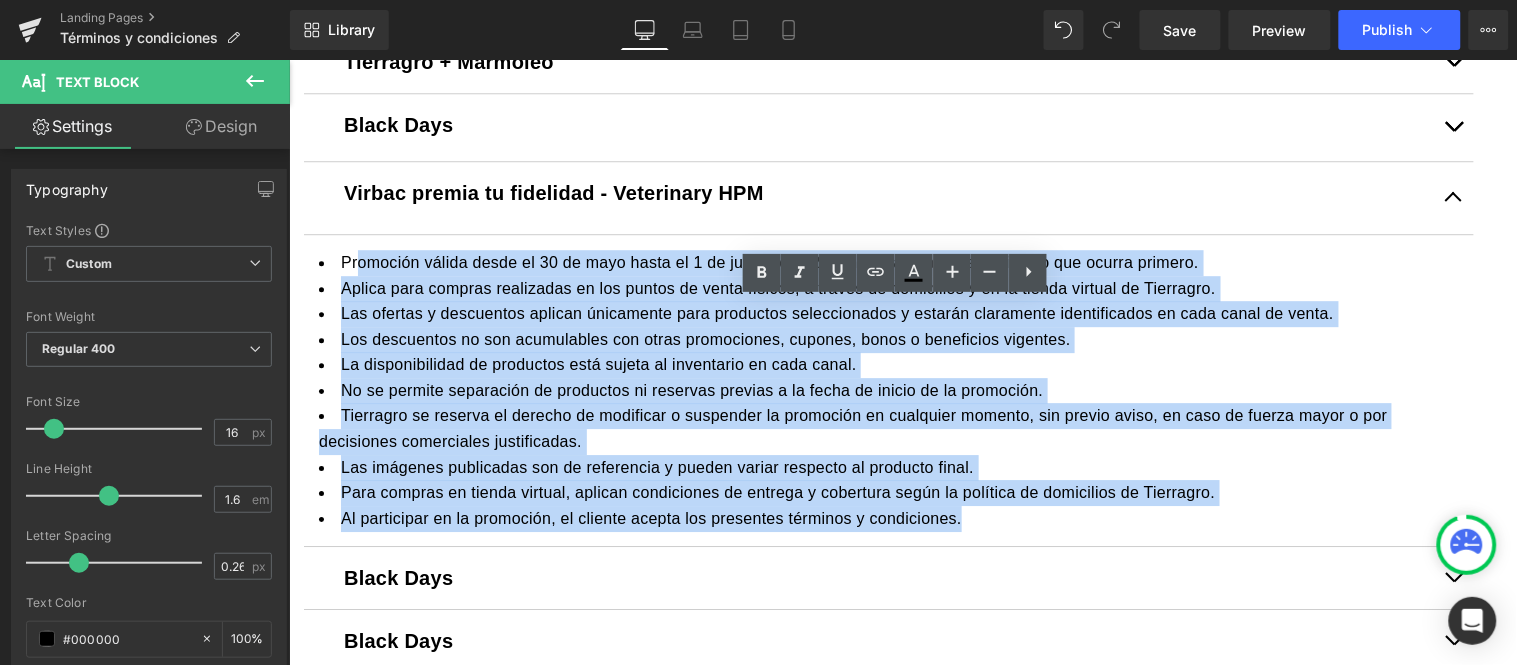 type 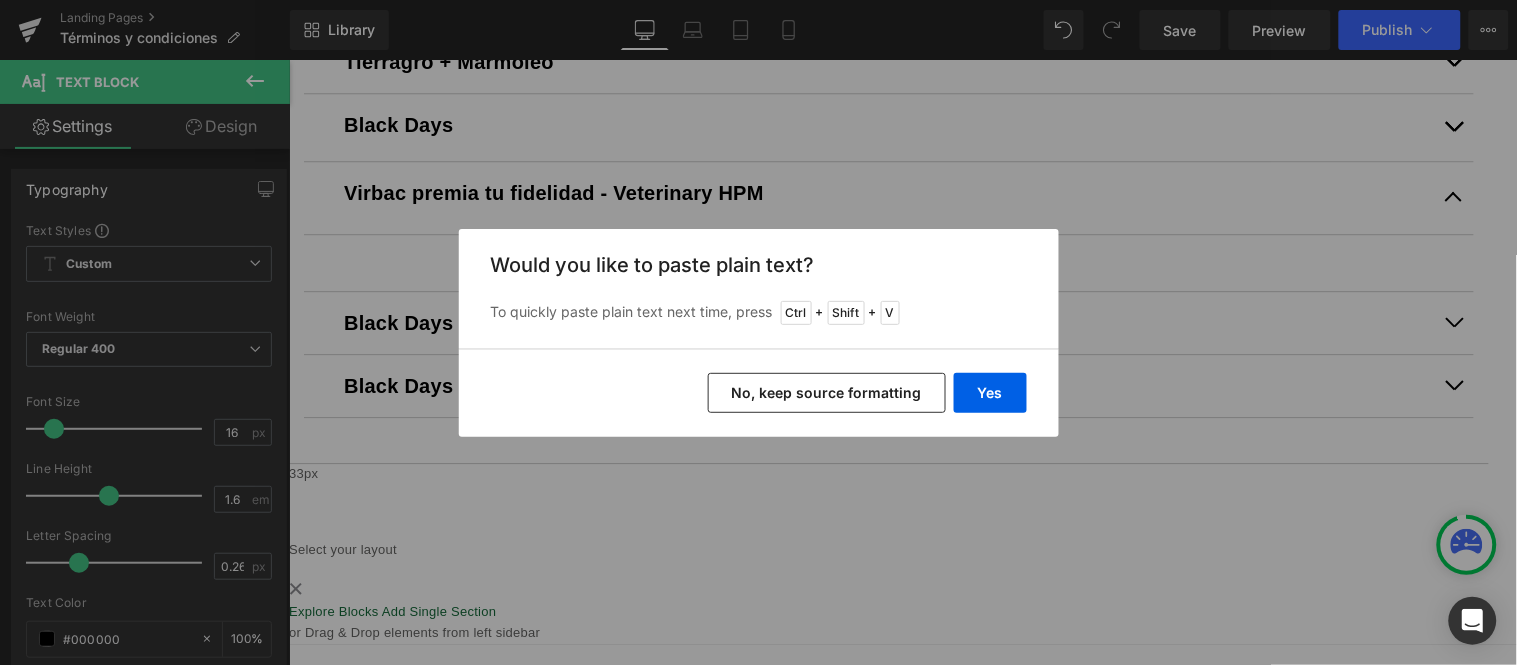 click on "No, keep source formatting" at bounding box center [827, 393] 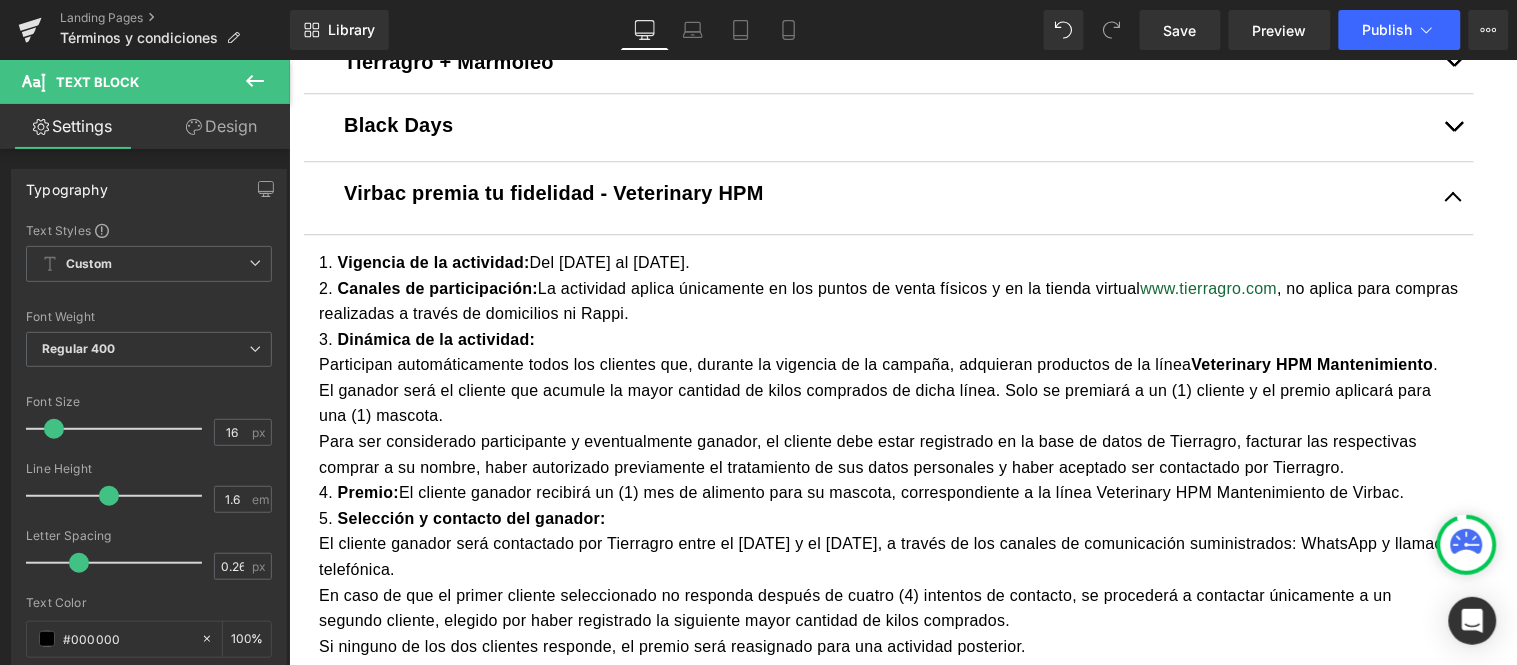 click at bounding box center [1453, 197] 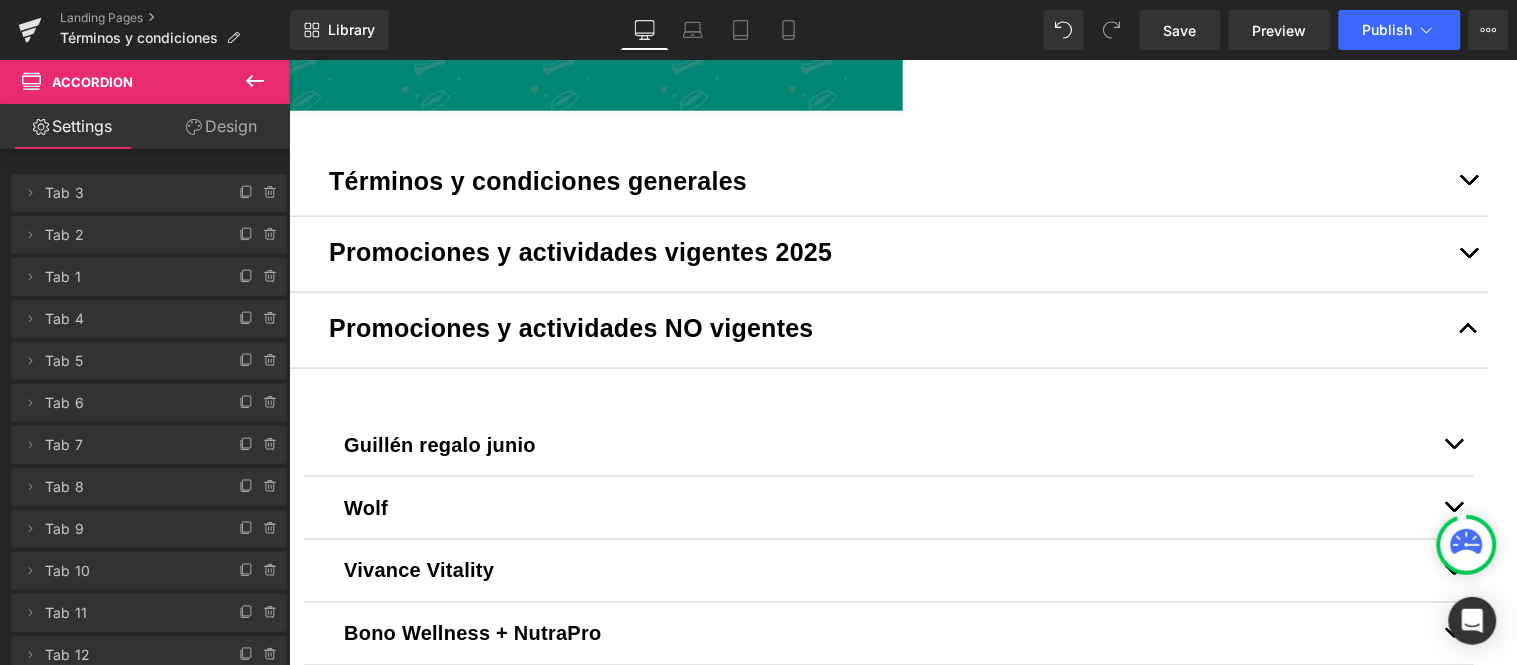 scroll, scrollTop: 502, scrollLeft: 0, axis: vertical 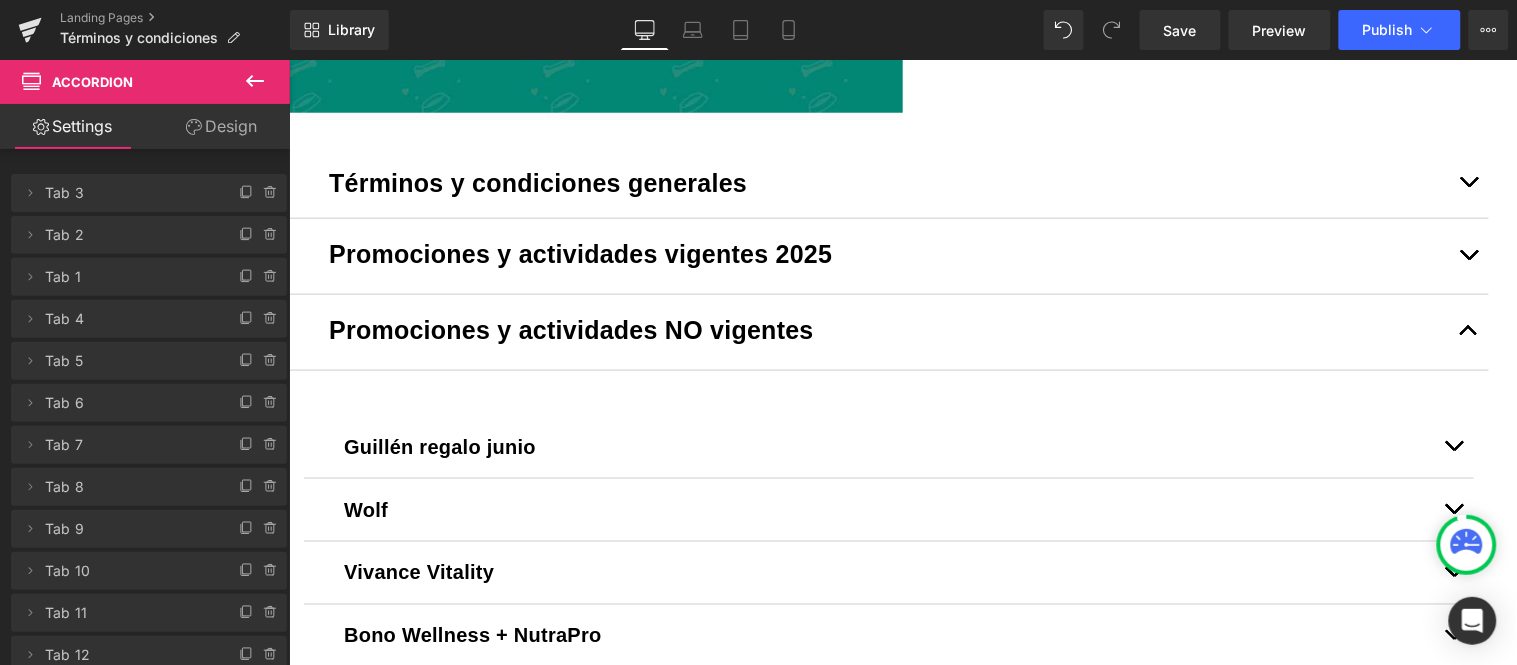 click at bounding box center (1468, 255) 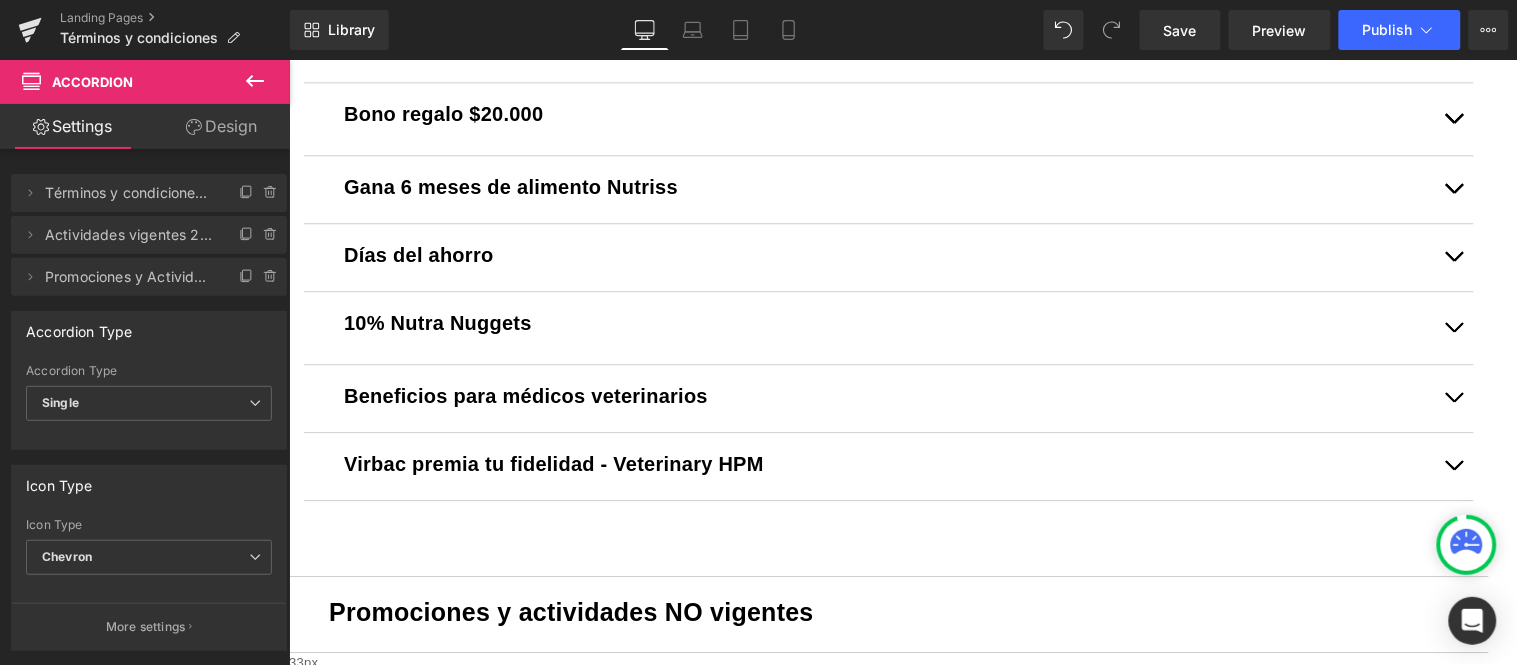 scroll, scrollTop: 1280, scrollLeft: 0, axis: vertical 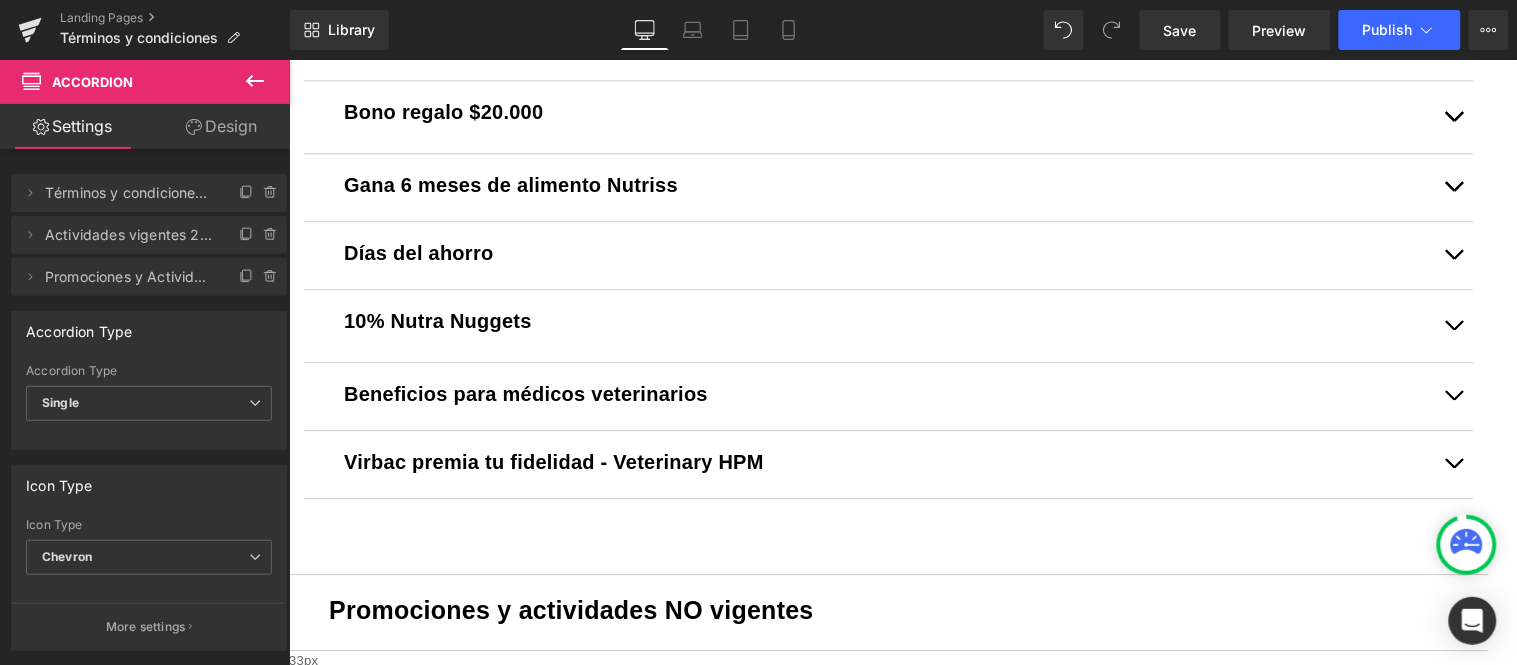 click on "Virbac premia tu fidelidad - Veterinary HPM Text Block" at bounding box center [888, 464] 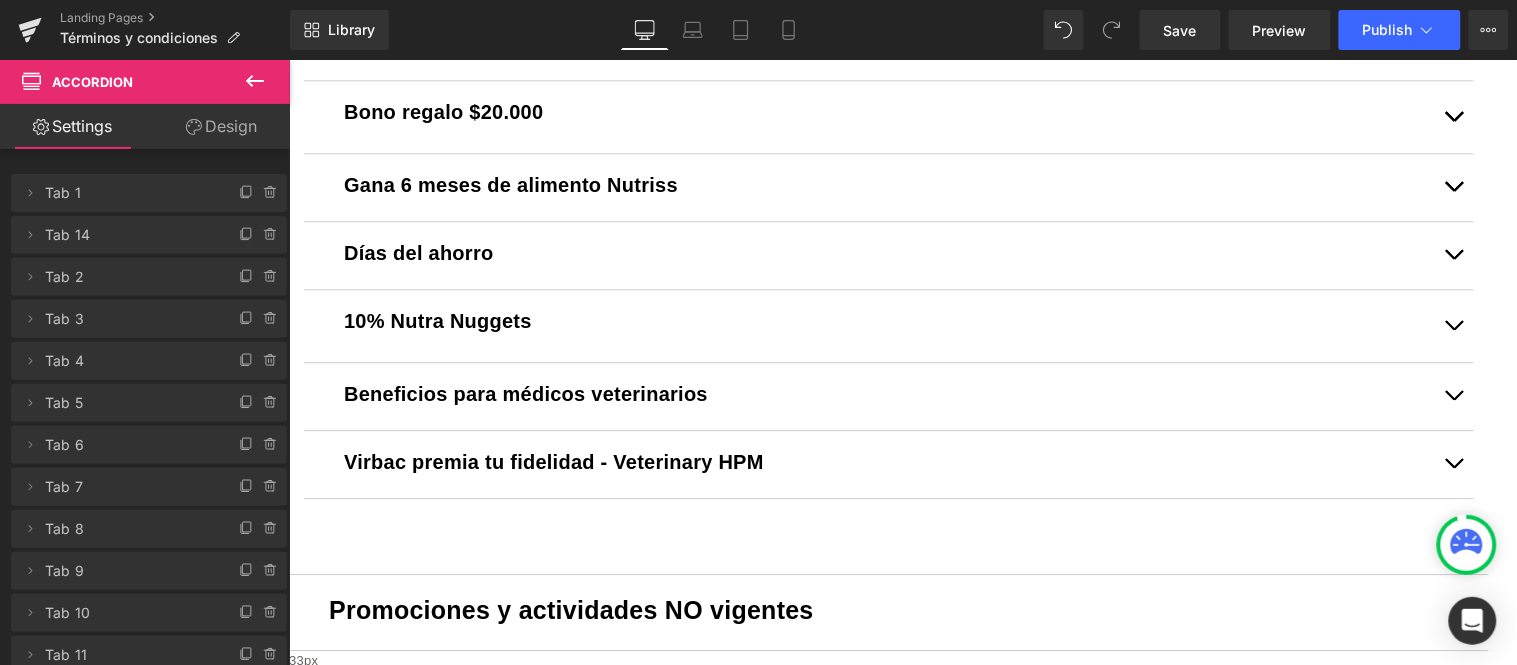 click on "Text Block" at bounding box center (288, 59) 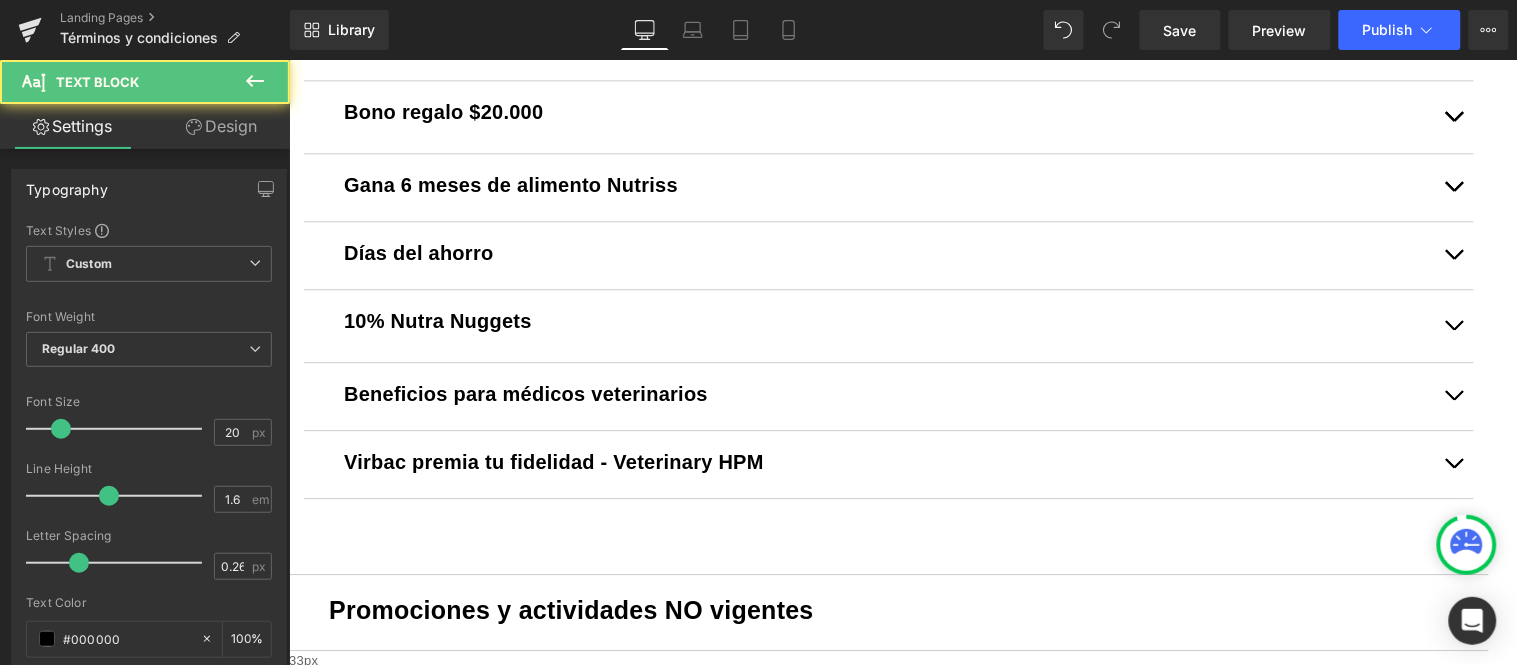 click 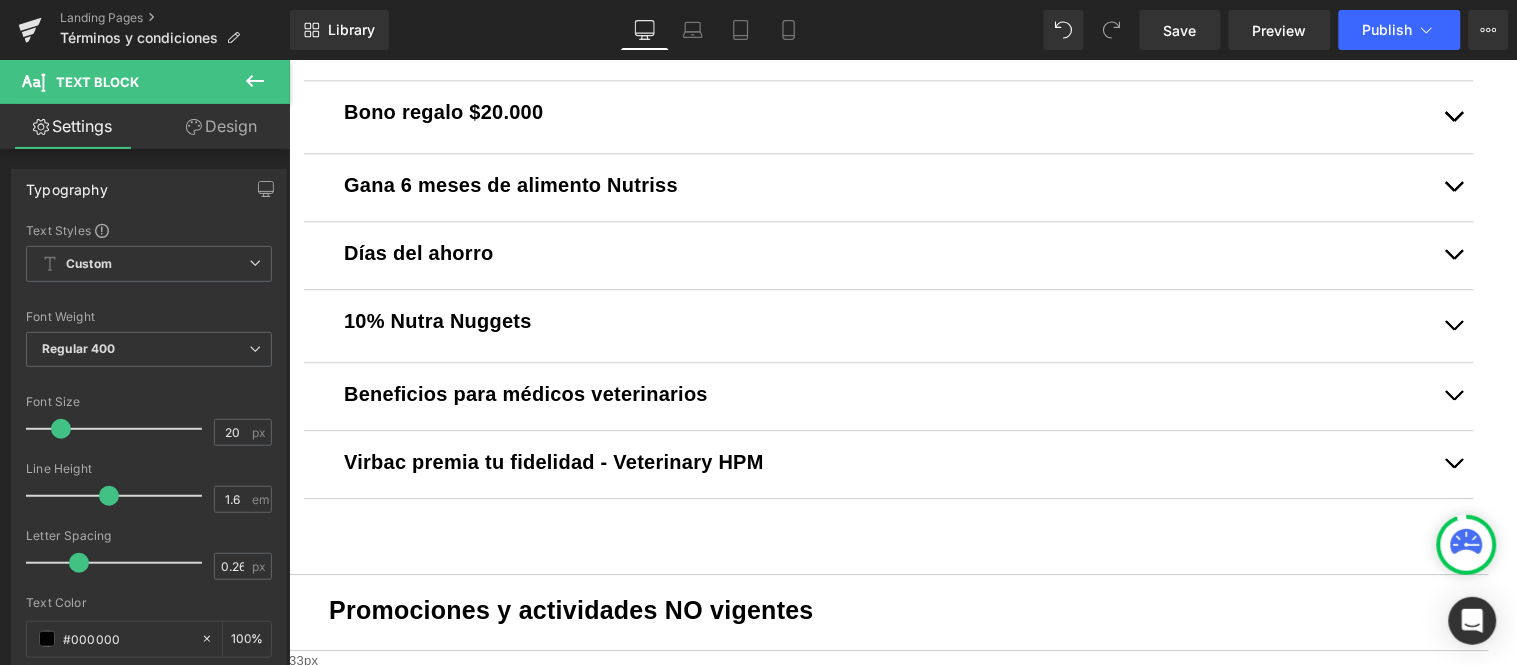 click 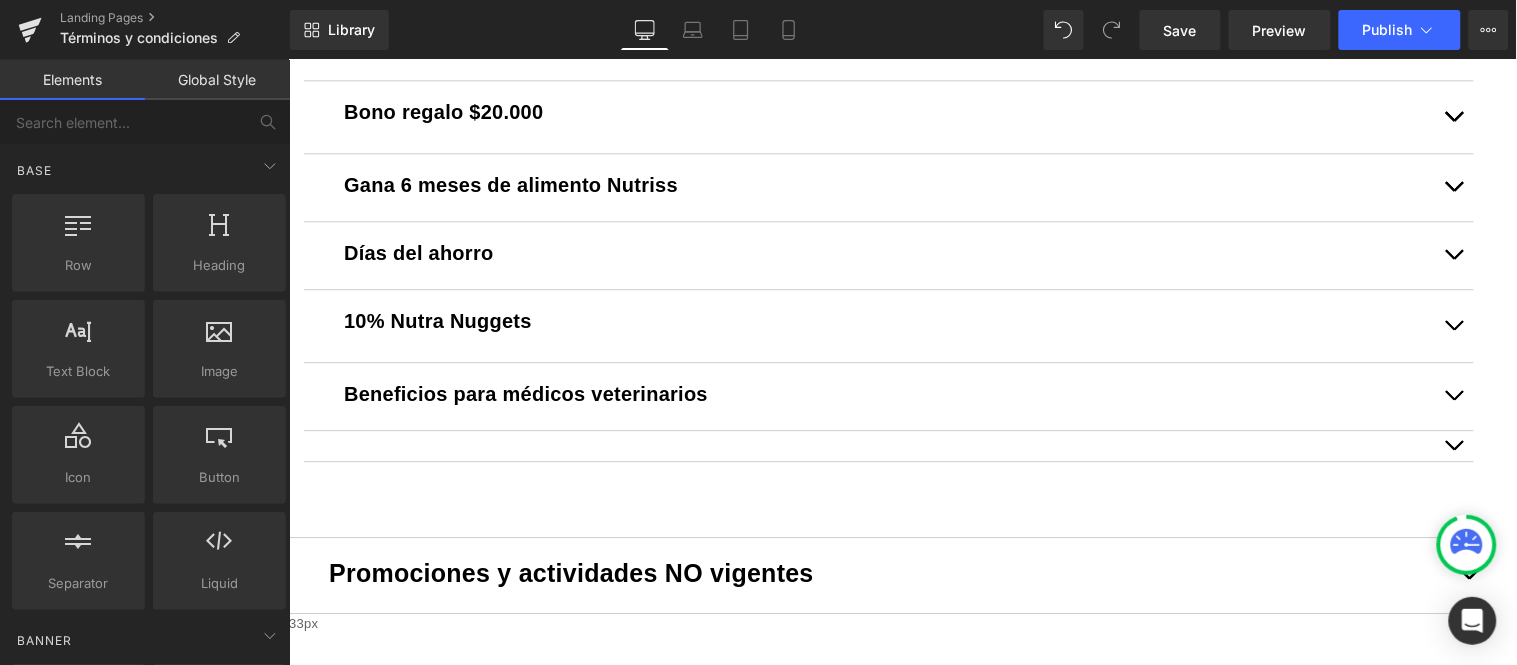 click at bounding box center (1453, 445) 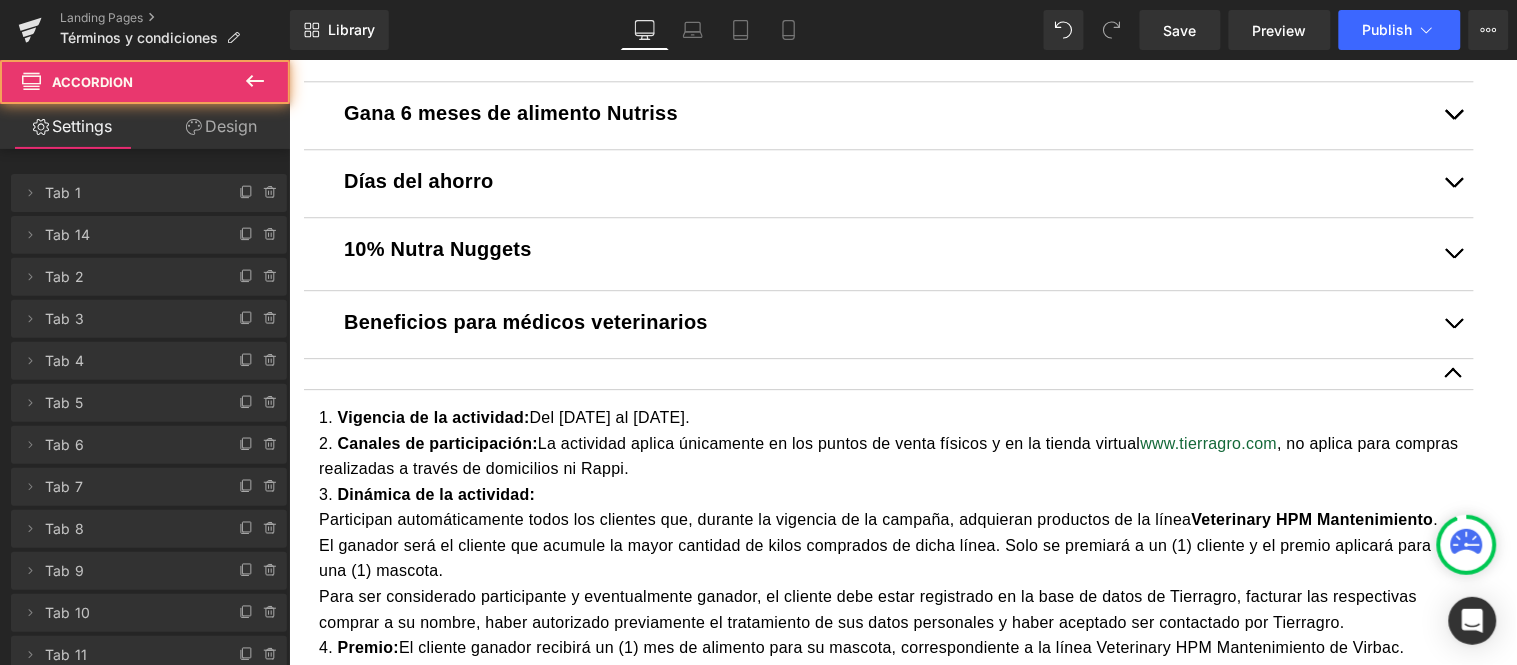 scroll, scrollTop: 1391, scrollLeft: 0, axis: vertical 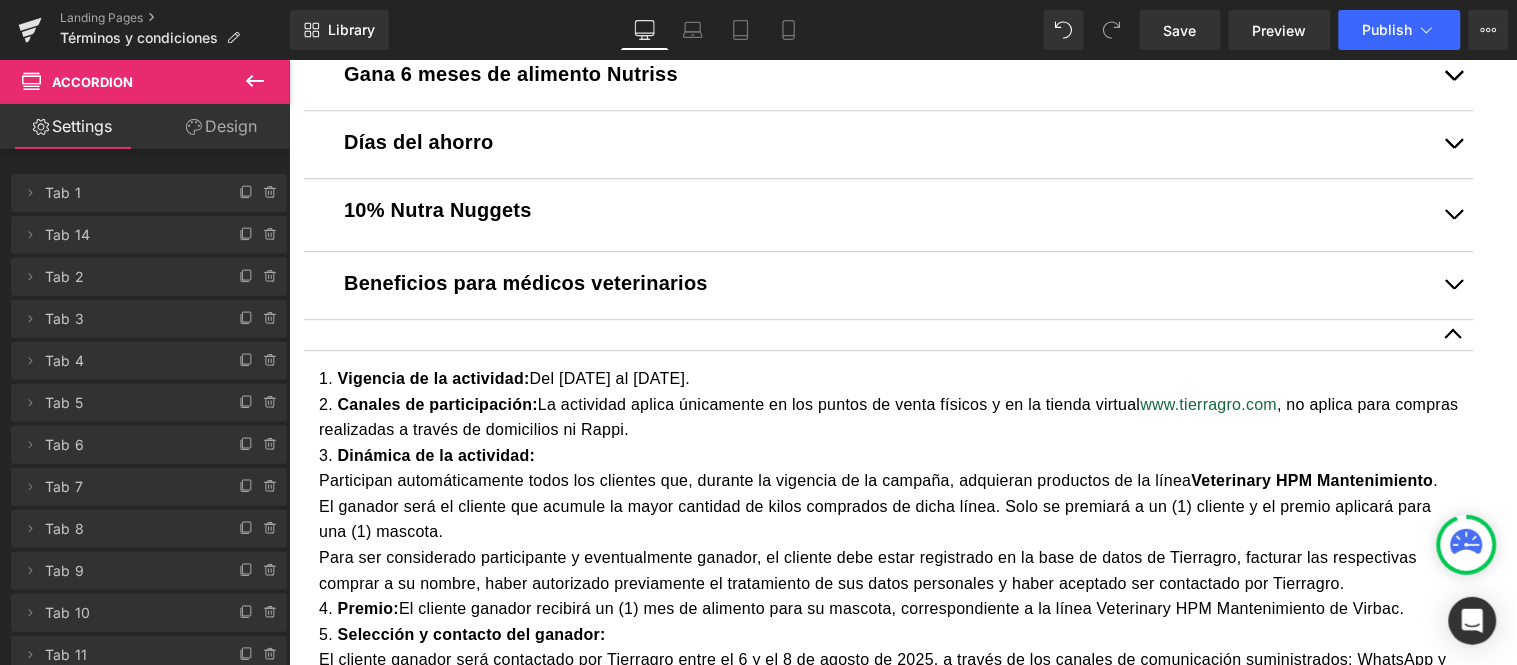 click on "Canales
de participación:  La actividad aplica únicamente en los puntos de
venta físicos y en la tienda virtual  www.tierragro.com ,
no aplica para compras realizadas a través de domicilios   ni
Rappi." at bounding box center [888, 416] 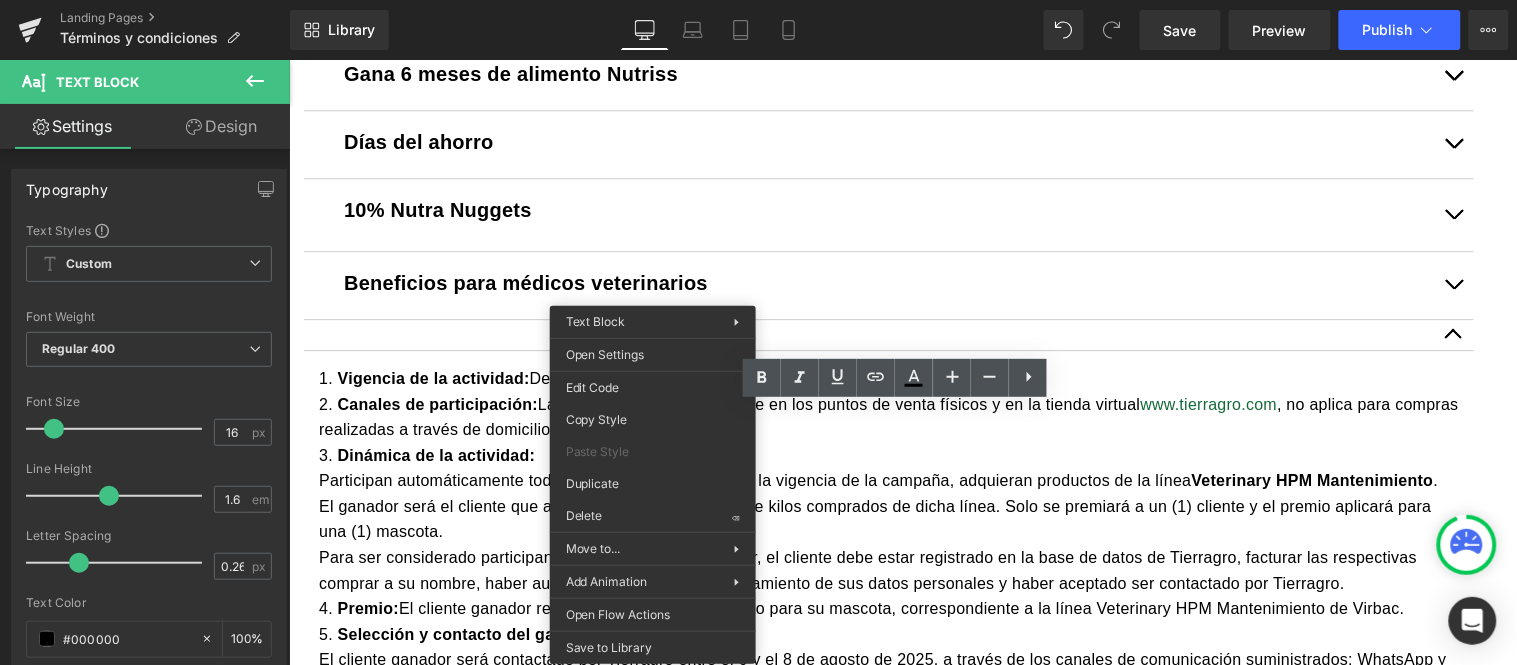 click on "Participan automáticamente todos los clientes que, durante
la vigencia de la campaña, adquieran productos de la línea  Veterinary
HPM Mantenimiento .
El ganador será el cliente que acumule la mayor cantidad de kilos comprados de
dicha línea. Solo se premiará a un (1) cliente y el premio aplicará para una
(1) mascota." at bounding box center [888, 505] 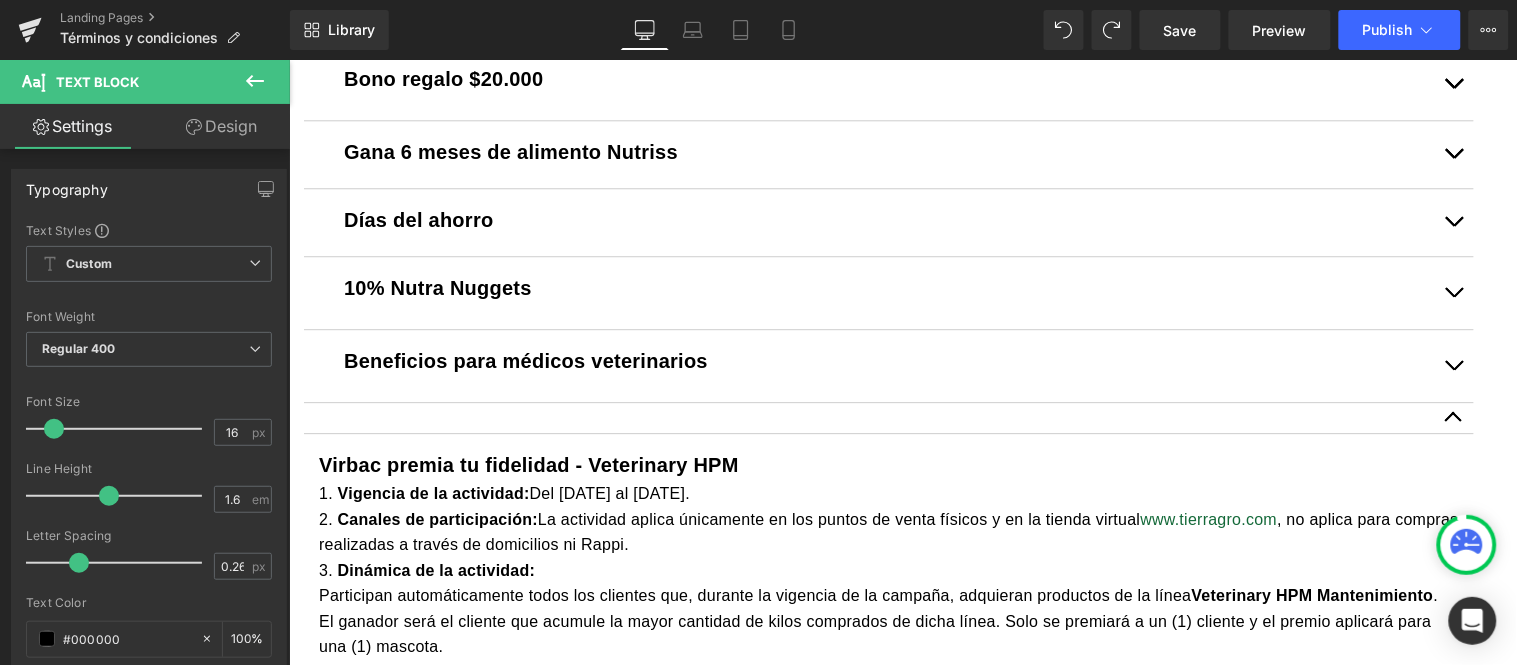 scroll, scrollTop: 1333, scrollLeft: 0, axis: vertical 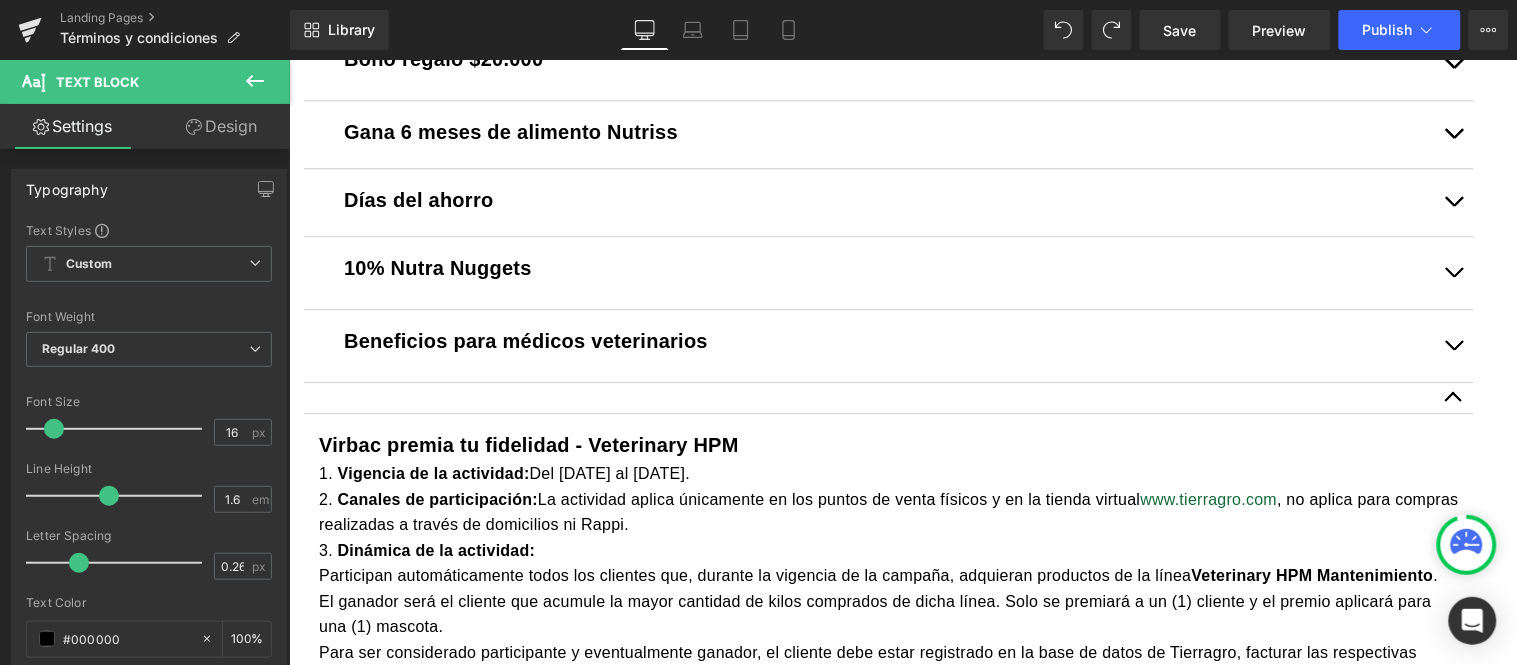 click at bounding box center [1453, 397] 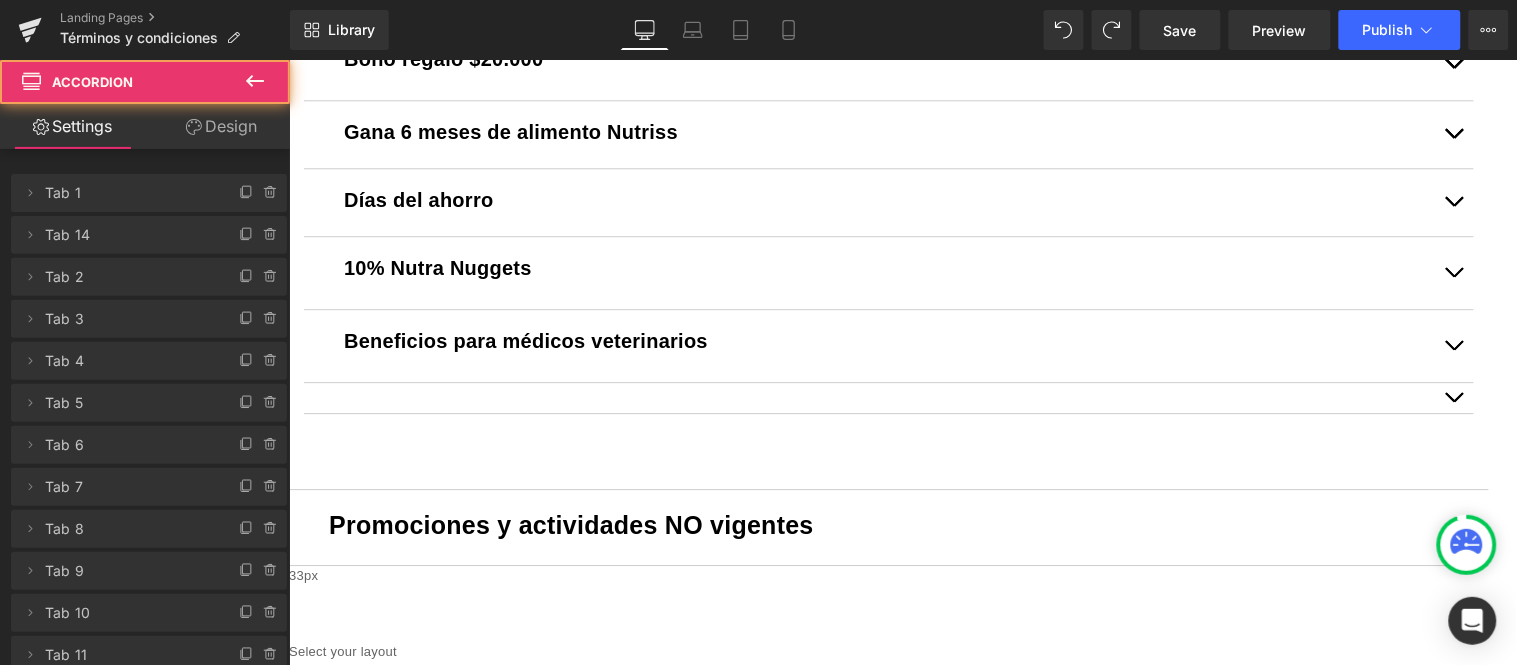 click at bounding box center (1453, 401) 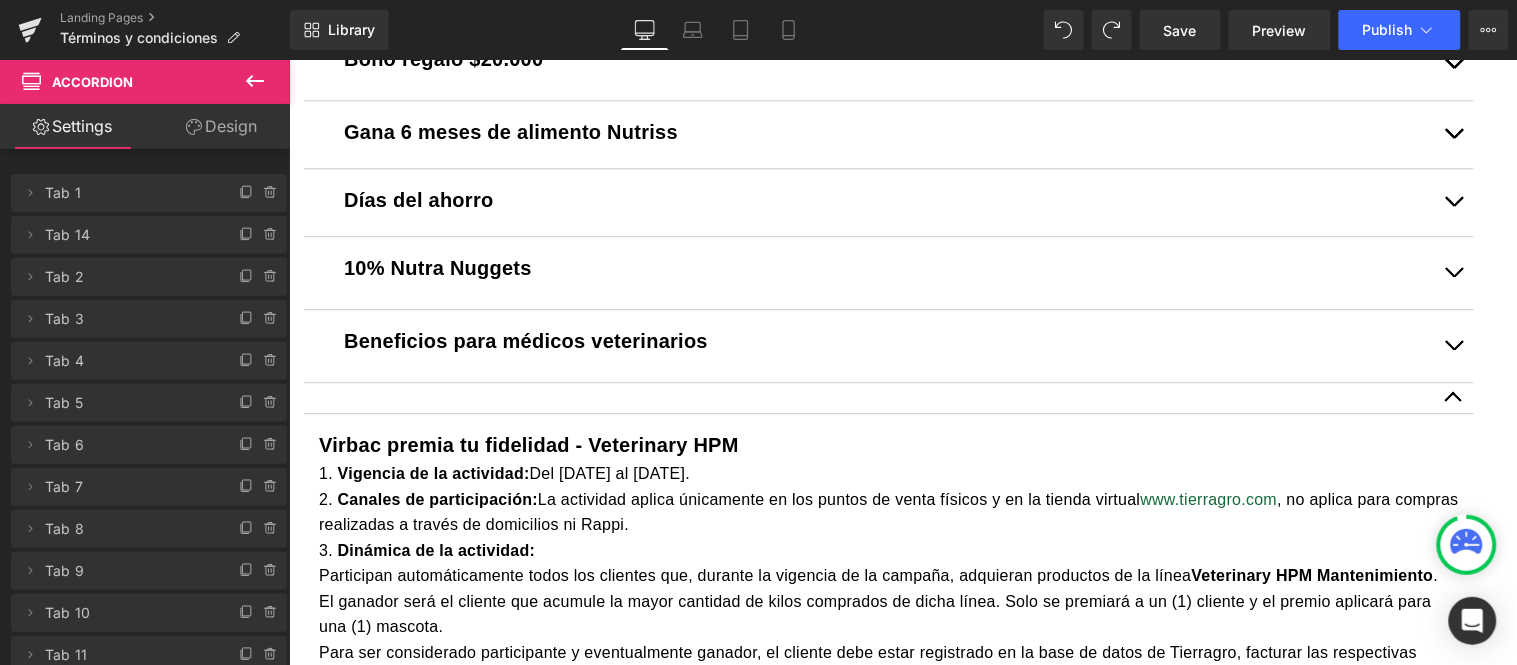 click 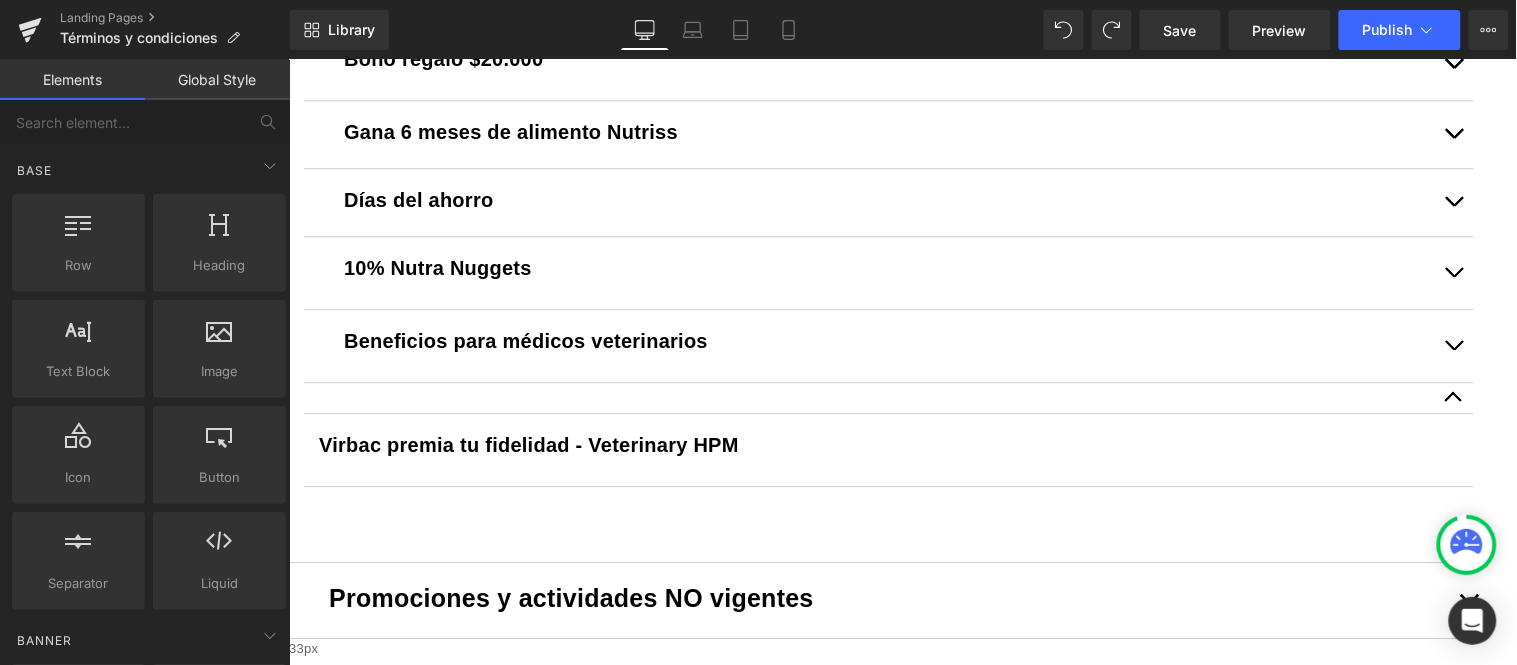 click at bounding box center [288, 59] 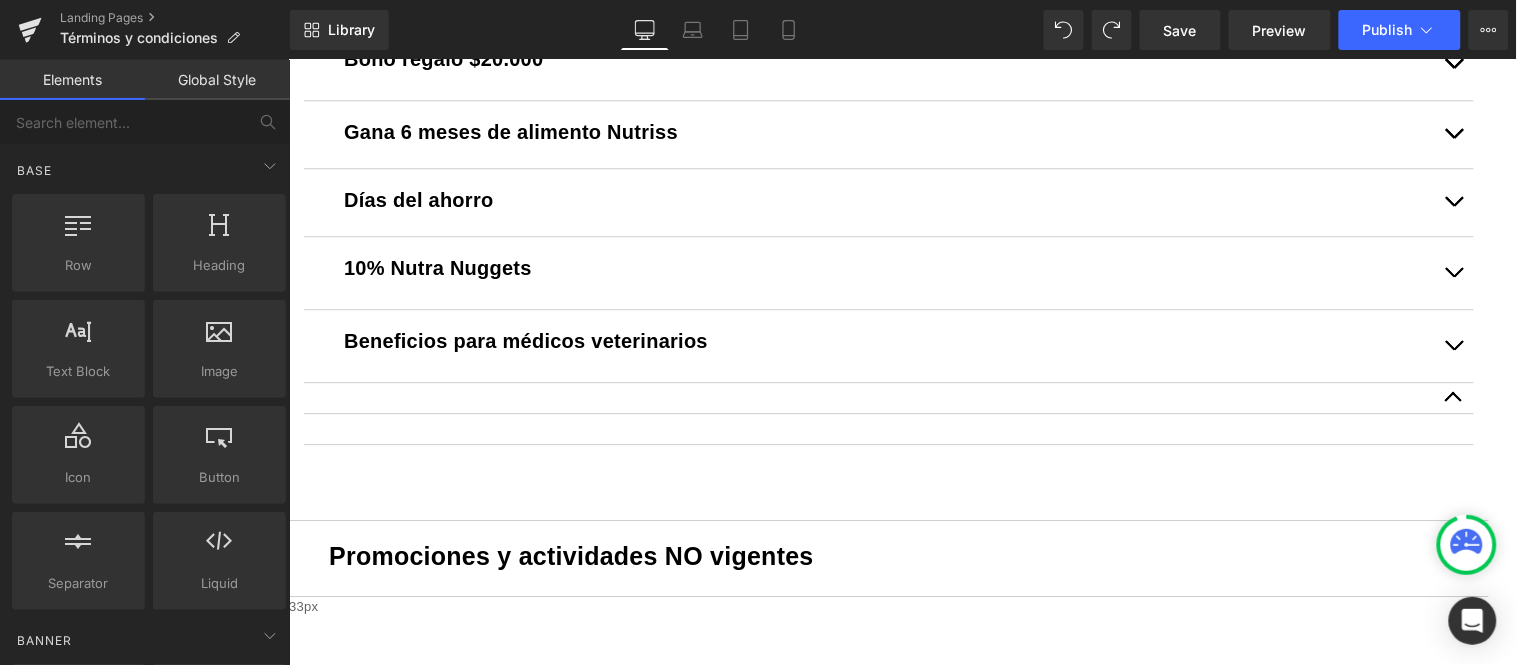 click at bounding box center (1453, 397) 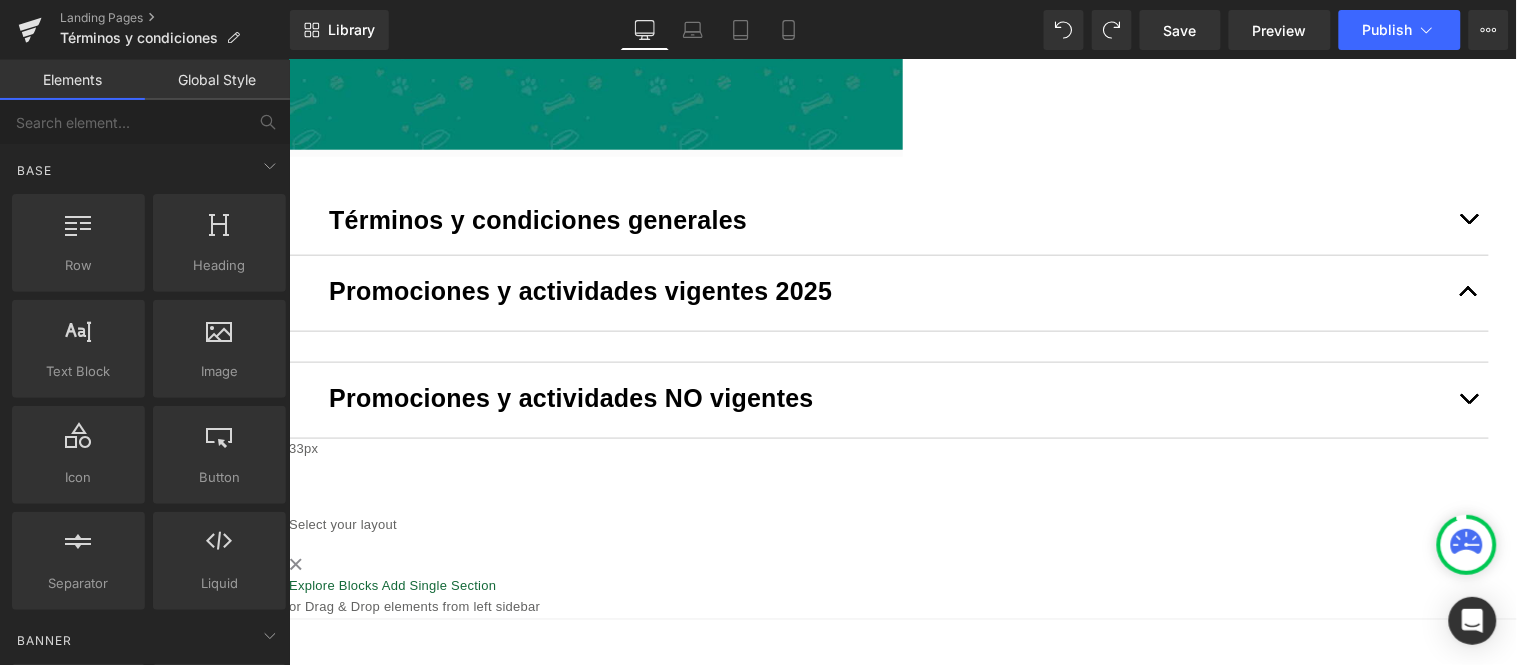 scroll, scrollTop: 470, scrollLeft: 0, axis: vertical 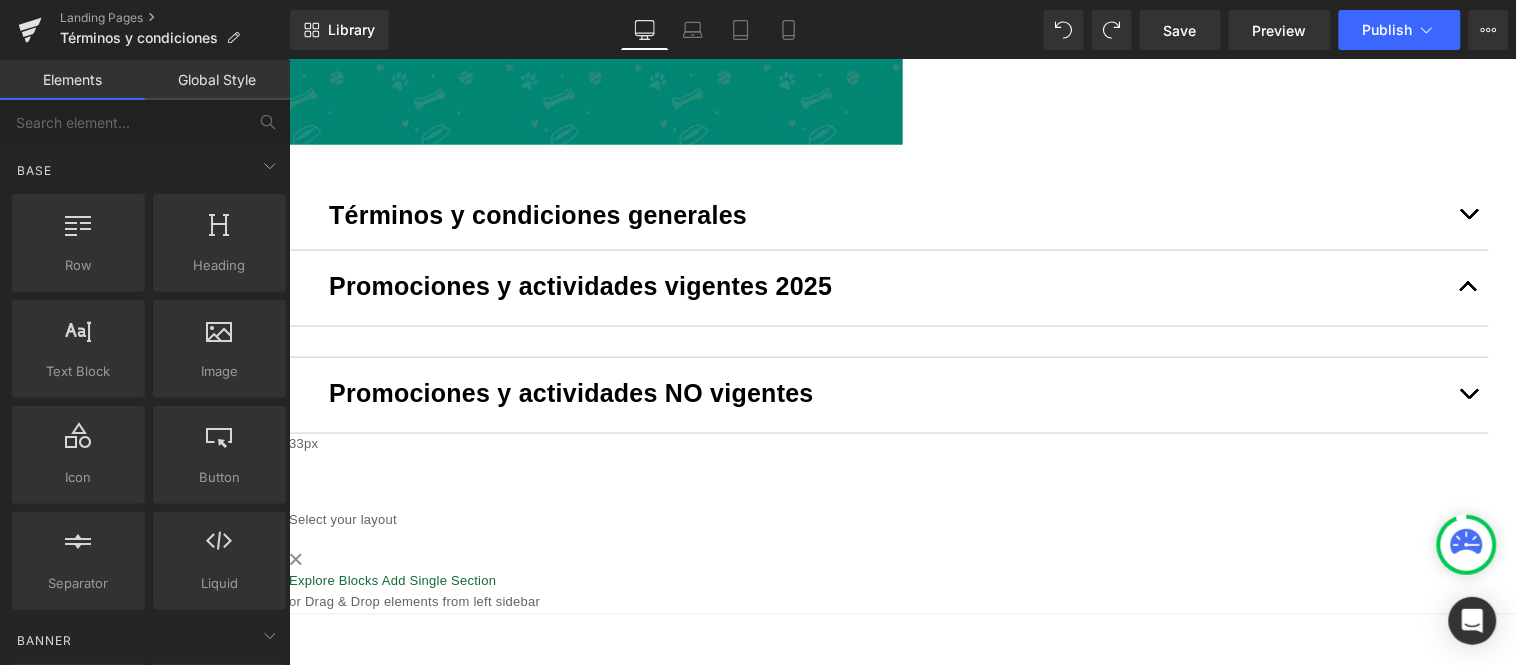 click at bounding box center (1468, 287) 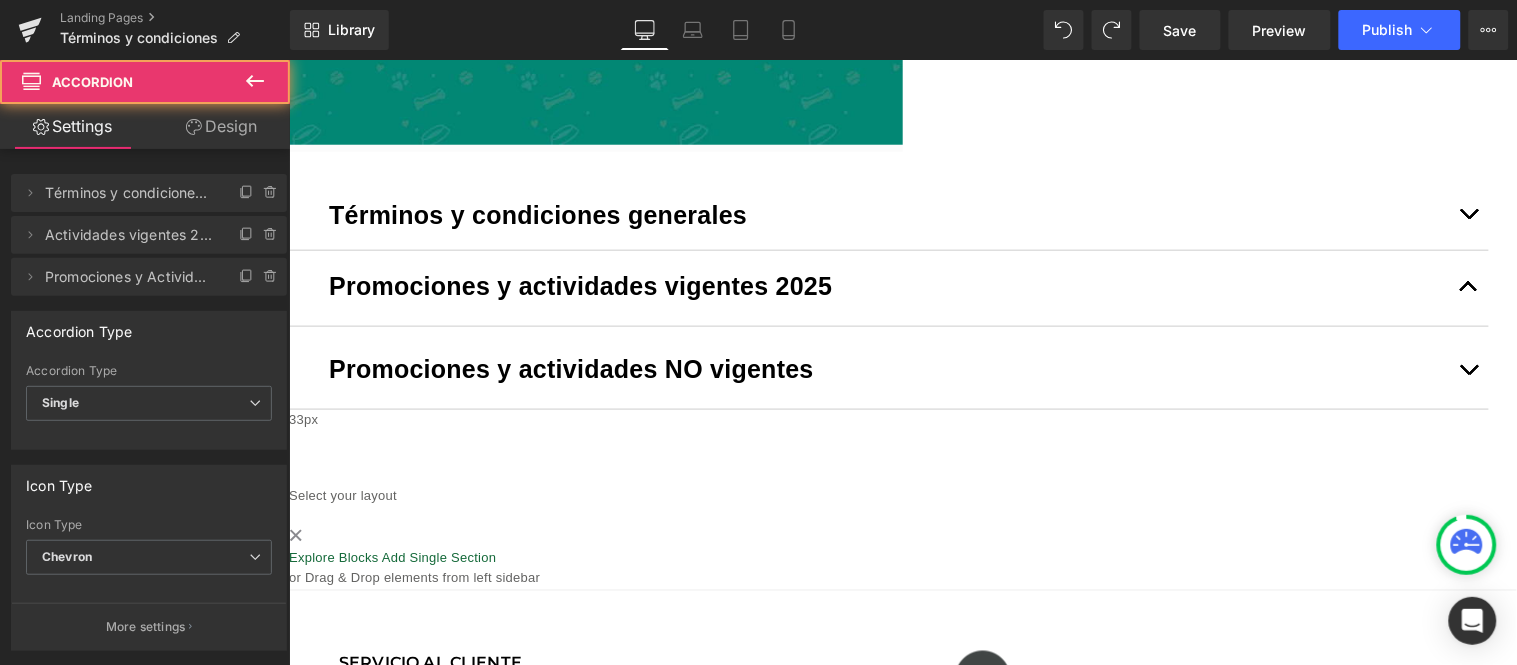 click at bounding box center [1468, 291] 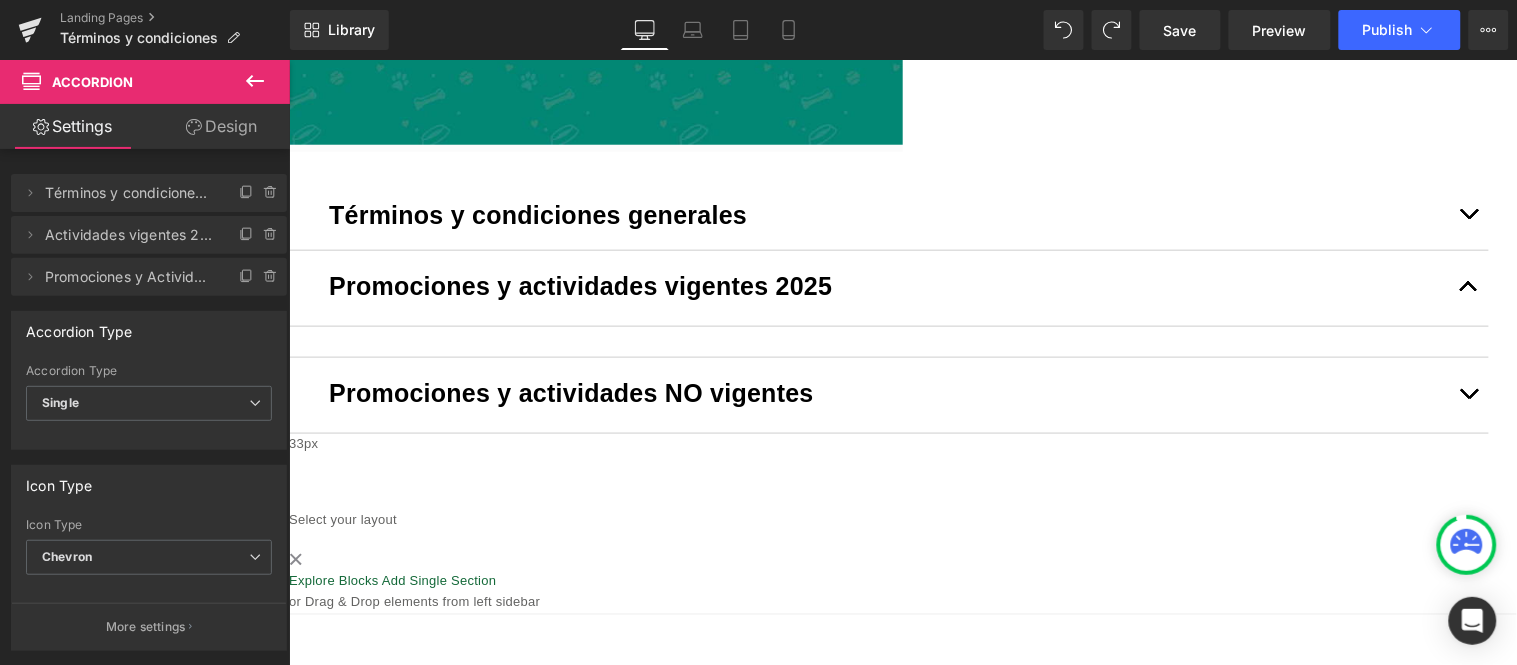type 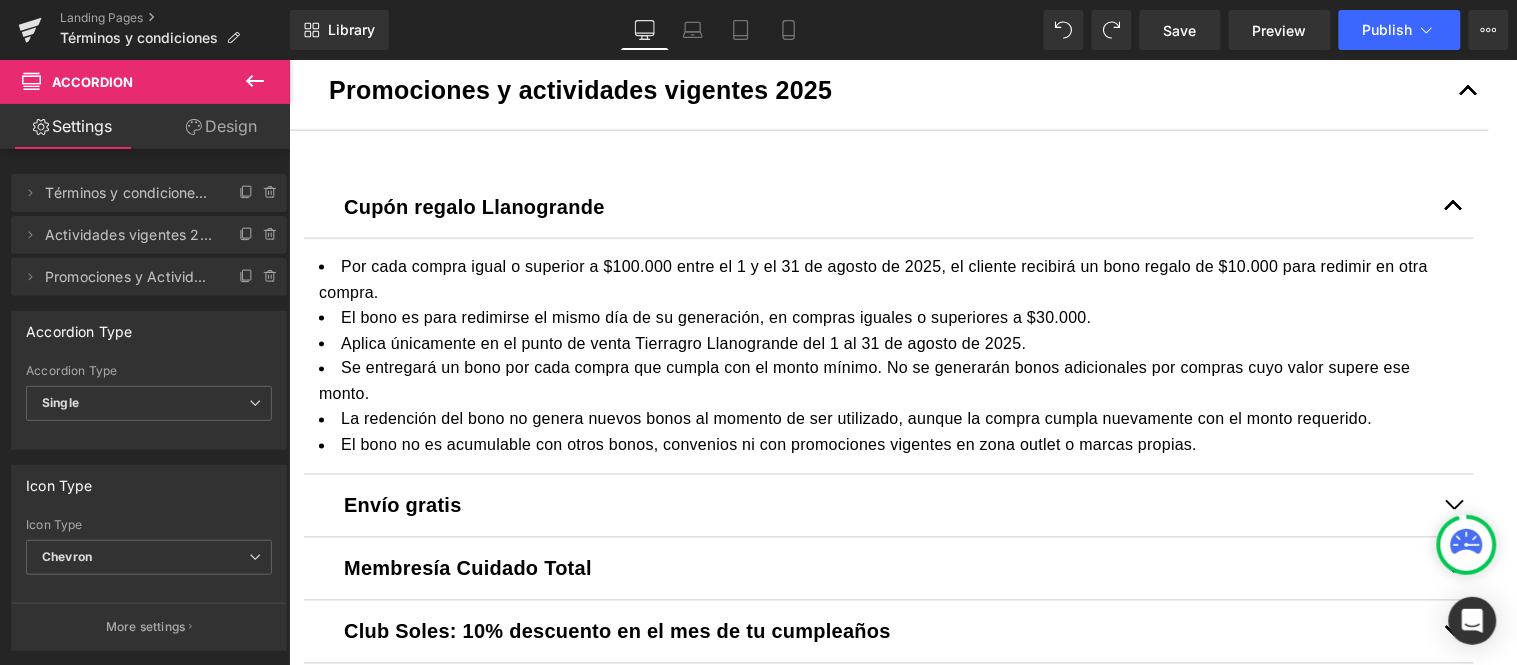 scroll, scrollTop: 555, scrollLeft: 0, axis: vertical 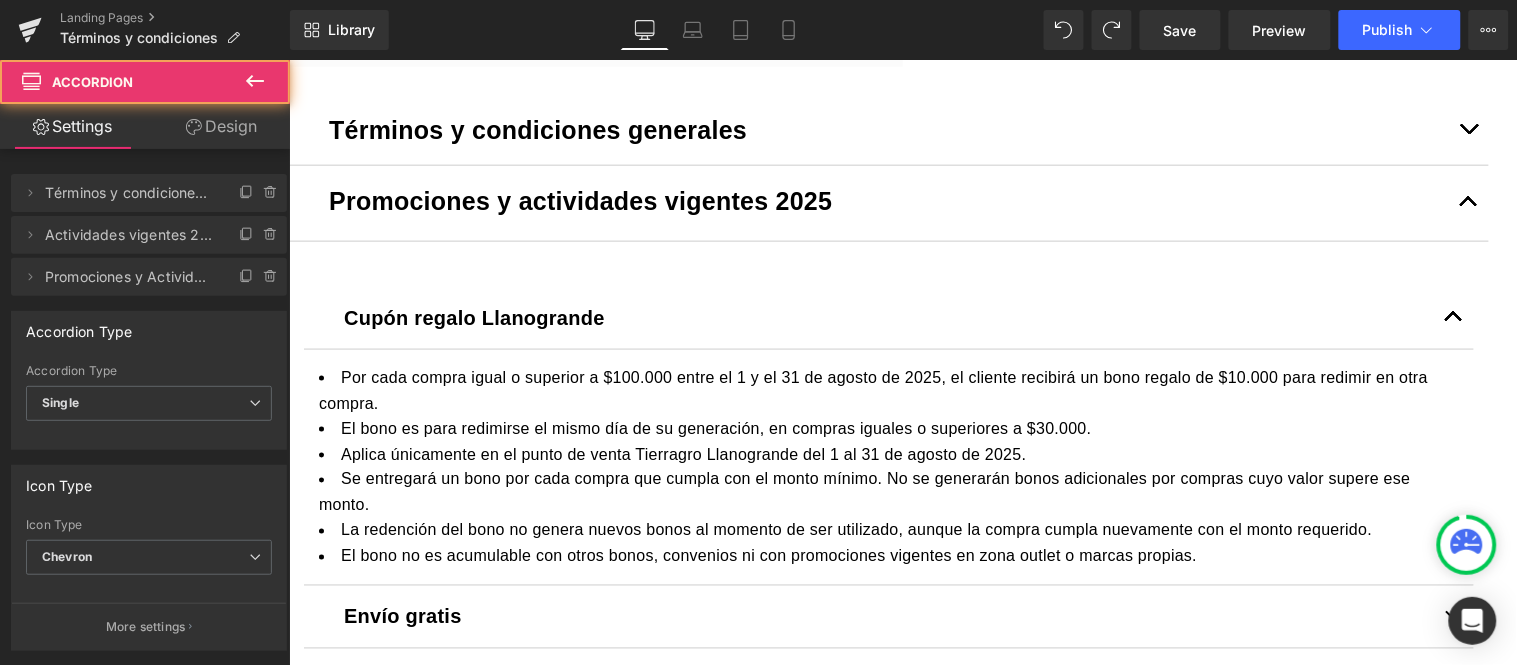 click at bounding box center [1468, 202] 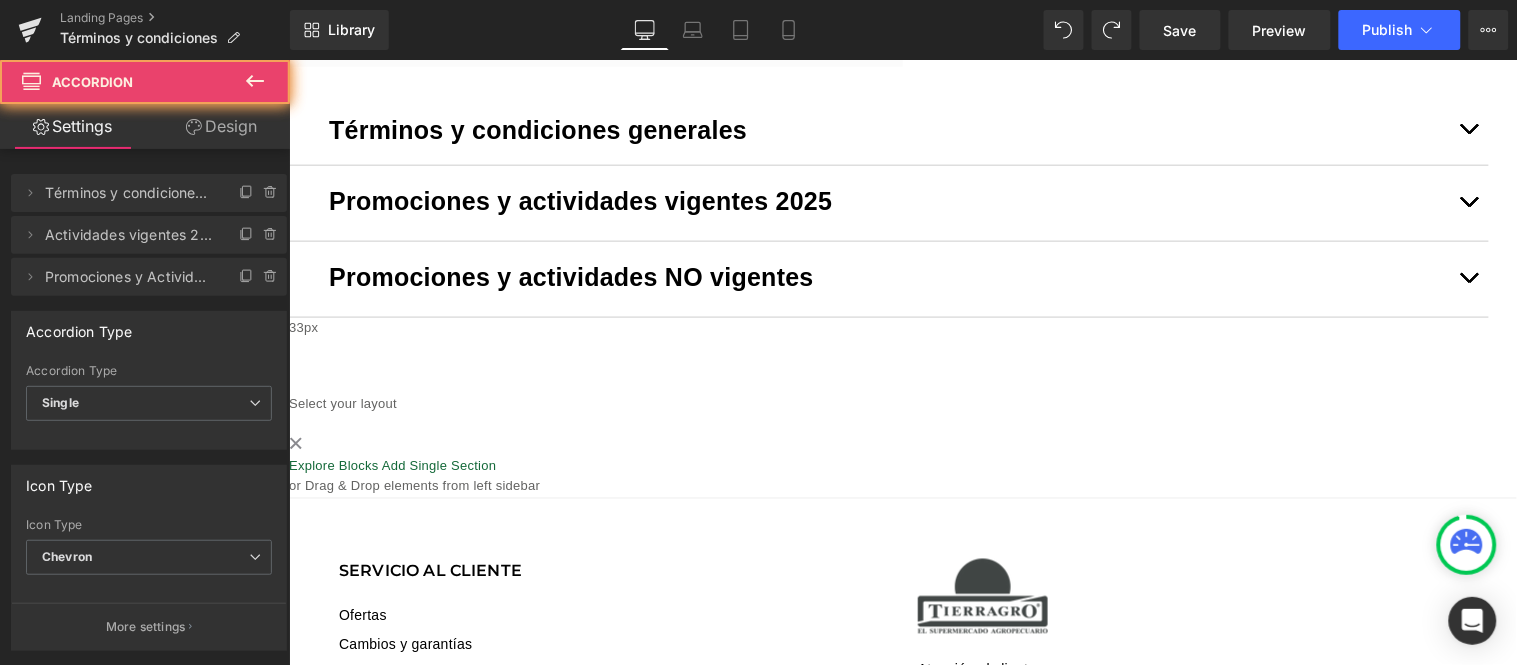 click at bounding box center [1468, 202] 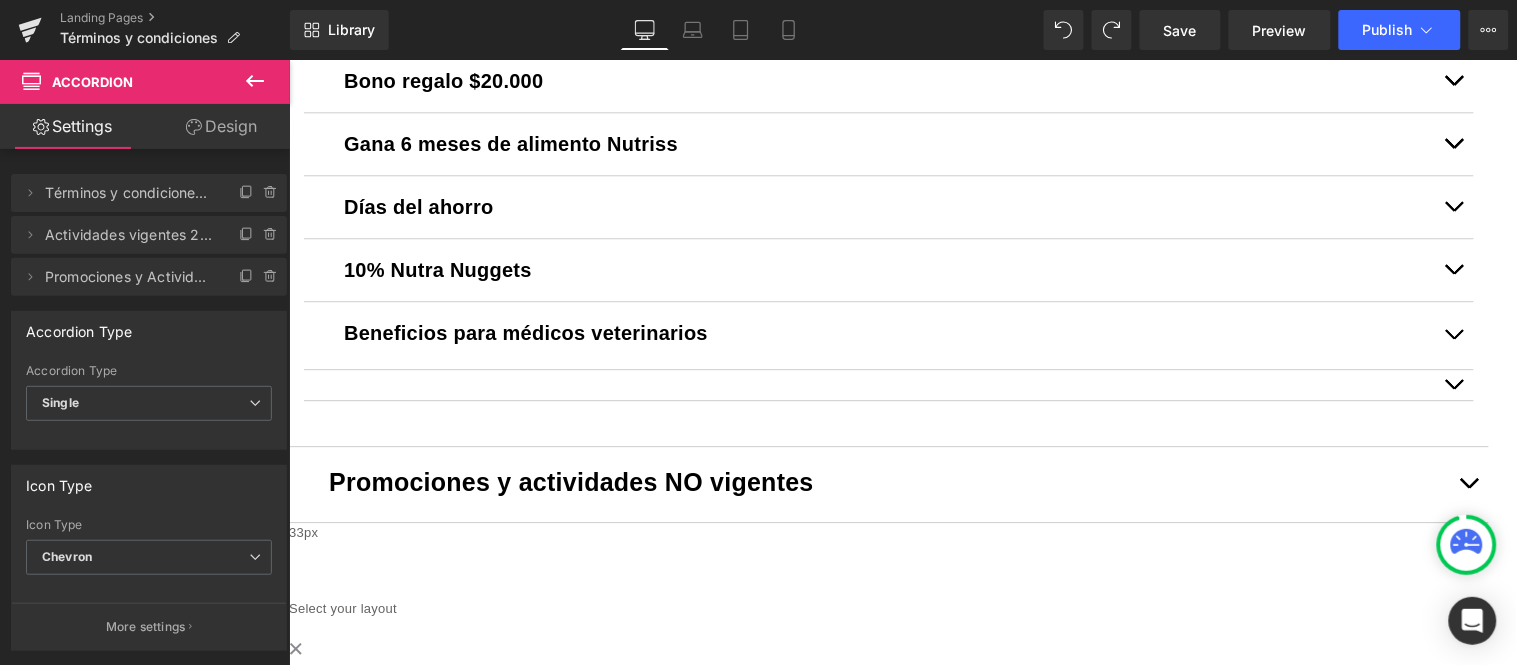 scroll, scrollTop: 1333, scrollLeft: 0, axis: vertical 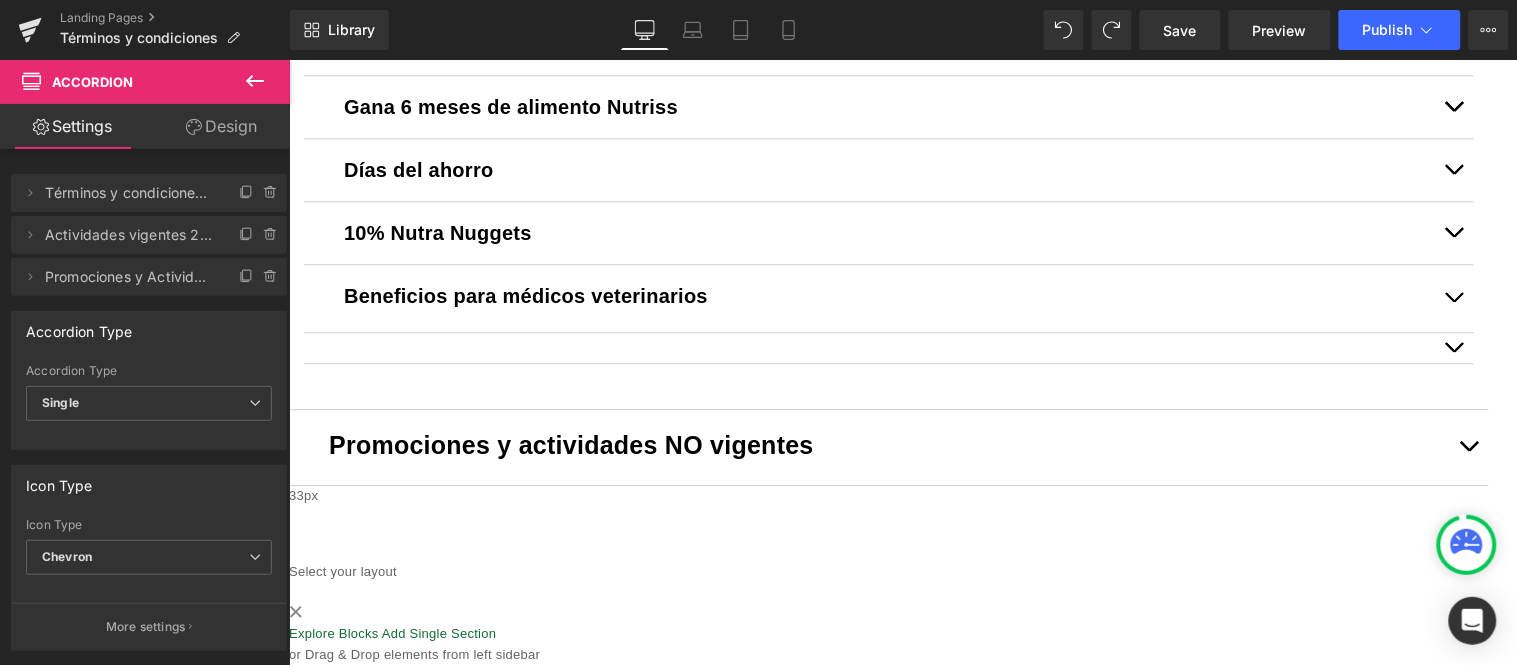 click at bounding box center [1453, 347] 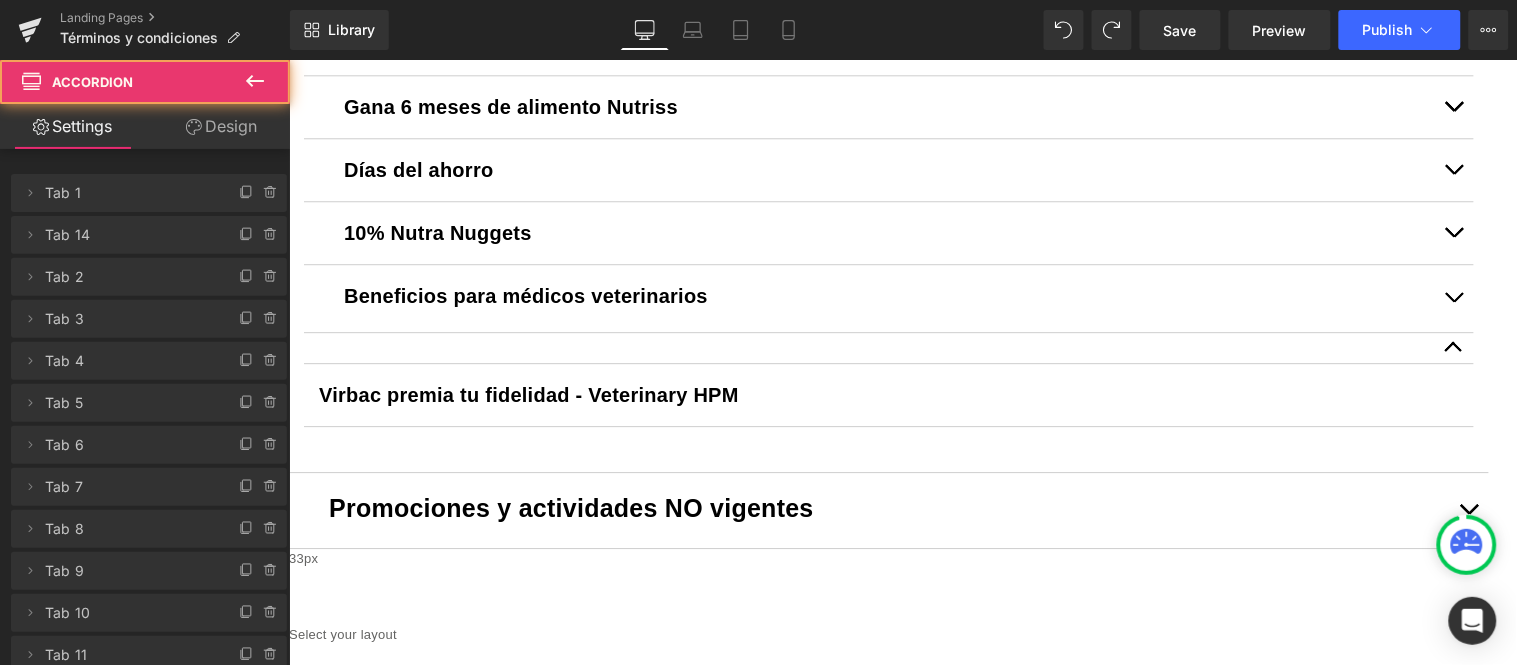 click at bounding box center (1453, 351) 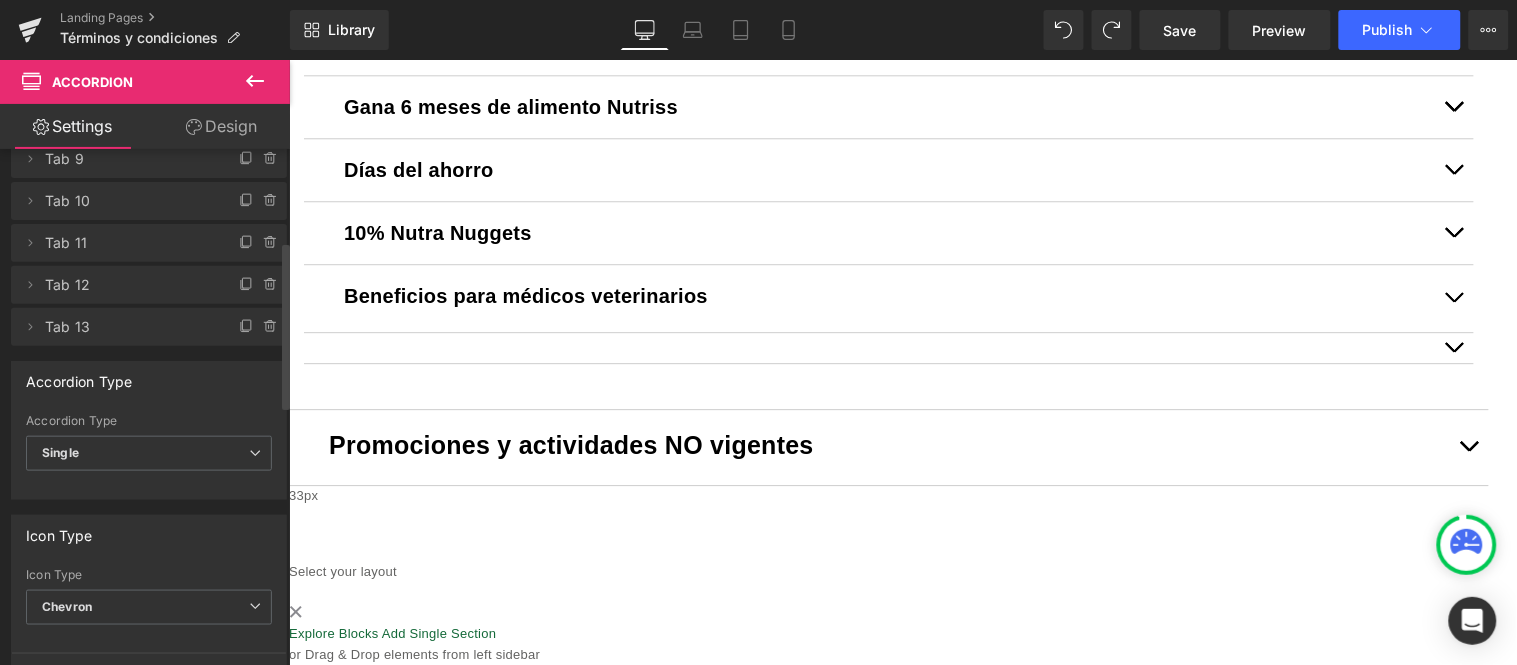 scroll, scrollTop: 444, scrollLeft: 0, axis: vertical 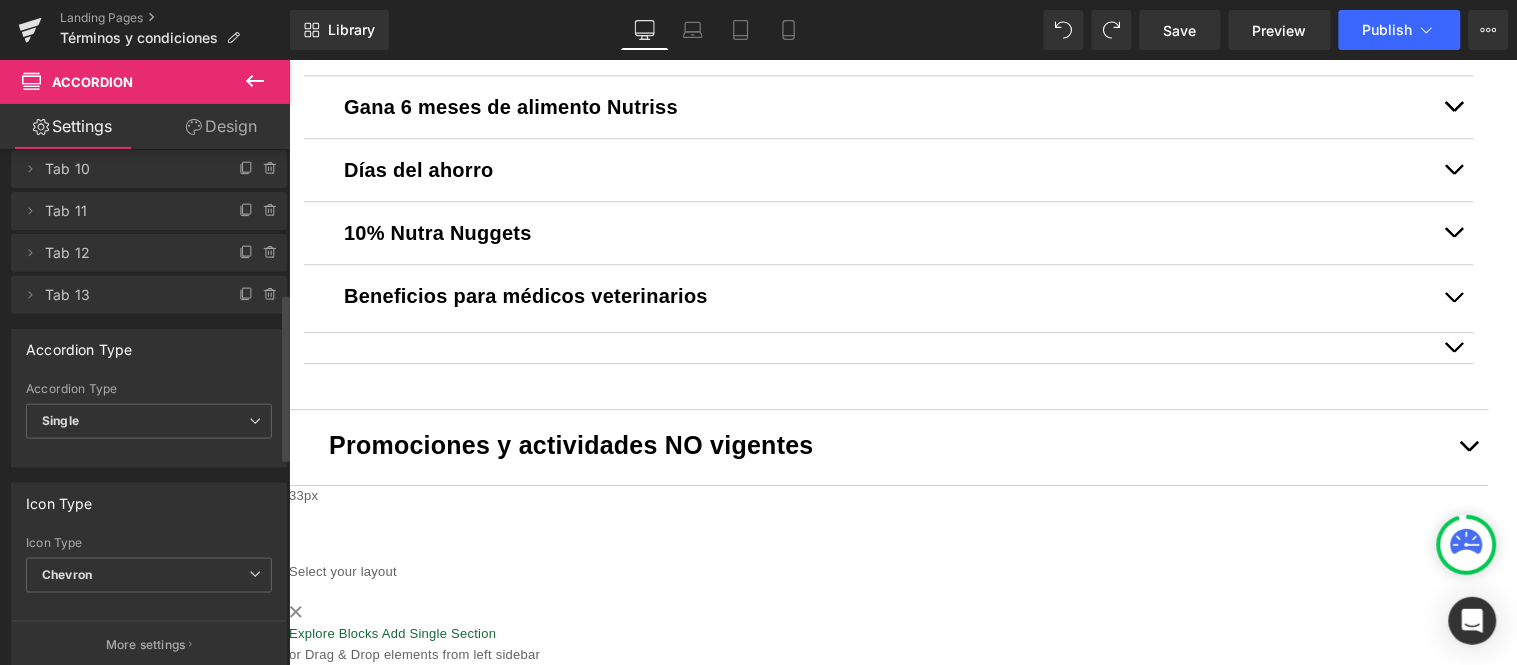click 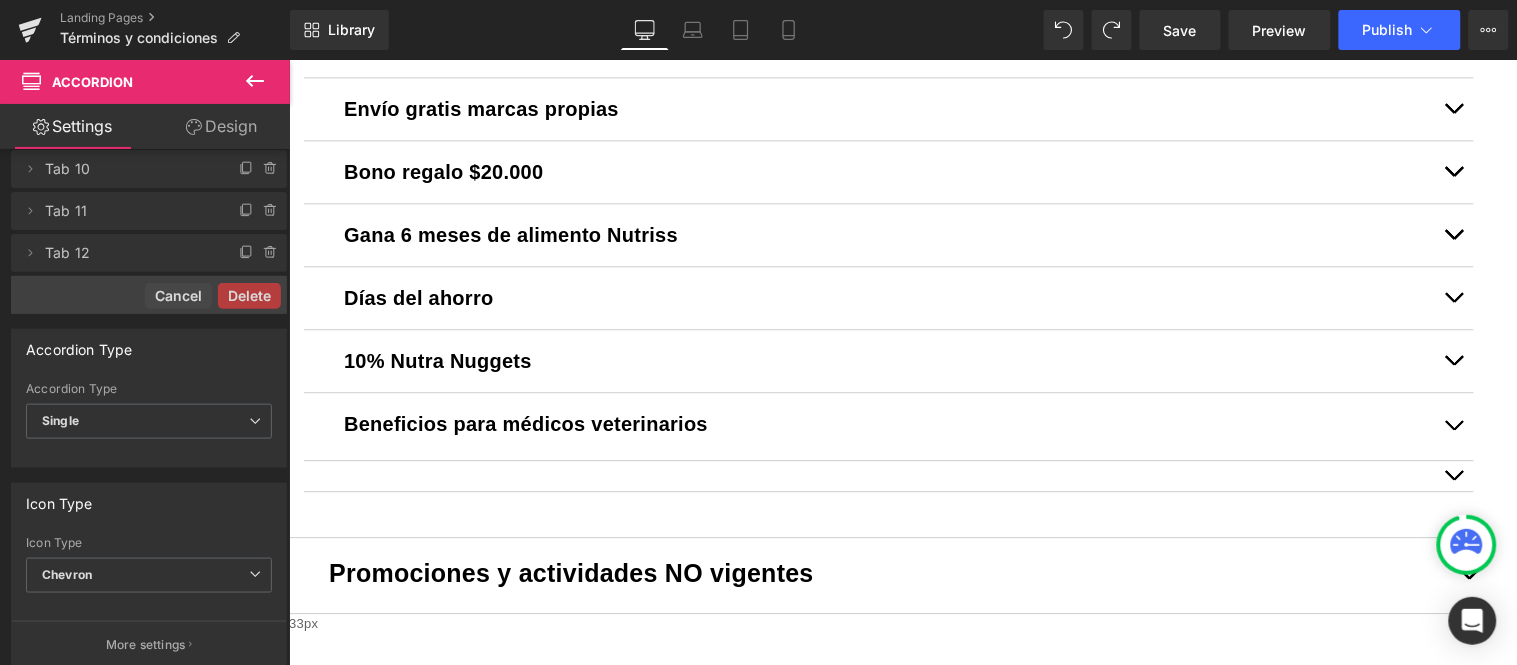 scroll, scrollTop: 1222, scrollLeft: 0, axis: vertical 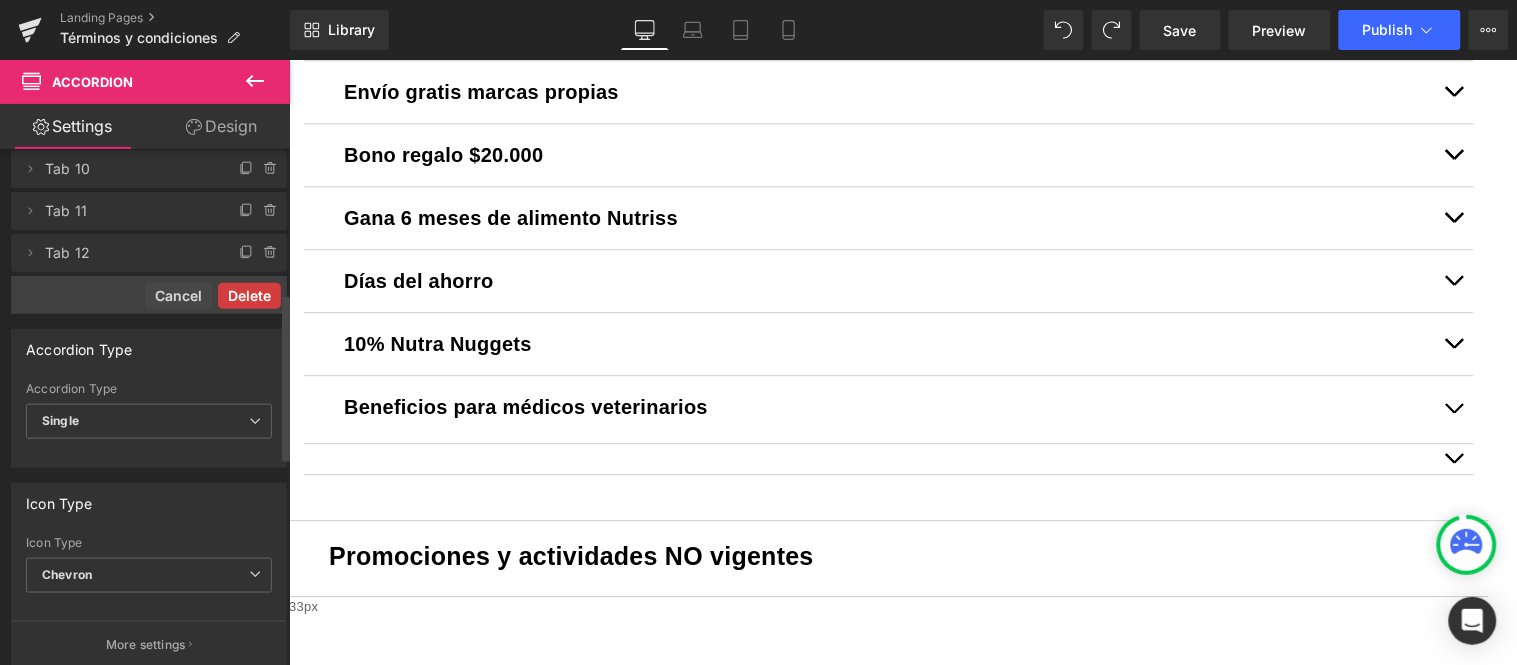 click on "Delete" at bounding box center (249, 296) 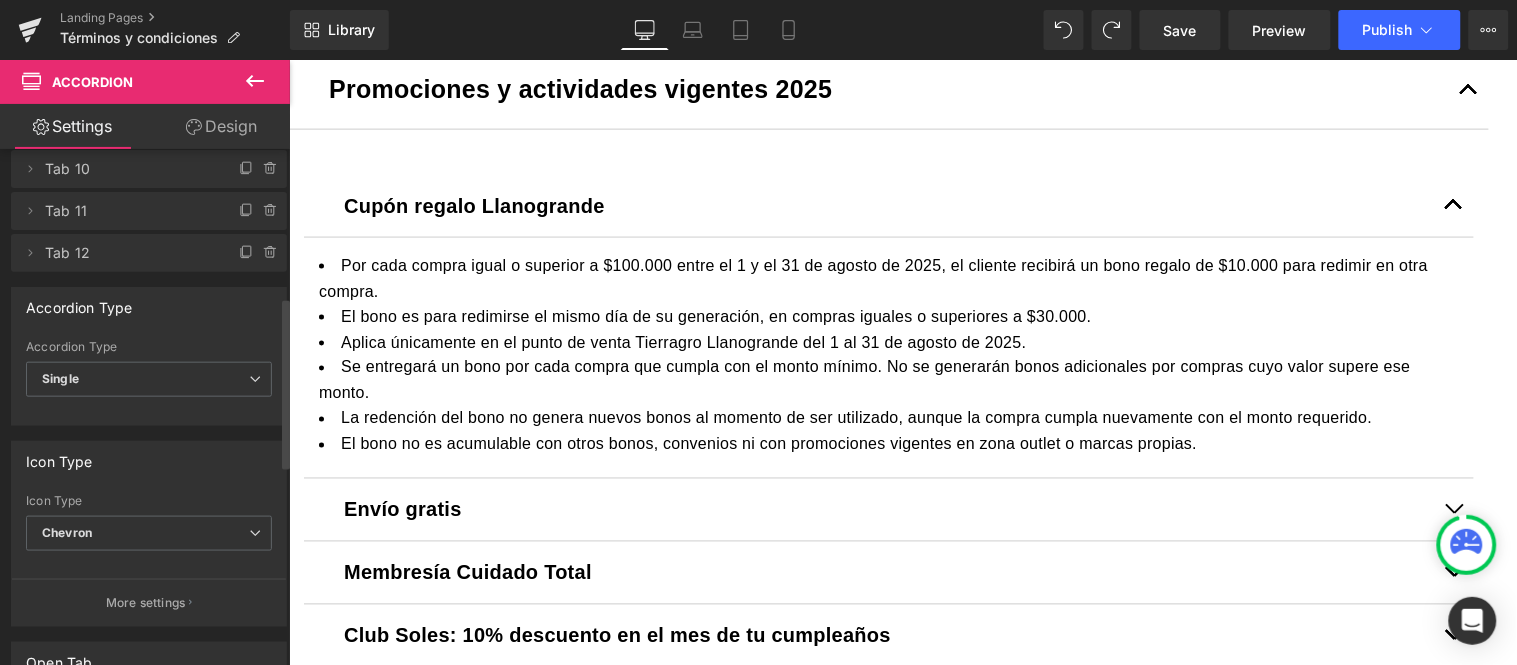 scroll, scrollTop: 666, scrollLeft: 0, axis: vertical 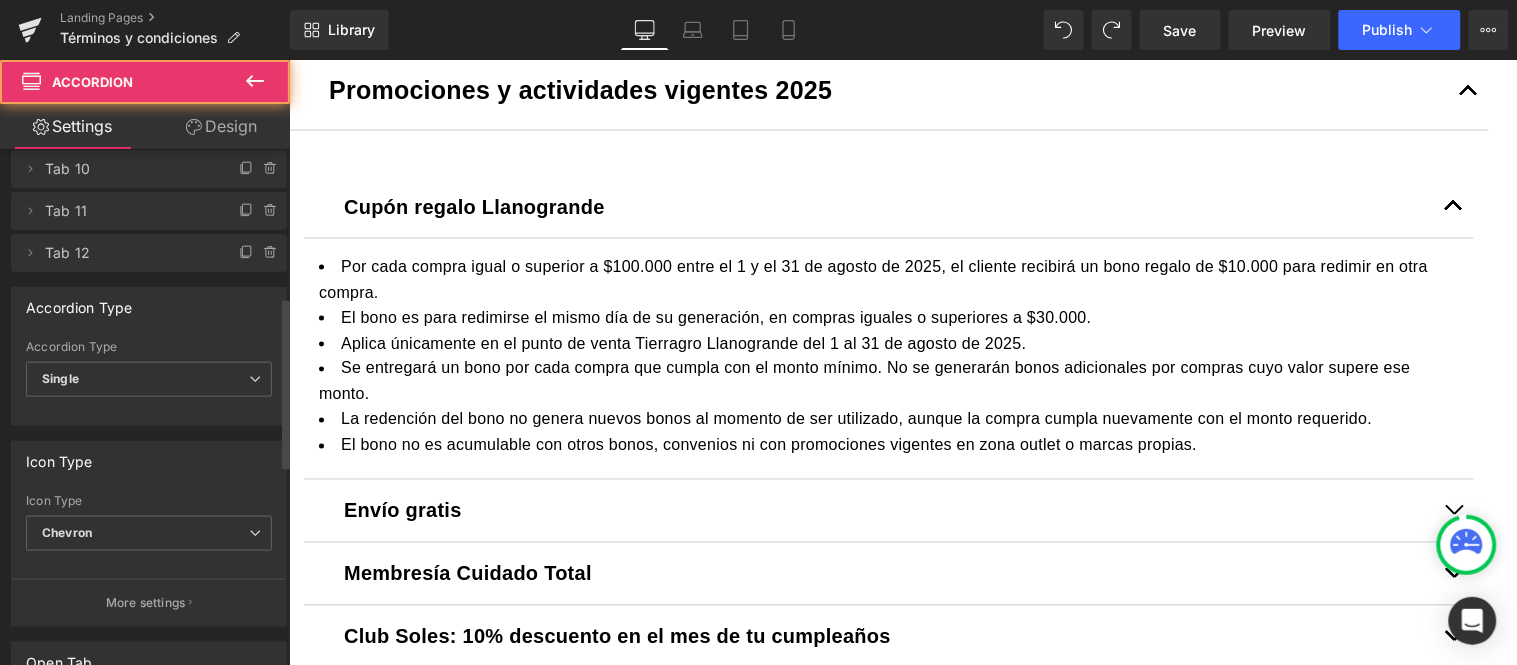 click at bounding box center [1453, 206] 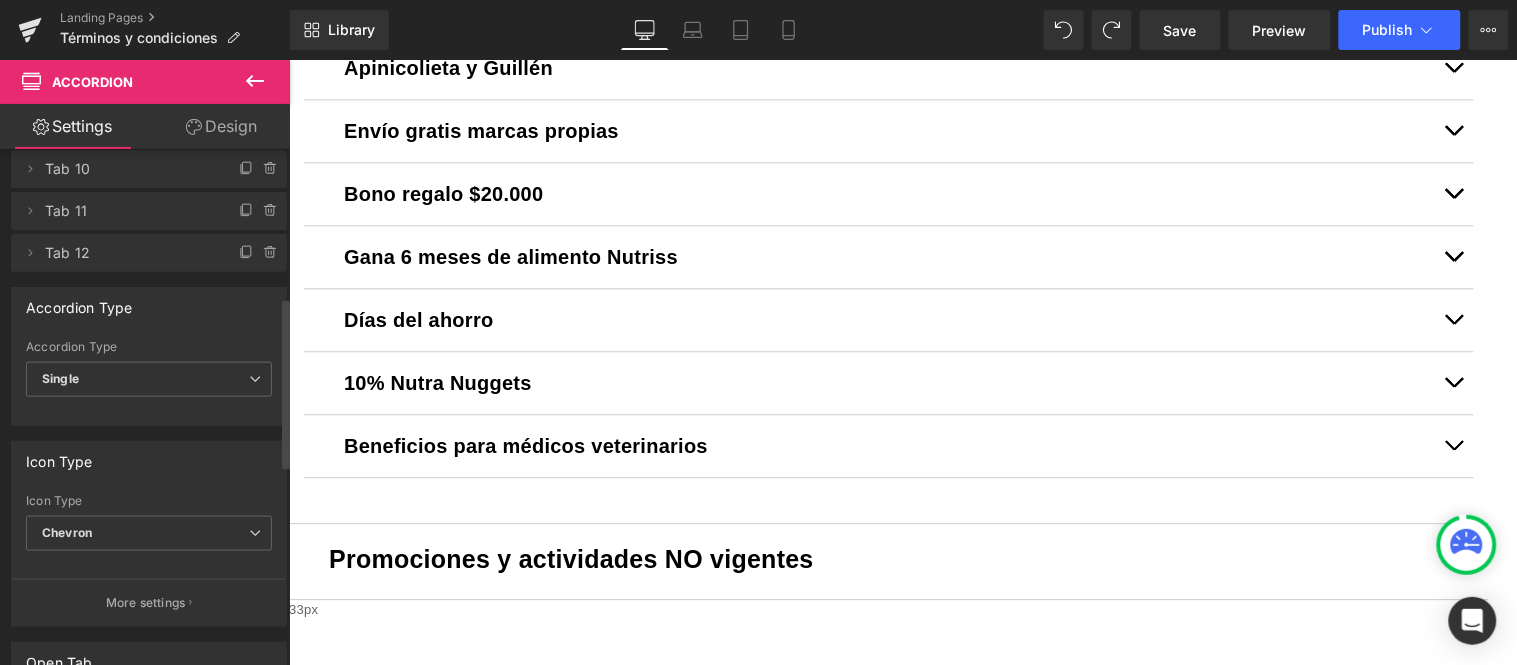 scroll, scrollTop: 1333, scrollLeft: 0, axis: vertical 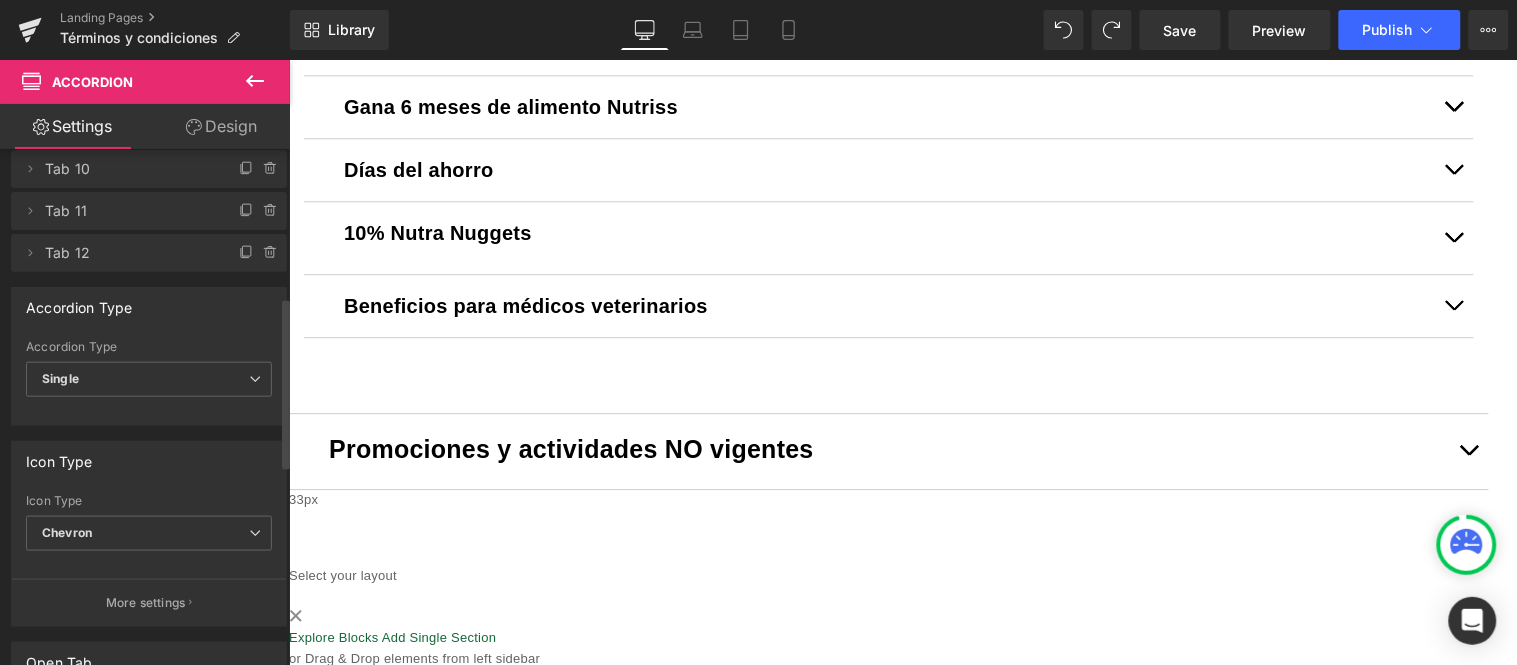 click on "10% Nutra Nuggets" at bounding box center [437, 232] 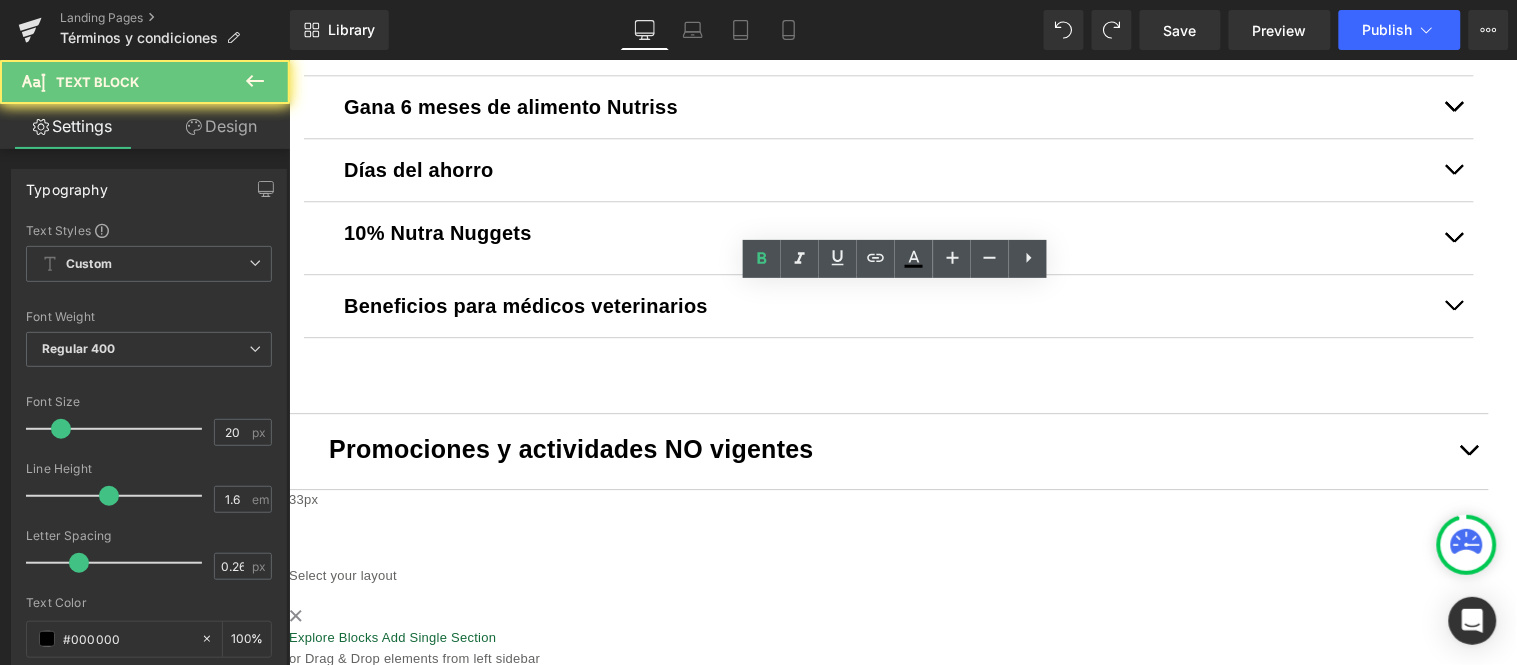 click on "10% Nutra Nuggets" at bounding box center [437, 232] 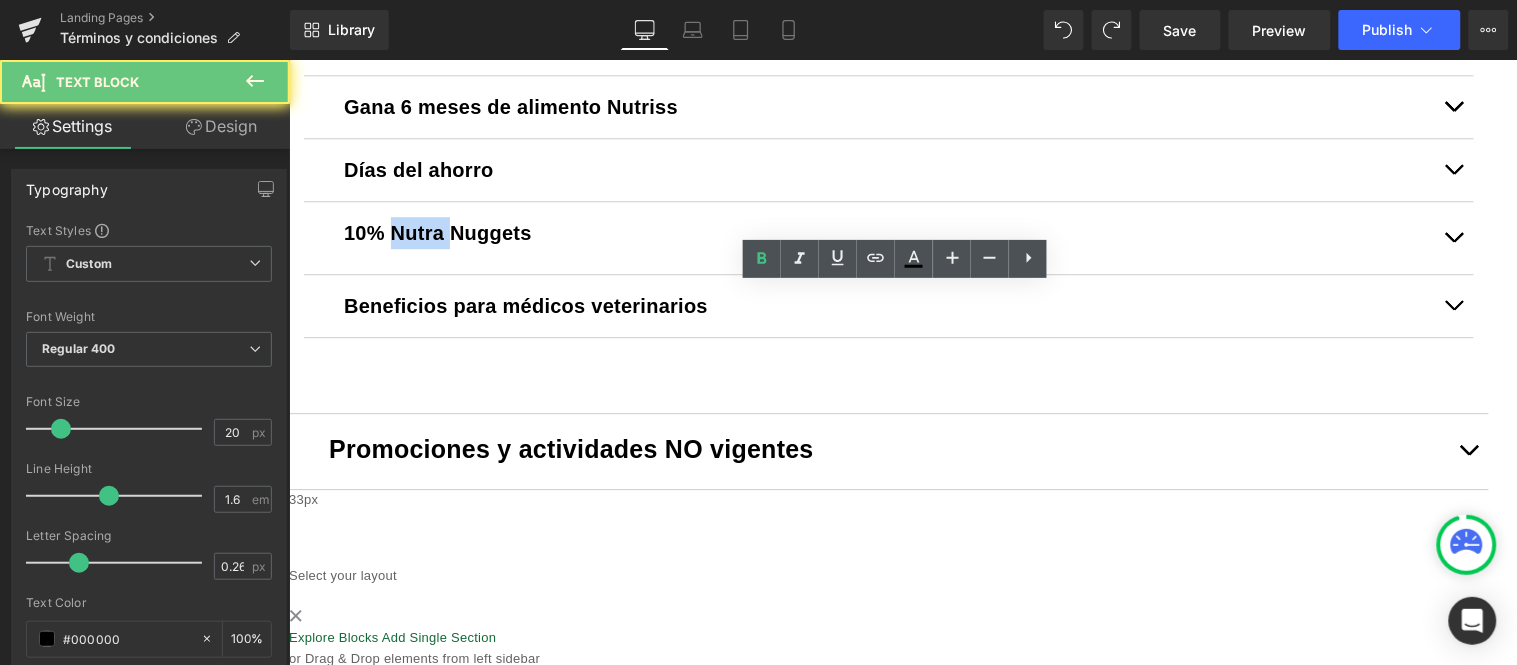 click on "10% Nutra Nuggets" at bounding box center (437, 232) 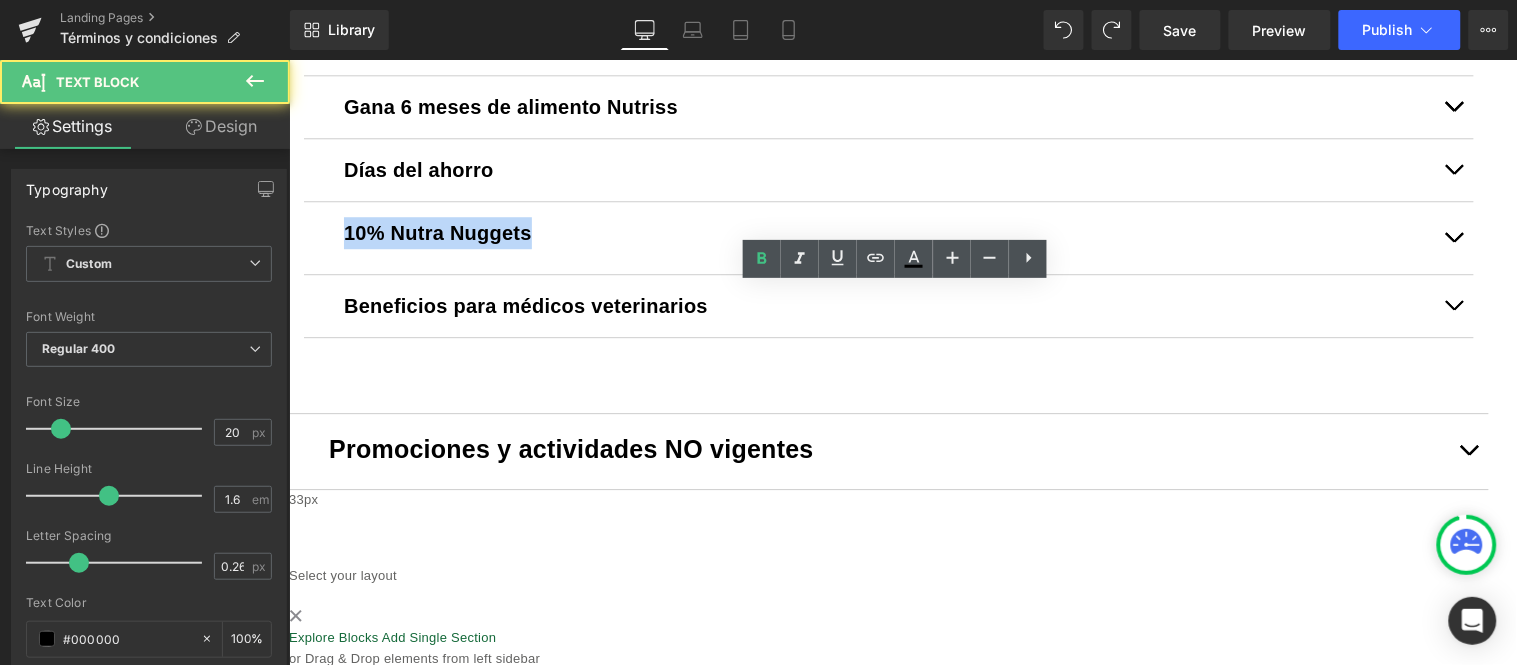 click on "10% Nutra Nuggets" at bounding box center [437, 232] 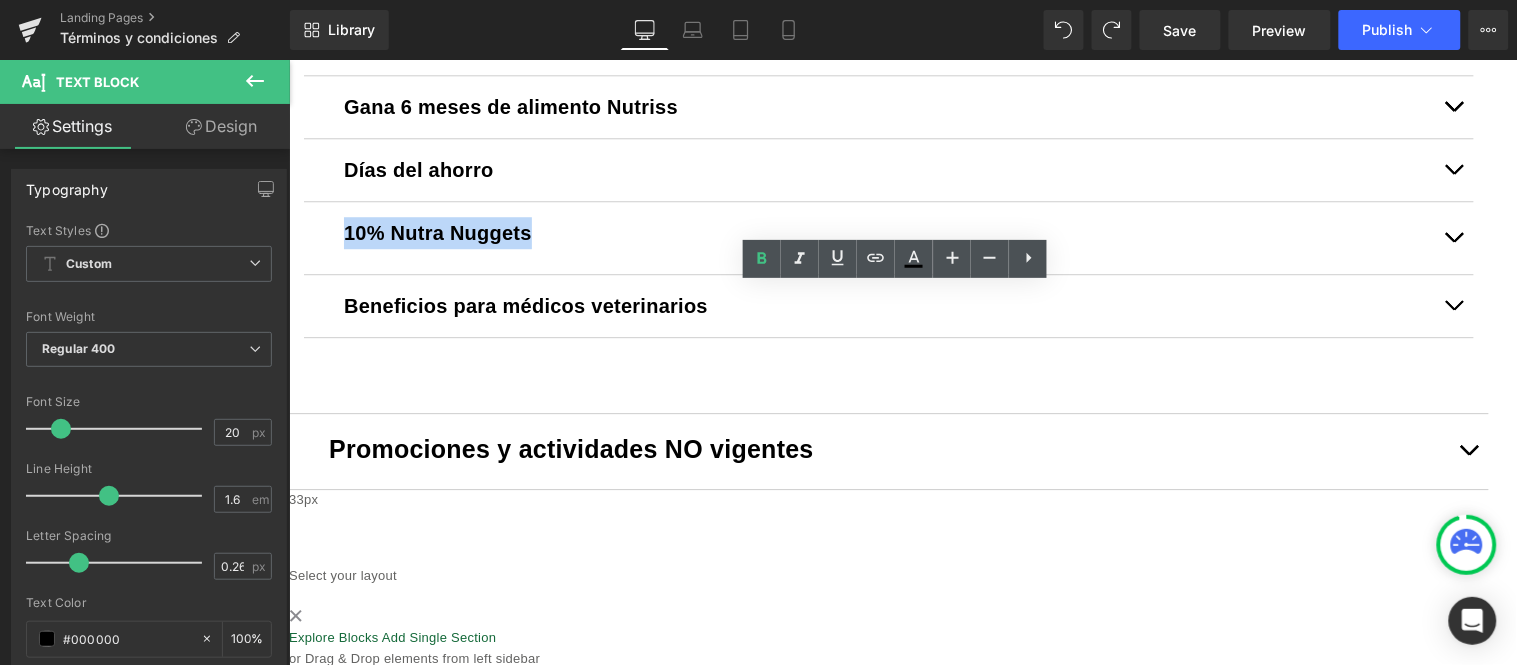 copy on "10% Nutra Nuggets" 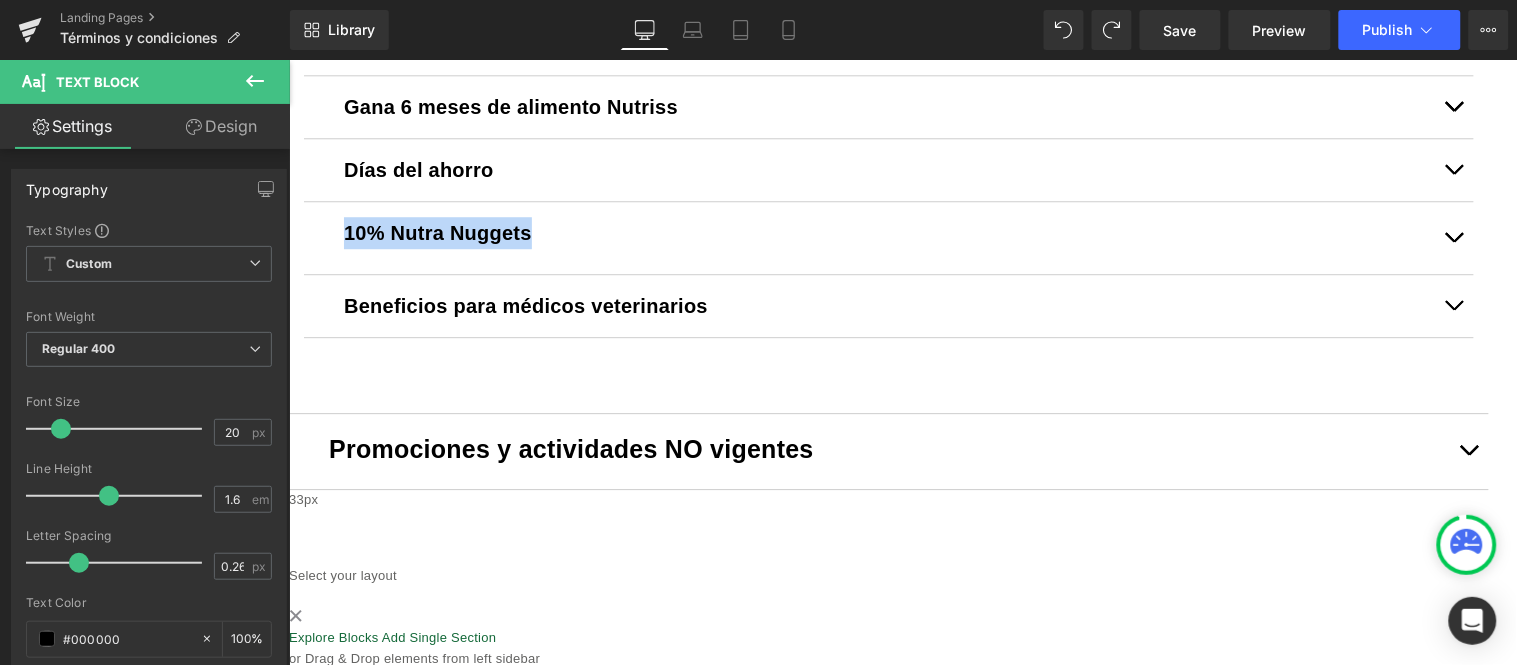 click at bounding box center (1468, 454) 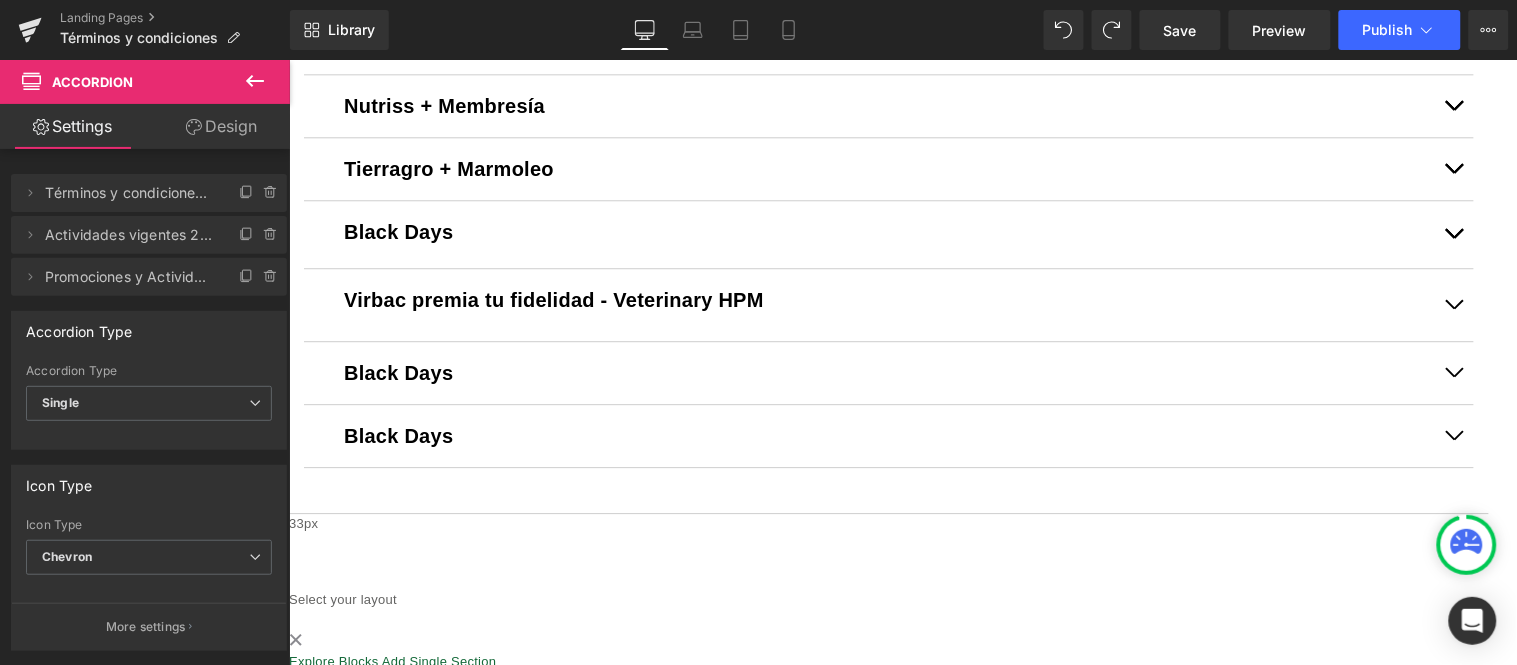 scroll, scrollTop: 1272, scrollLeft: 0, axis: vertical 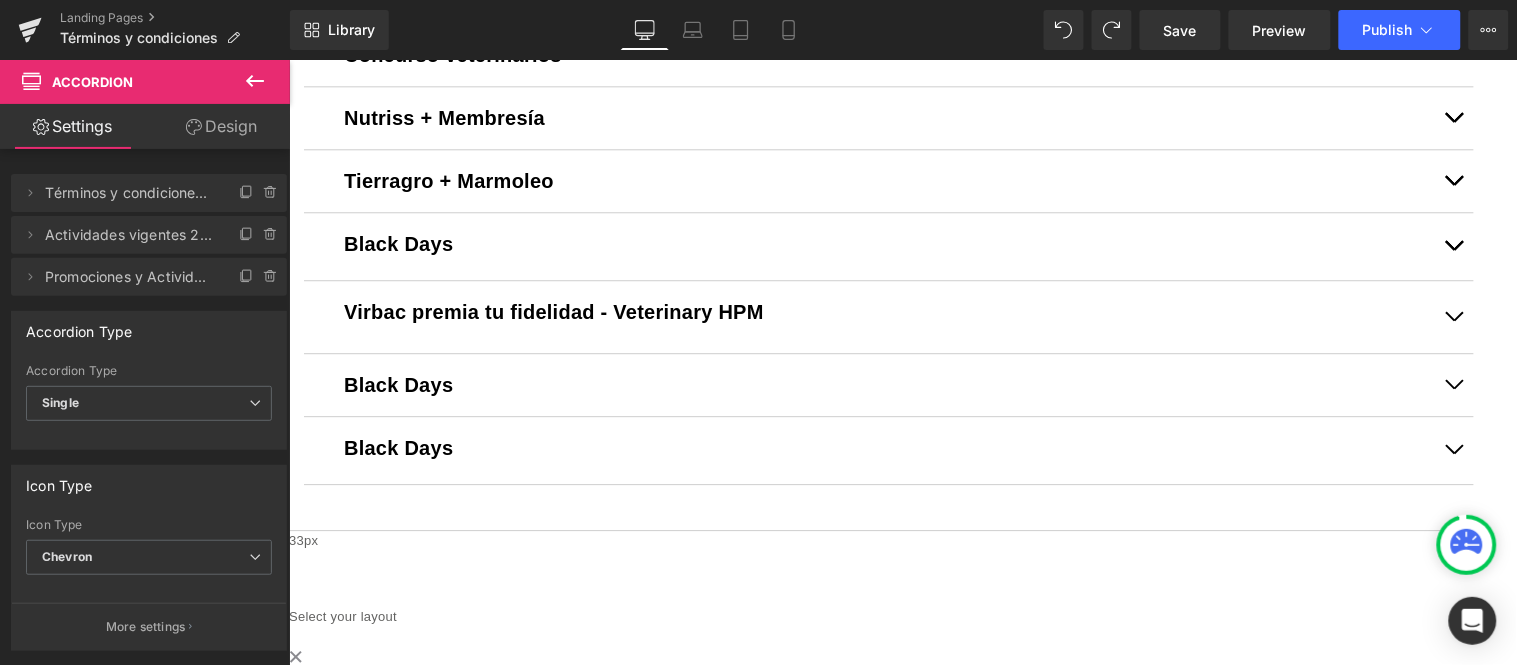 click on "Black Days" at bounding box center [888, 384] 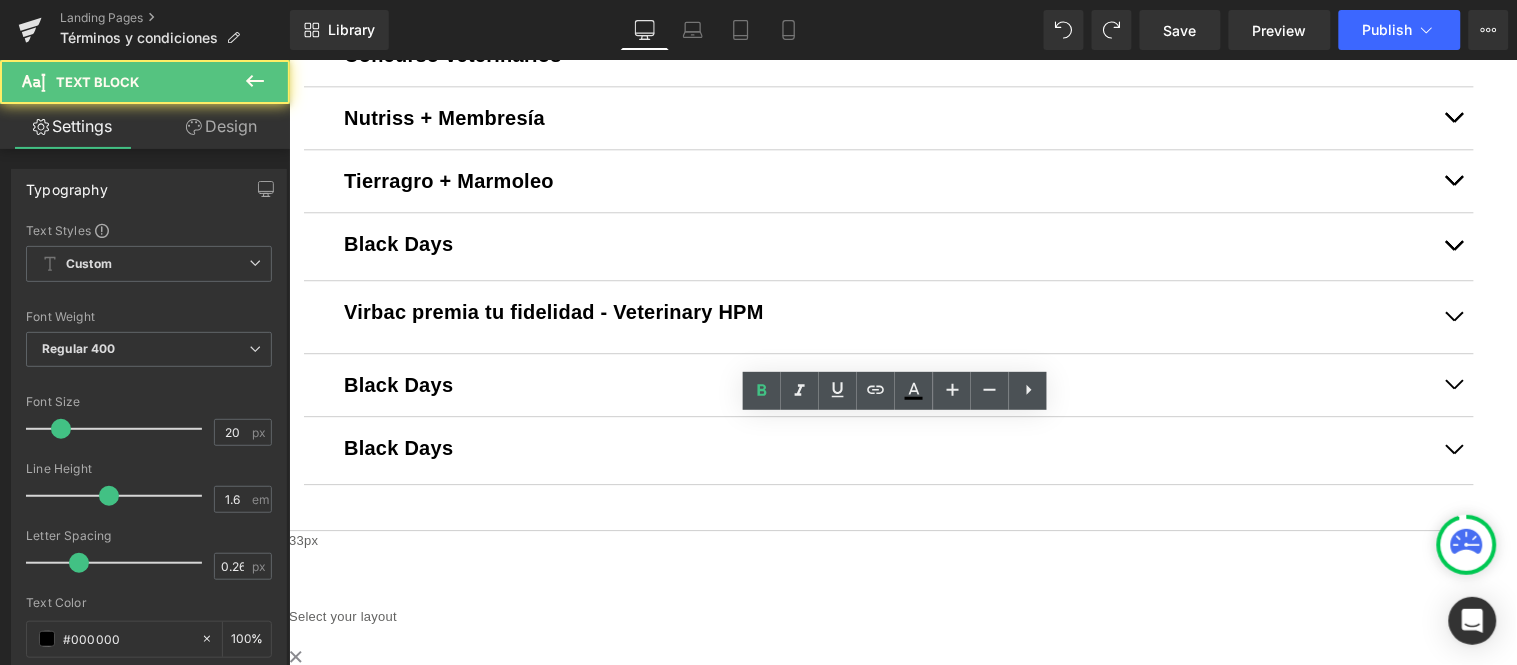 click on "Black Days" at bounding box center [888, 384] 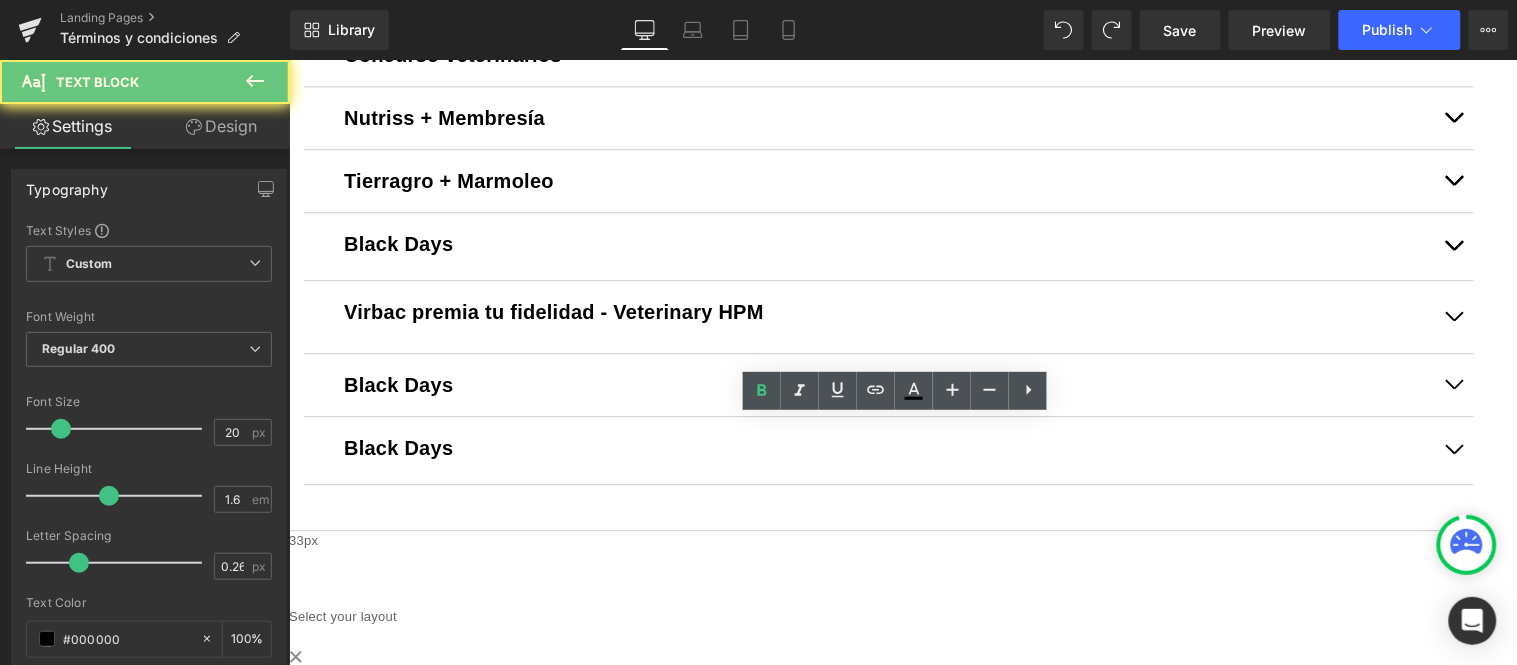 click on "Black Days" at bounding box center (888, 384) 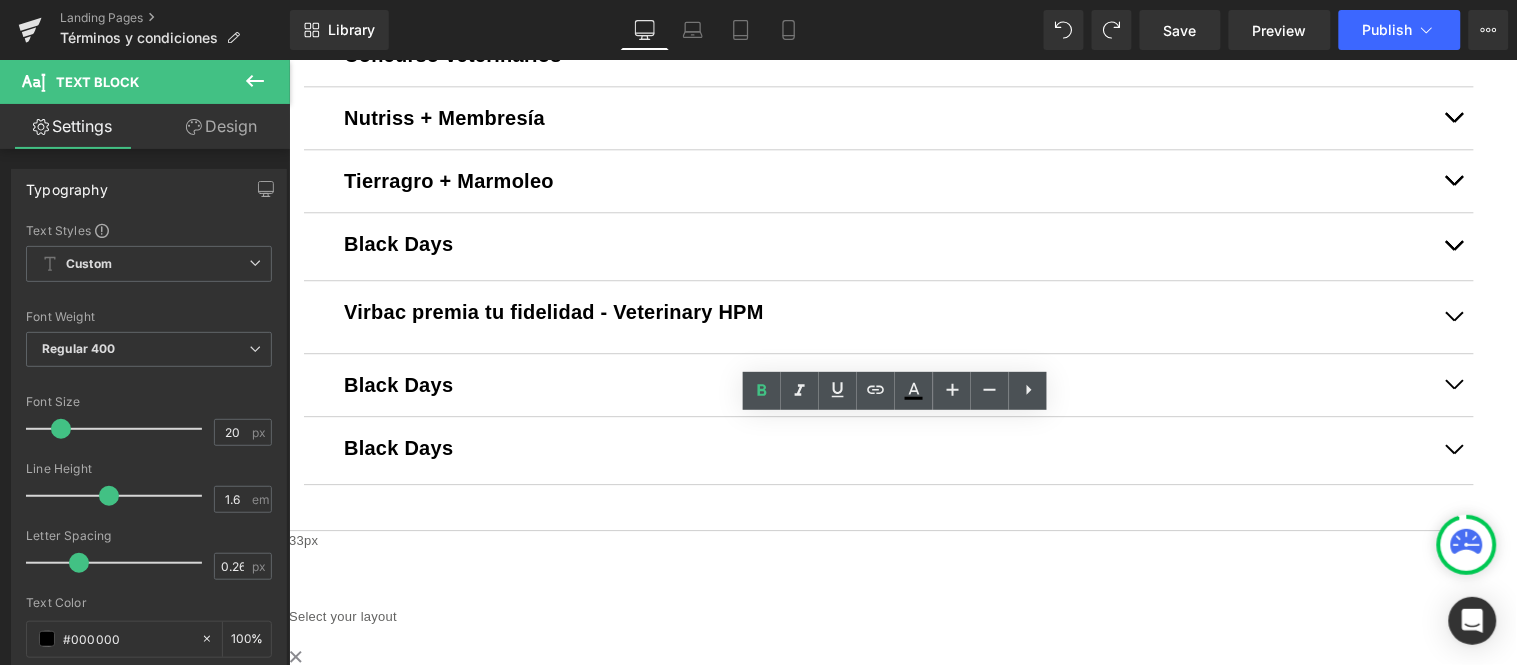 click on "Black Days" at bounding box center [888, 384] 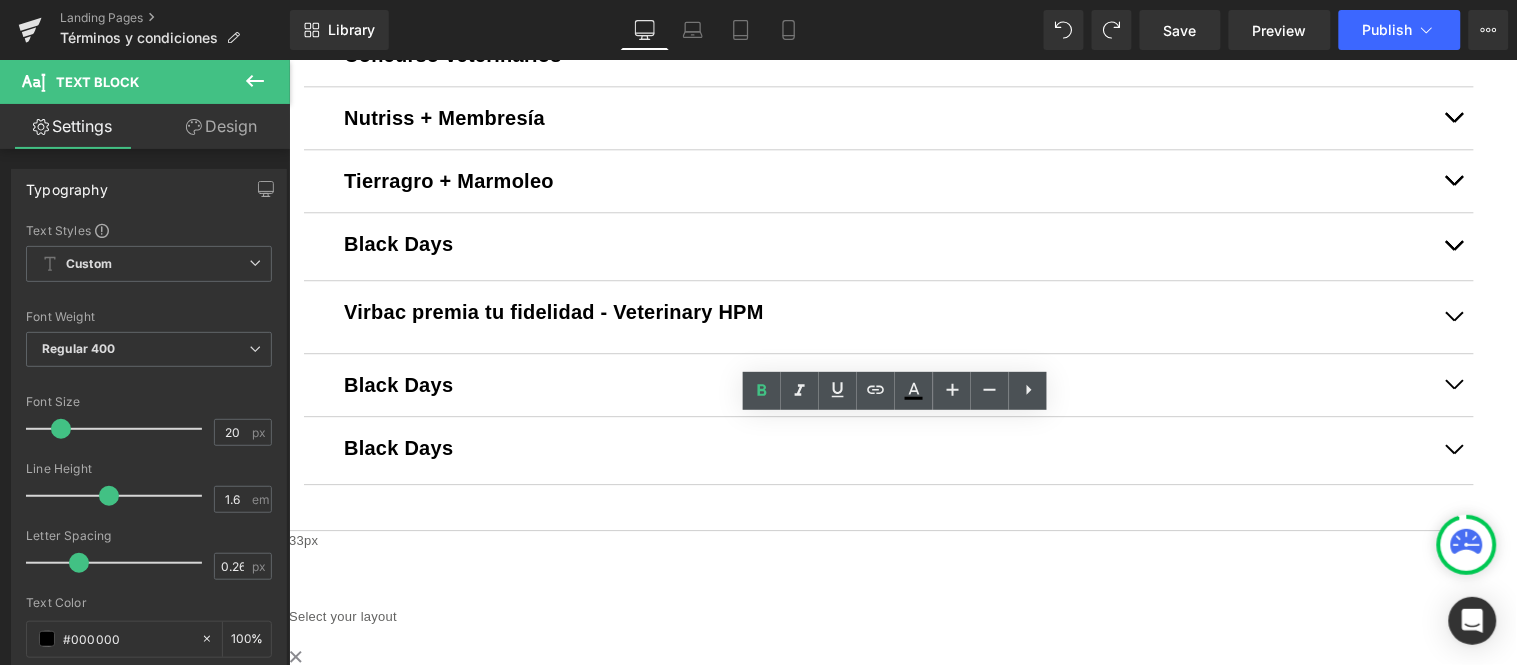 click on "Black Days" at bounding box center [888, 384] 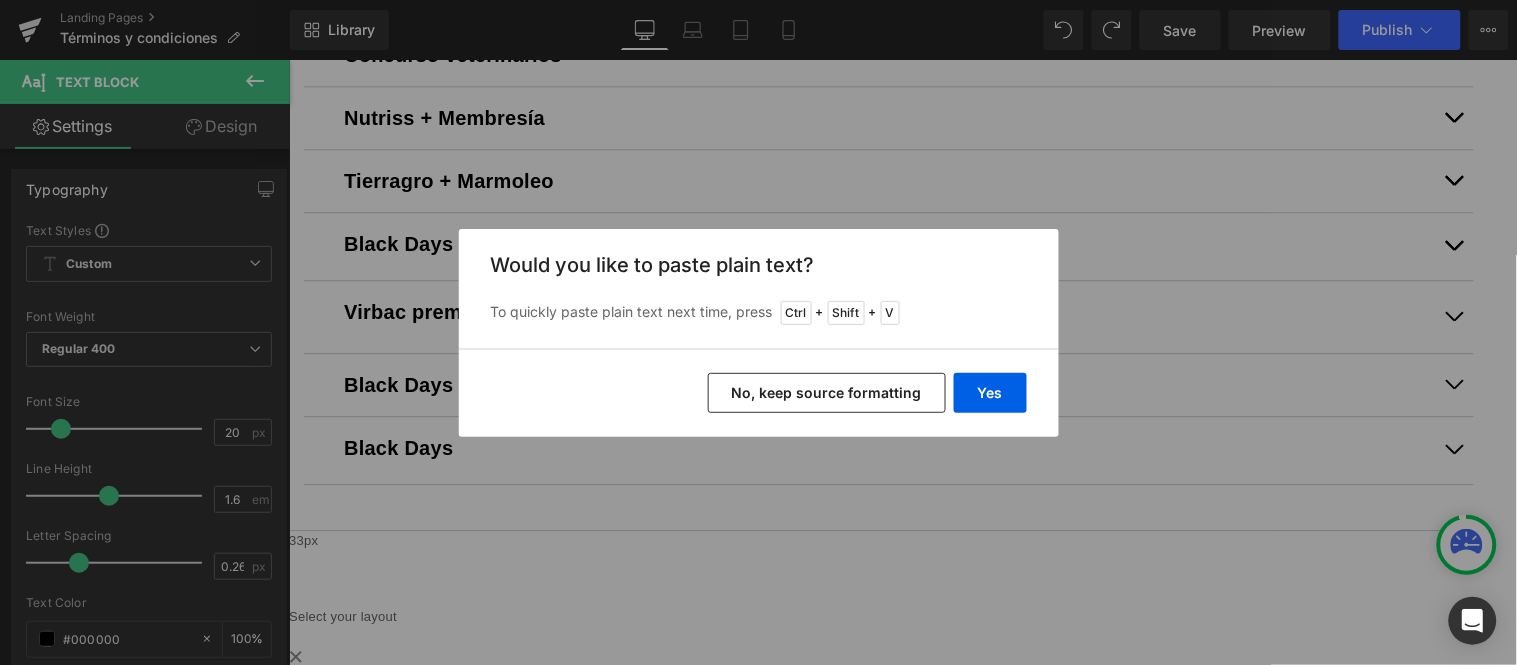 click on "No, keep source formatting" at bounding box center [827, 393] 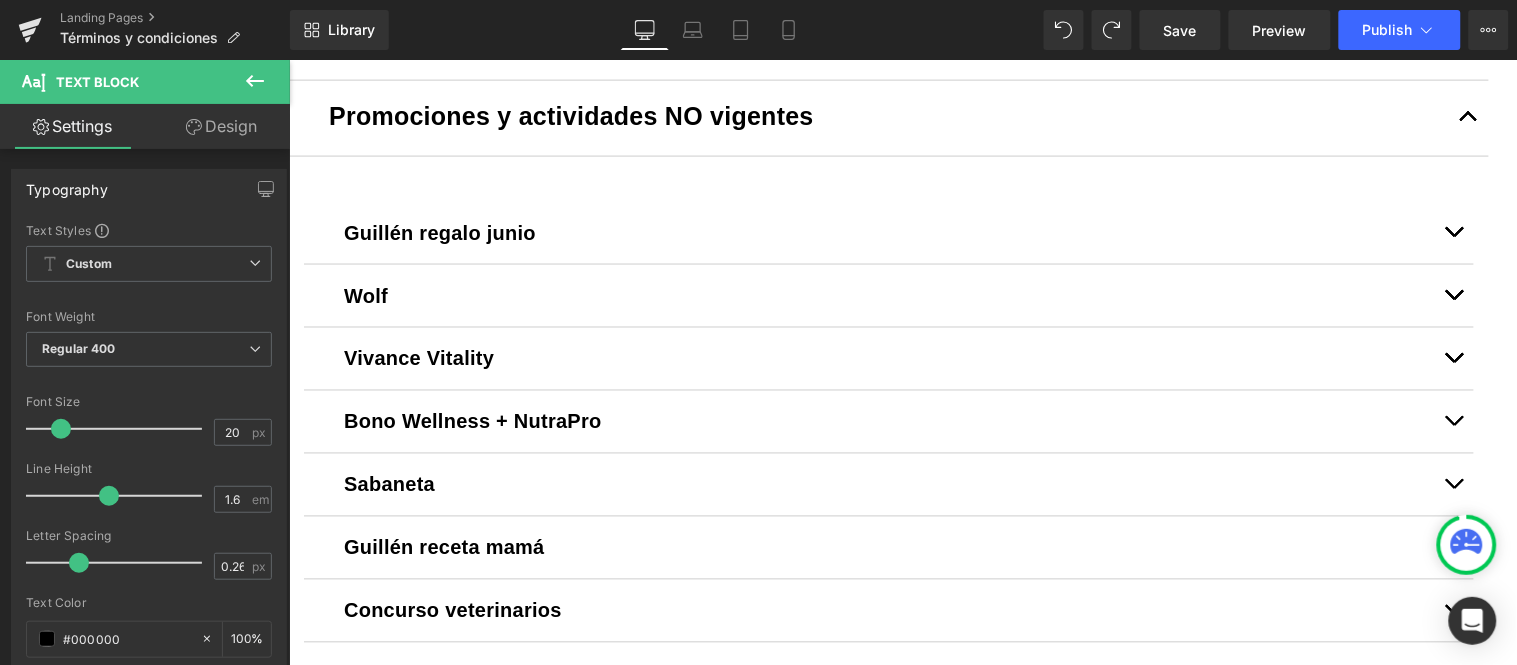 scroll, scrollTop: 494, scrollLeft: 0, axis: vertical 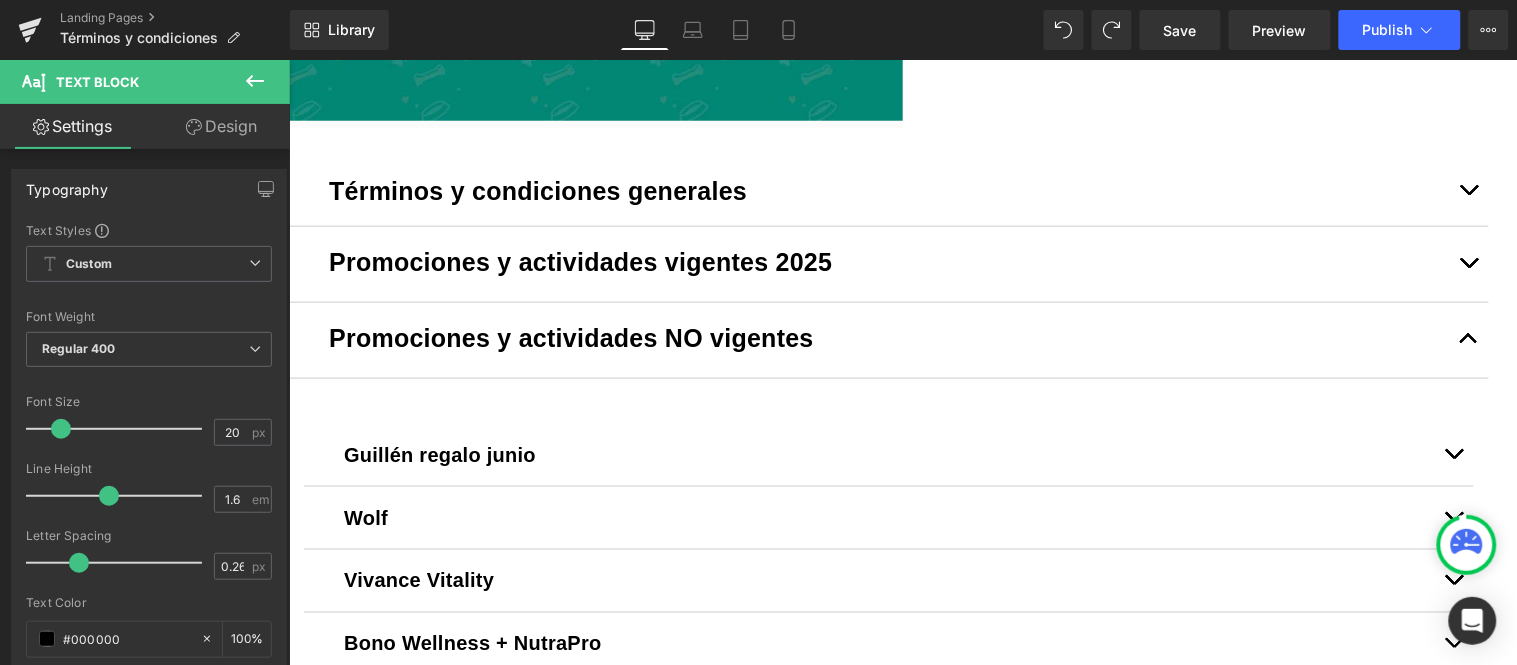 click at bounding box center [1468, 263] 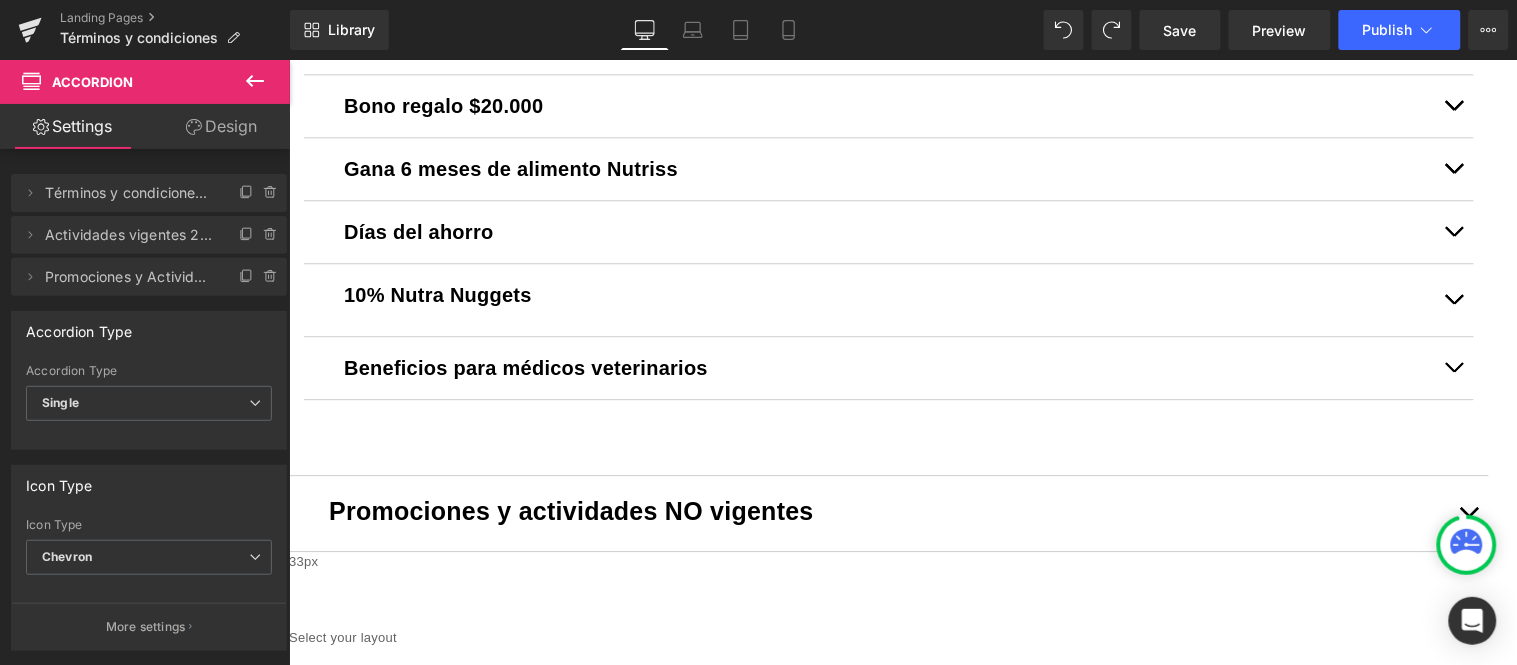 scroll, scrollTop: 1272, scrollLeft: 0, axis: vertical 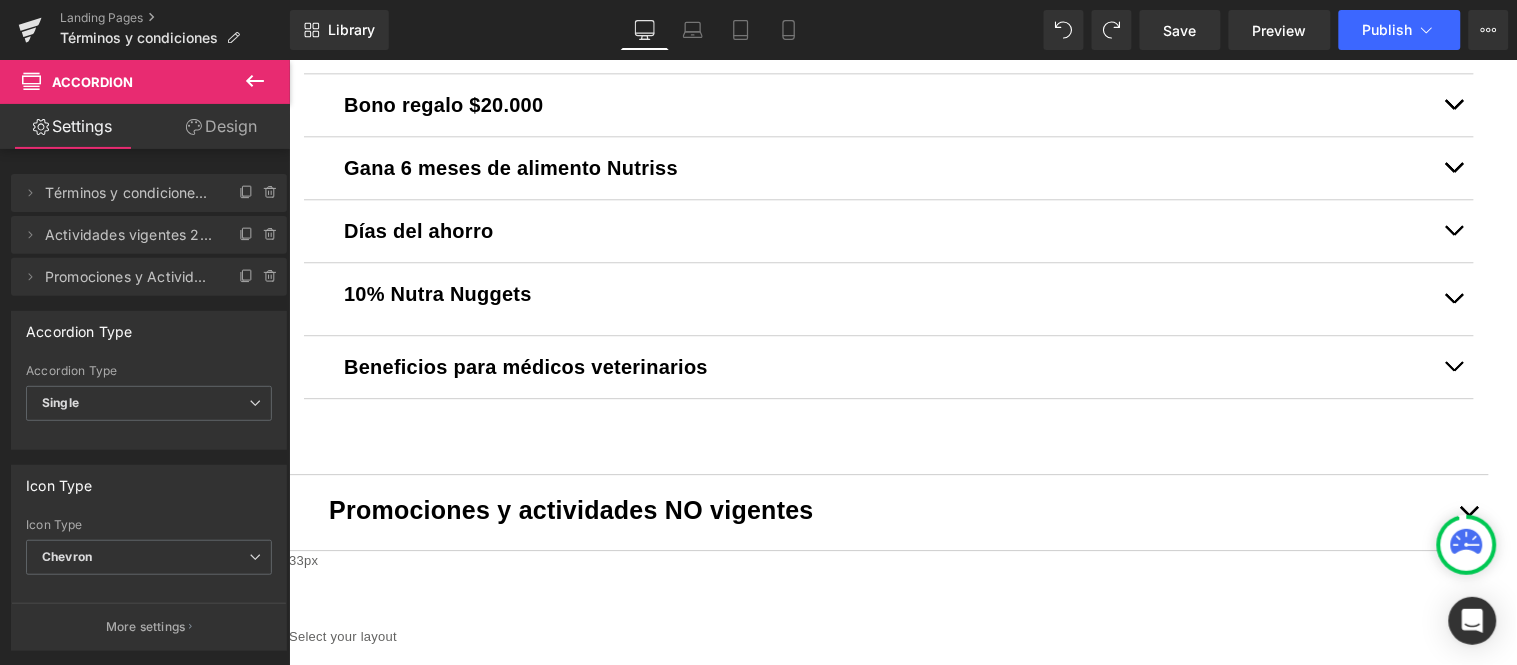 click on "10% Nutra Nuggets" at bounding box center [888, 293] 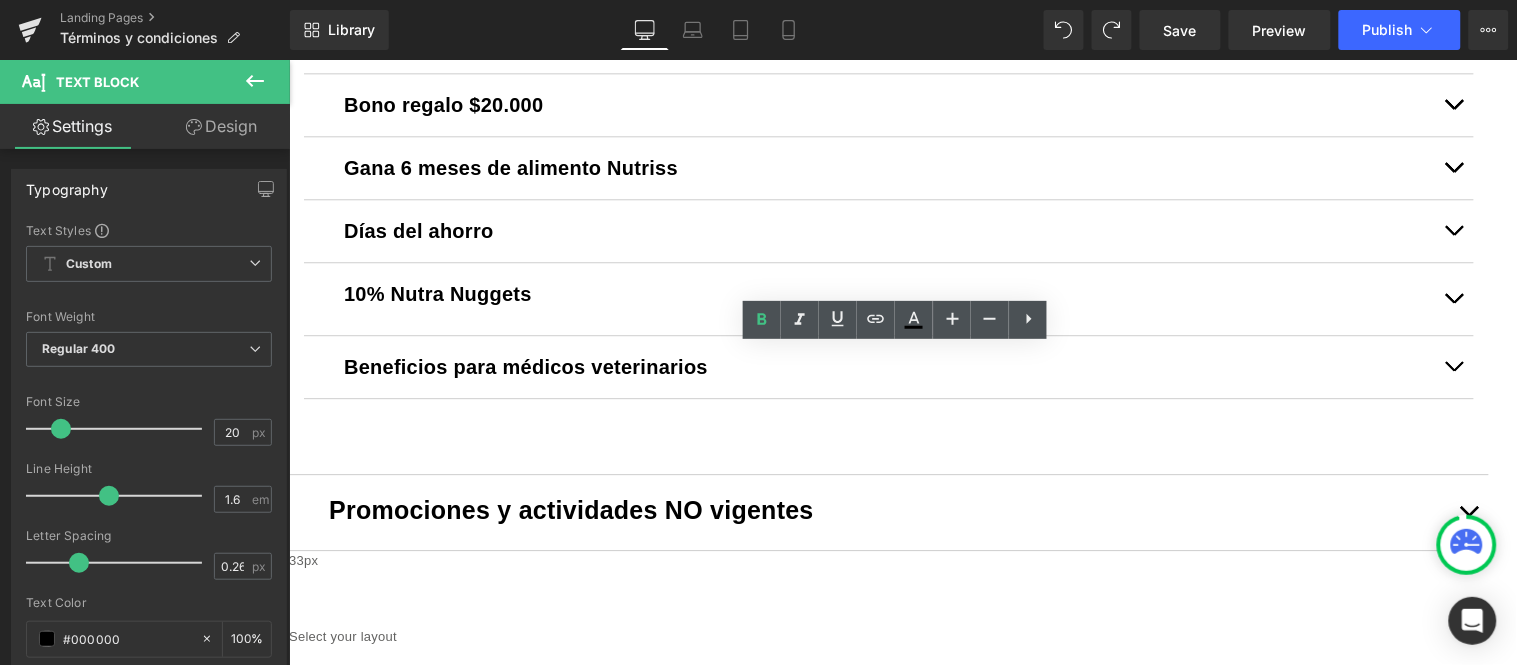 click at bounding box center [1453, 298] 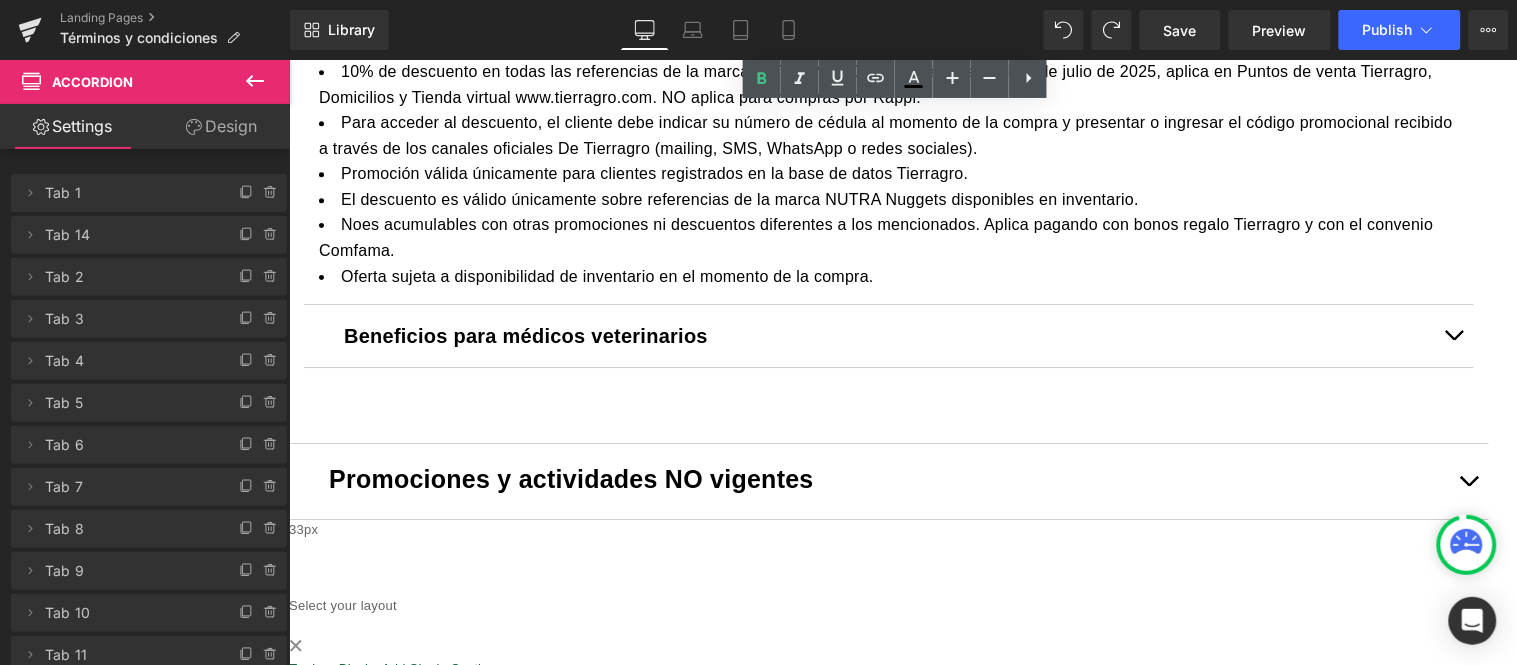 scroll, scrollTop: 1494, scrollLeft: 0, axis: vertical 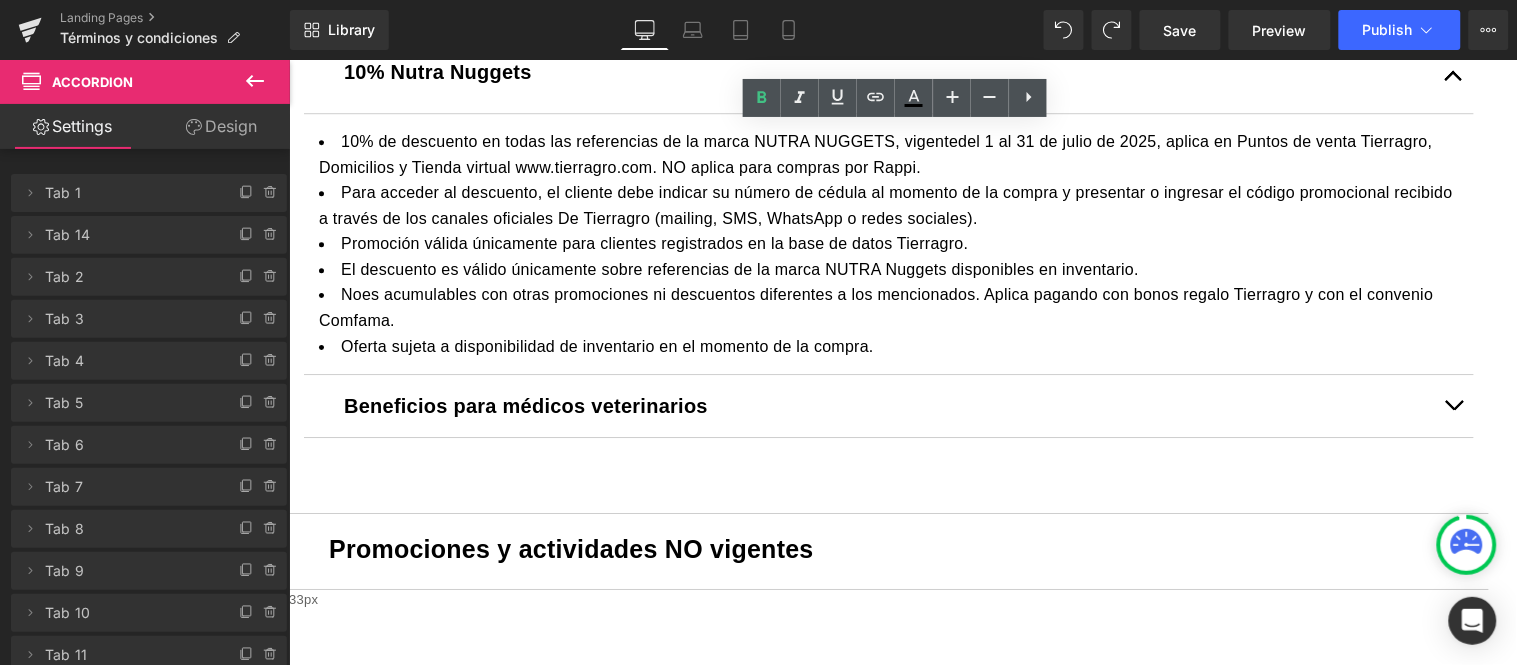 click on "Noes acumulables con otras promociones ni descuentos diferentes a los mencionados. Aplica pagando con bonos regalo Tierragro y con el convenio Comfama." at bounding box center (888, 306) 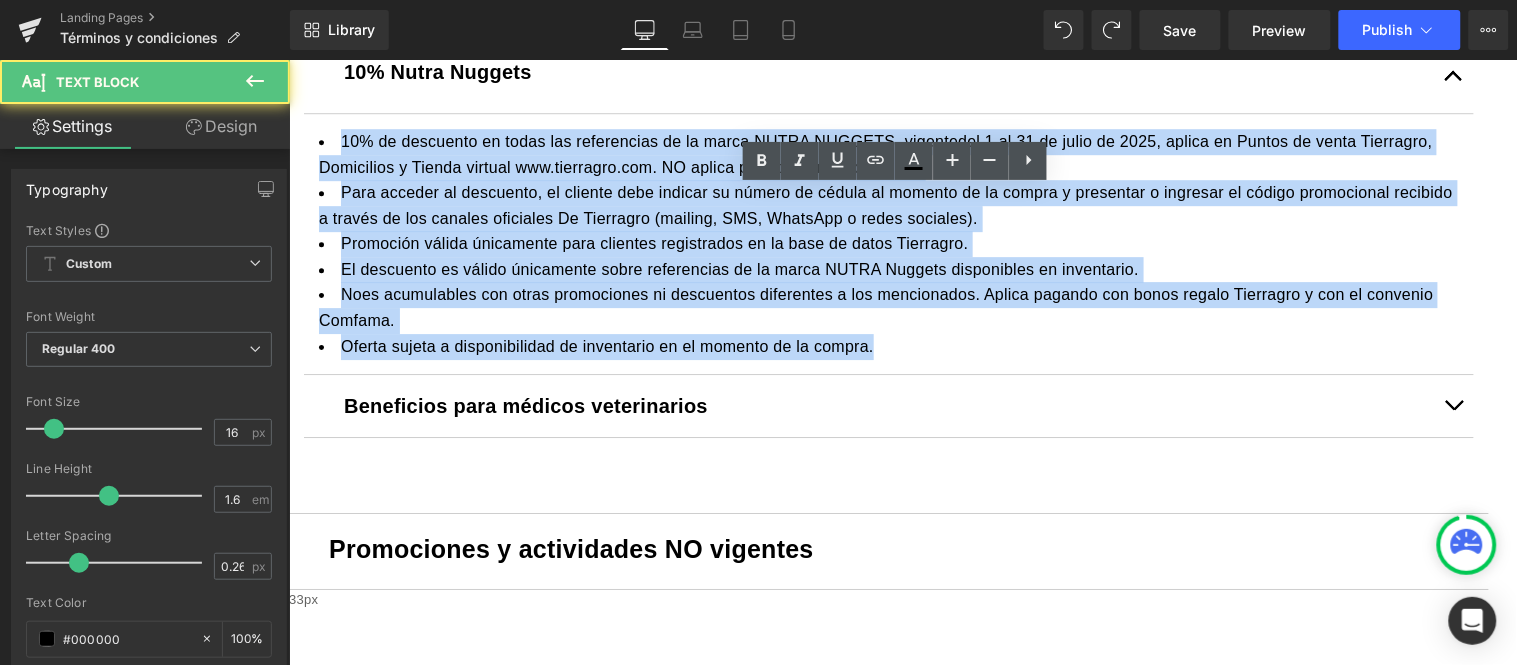drag, startPoint x: 917, startPoint y: 401, endPoint x: 403, endPoint y: 202, distance: 551.17786 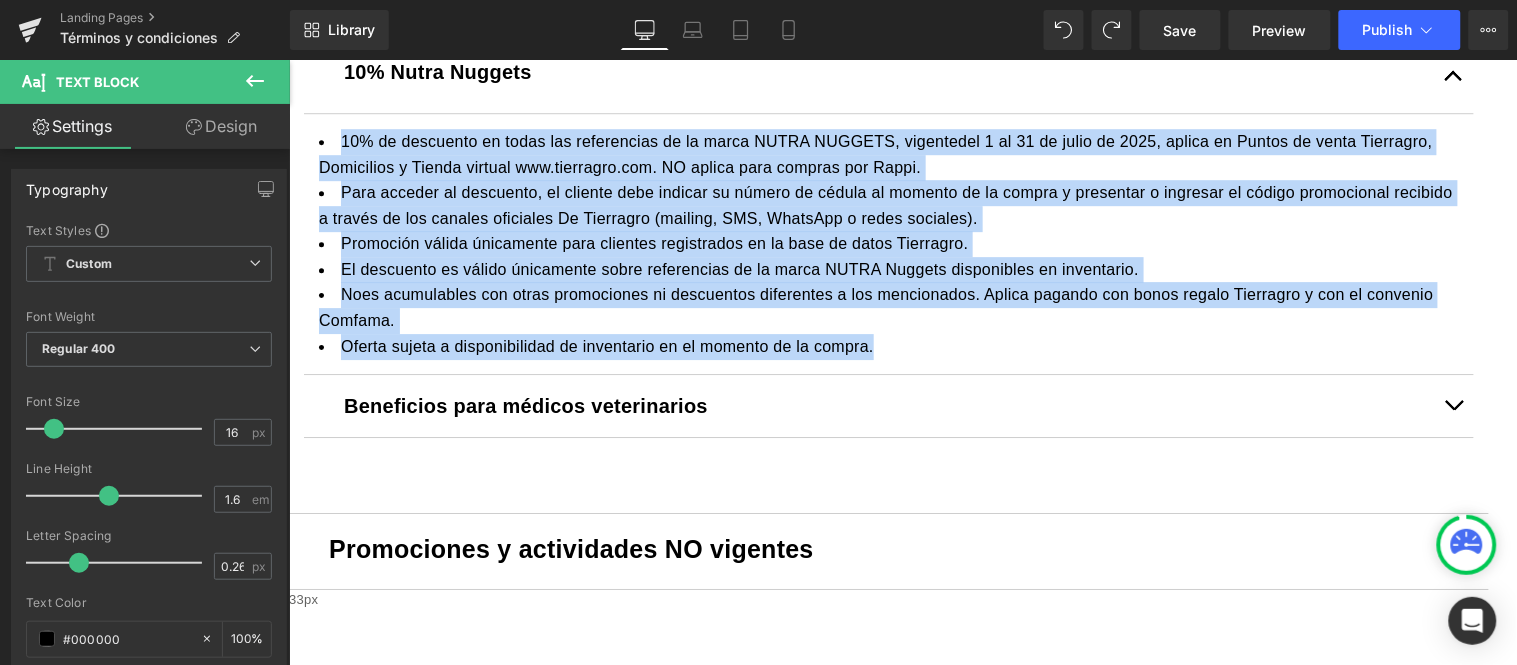 copy on "10% de descuento en todas las referencias de la marca NUTRA NUGGETS, vigentedel 1 al 31 de julio de 2025, aplica en Puntos de venta Tierragro, Domicilios y Tienda virtual www.tierragro.com. NO aplica para compras por Rappi.
Para acceder al descuento, el cliente debe indicar su número de cédula al momento de la compra y presentar o ingresar el código promocional recibido a través de los canales oficiales De Tierragro (mailing, SMS, WhatsApp o redes sociales).
Promoción válida únicamente para clientes registrados en la base de datos Tierragro.
El descuento es válido únicamente sobre referencias de la marca NUTRA Nuggets disponibles en inventario.
Noes acumulables con otras promociones ni descuentos diferentes a los mencionados. Aplica pagando con bonos regalo Tierragro y con el convenio Comfama.
Oferta sujeta a disponibilidad de inventario en el momento de la compra." 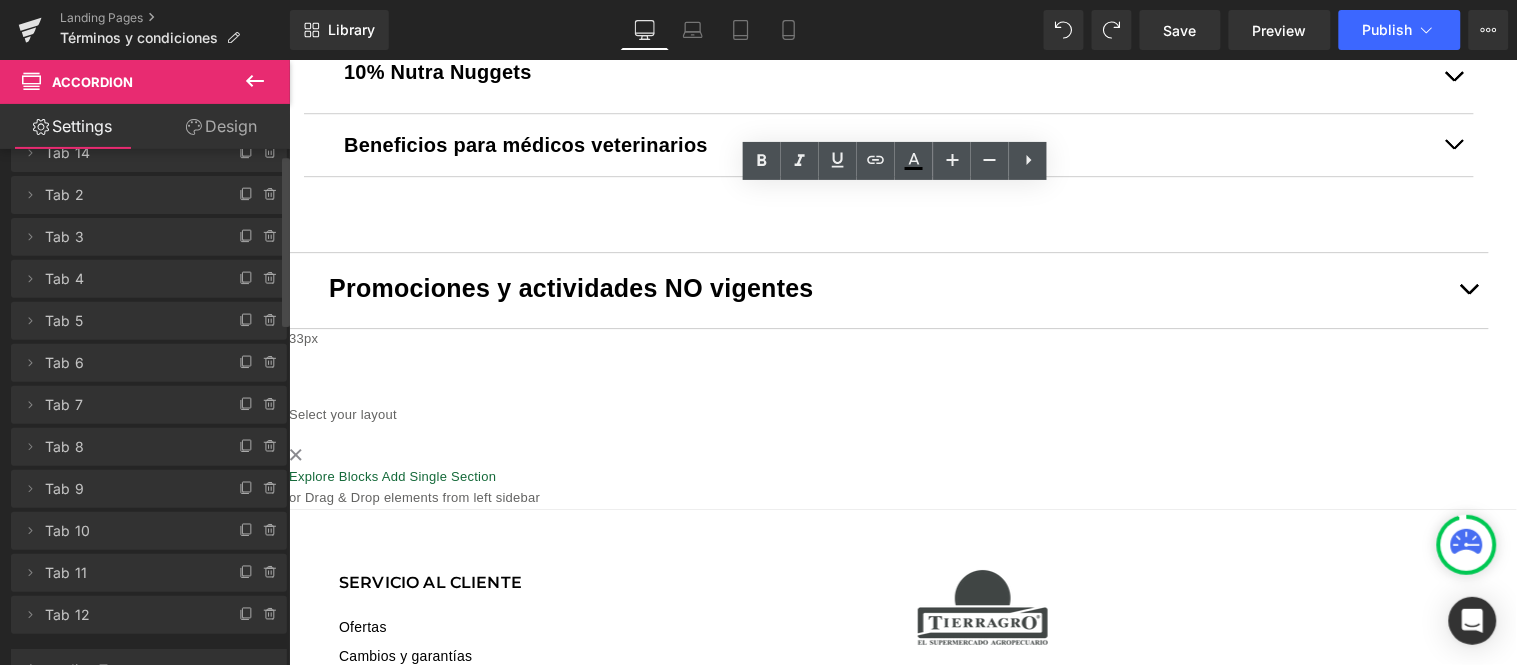 scroll, scrollTop: 222, scrollLeft: 0, axis: vertical 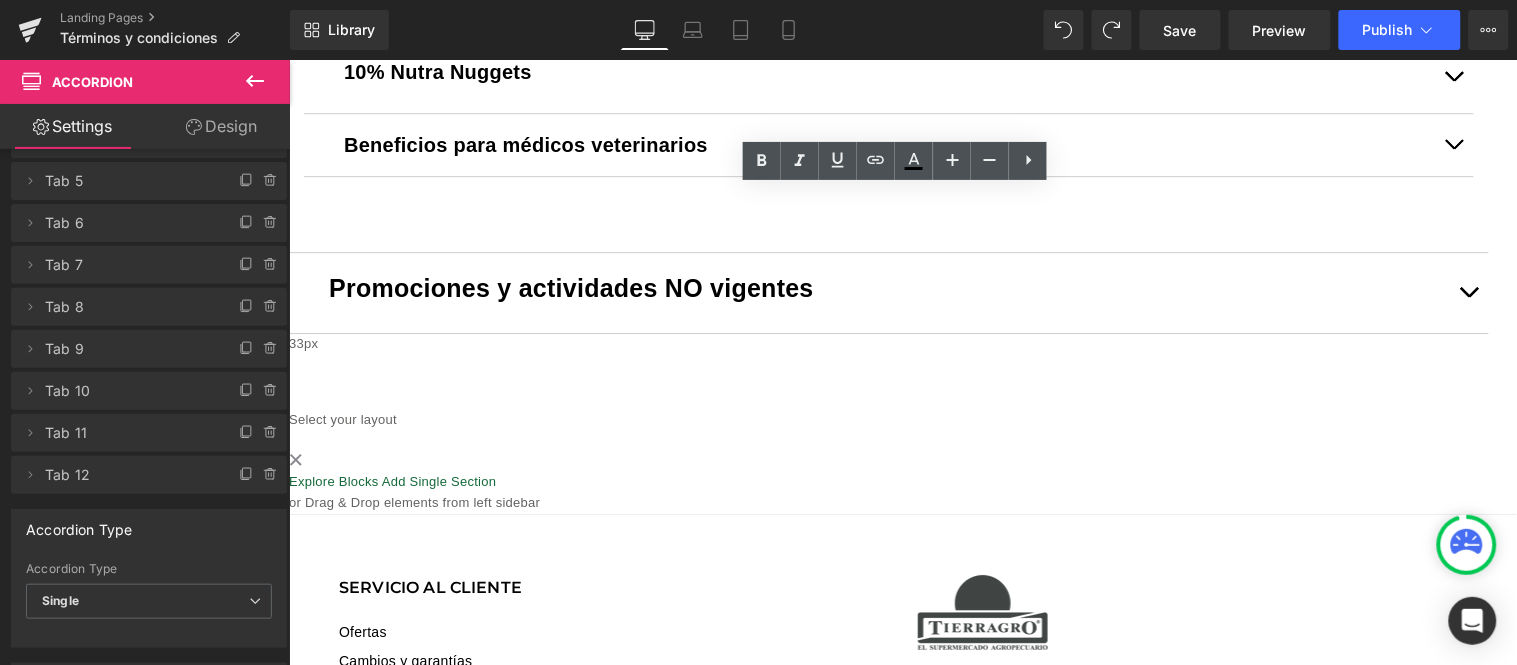 click at bounding box center [1468, 292] 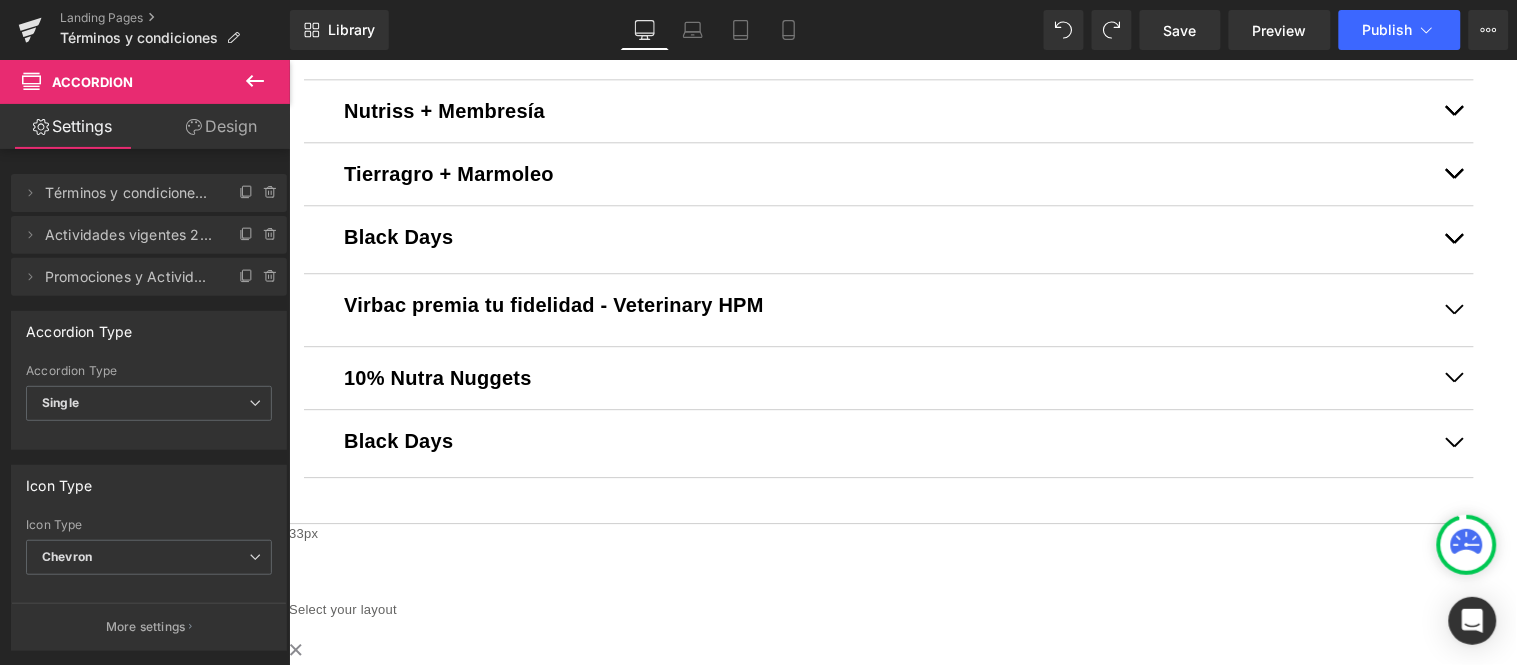 scroll, scrollTop: 1273, scrollLeft: 0, axis: vertical 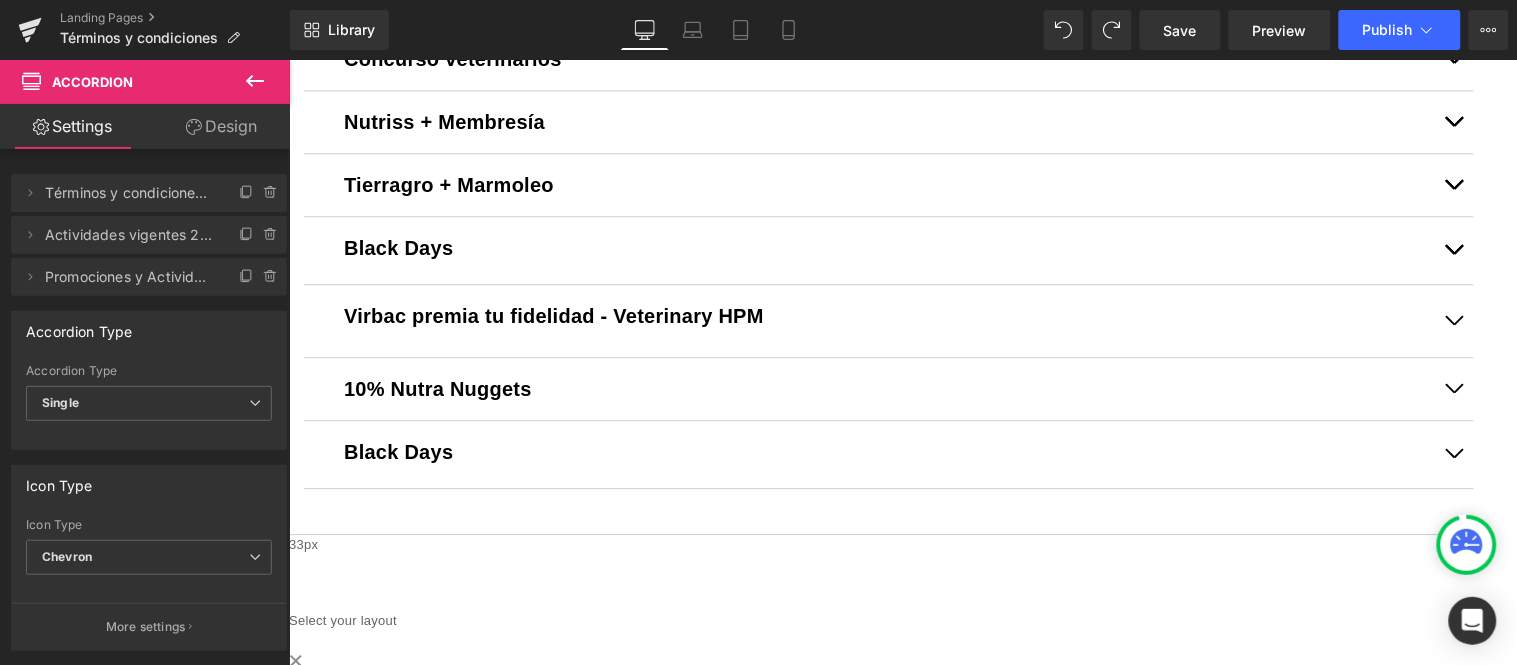 click on "10% Nutra Nuggets" at bounding box center [888, 388] 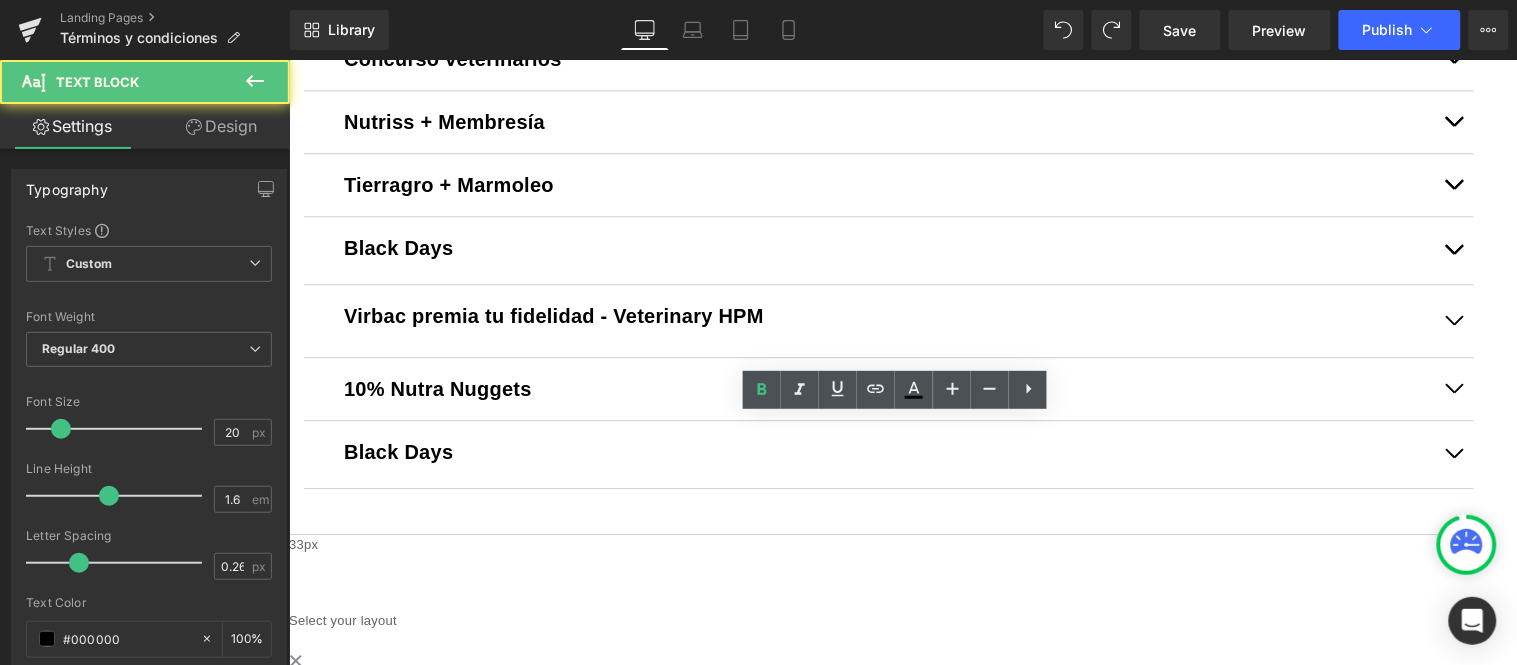 click at bounding box center (1453, 388) 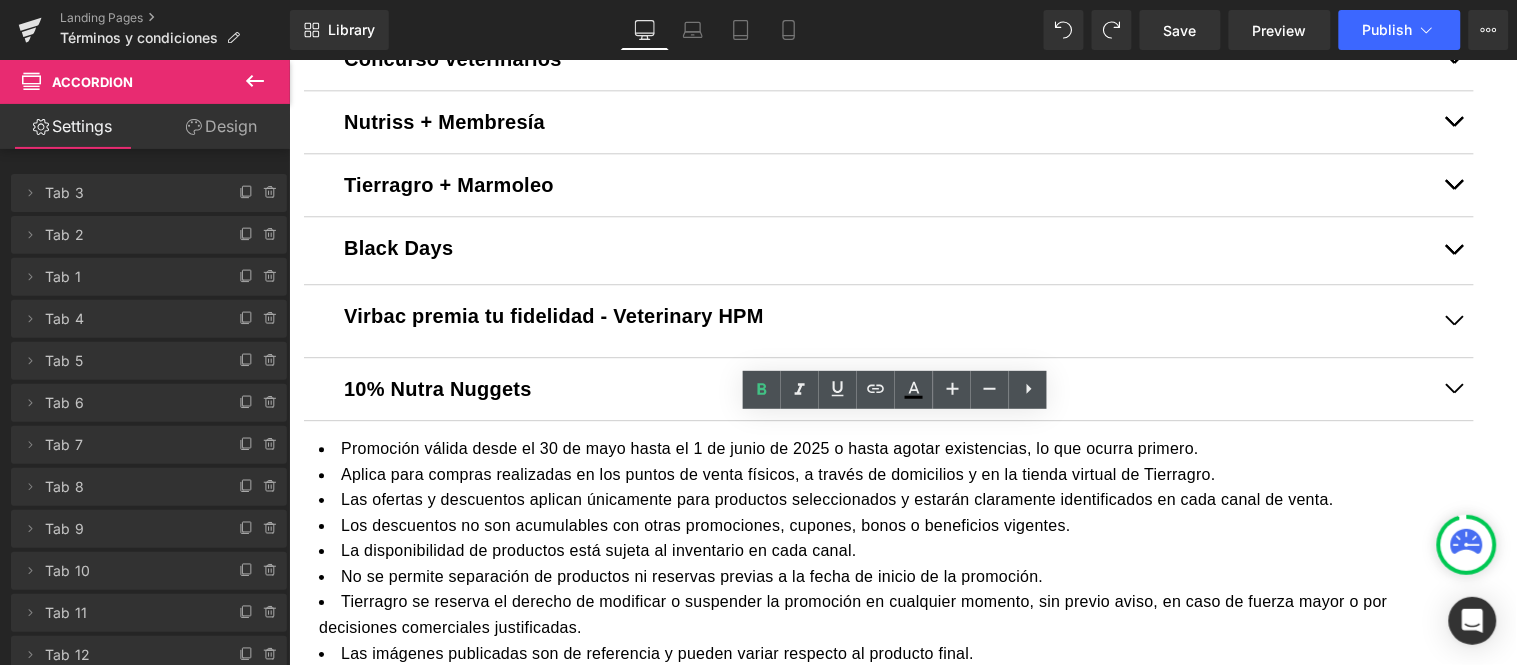 click on "Los descuentos no son acumulables con otras promociones, cupones, bonos o beneficios vigentes." at bounding box center (888, 525) 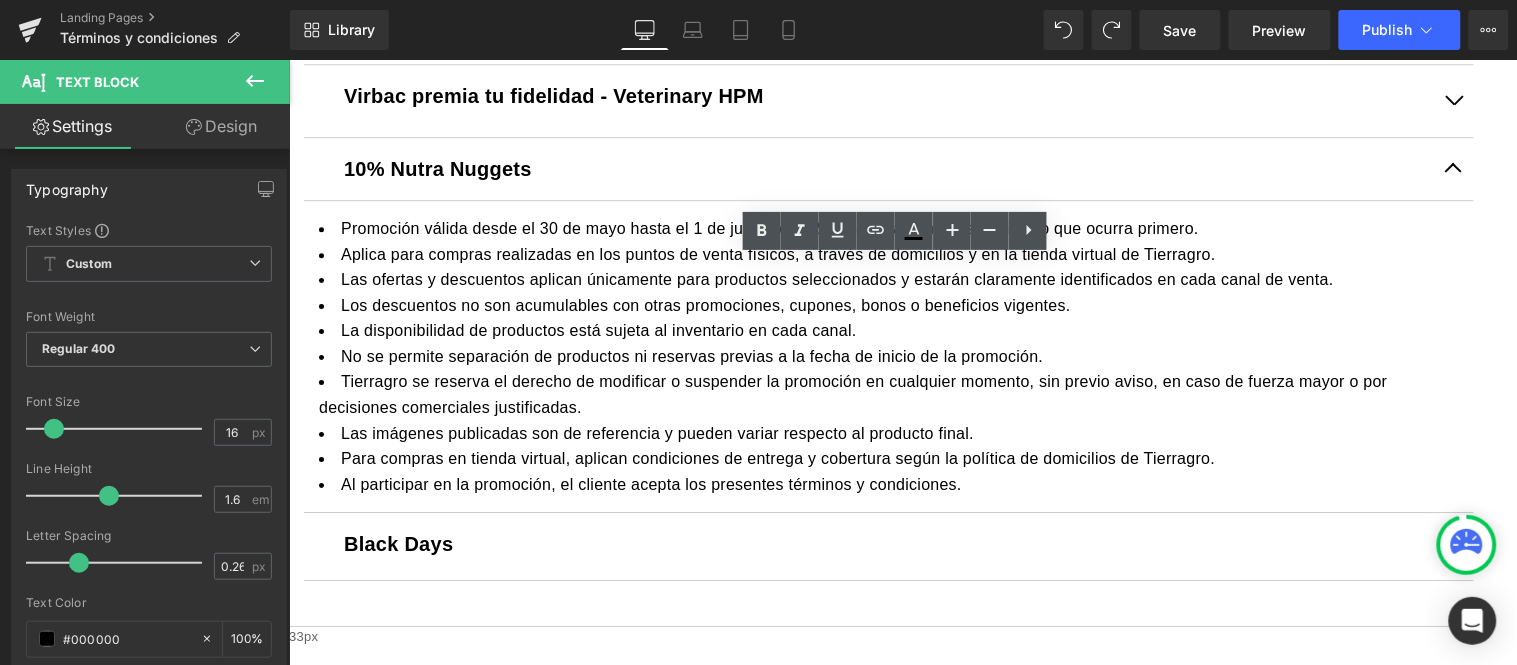 scroll, scrollTop: 1495, scrollLeft: 0, axis: vertical 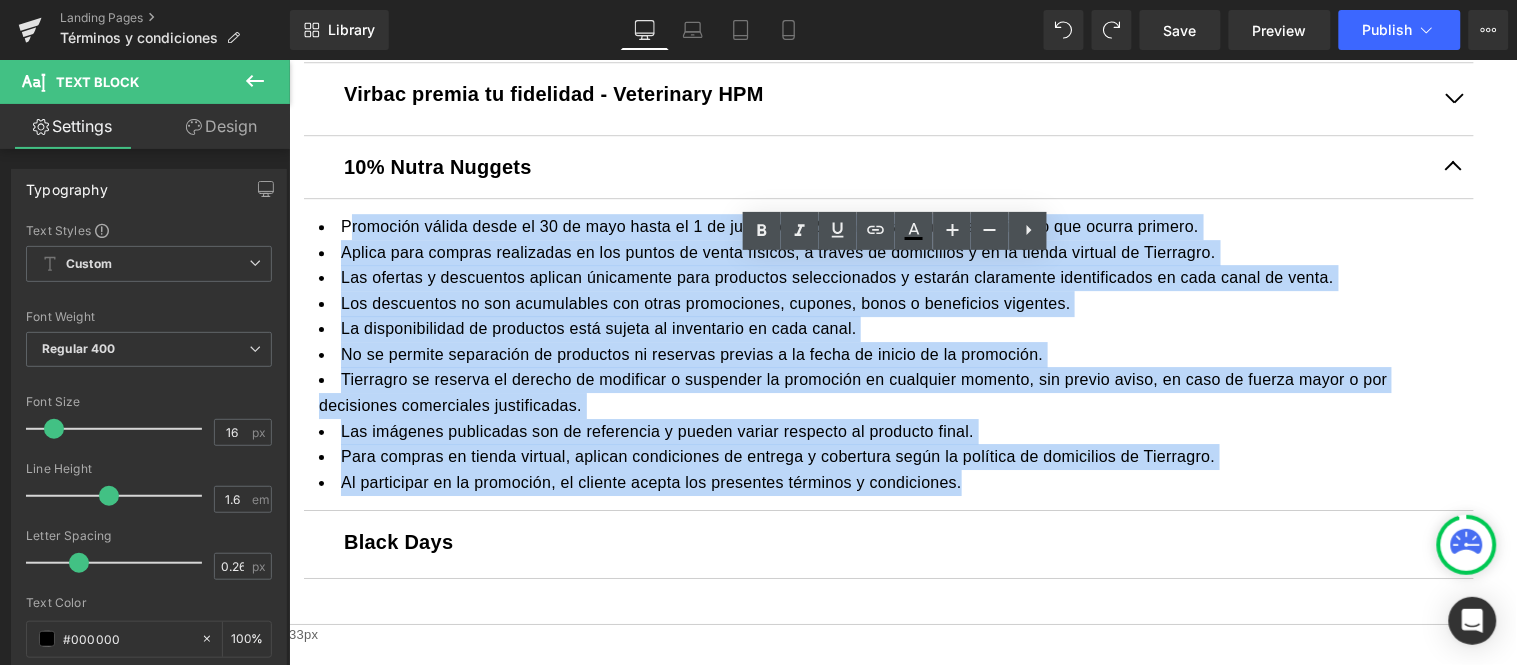 drag, startPoint x: 1007, startPoint y: 527, endPoint x: 373, endPoint y: 266, distance: 685.62164 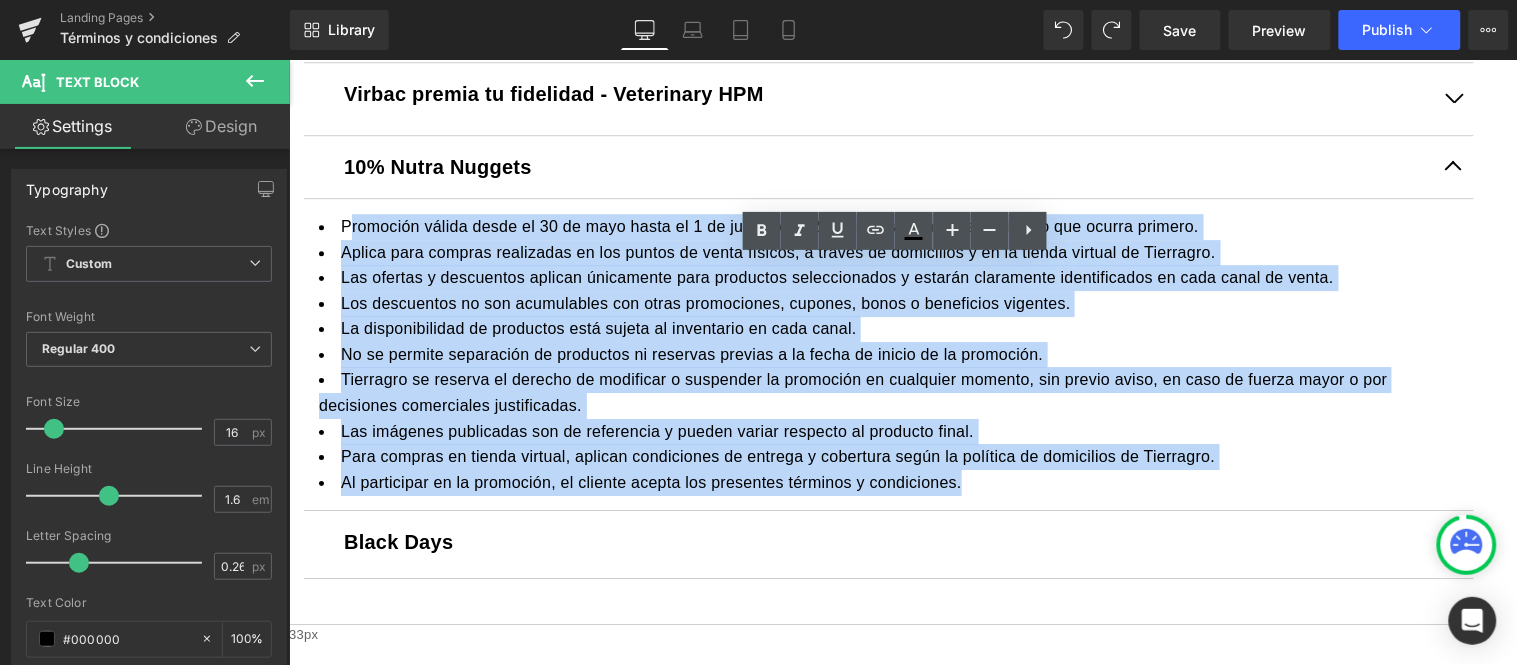 click on "Promoción válida desde el [DATE] hasta el [DATE] o hasta agotar existencias, lo que ocurra primero. Aplica para compras realizadas en los puntos de venta físicos, a través de domicilios y en la tienda virtual de Tierragro. Las ofertas y descuentos aplican únicamente para productos seleccionados y estarán claramente identificados en cada canal de venta. Los descuentos no son acumulables con otras promociones, cupones, bonos o beneficios vigentes. La disponibilidad de productos está sujeta al inventario en cada canal. No se permite separación de productos ni reservas previas a la fecha de inicio de la promoción. Tierragro se reserva el derecho de modificar o suspender la promoción en cualquier momento, sin previo aviso, en caso de fuerza mayor o por decisiones comerciales justificadas. Las imágenes publicadas son de referencia y pueden variar respecto al producto final. Al participar en la promoción, el cliente acepta los presentes términos y condiciones." at bounding box center (888, 354) 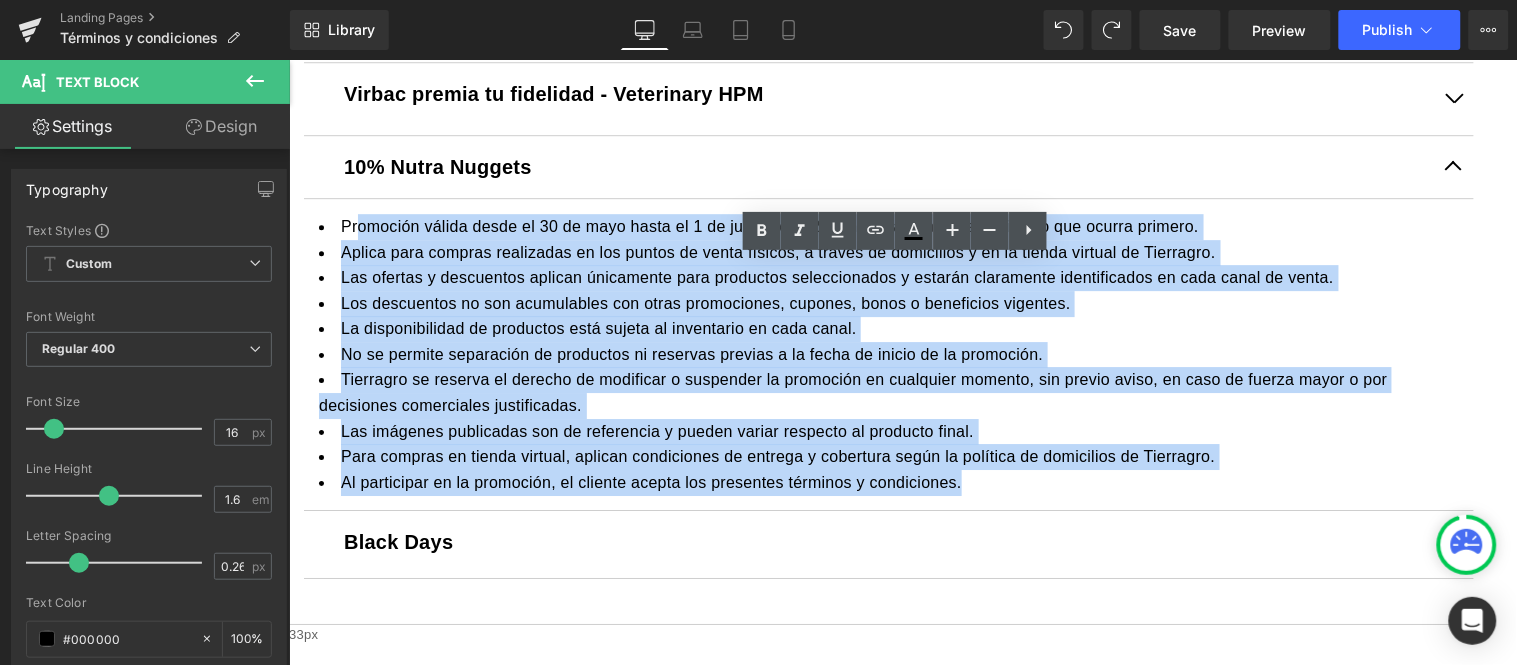 type 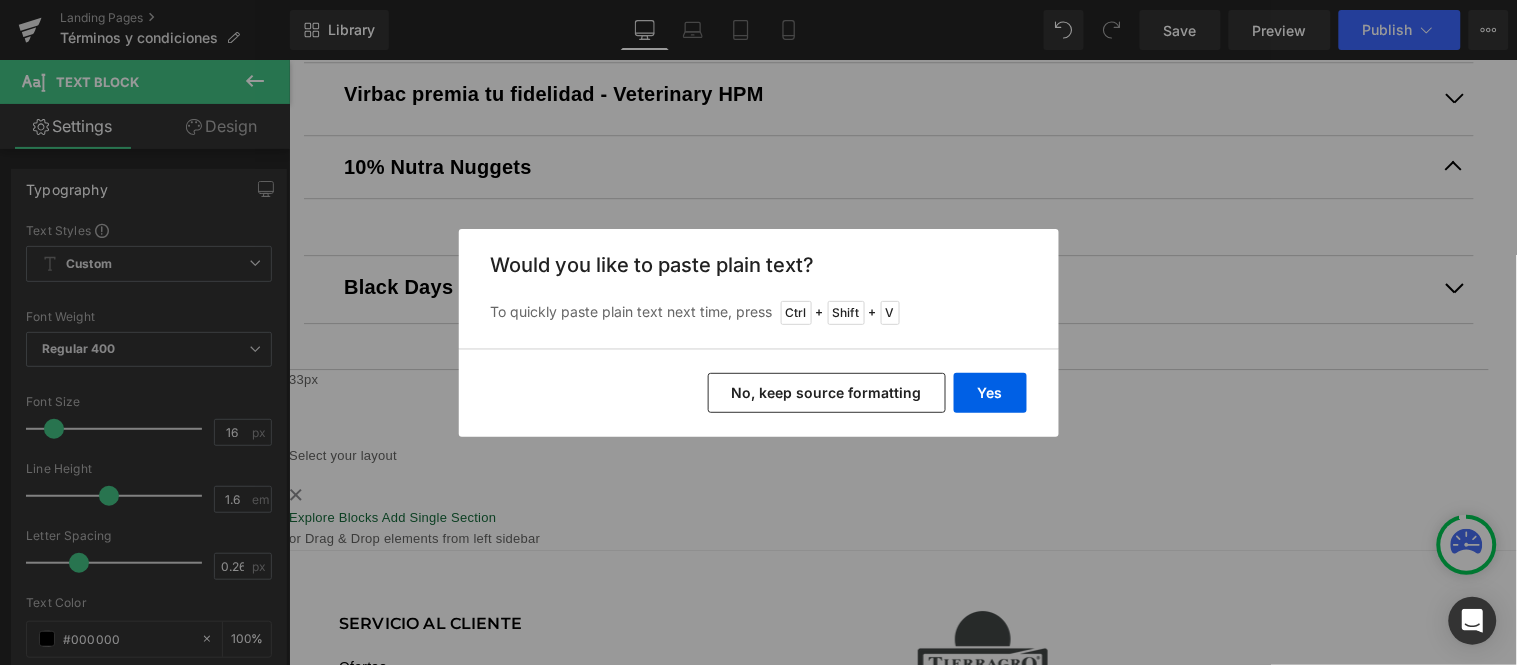 click on "No, keep source formatting" at bounding box center (827, 393) 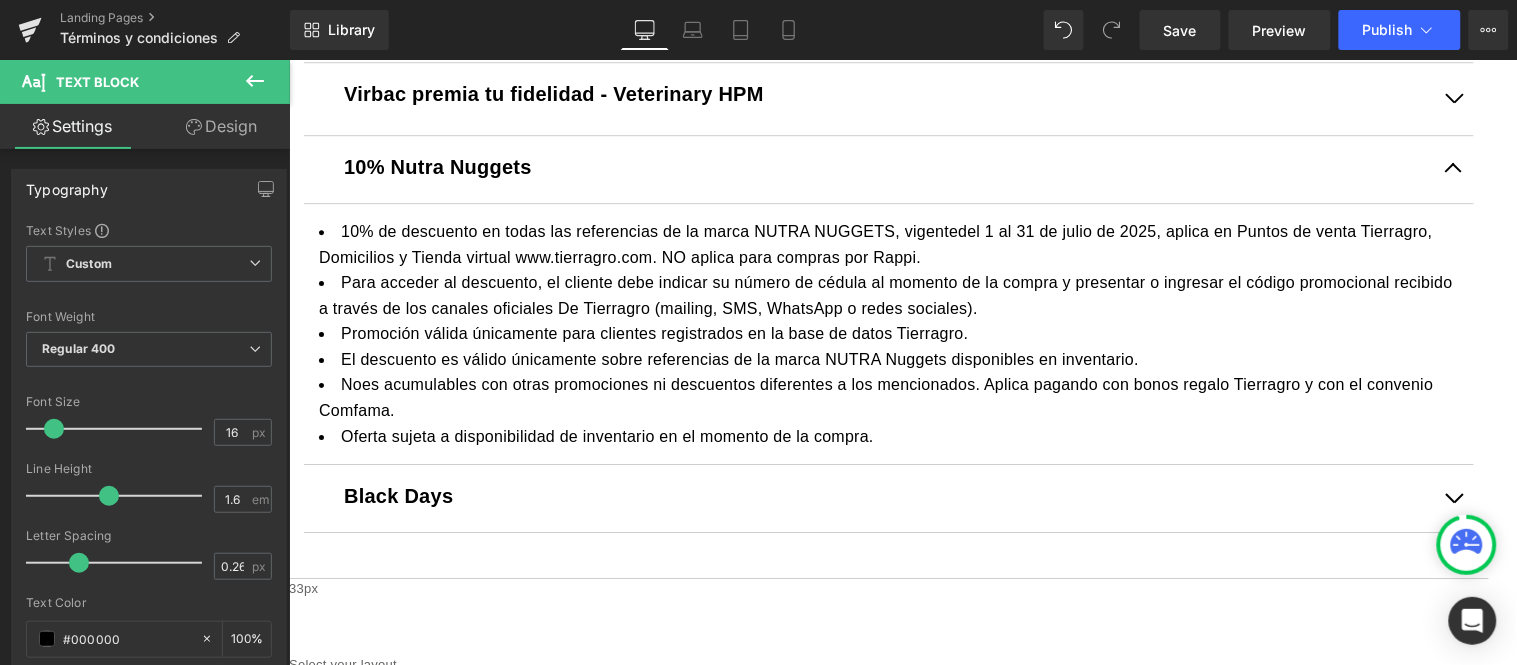 click at bounding box center (1453, 172) 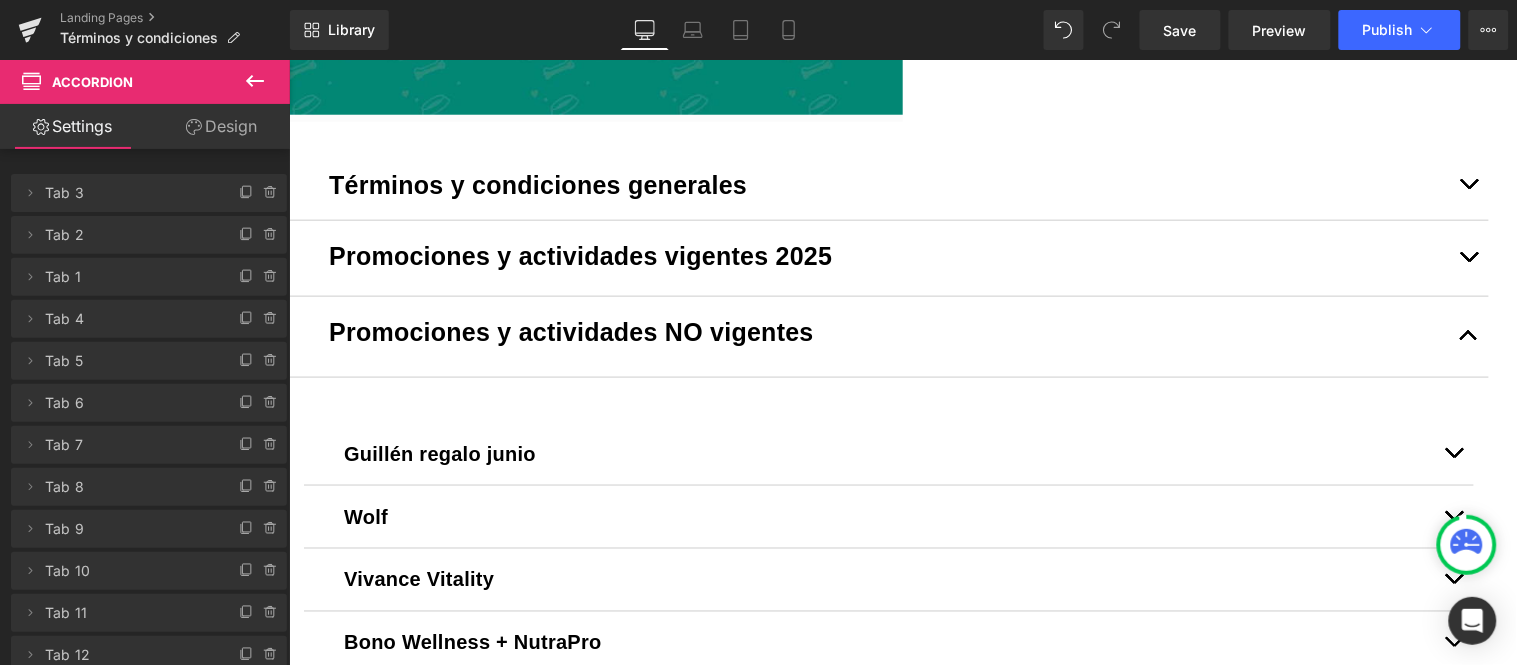 scroll, scrollTop: 384, scrollLeft: 0, axis: vertical 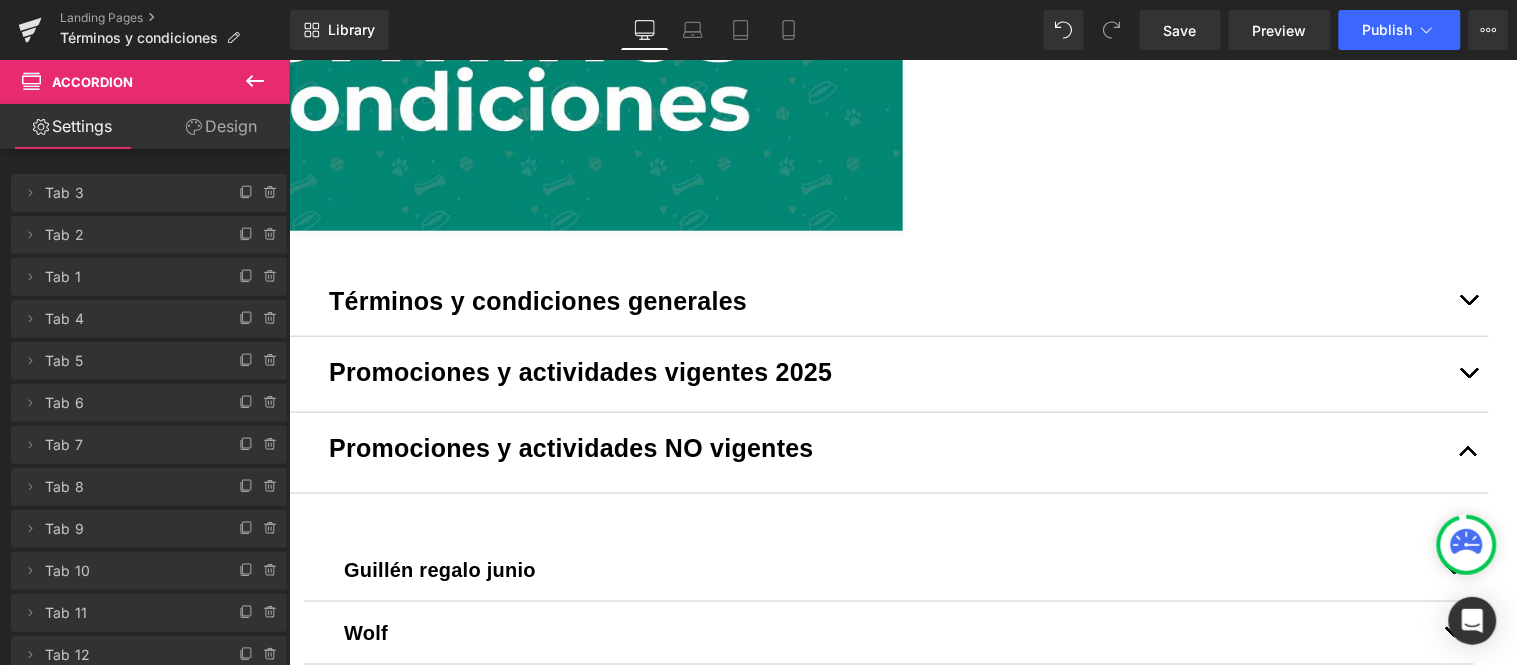 click at bounding box center [1468, 373] 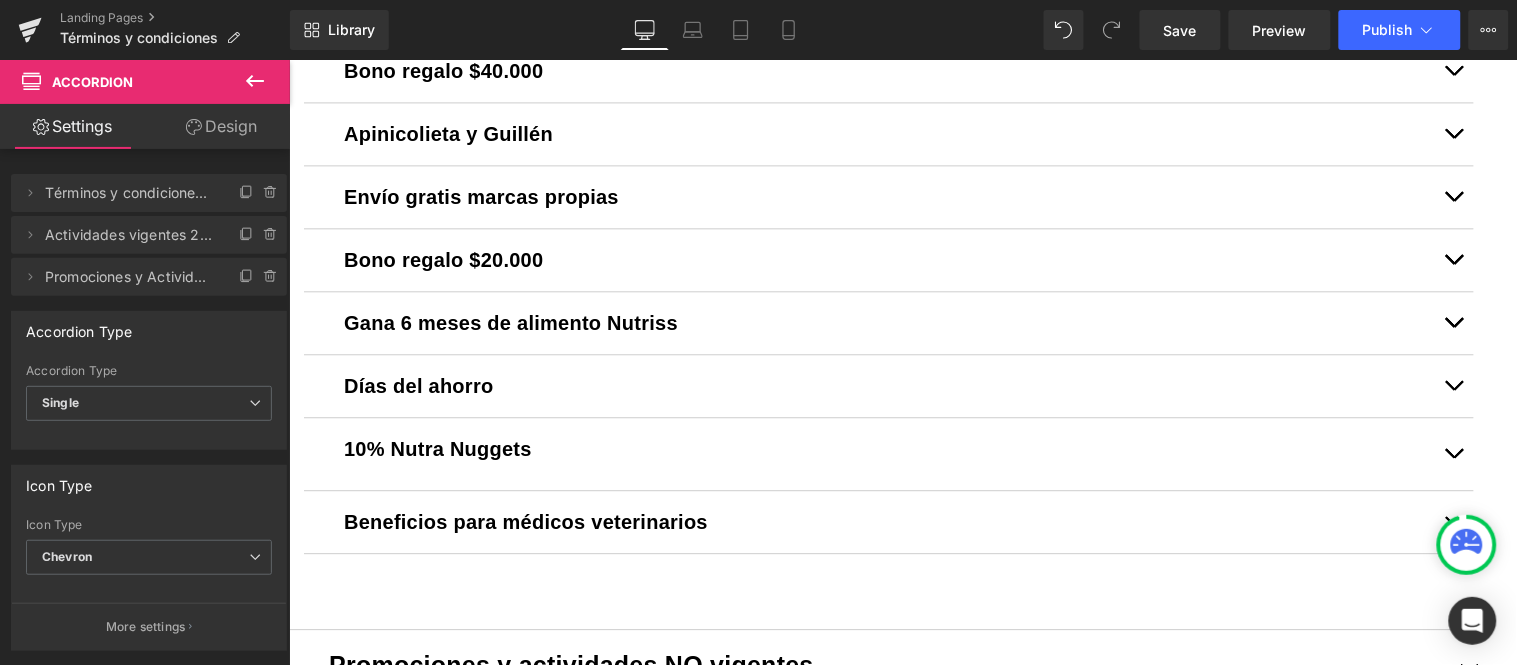 scroll, scrollTop: 1162, scrollLeft: 0, axis: vertical 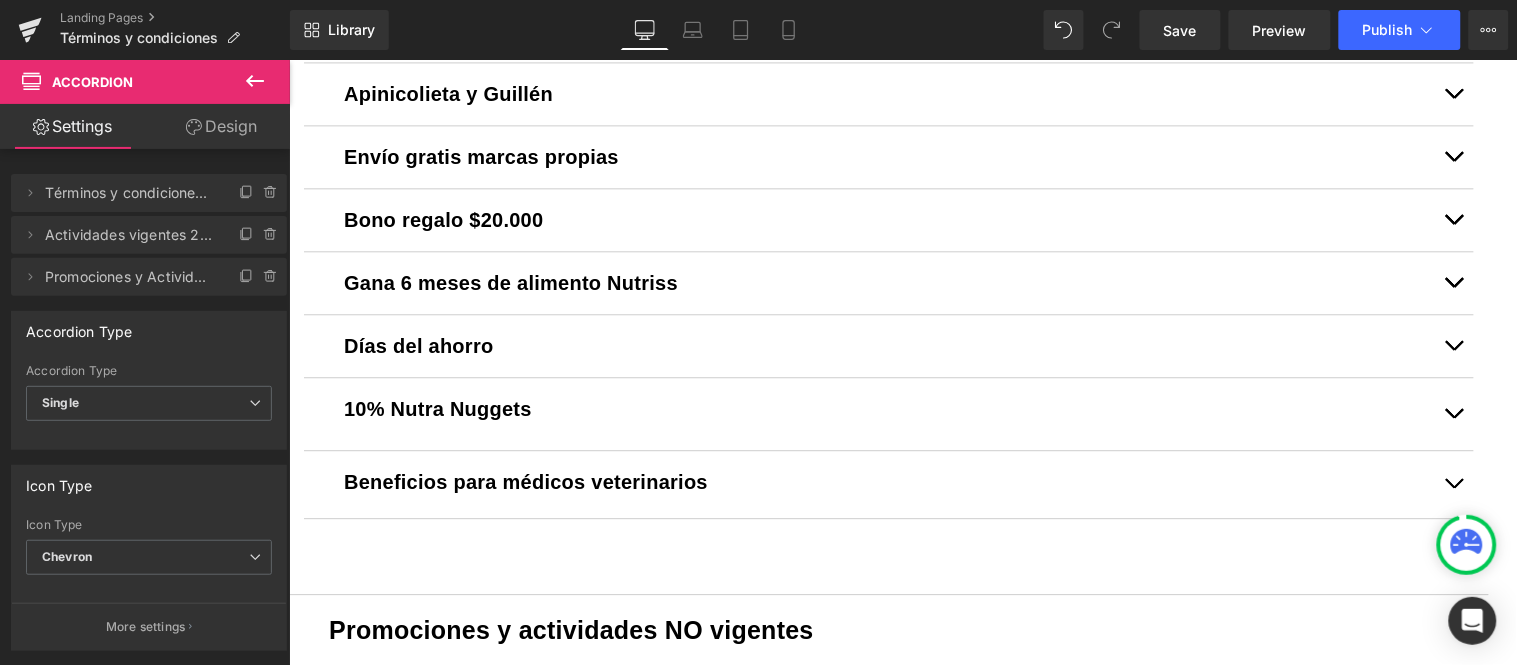 click at bounding box center [1453, 413] 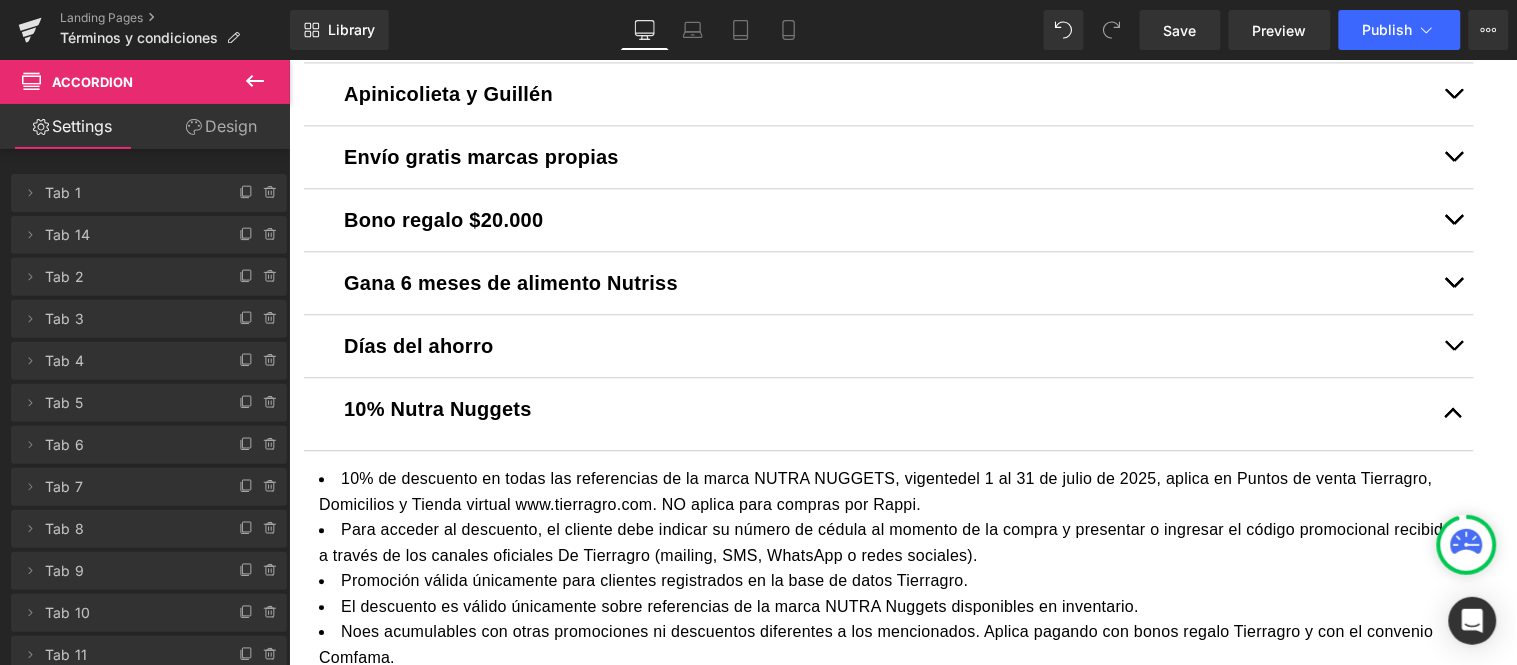 click at bounding box center [1453, 413] 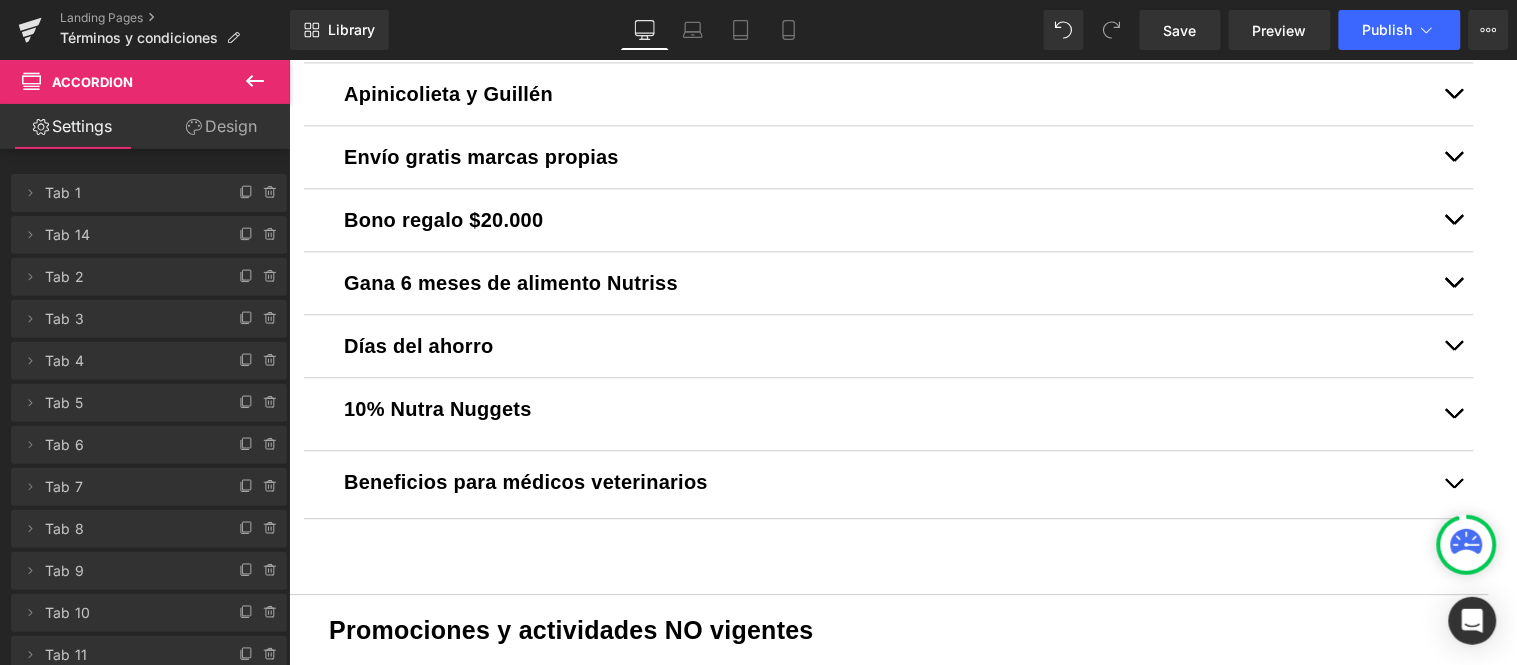 click on "10% Nutra Nuggets" at bounding box center [437, 408] 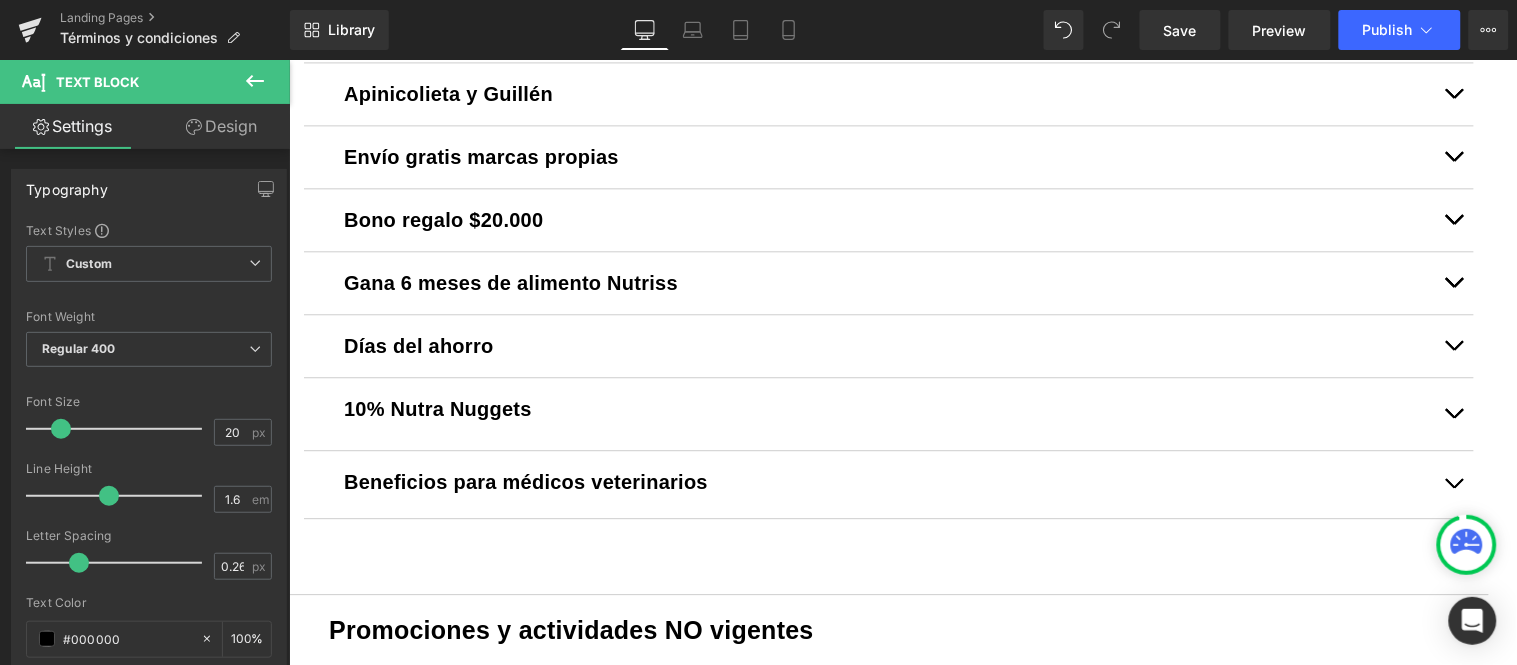 click 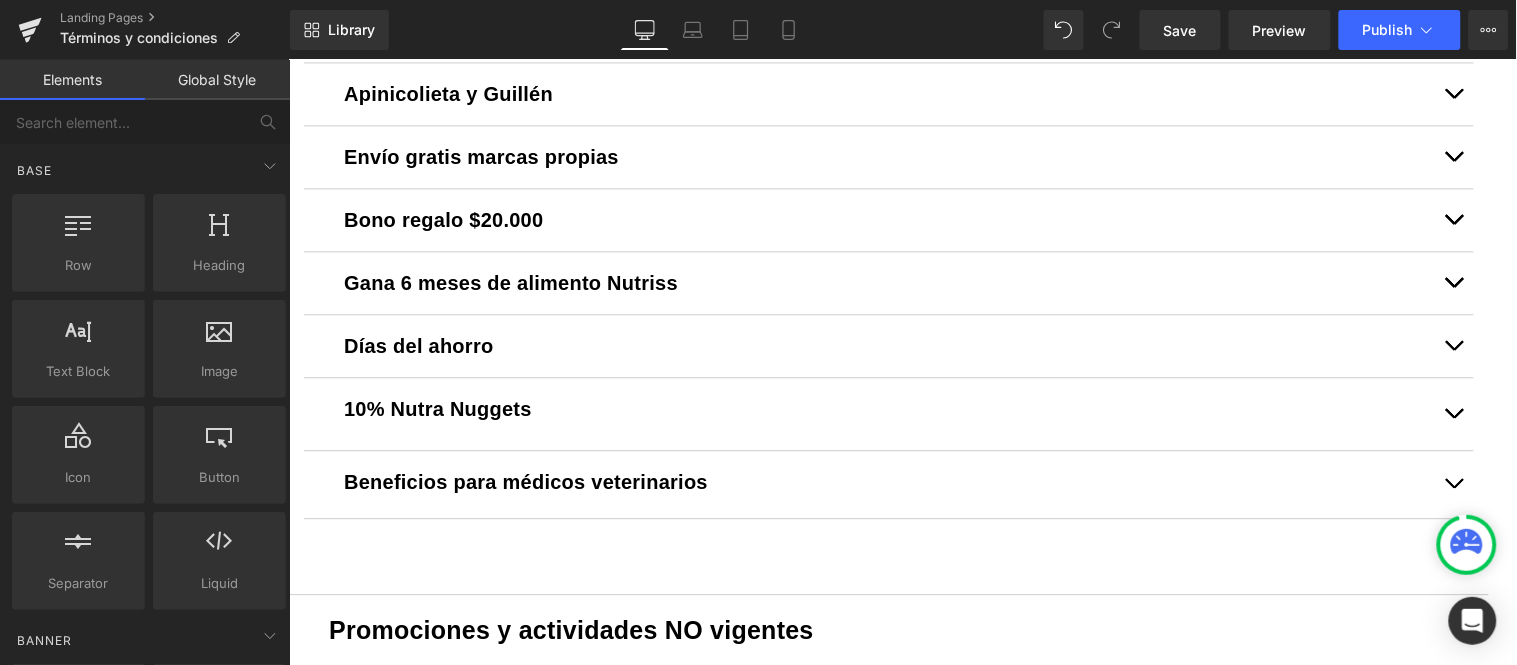 click on "10% Nutra Nuggets Text Block" at bounding box center (888, 413) 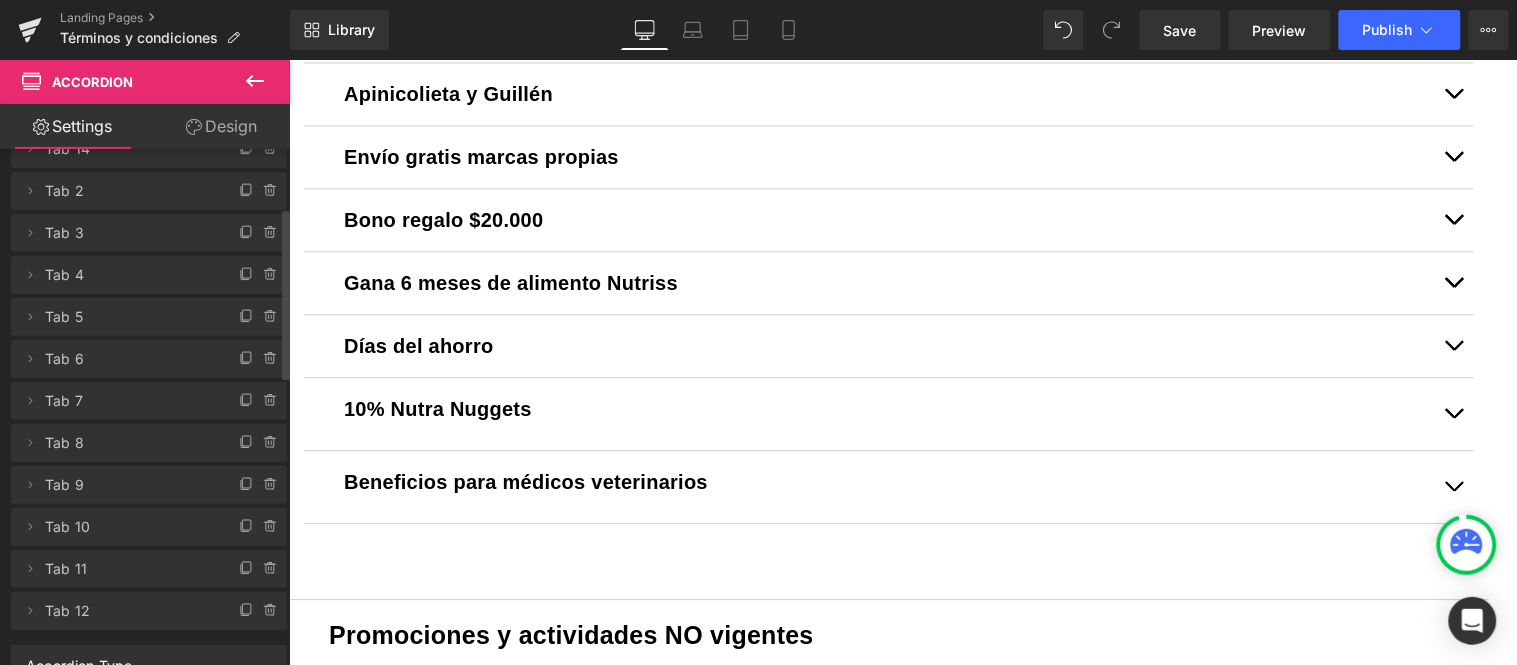 scroll, scrollTop: 333, scrollLeft: 0, axis: vertical 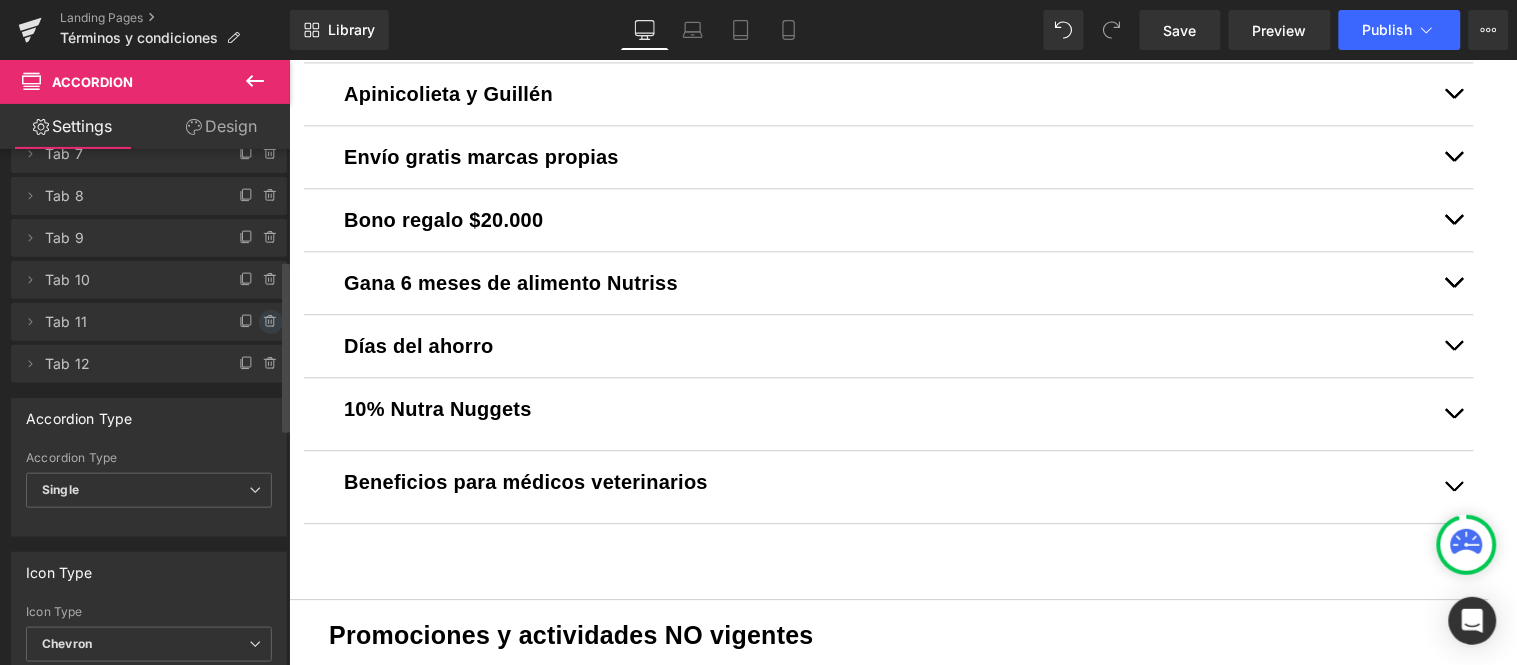 click 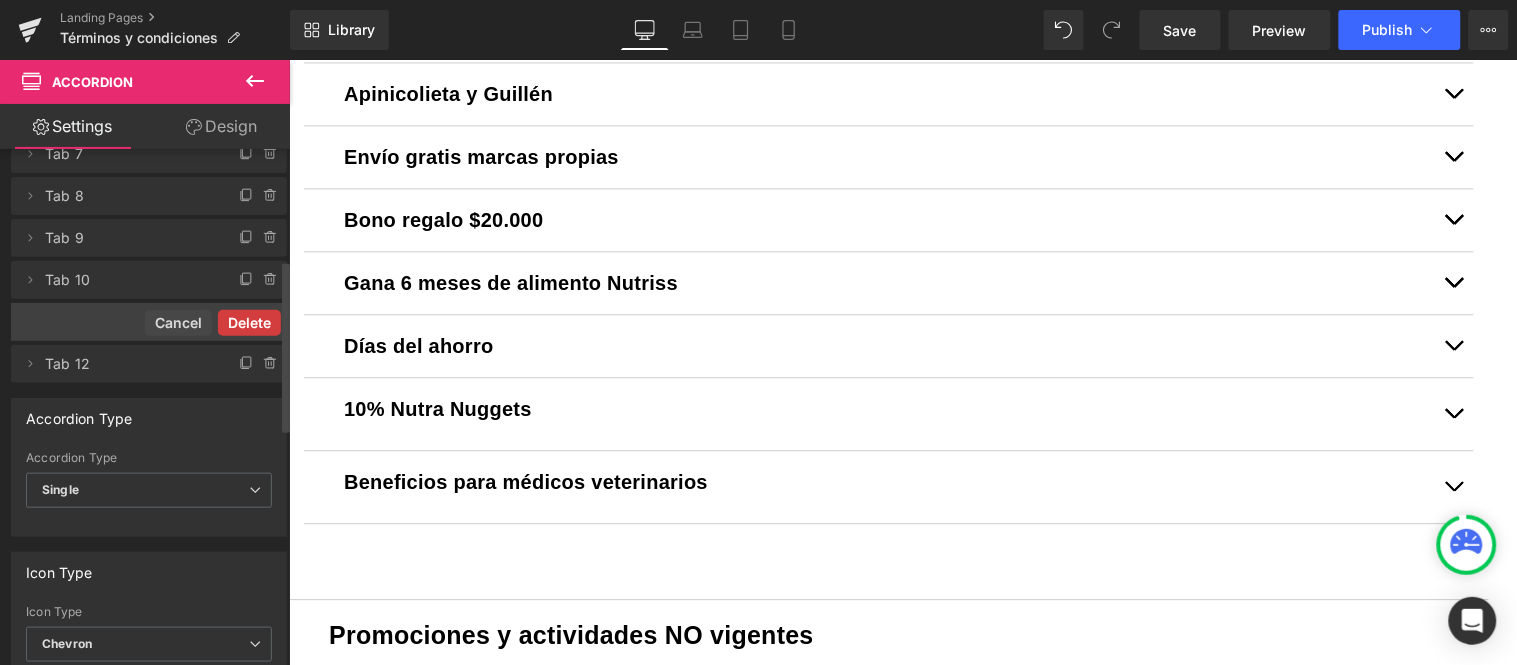 click on "Delete" at bounding box center [249, 323] 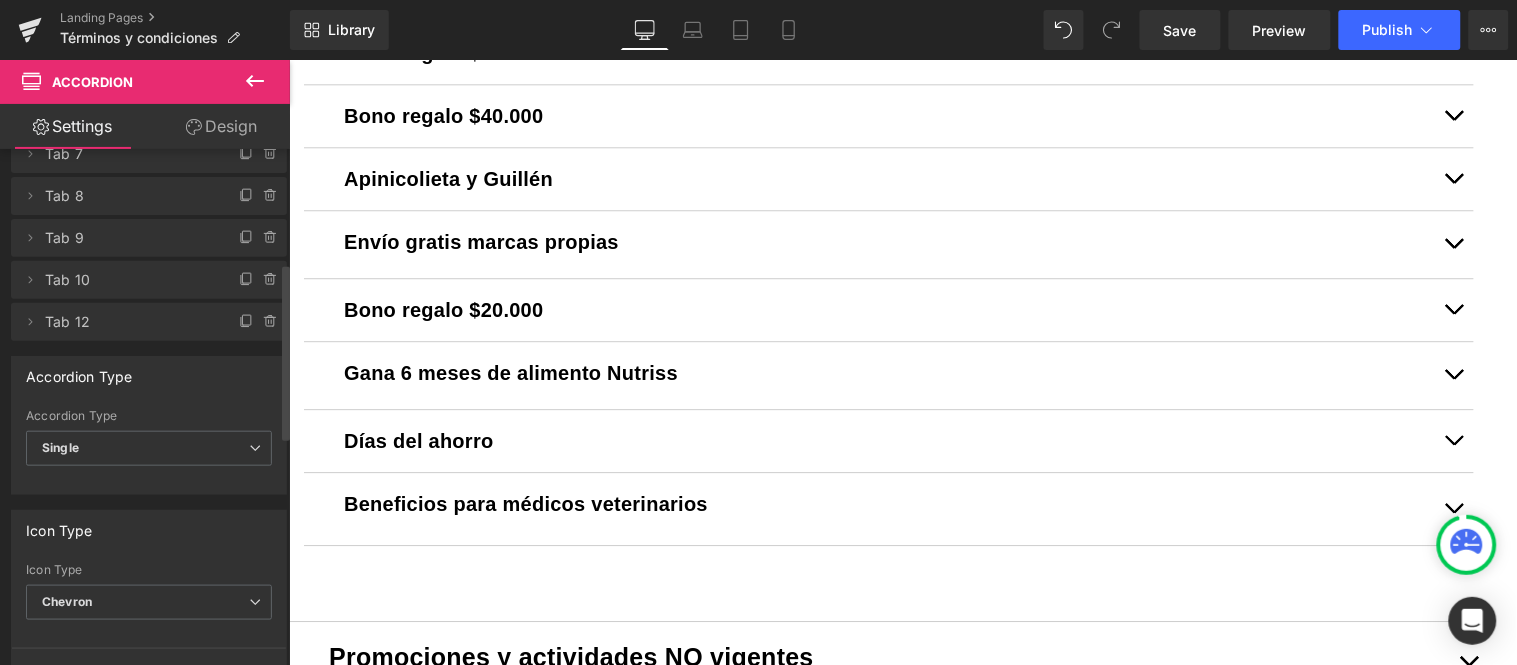 scroll, scrollTop: 1273, scrollLeft: 0, axis: vertical 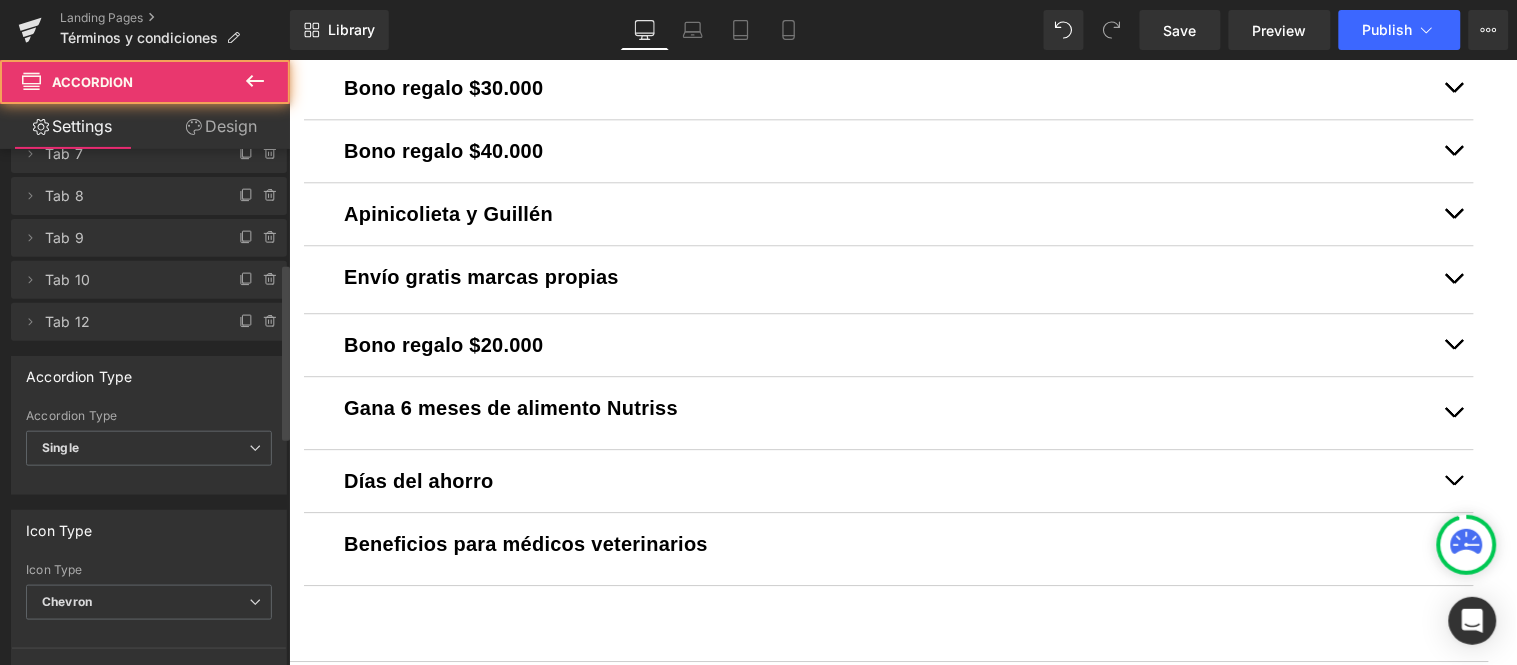 click at bounding box center (1453, 412) 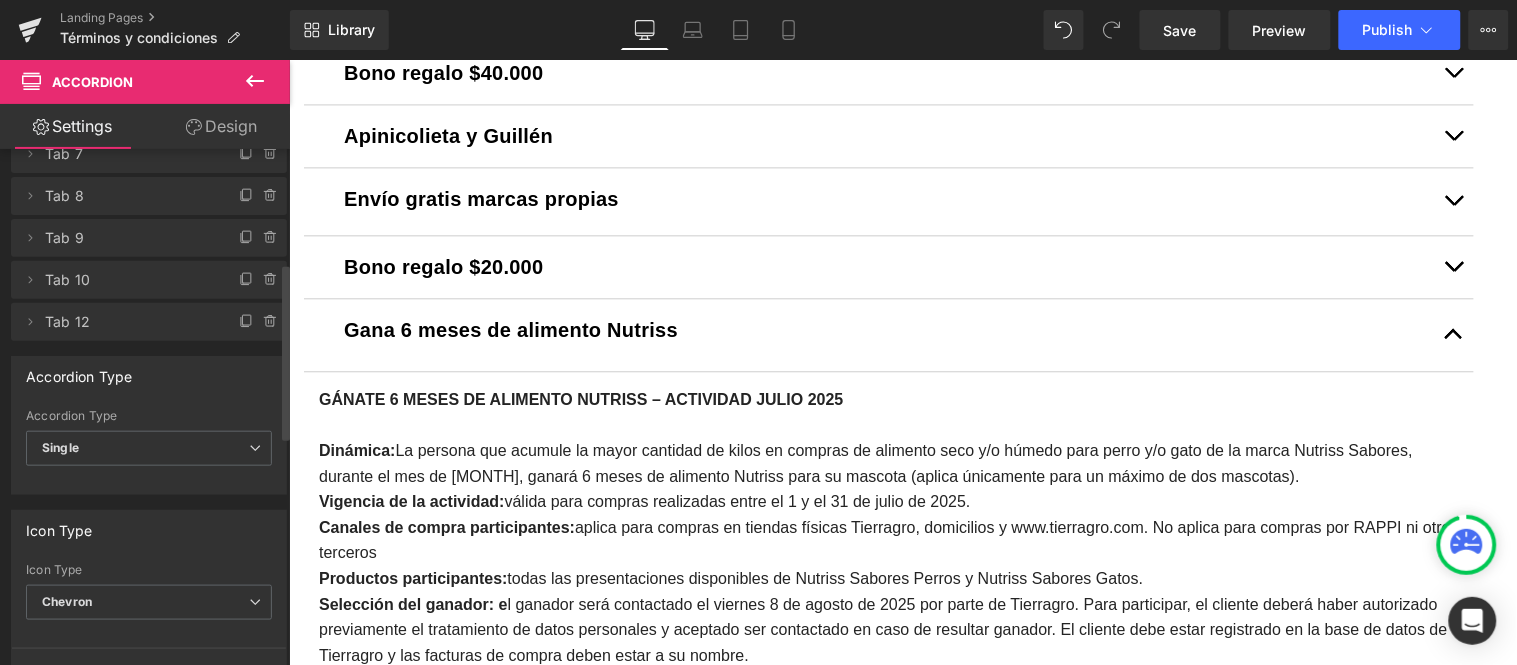 scroll, scrollTop: 1148, scrollLeft: 0, axis: vertical 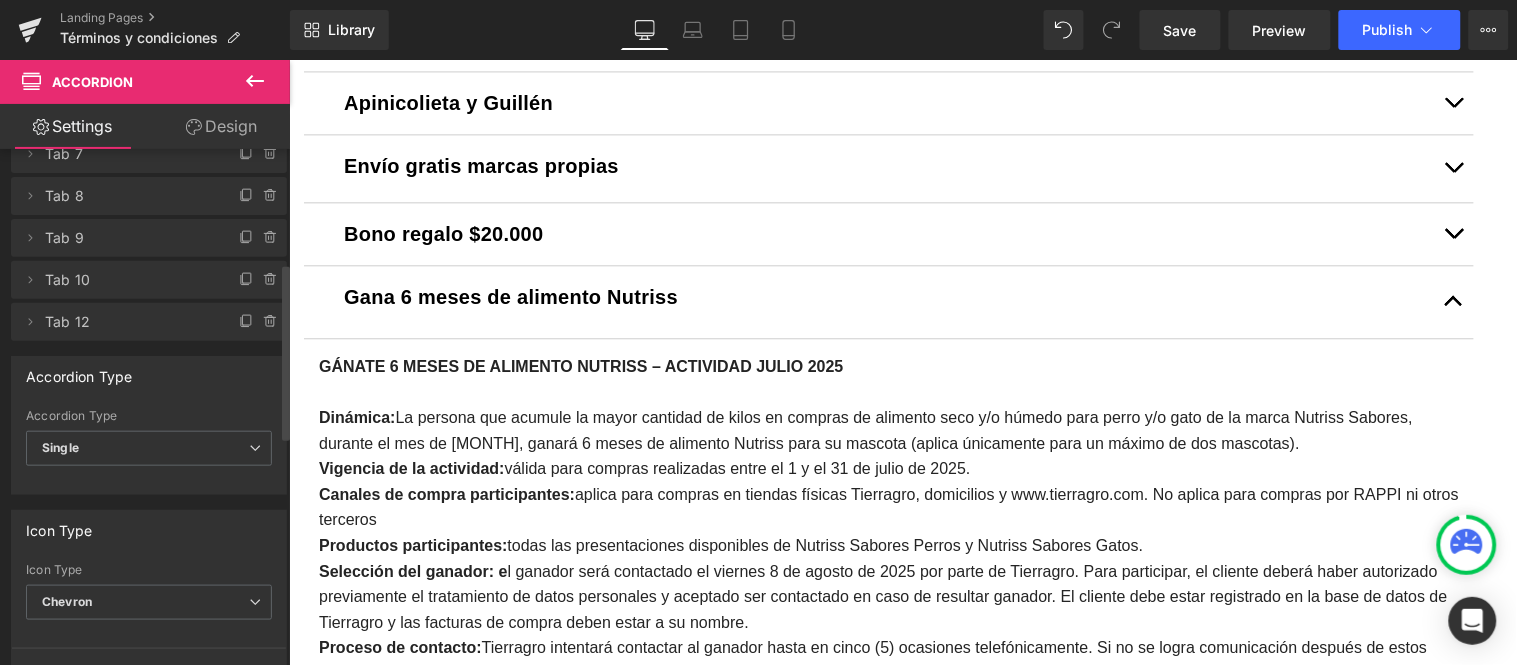 click at bounding box center [1453, 301] 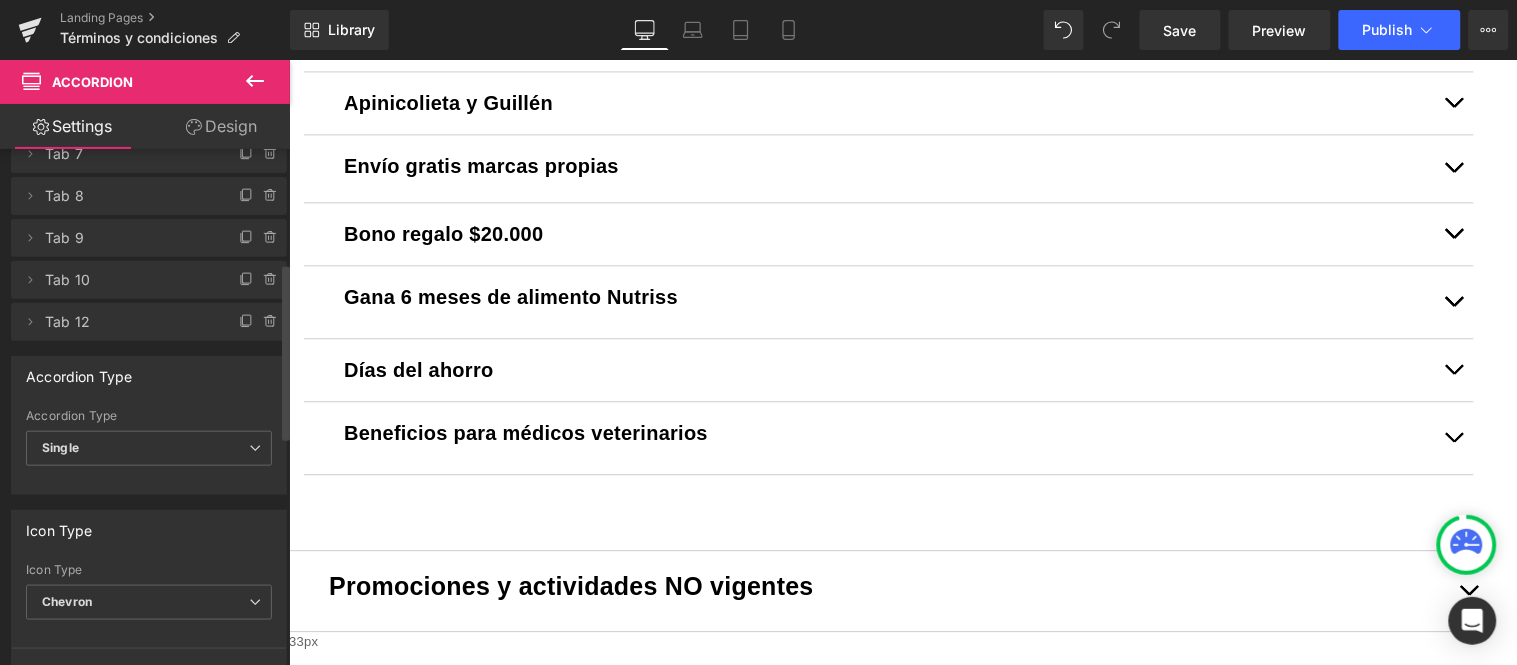 click on "Gana 6 meses de alimento Nutriss" at bounding box center (510, 296) 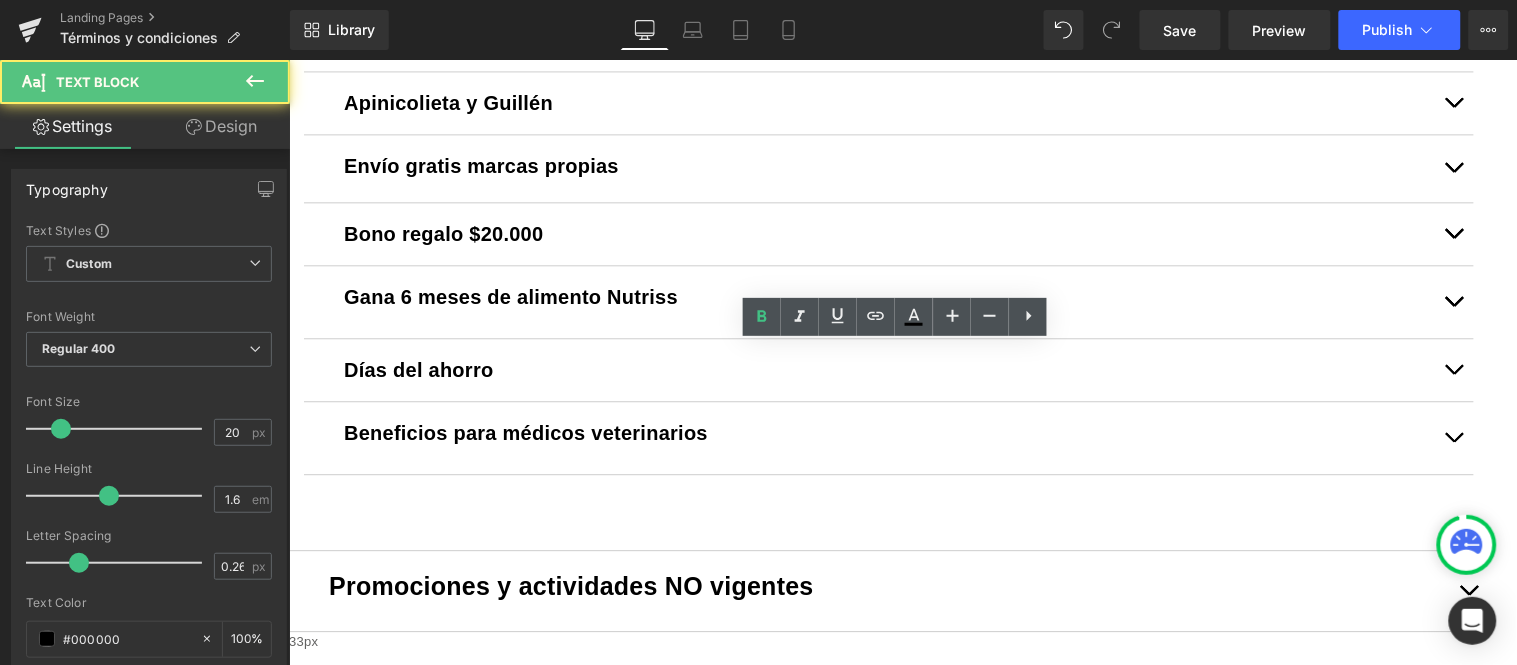 click on "Gana 6 meses de alimento Nutriss" at bounding box center (510, 296) 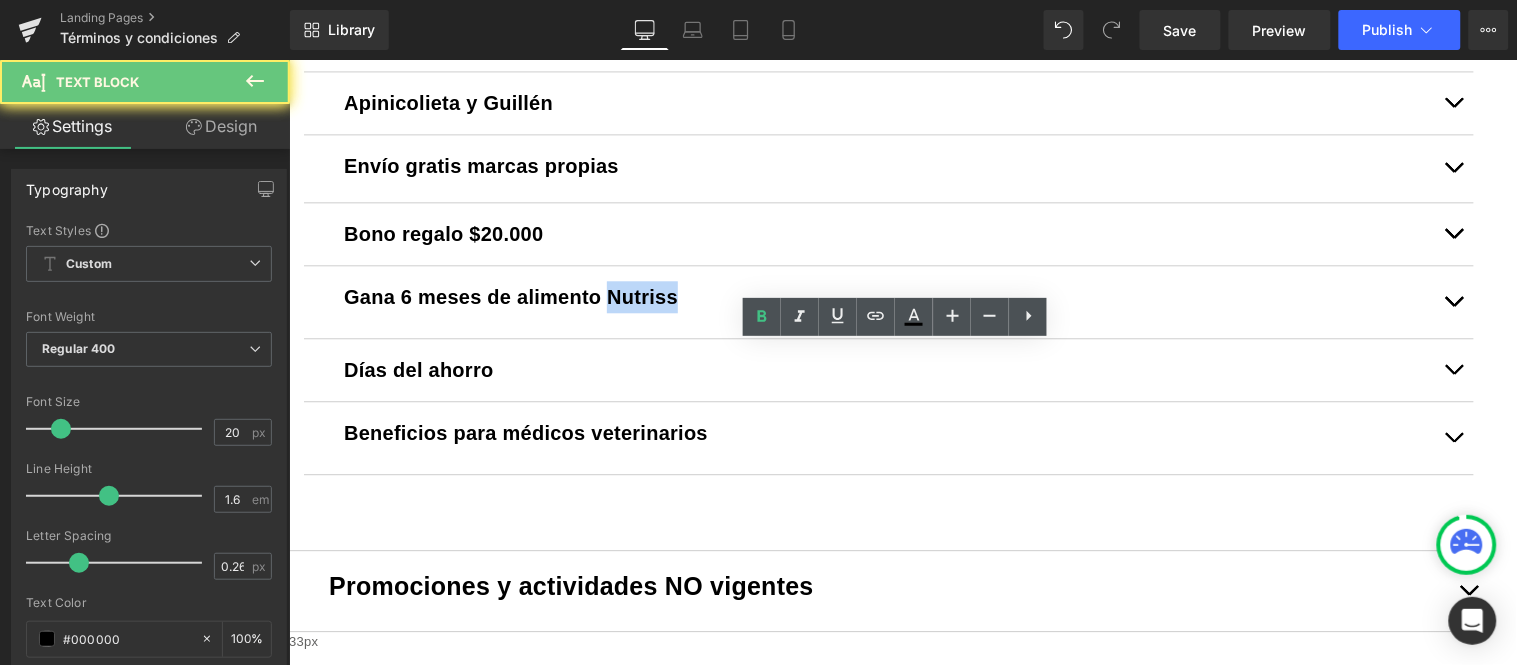 click on "Gana 6 meses de alimento Nutriss" at bounding box center [510, 296] 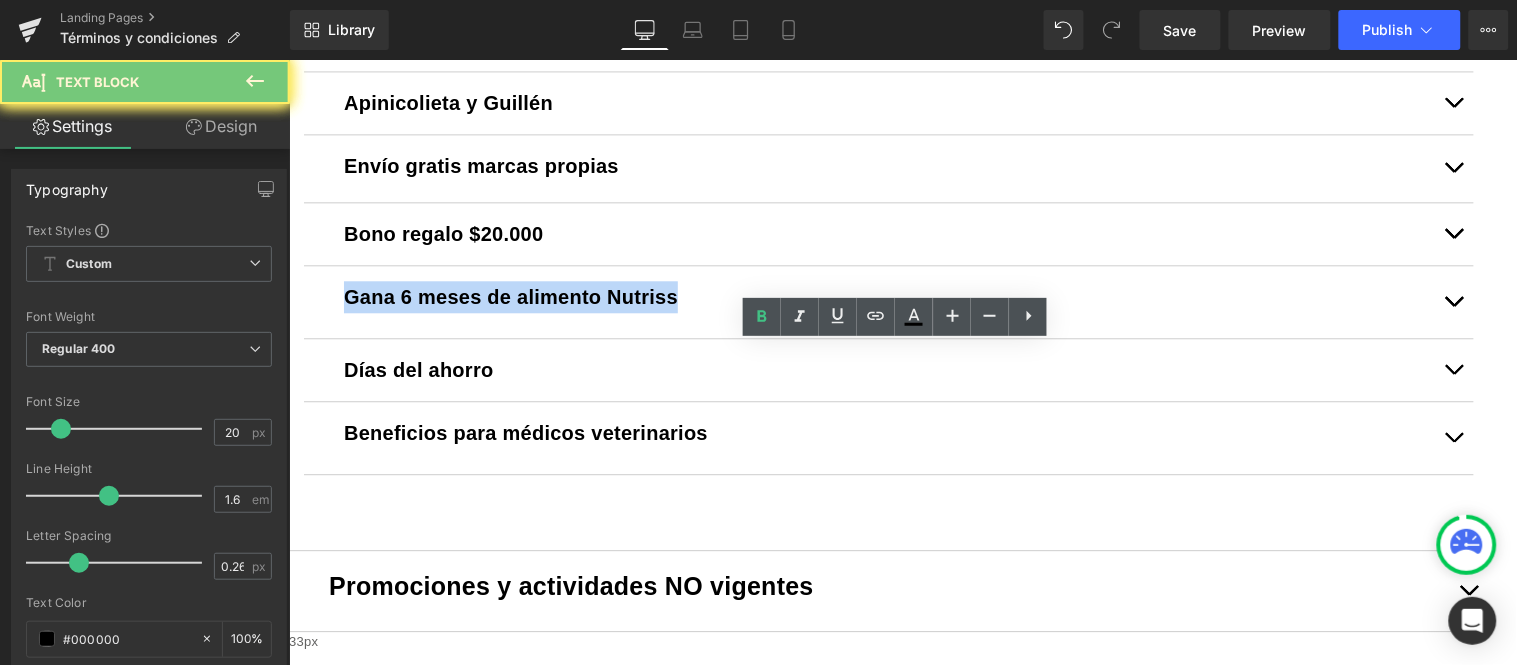 click on "Gana 6 meses de alimento Nutriss" at bounding box center (510, 296) 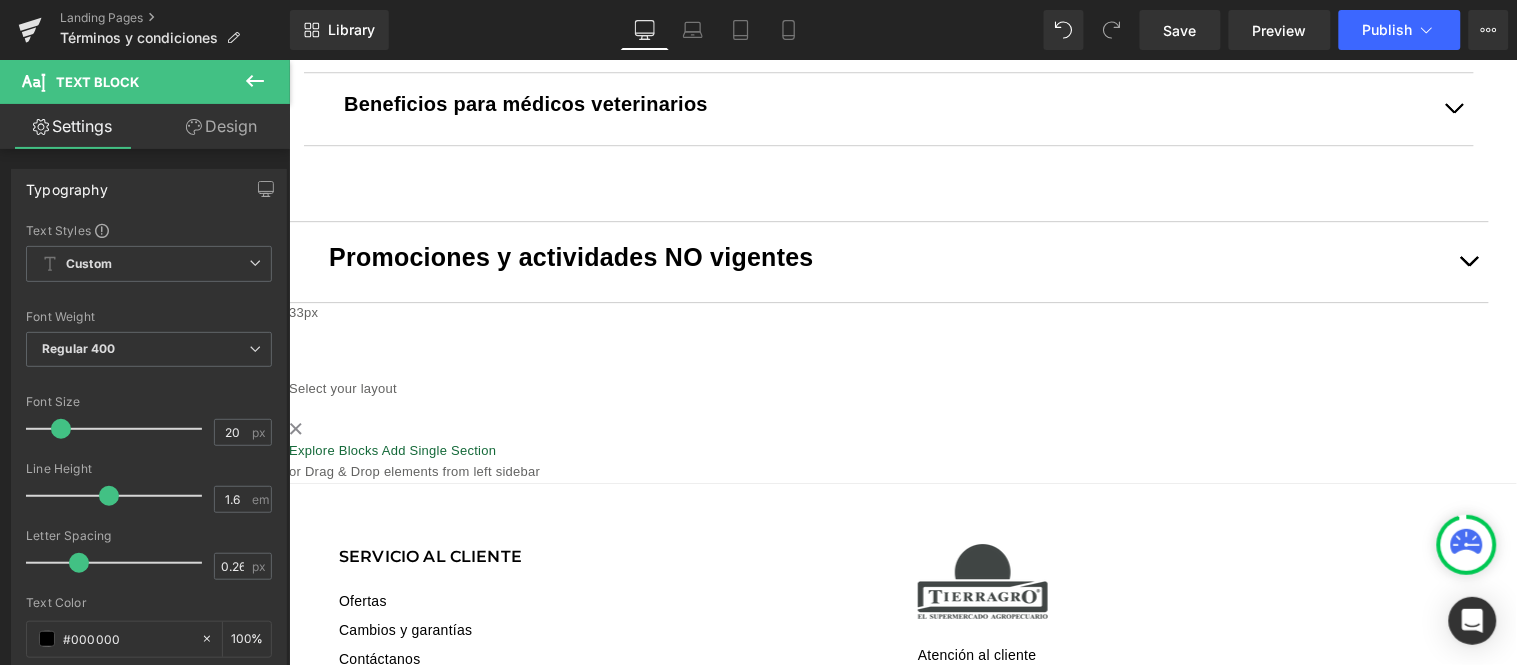 click at bounding box center [1468, 261] 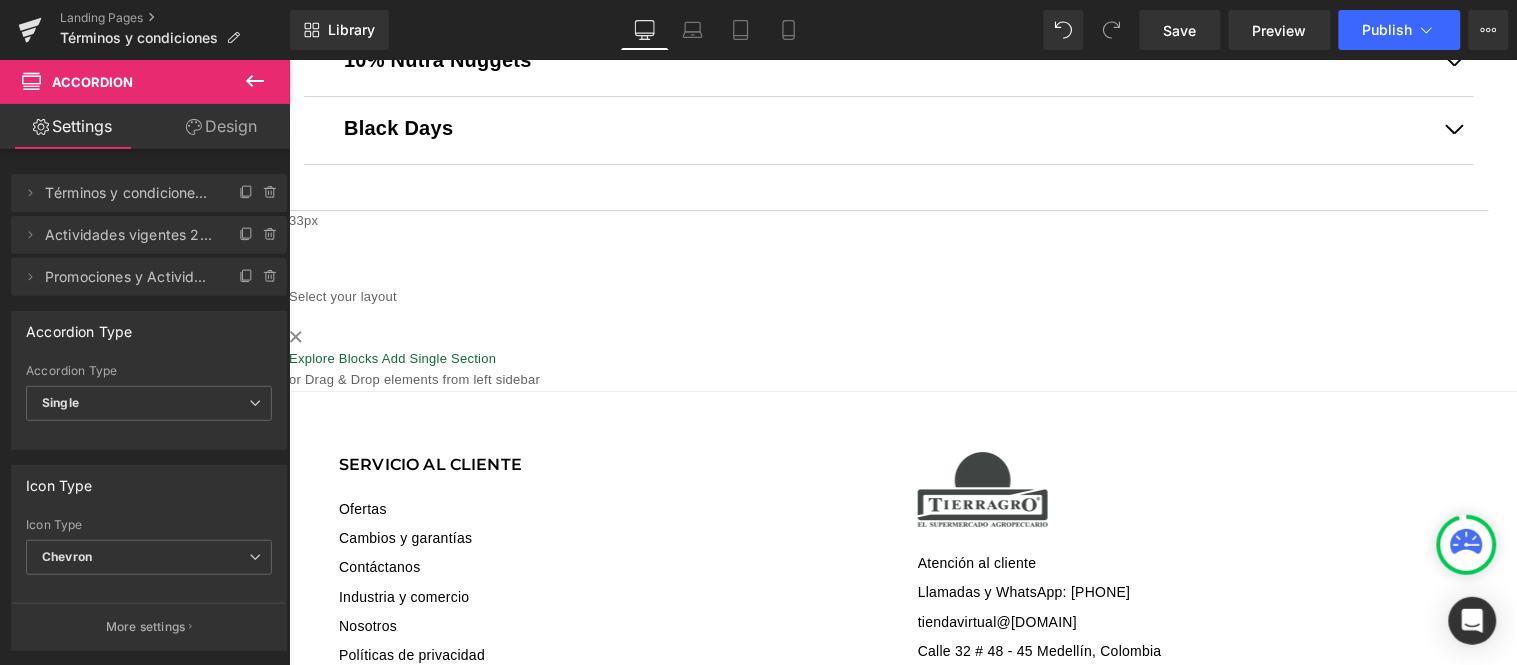 scroll, scrollTop: 1398, scrollLeft: 0, axis: vertical 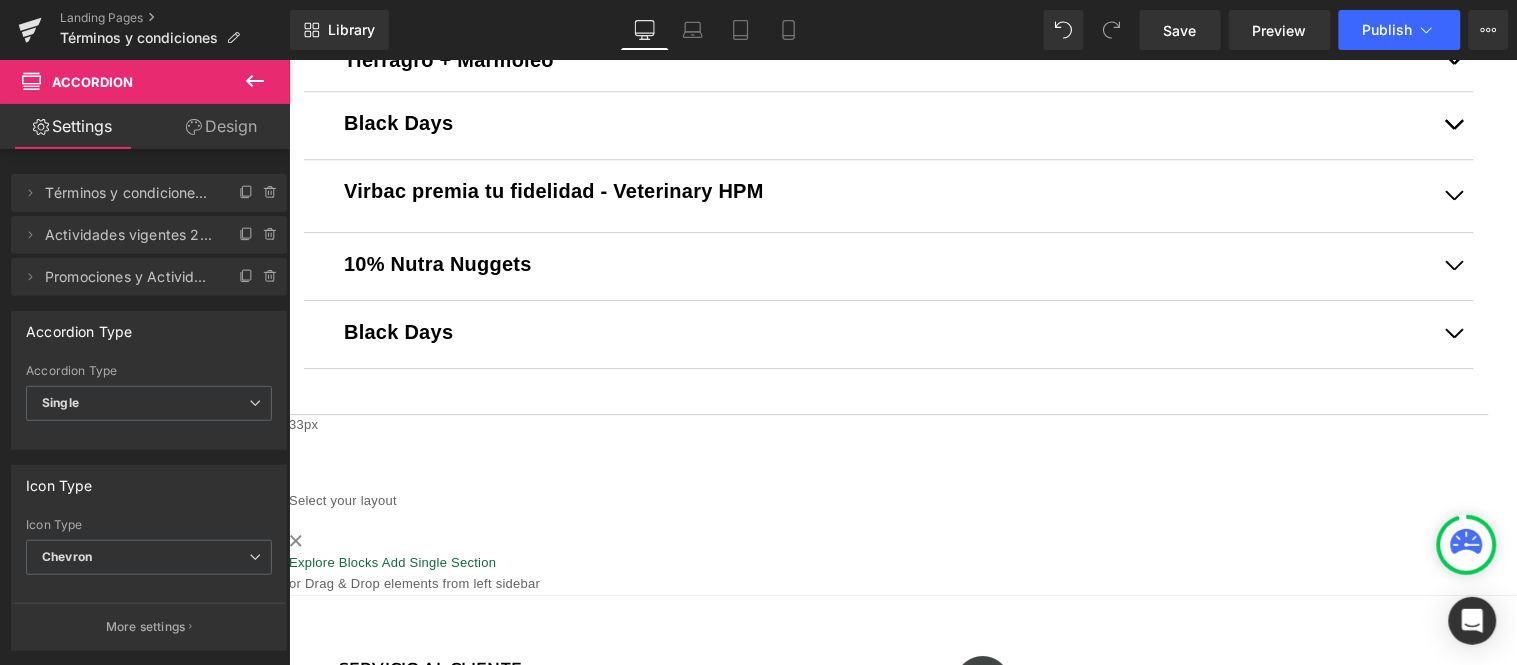 click on "Black Days" at bounding box center [888, 331] 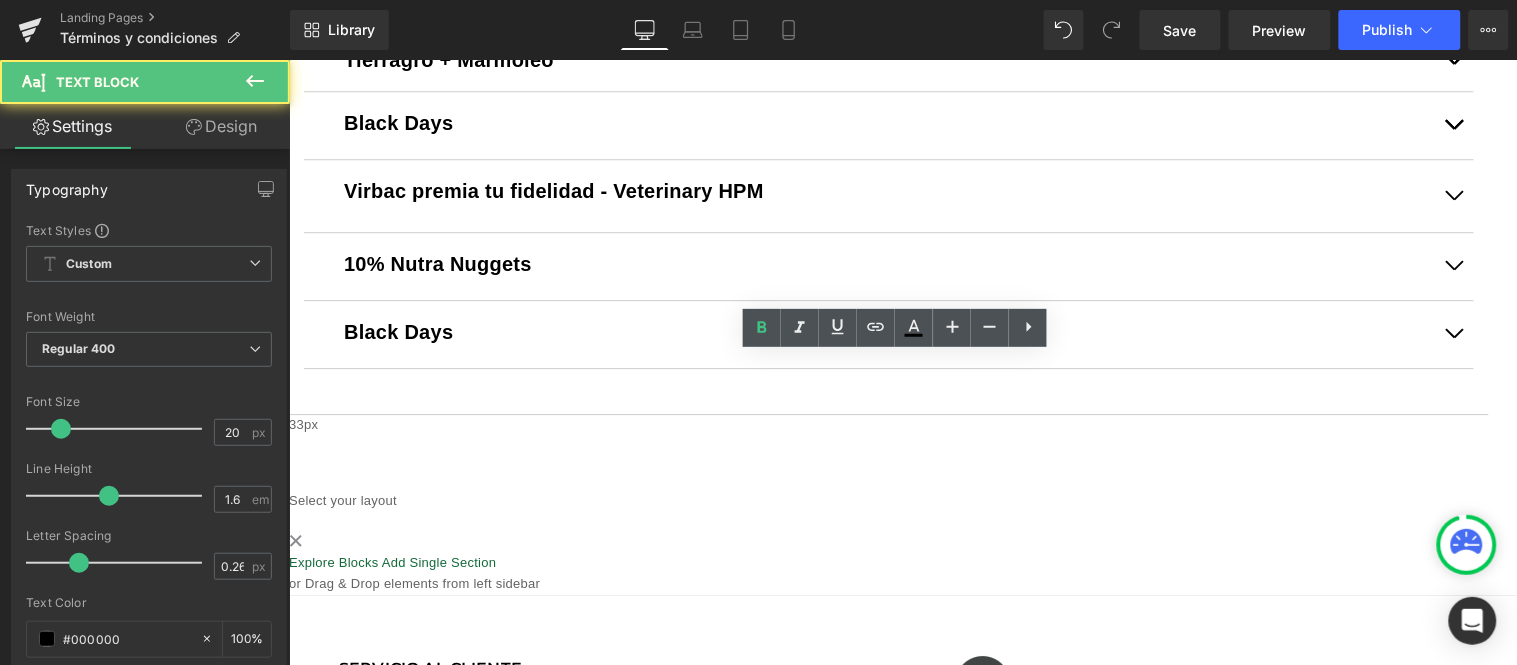 click on "Black Days" at bounding box center (888, 331) 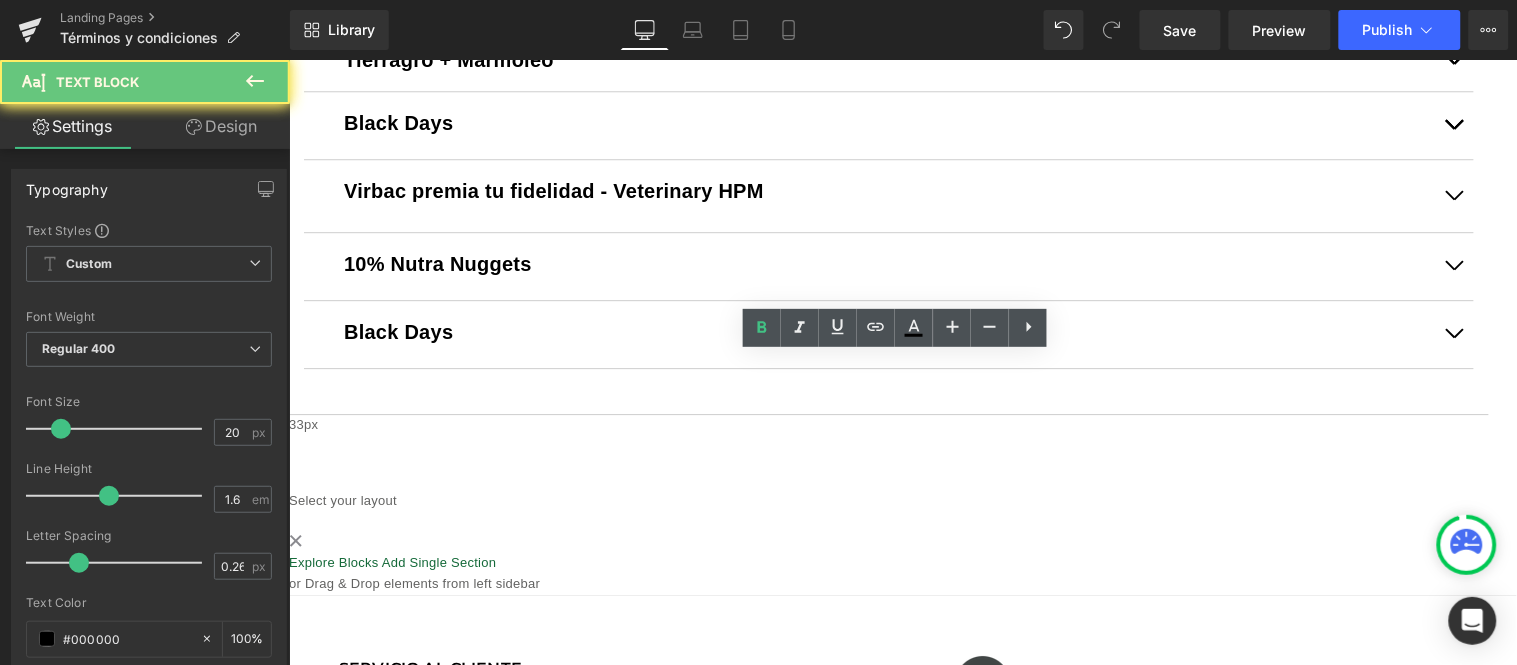 click on "Black Days" at bounding box center [888, 331] 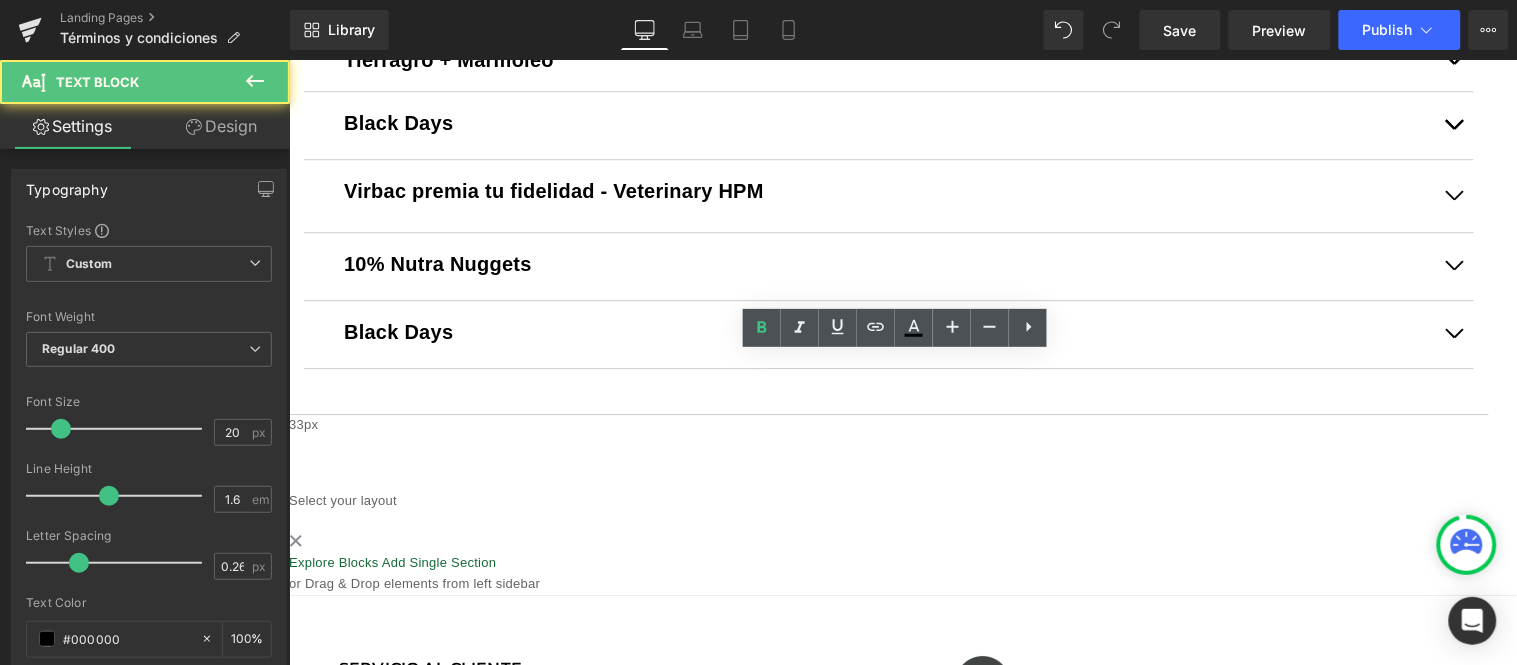 click on "Black Days" at bounding box center [888, 331] 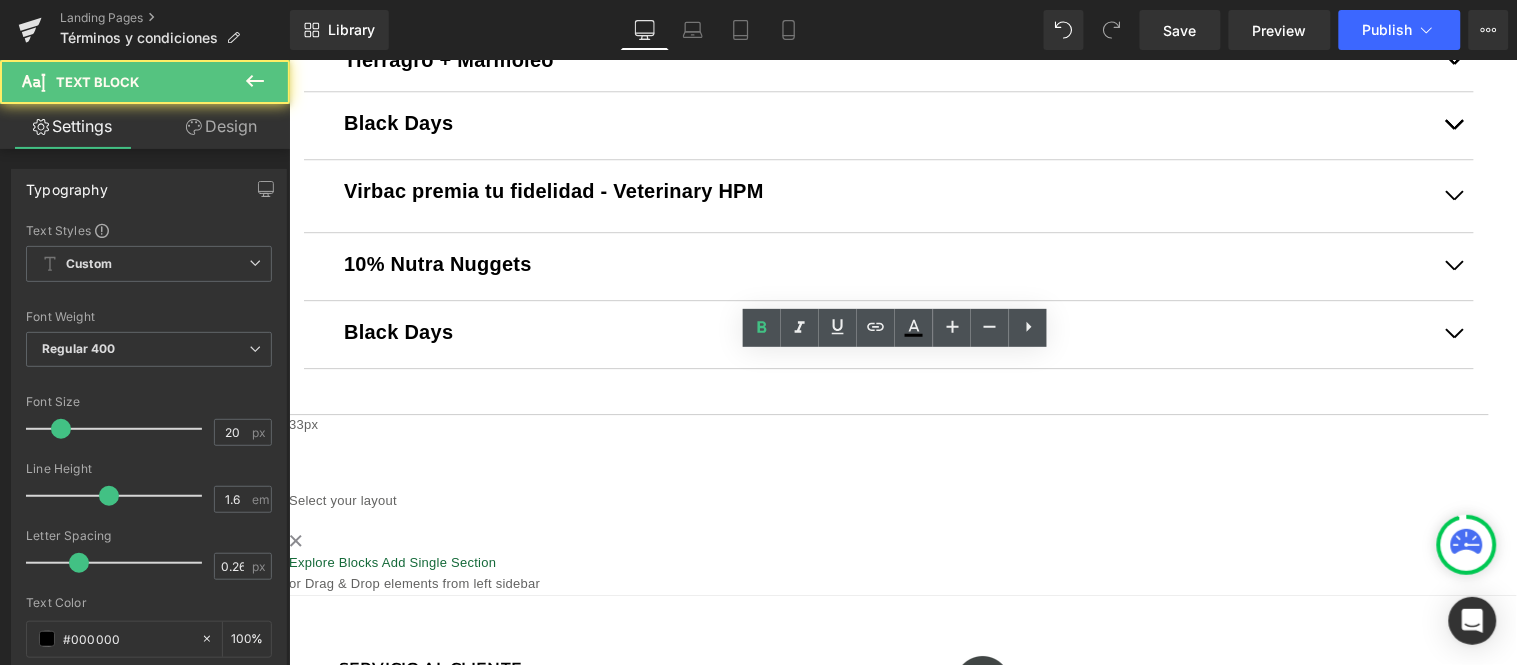 click on "Black Days" at bounding box center [888, 331] 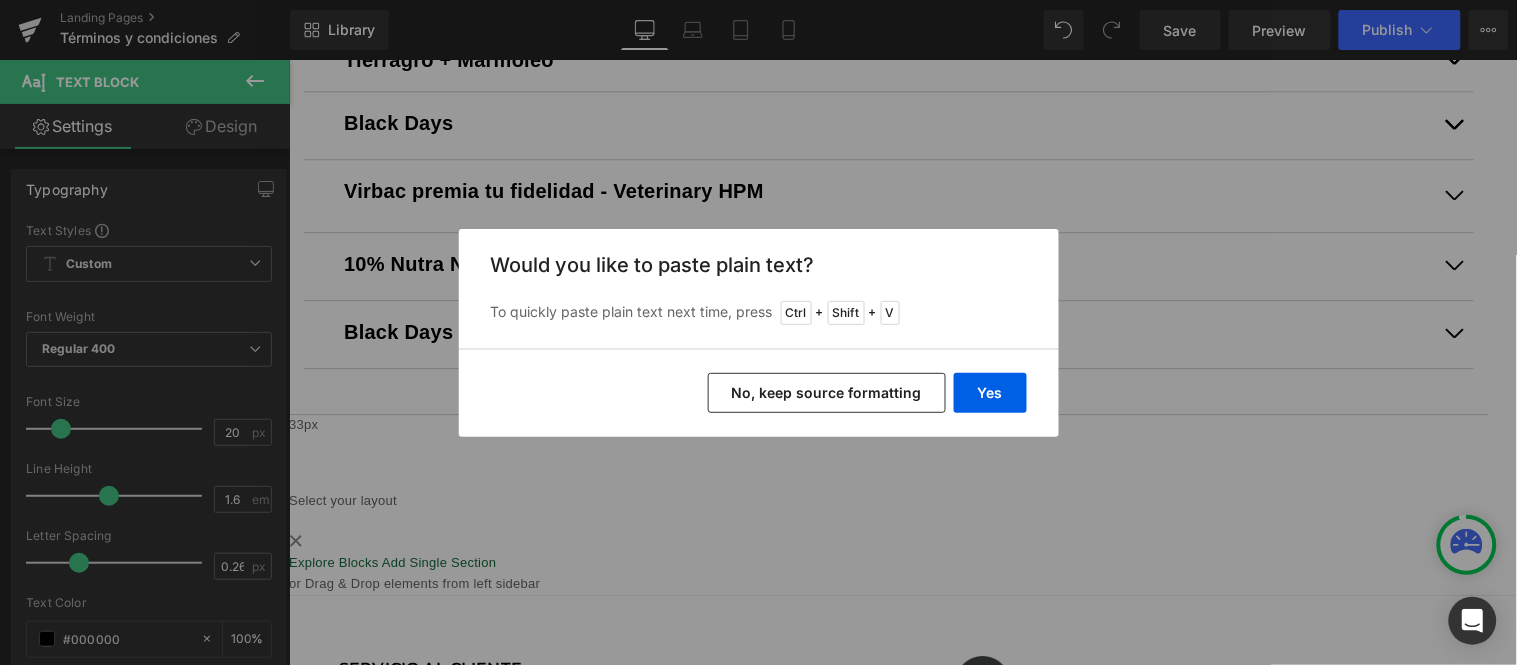 click on "No, keep source formatting" at bounding box center [827, 393] 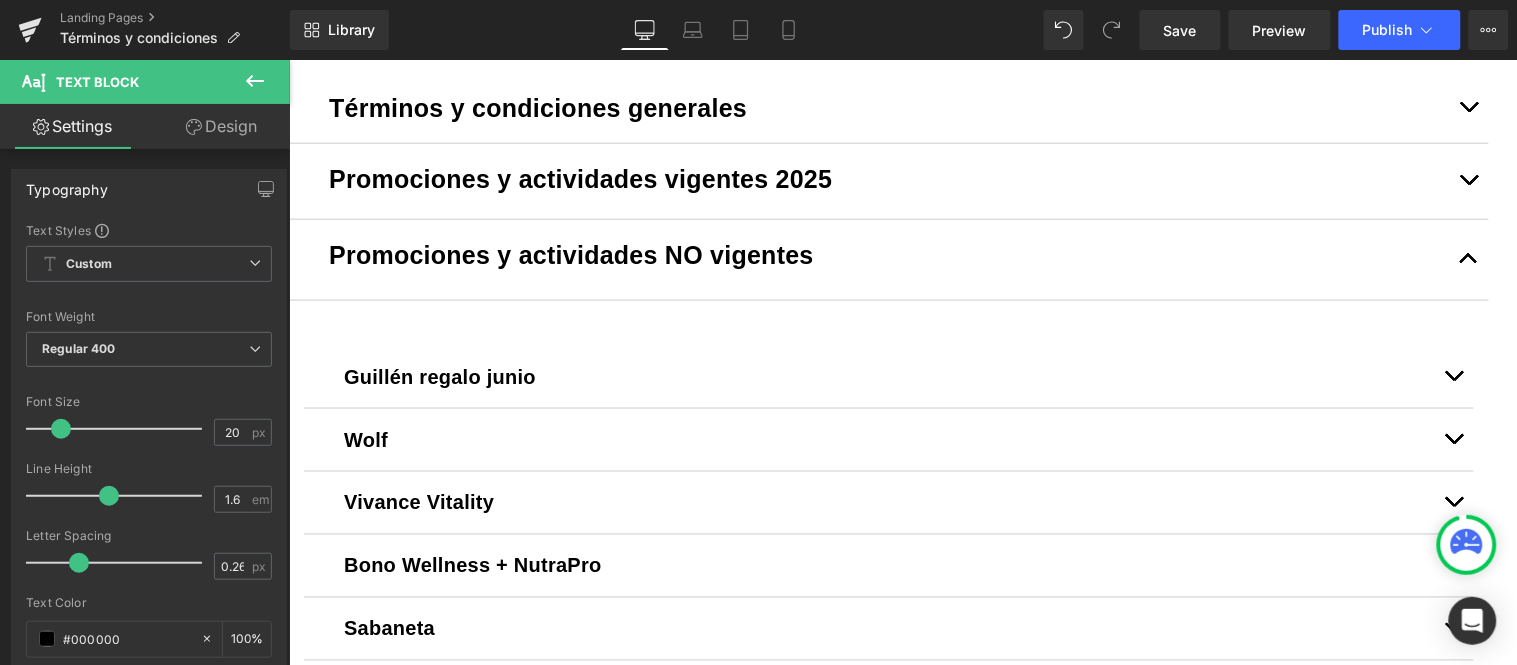 scroll, scrollTop: 510, scrollLeft: 0, axis: vertical 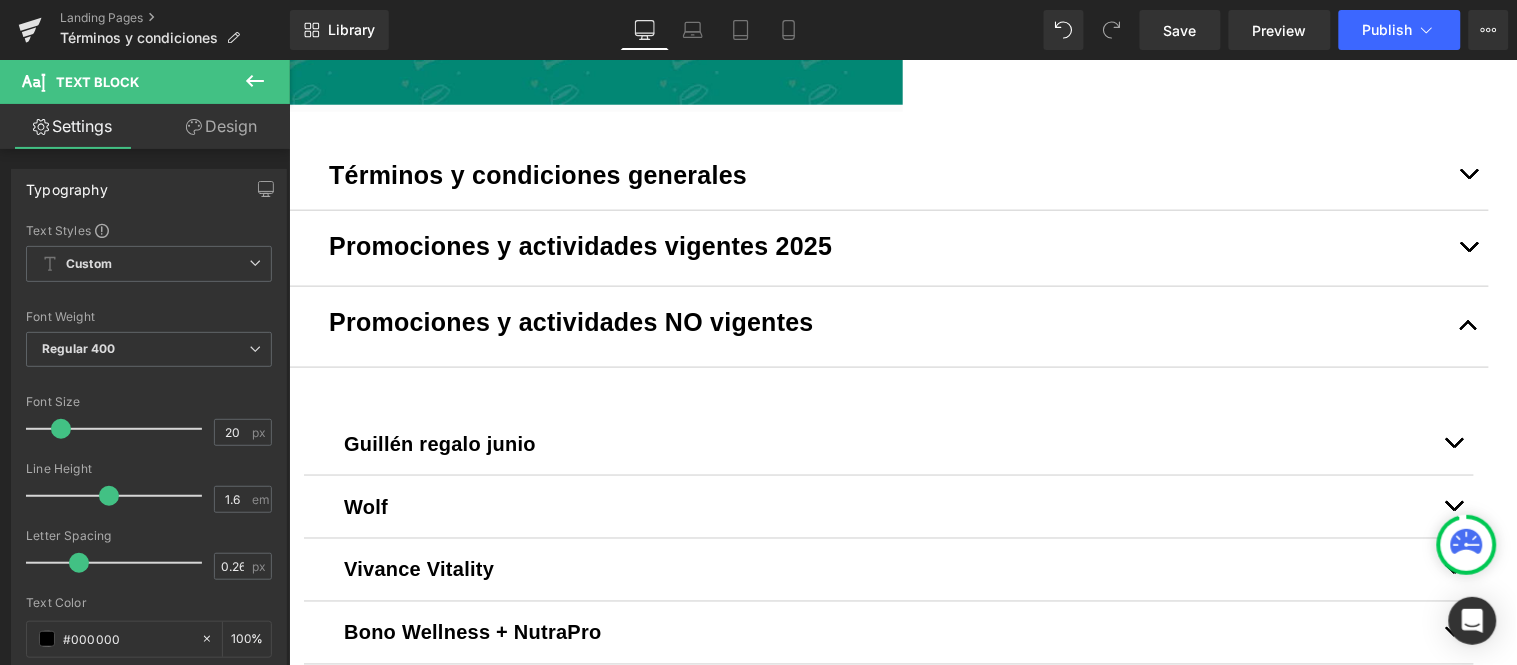 click at bounding box center [1468, 247] 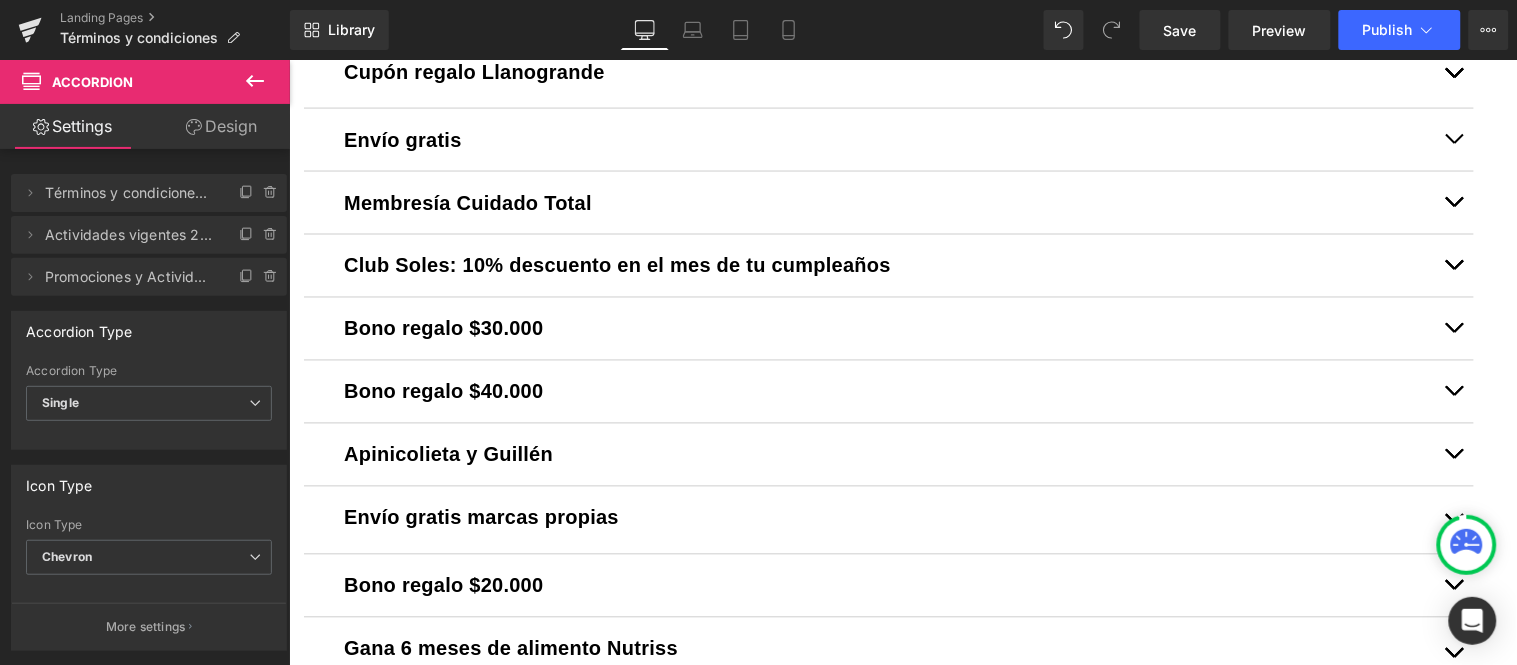 scroll, scrollTop: 1065, scrollLeft: 0, axis: vertical 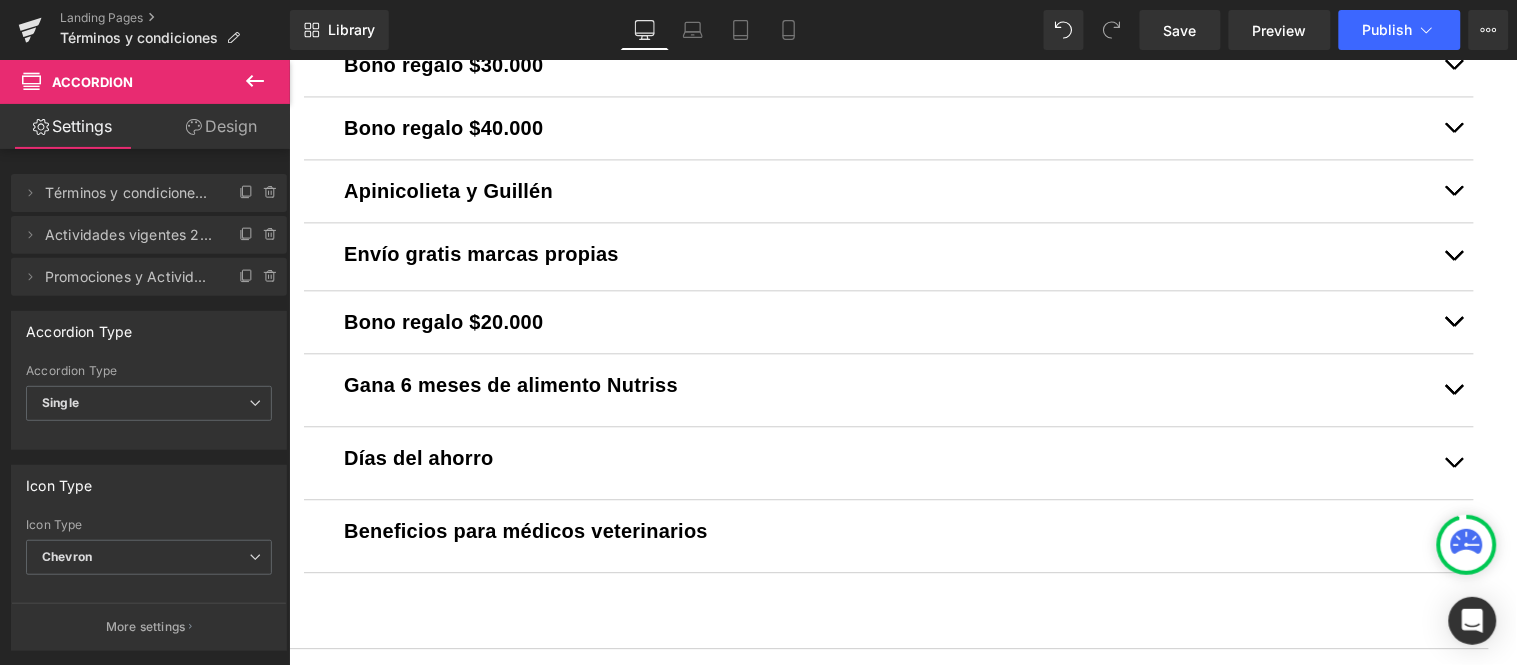 click at bounding box center [1453, 389] 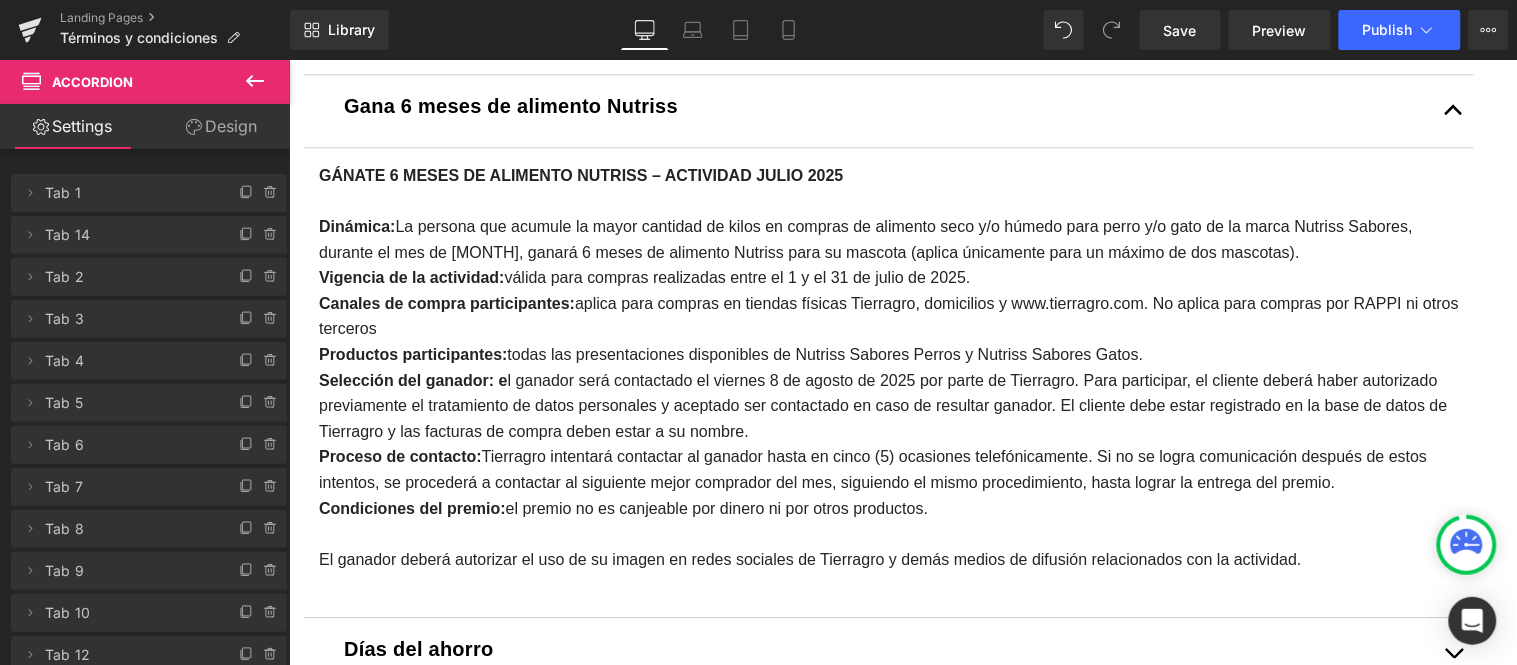 scroll, scrollTop: 1398, scrollLeft: 0, axis: vertical 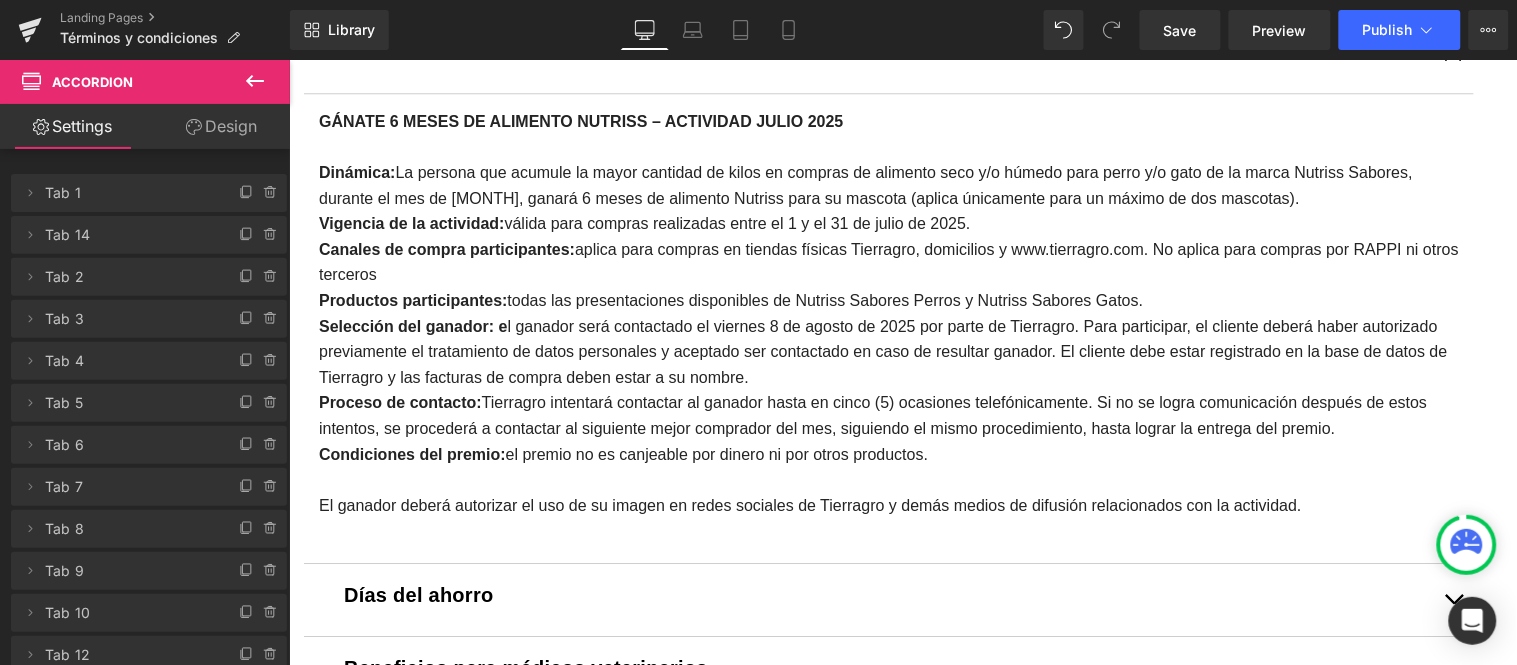 click on "Dinámica:  La persona que acumule la mayor cantidad de kilos en compras de alimento seco y/o húmedo para perro y/o gato de la marca Nutriss Sabores, durante el mes de julio de 2025, ganará 6 meses de alimento Nutriss para su mascota (aplica únicamente para un máximo de dos mascotas)." at bounding box center (865, 184) 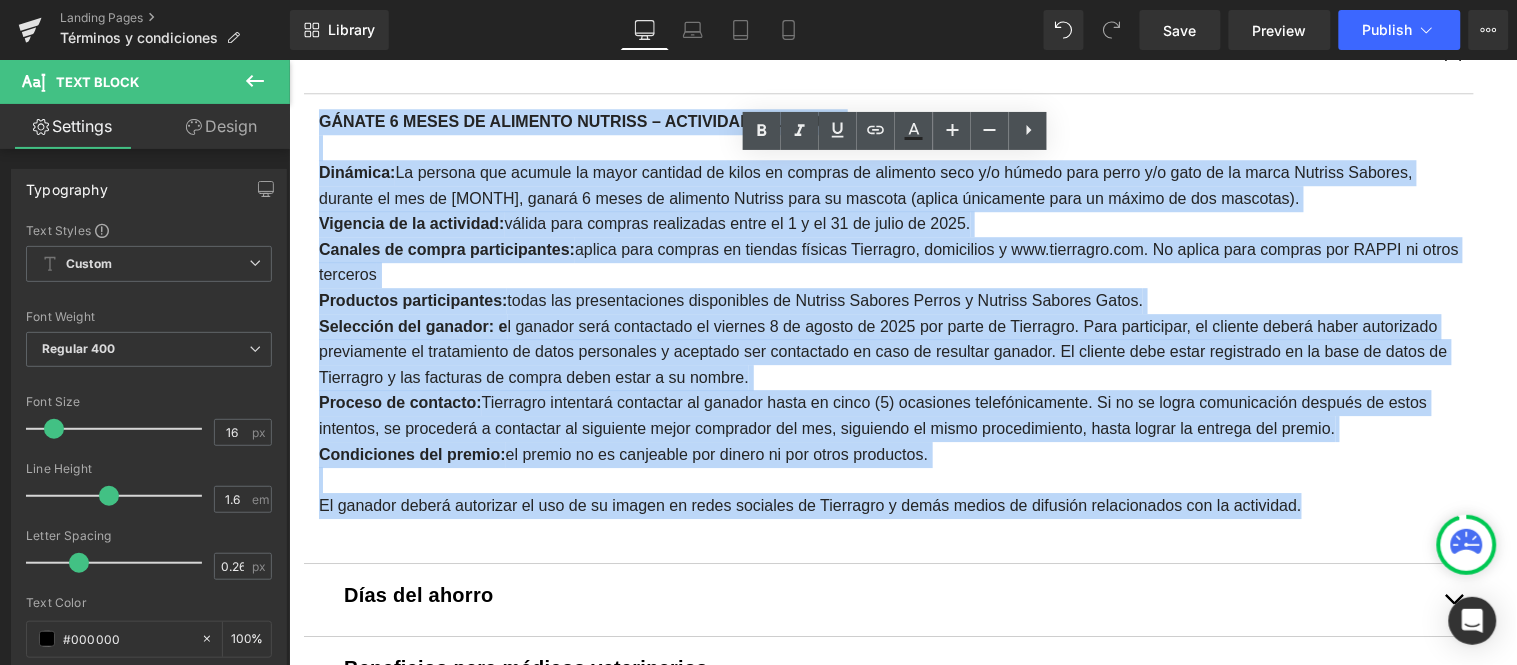 drag, startPoint x: 1335, startPoint y: 574, endPoint x: 313, endPoint y: 155, distance: 1104.5565 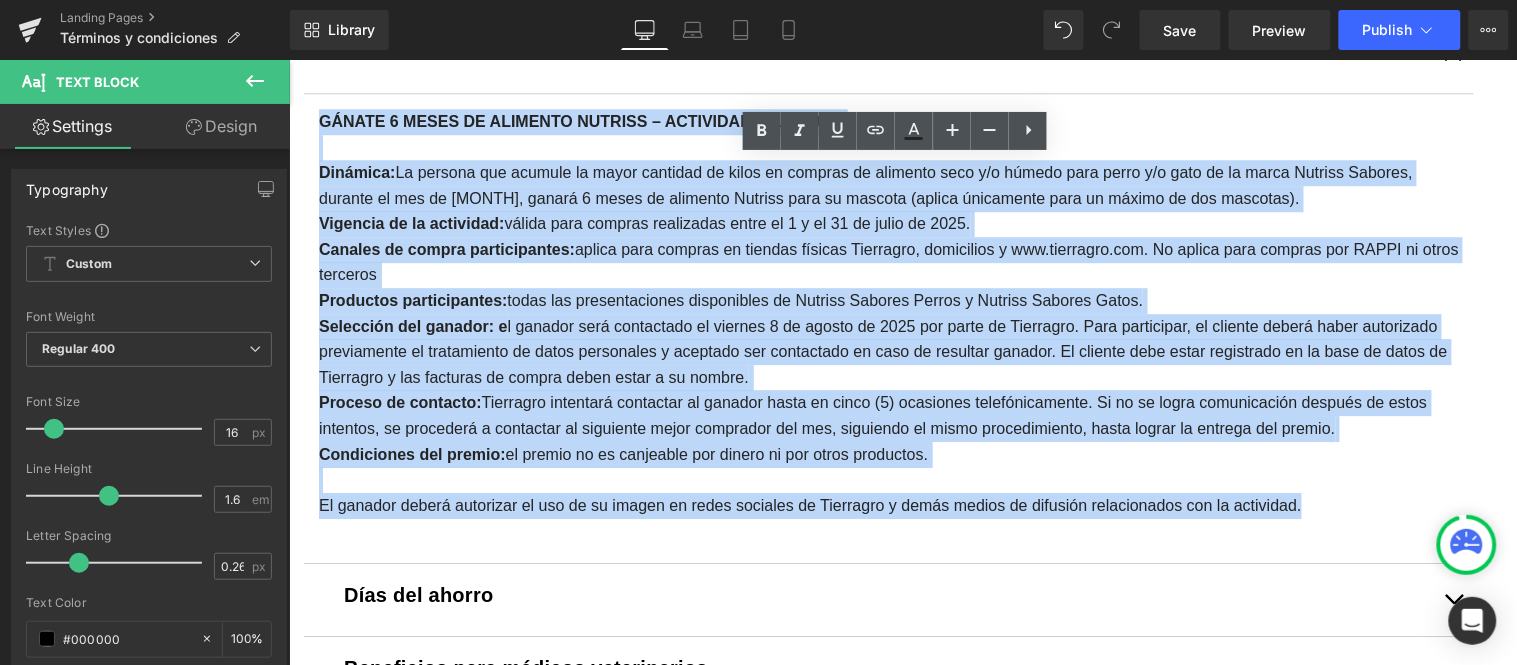 click on "Cupón regalo Llanogrande
Text Block
Por cada compra igual o superior a $100.000 entre el 1 y el 31 de agosto de 2025, el cliente recibirá un bono regalo de $10.000 para redimir en otra compra.
El bono es para redimirse el mismo día de su generación, en compras iguales o superiores a $30.000.
Aplica únicamente en el punto de venta Tierragro Llanogrande del 1 al 31 de agosto de 2025.
Se entregará un bono por cada compra que cumpla con el monto mínimo. No se generarán bonos adicionales por compras cuyo valor supere ese monto.
El bono no es acumulable con otros bonos, convenios ni con promociones vigentes en zona outlet o marcas propias." at bounding box center [888, 92] 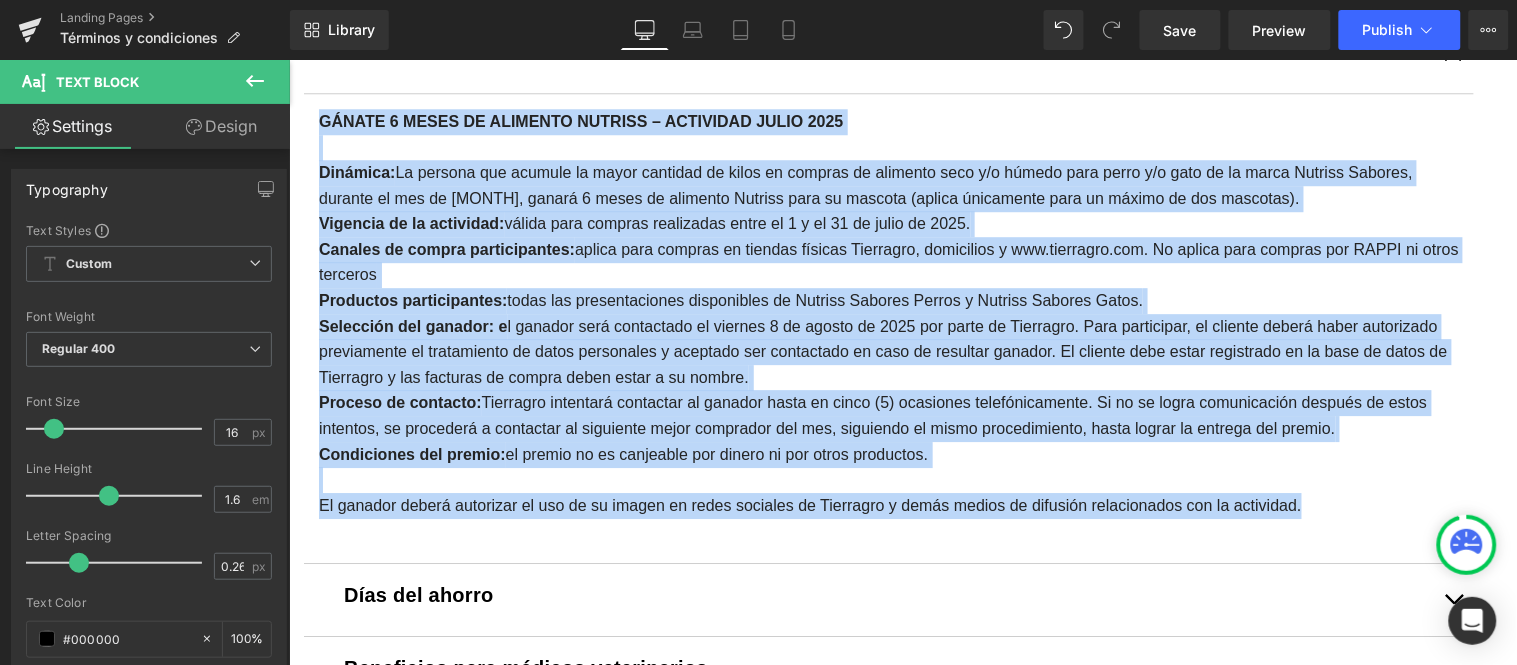 click at bounding box center [1453, 60] 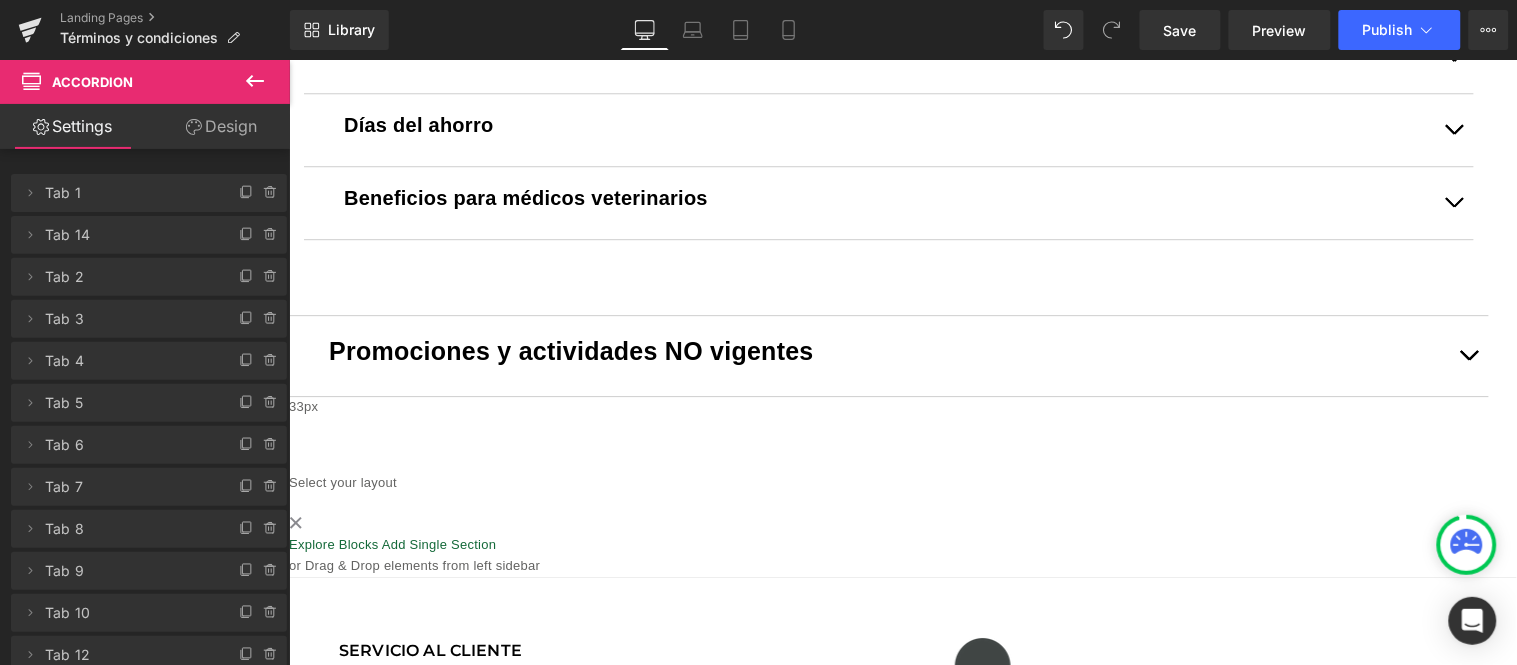 click at bounding box center [1468, 355] 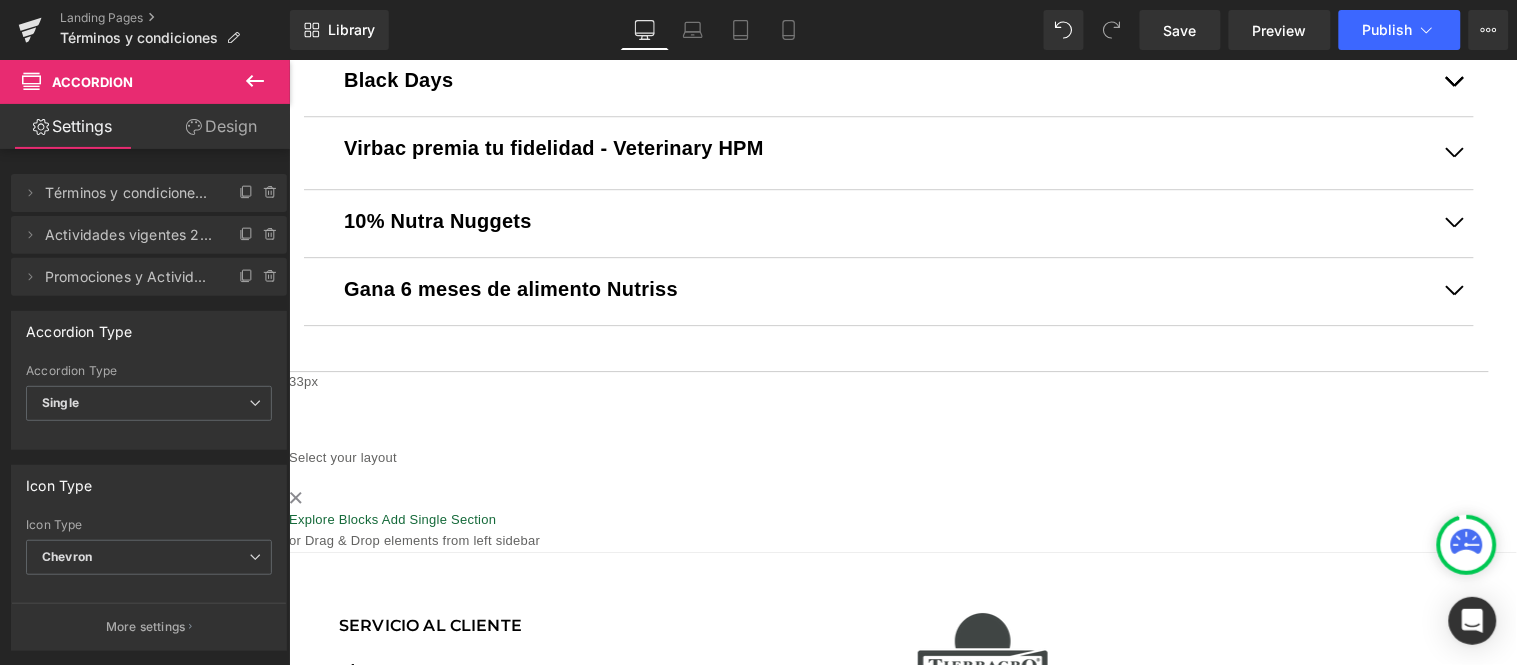 scroll, scrollTop: 1404, scrollLeft: 0, axis: vertical 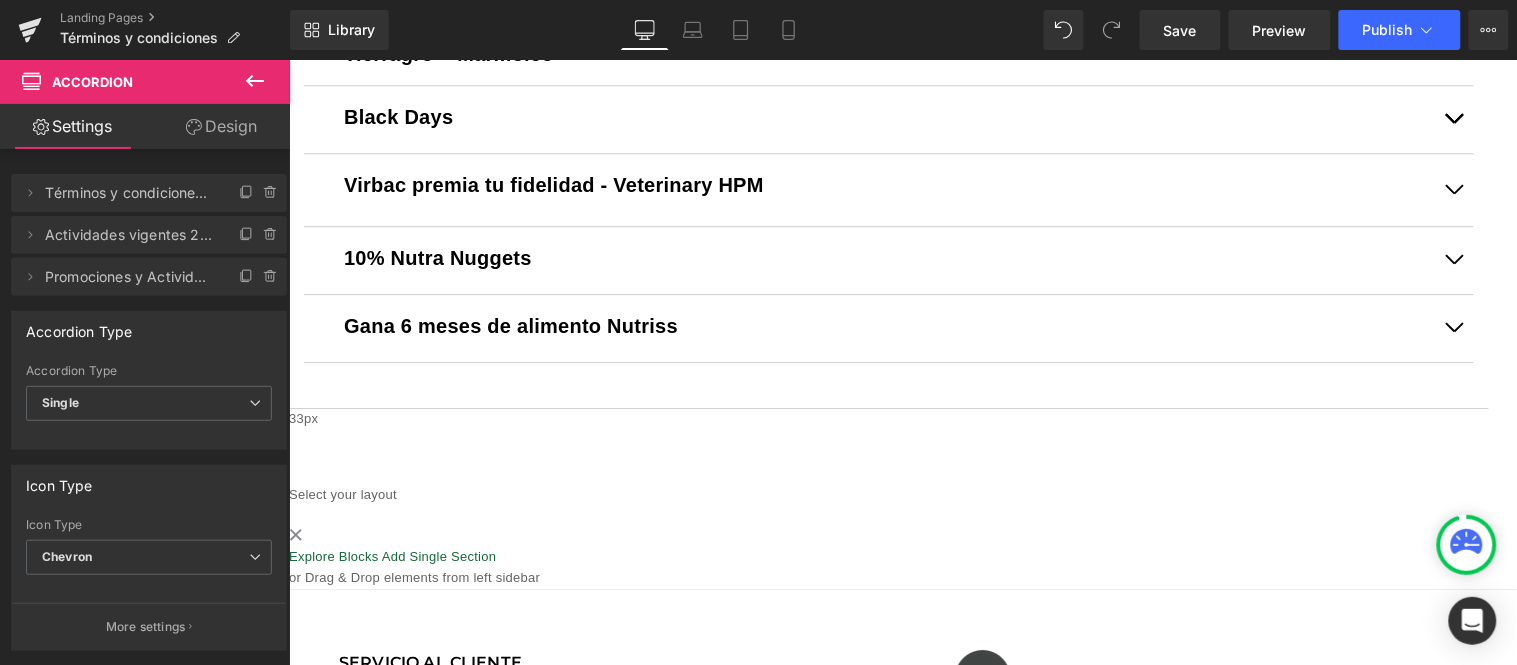 click at bounding box center [1453, 327] 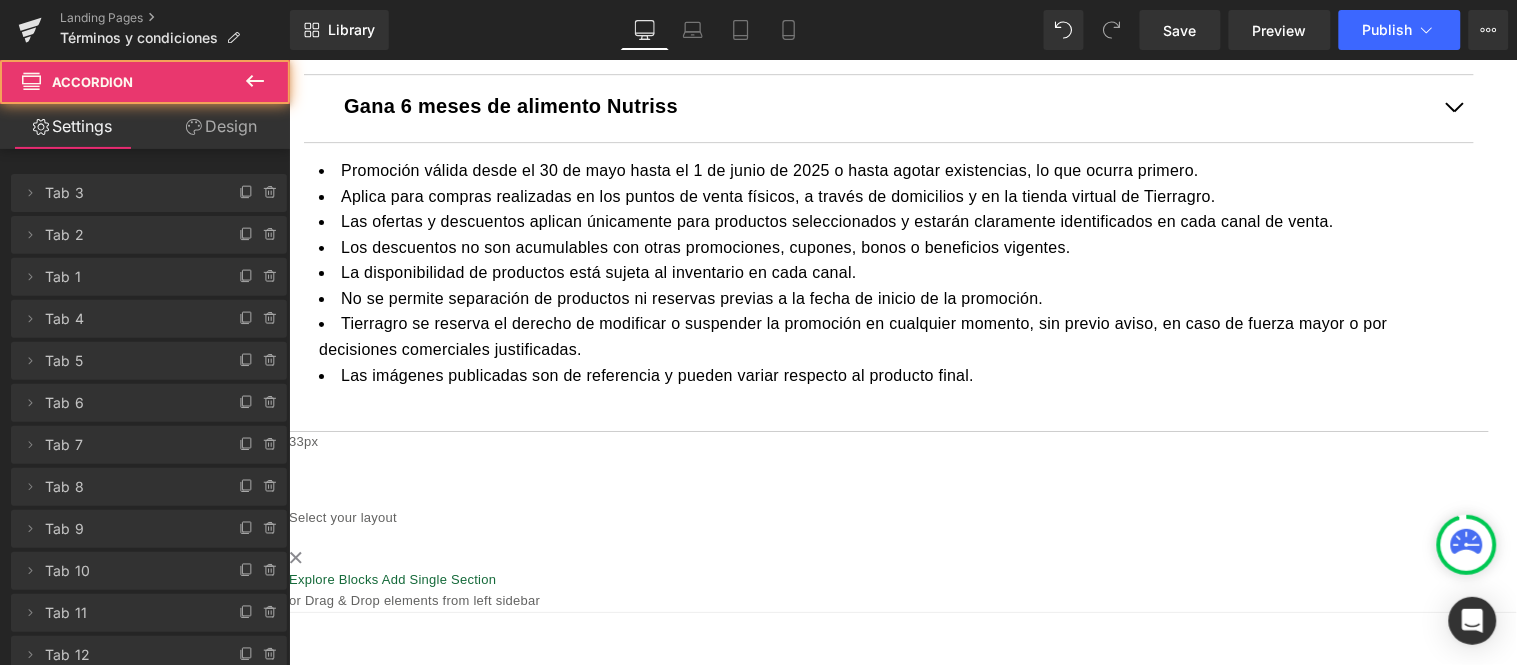 scroll, scrollTop: 1626, scrollLeft: 0, axis: vertical 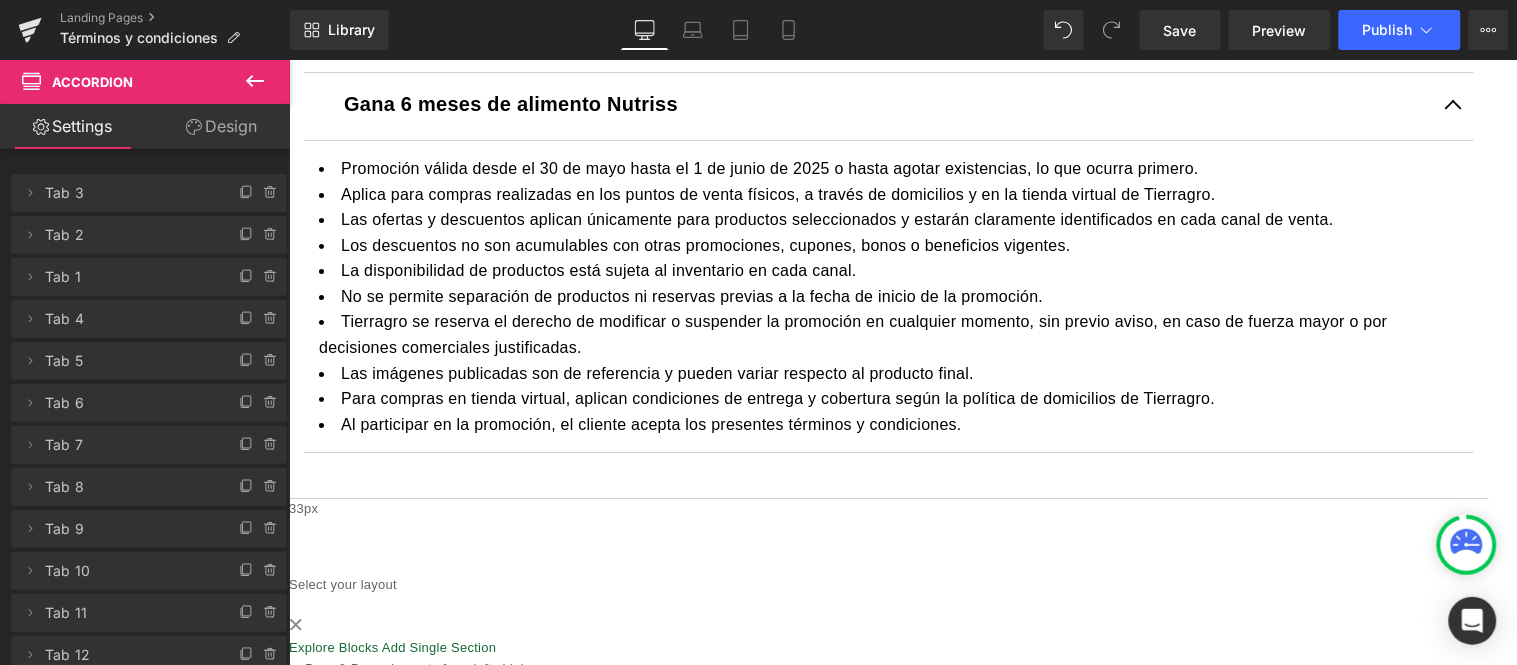 click on "Al participar en la promoción, el cliente acepta los presentes términos y condiciones." at bounding box center (888, 424) 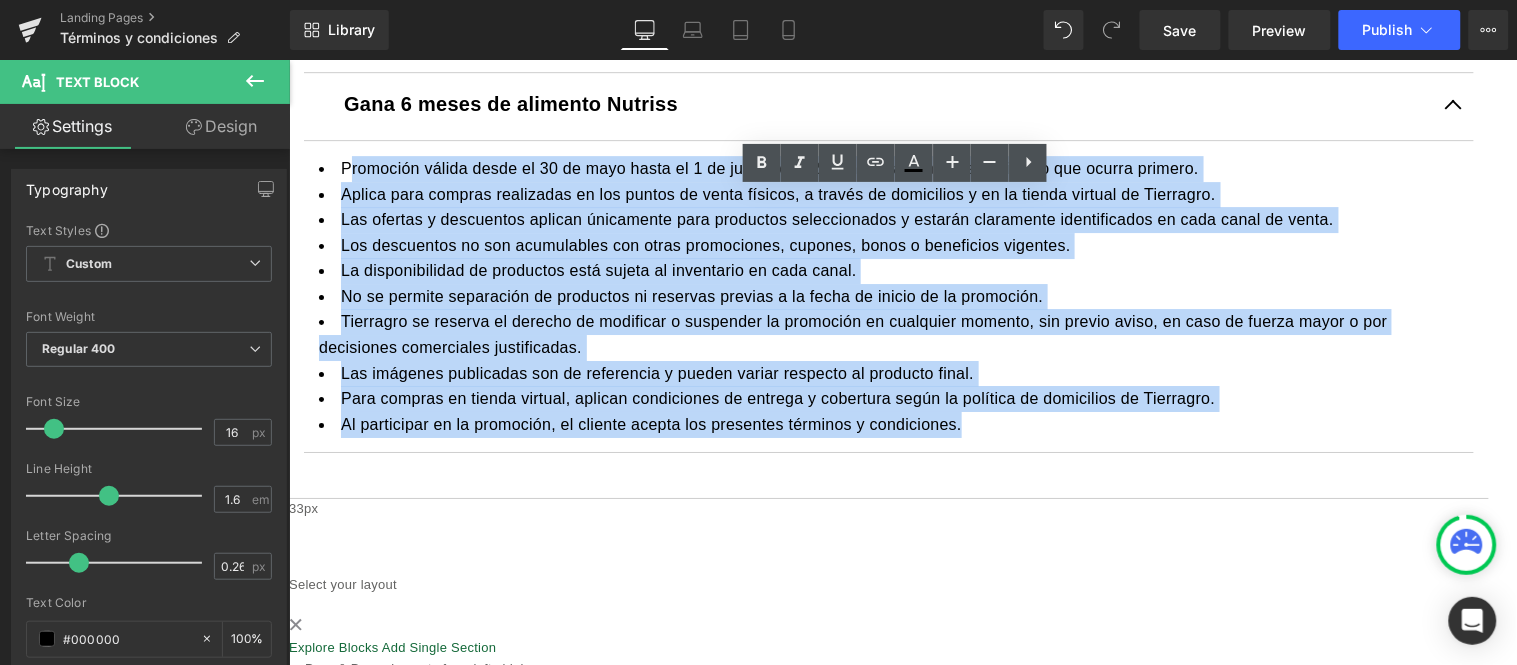 drag, startPoint x: 988, startPoint y: 455, endPoint x: 372, endPoint y: 194, distance: 669.01196 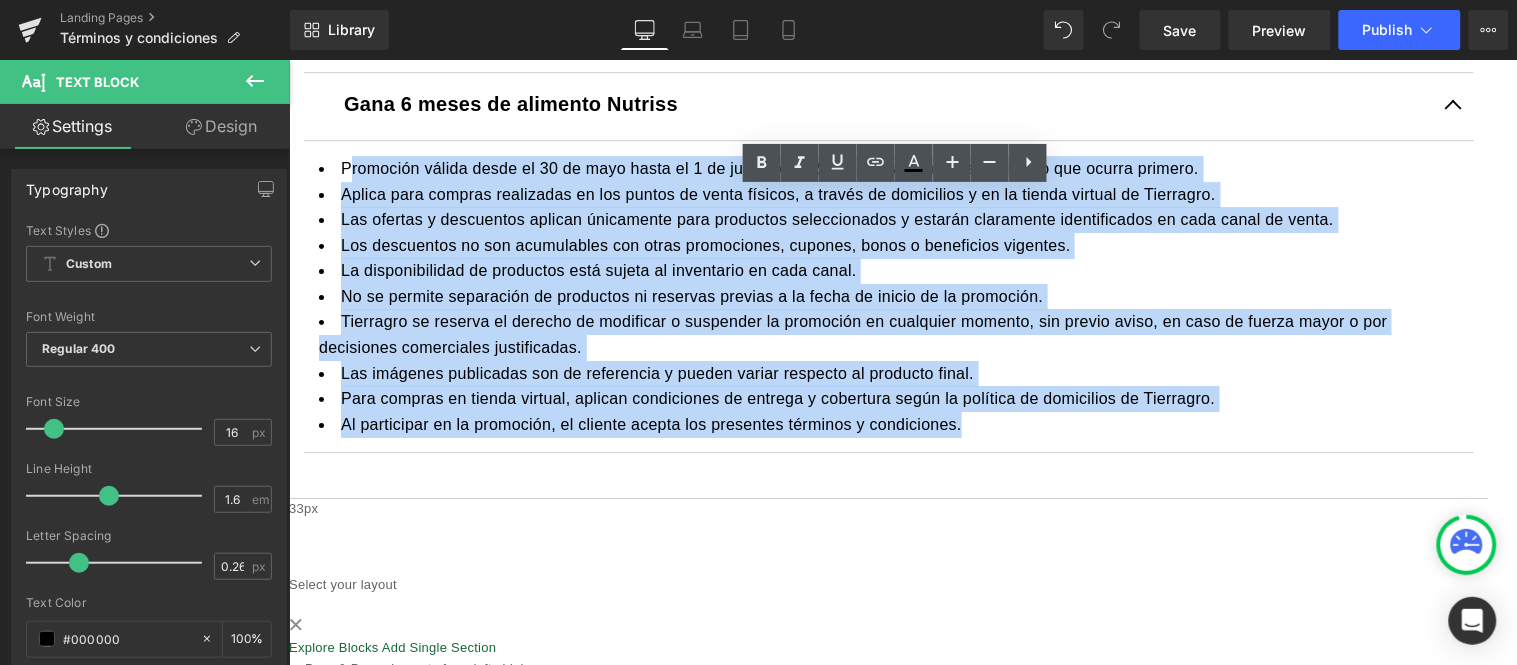 click on "Promoción válida desde el [DATE] hasta el [DATE] o hasta agotar existencias, lo que ocurra primero. Aplica para compras realizadas en los puntos de venta físicos, a través de domicilios y en la tienda virtual de Tierragro. Las ofertas y descuentos aplican únicamente para productos seleccionados y estarán claramente identificados en cada canal de venta. Los descuentos no son acumulables con otras promociones, cupones, bonos o beneficios vigentes. La disponibilidad de productos está sujeta al inventario en cada canal. No se permite separación de productos ni reservas previas a la fecha de inicio de la promoción. Tierragro se reserva el derecho de modificar o suspender la promoción en cualquier momento, sin previo aviso, en caso de fuerza mayor o por decisiones comerciales justificadas. Las imágenes publicadas son de referencia y pueden variar respecto al producto final. Al participar en la promoción, el cliente acepta los presentes términos y condiciones." at bounding box center [888, 296] 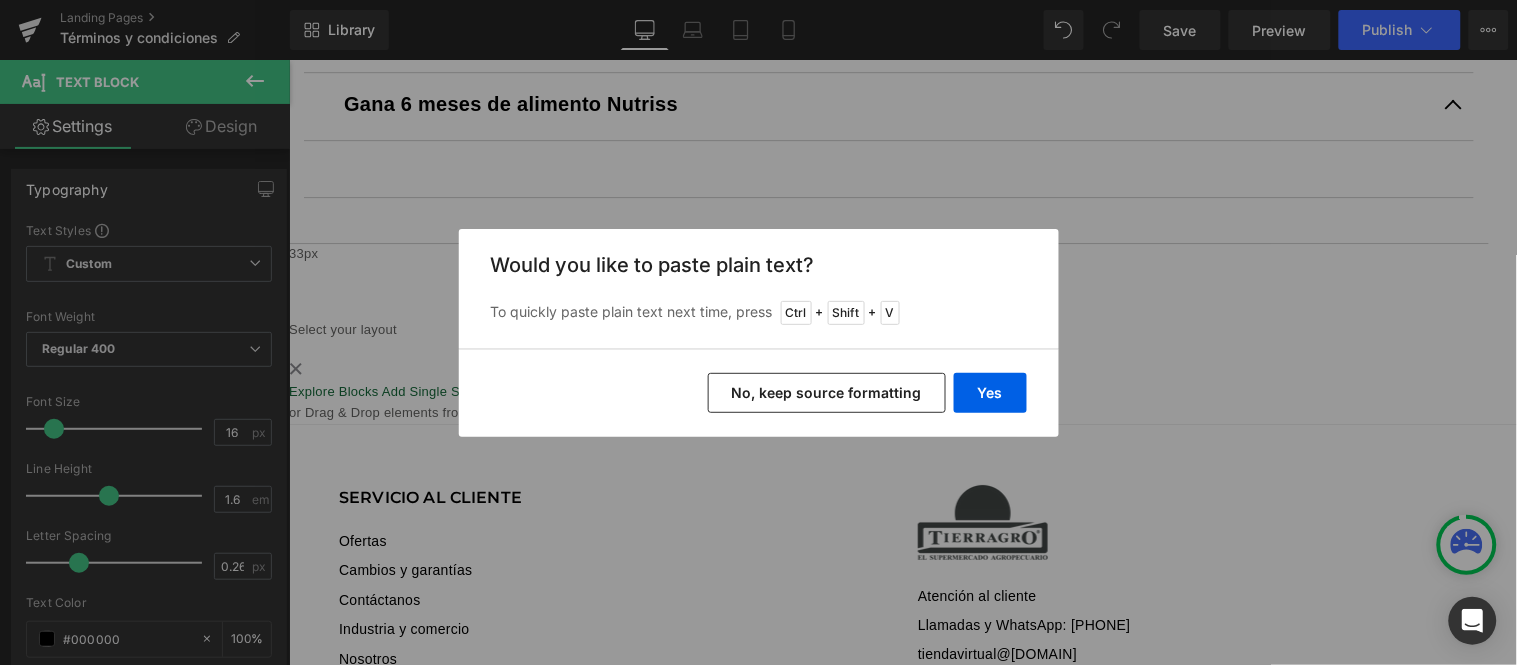 click on "No, keep source formatting" at bounding box center (827, 393) 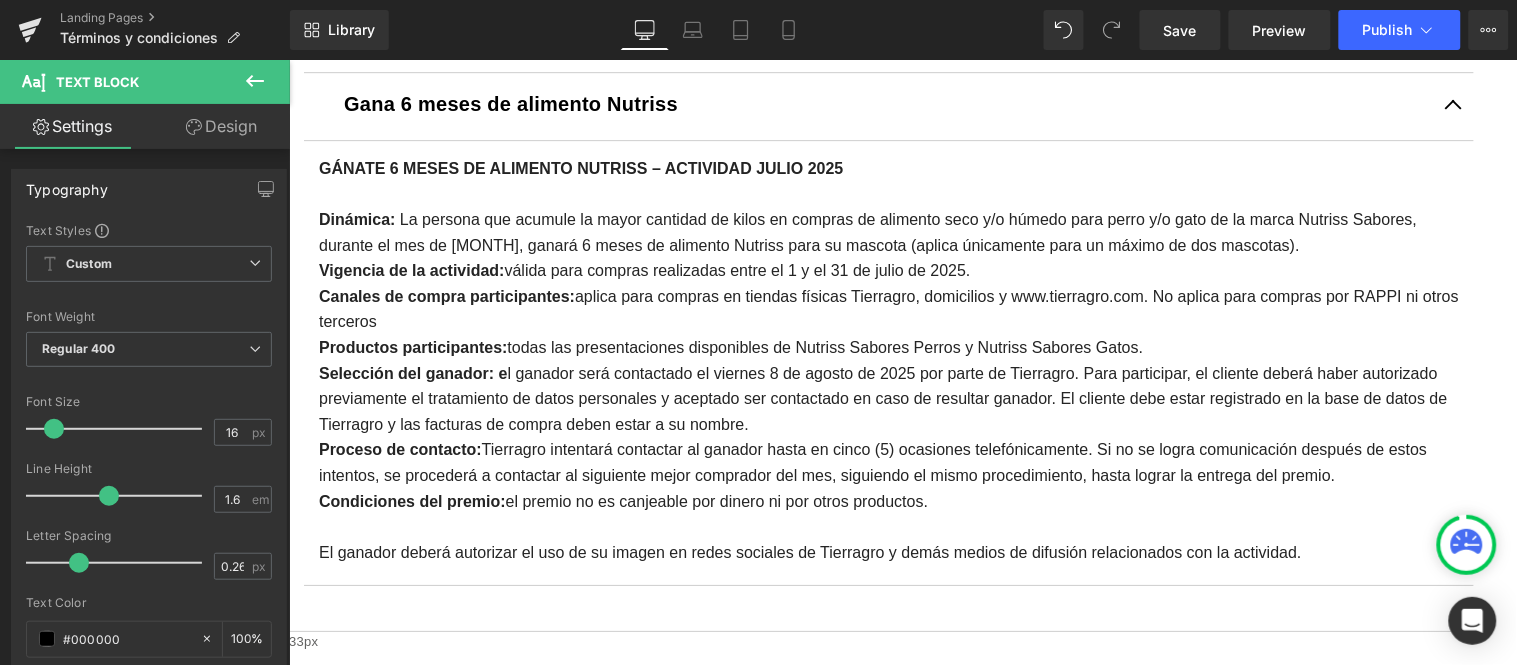 click at bounding box center (1453, 105) 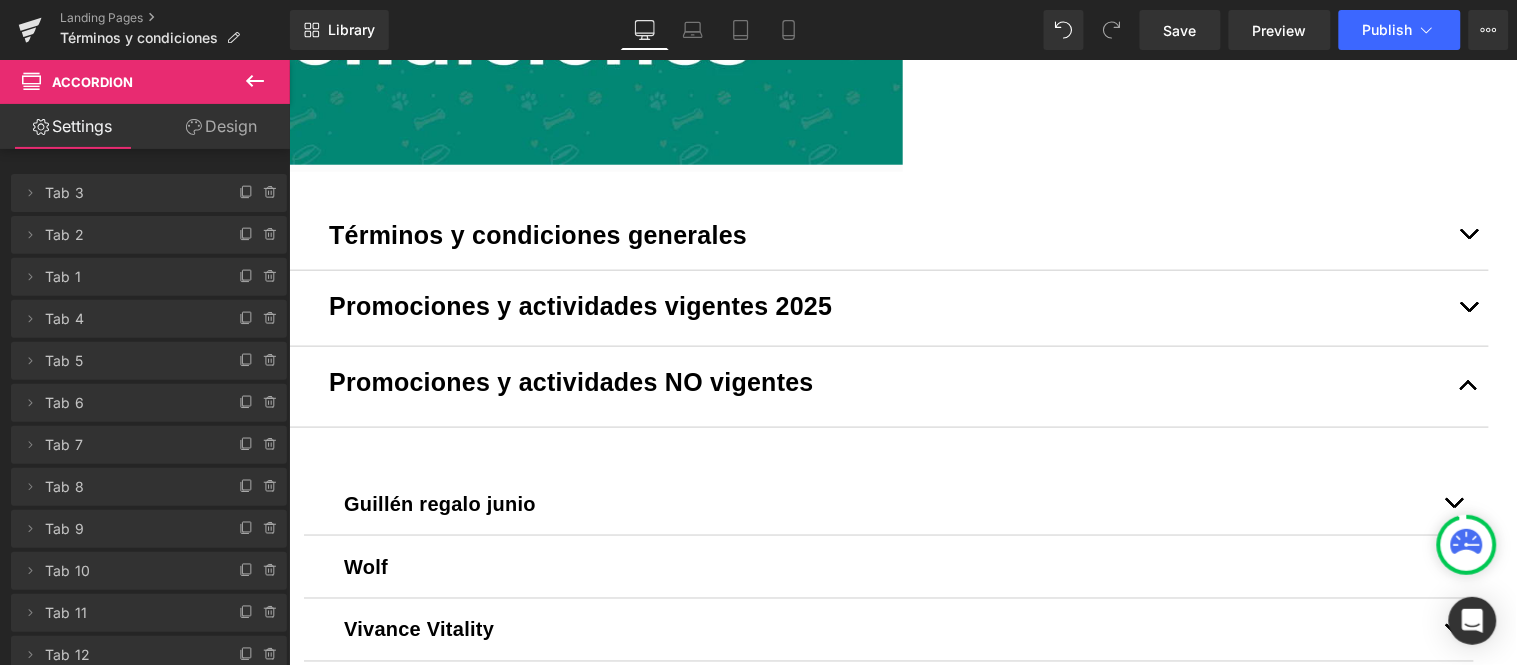 scroll, scrollTop: 404, scrollLeft: 0, axis: vertical 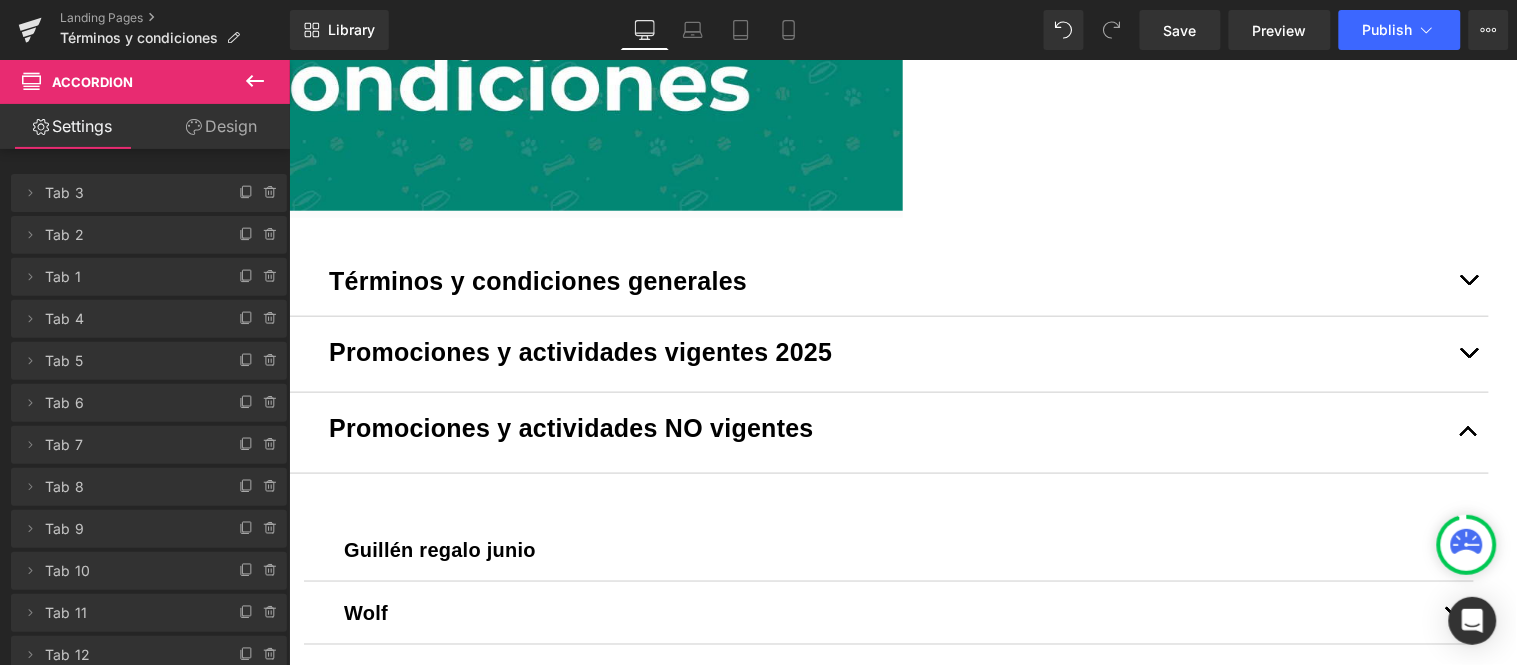 click at bounding box center (1468, 357) 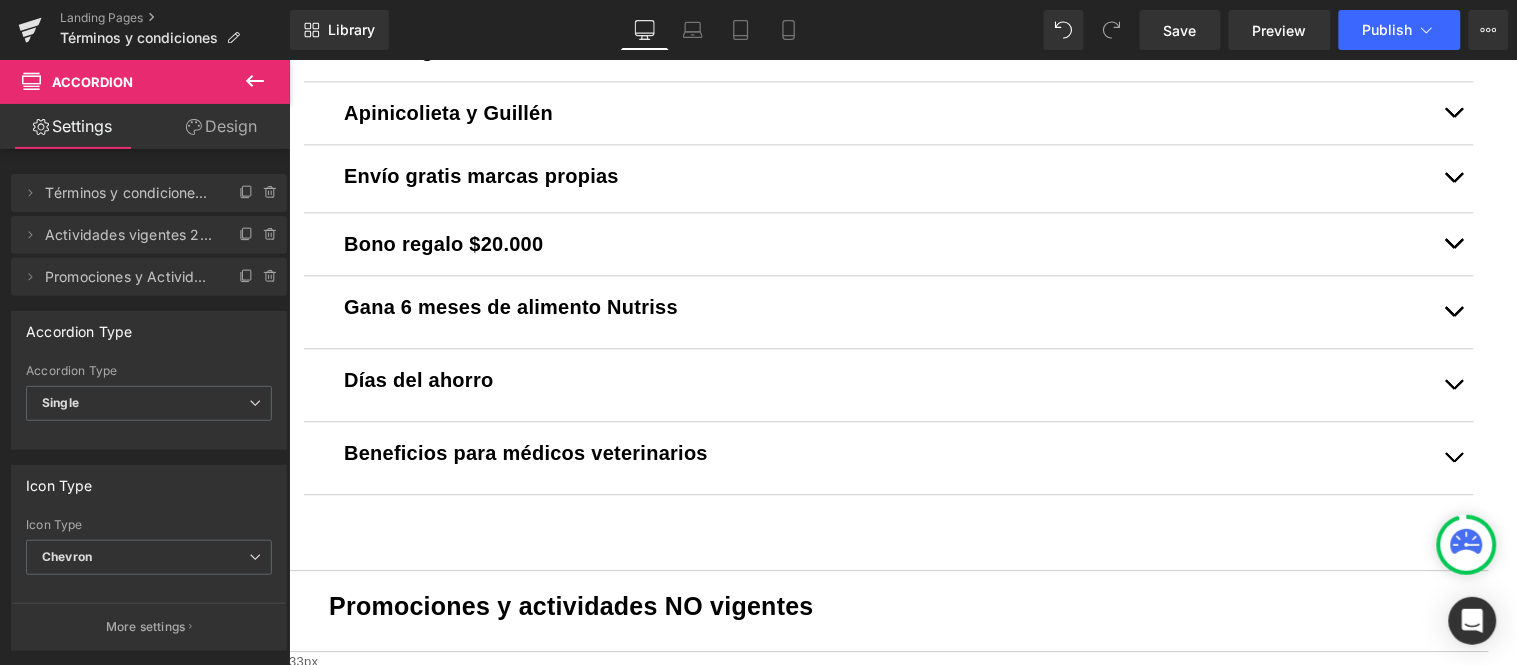 scroll, scrollTop: 1182, scrollLeft: 0, axis: vertical 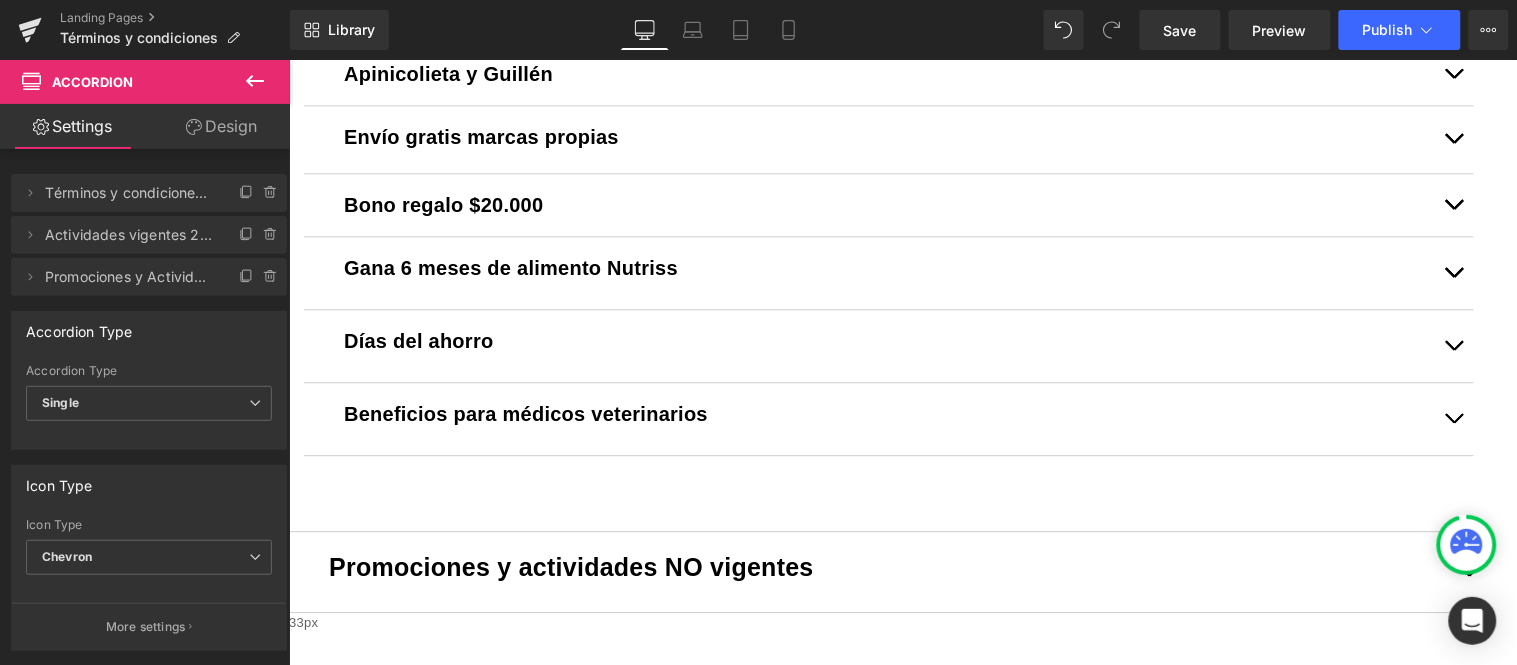 click on "Gana 6 meses de alimento Nutriss" at bounding box center (888, 267) 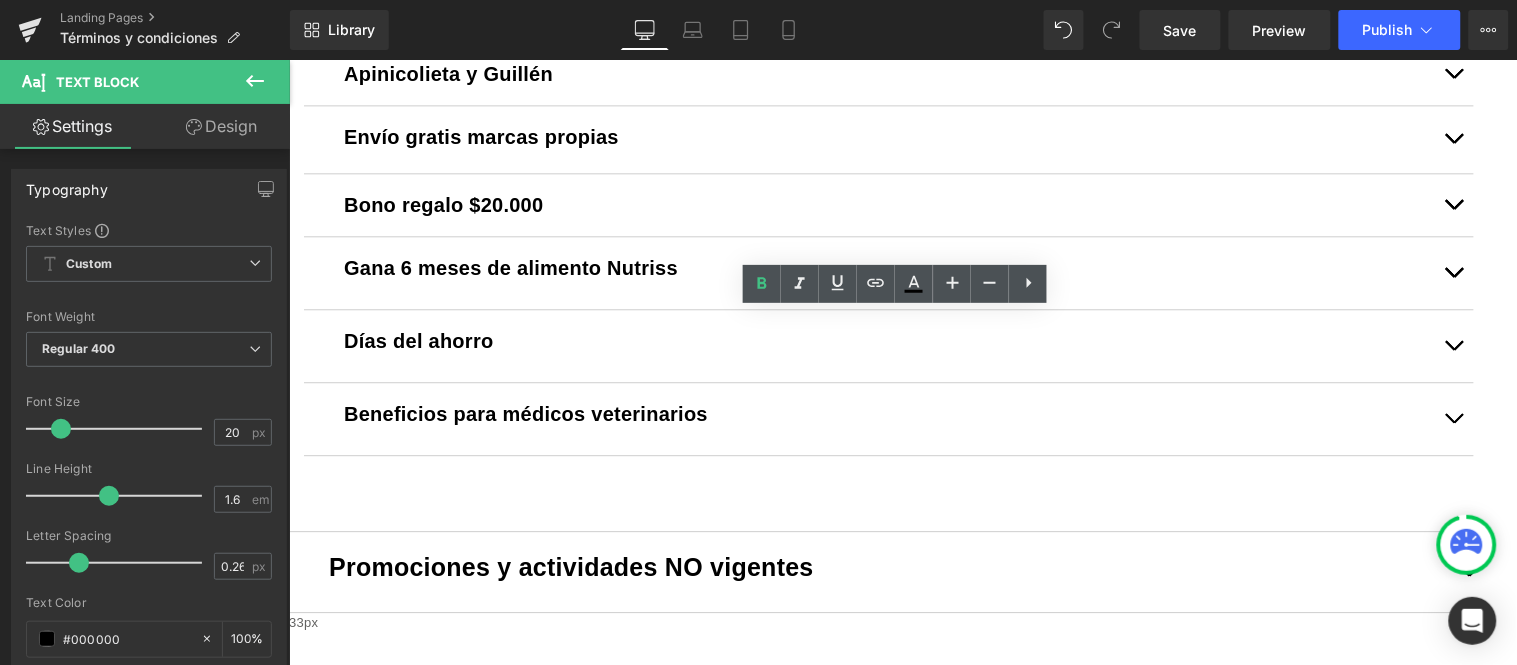 click on "Gana 6 meses de alimento Nutriss Text Block" at bounding box center [888, 272] 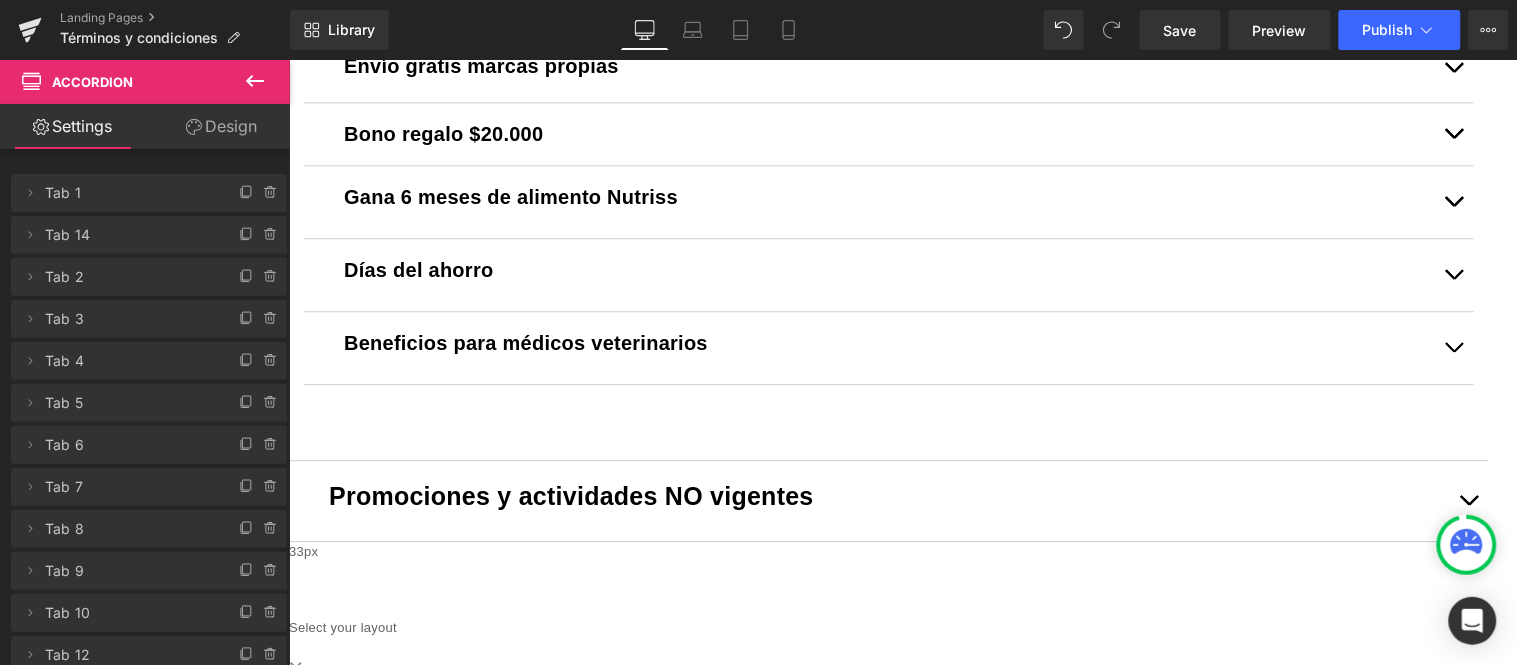 scroll, scrollTop: 1293, scrollLeft: 0, axis: vertical 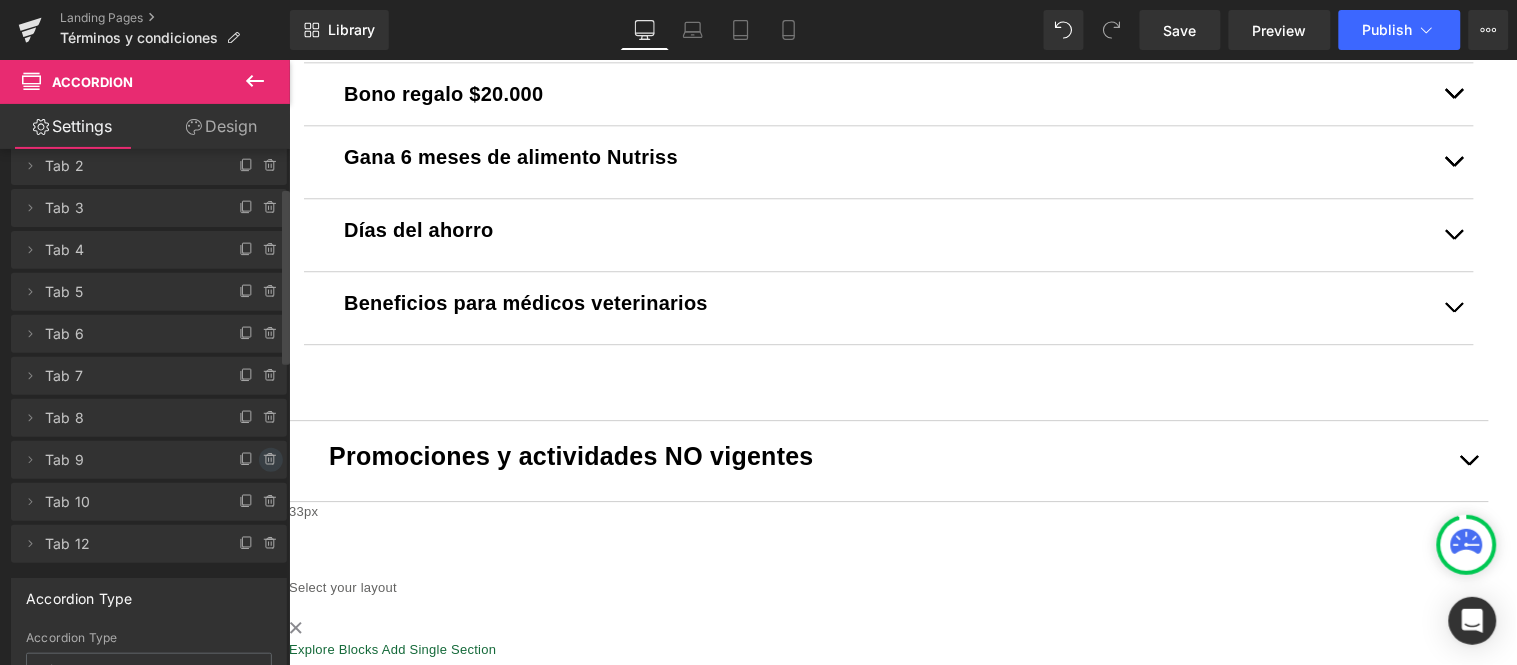 click 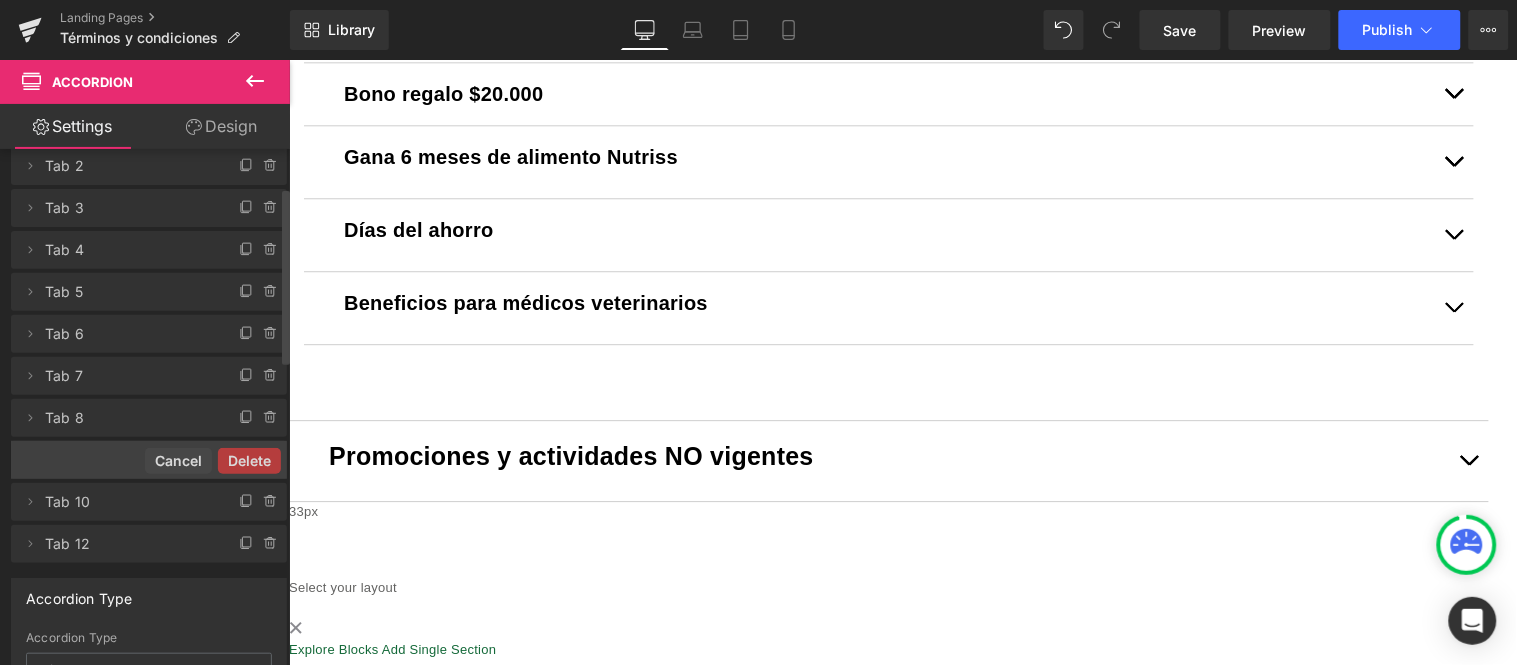 click on "Delete" at bounding box center [249, 461] 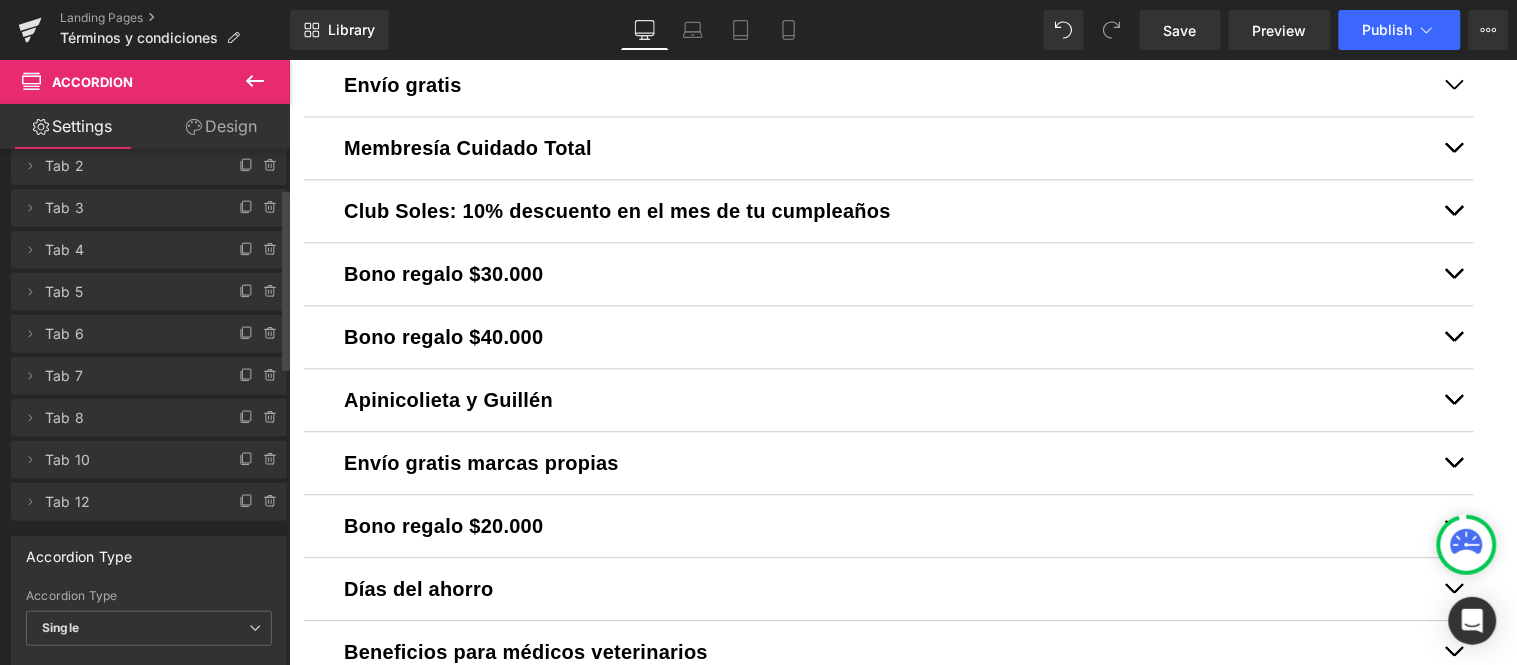scroll, scrollTop: 1071, scrollLeft: 0, axis: vertical 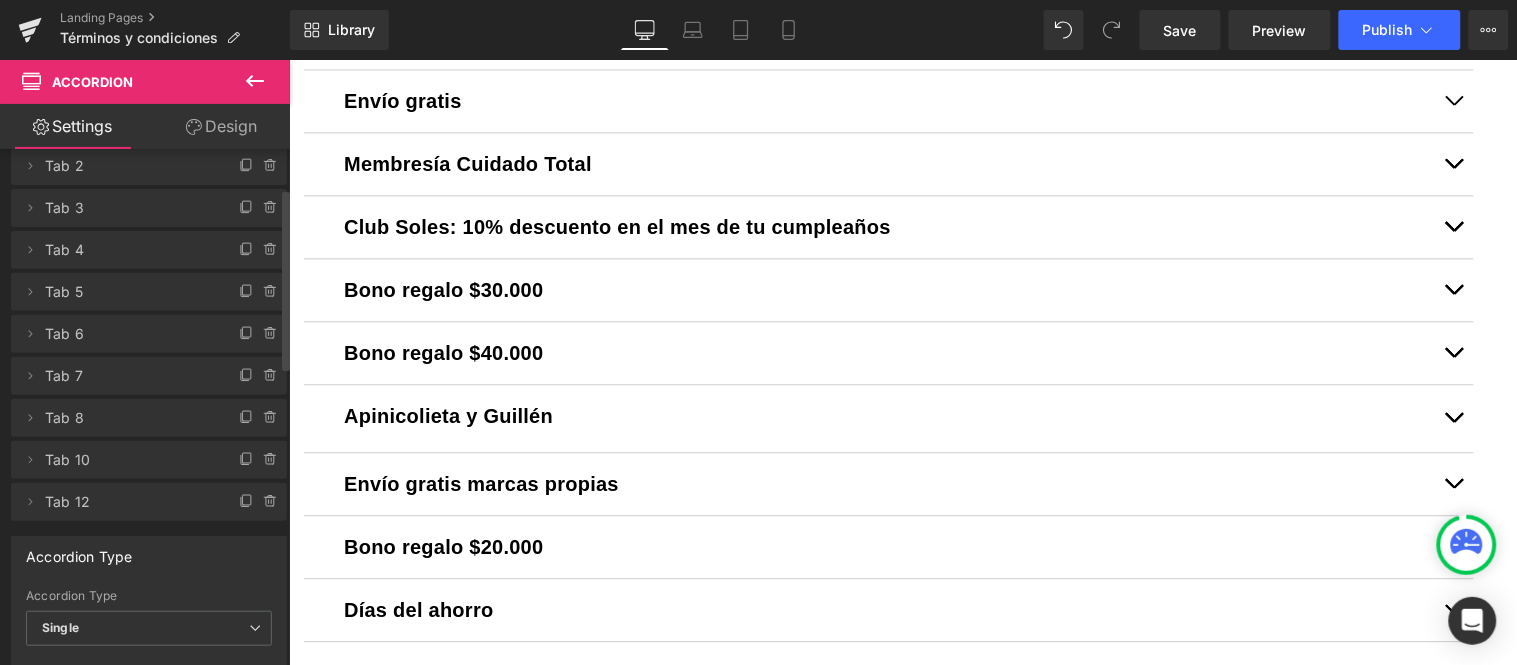 click at bounding box center (1453, 356) 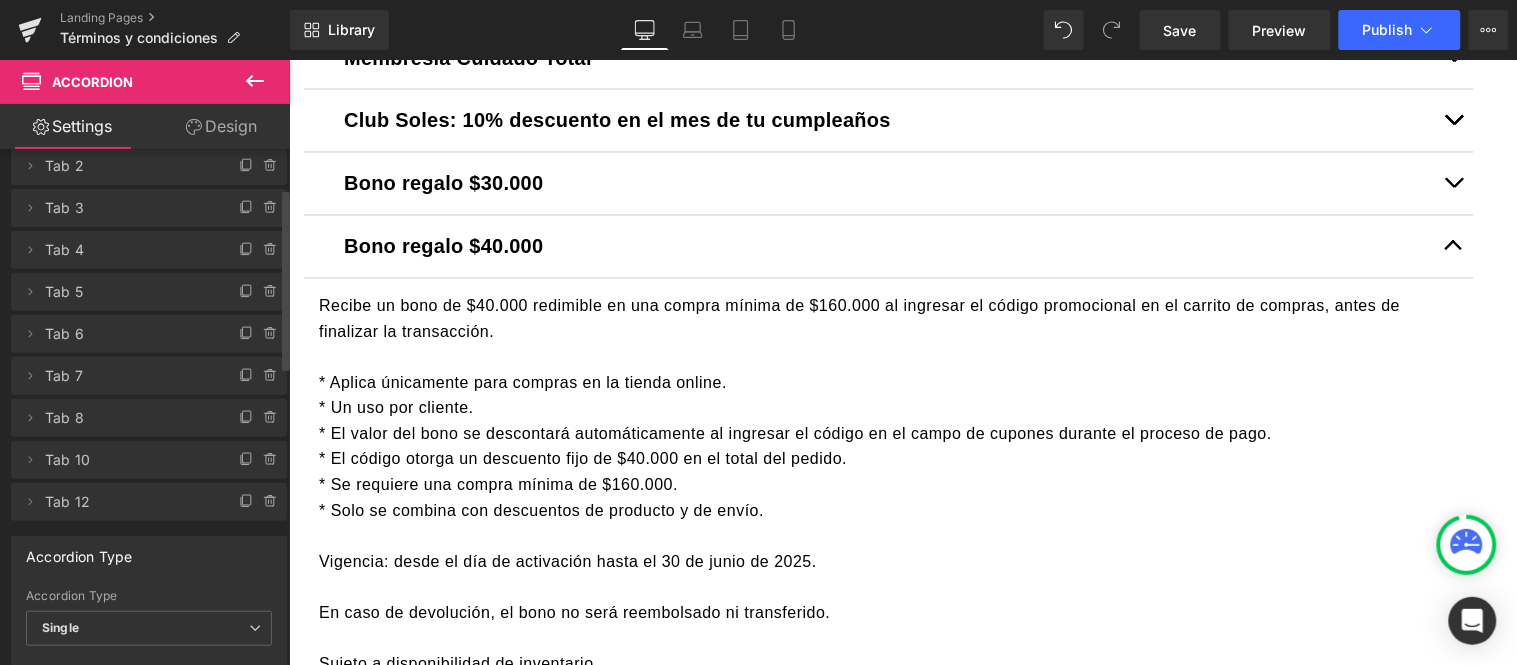 scroll, scrollTop: 946, scrollLeft: 0, axis: vertical 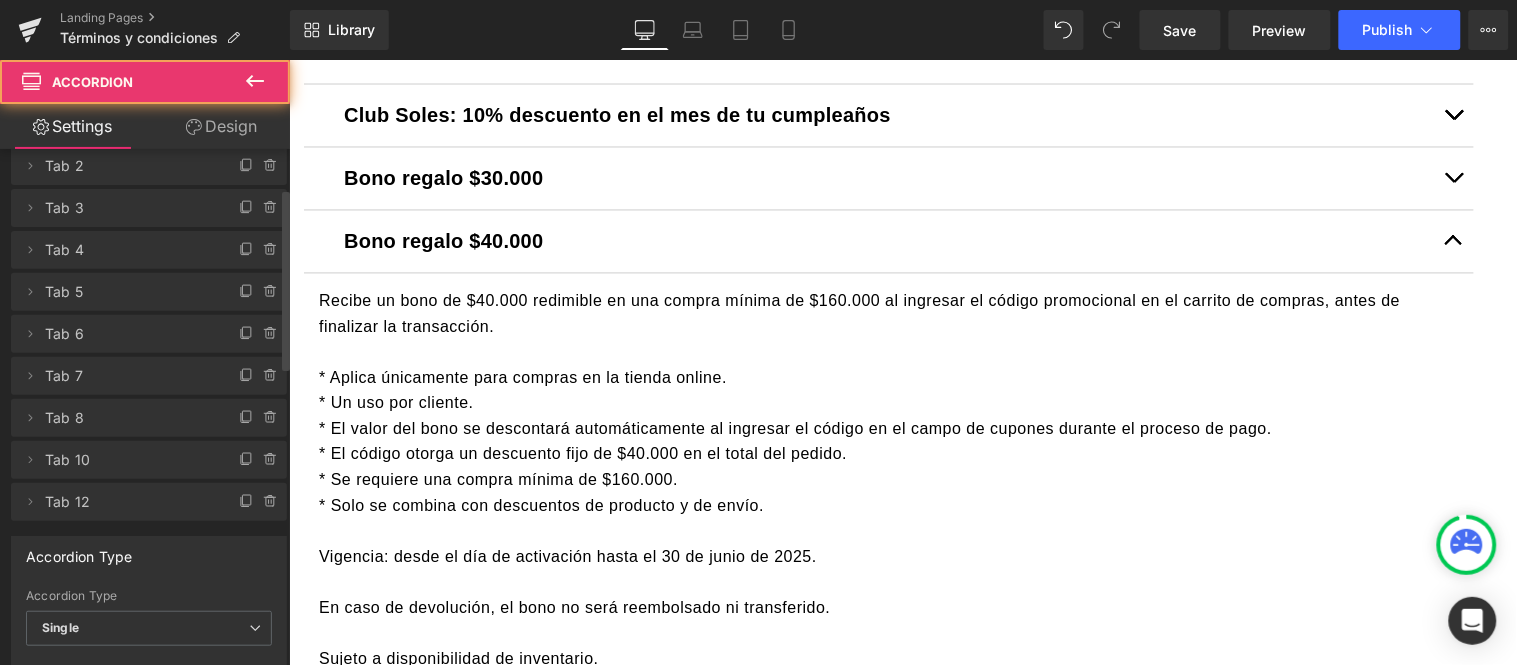 click at bounding box center [1453, 245] 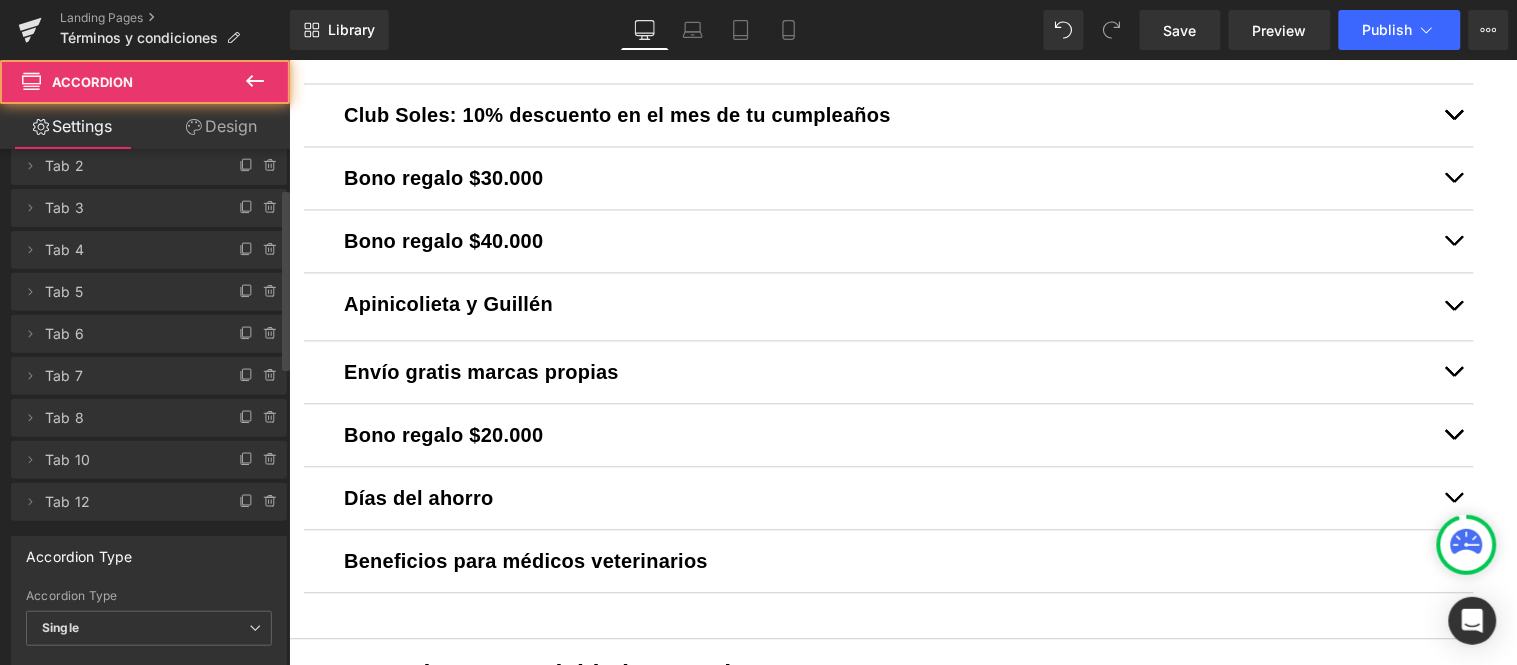 click at bounding box center [1453, 182] 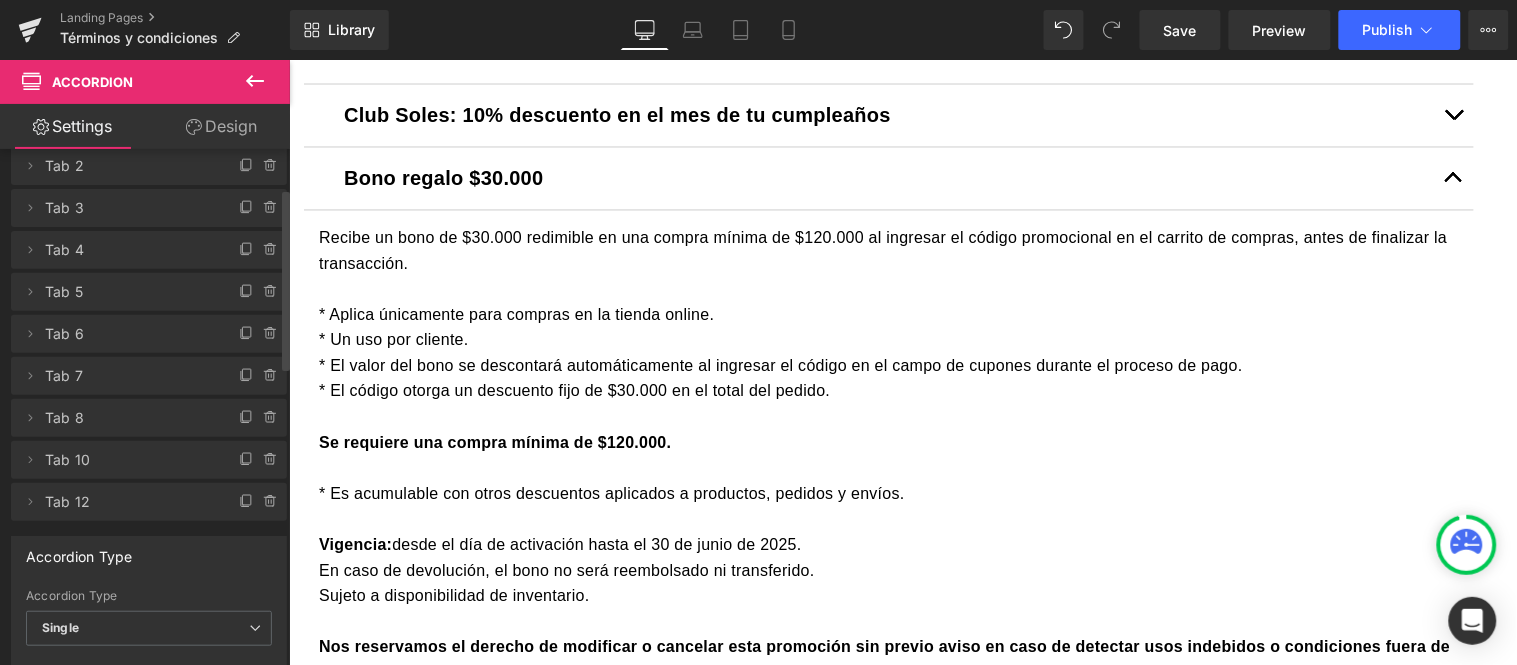click at bounding box center [1453, 178] 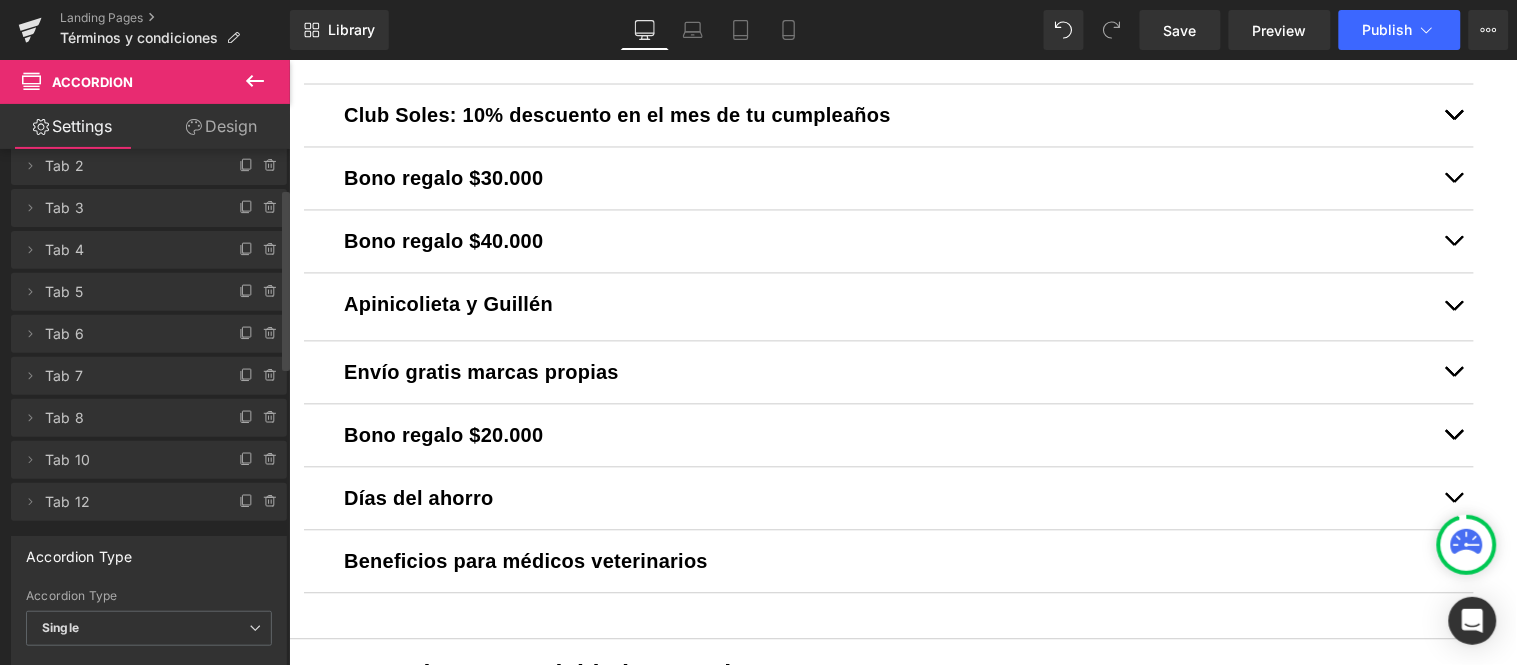 click at bounding box center [1453, 439] 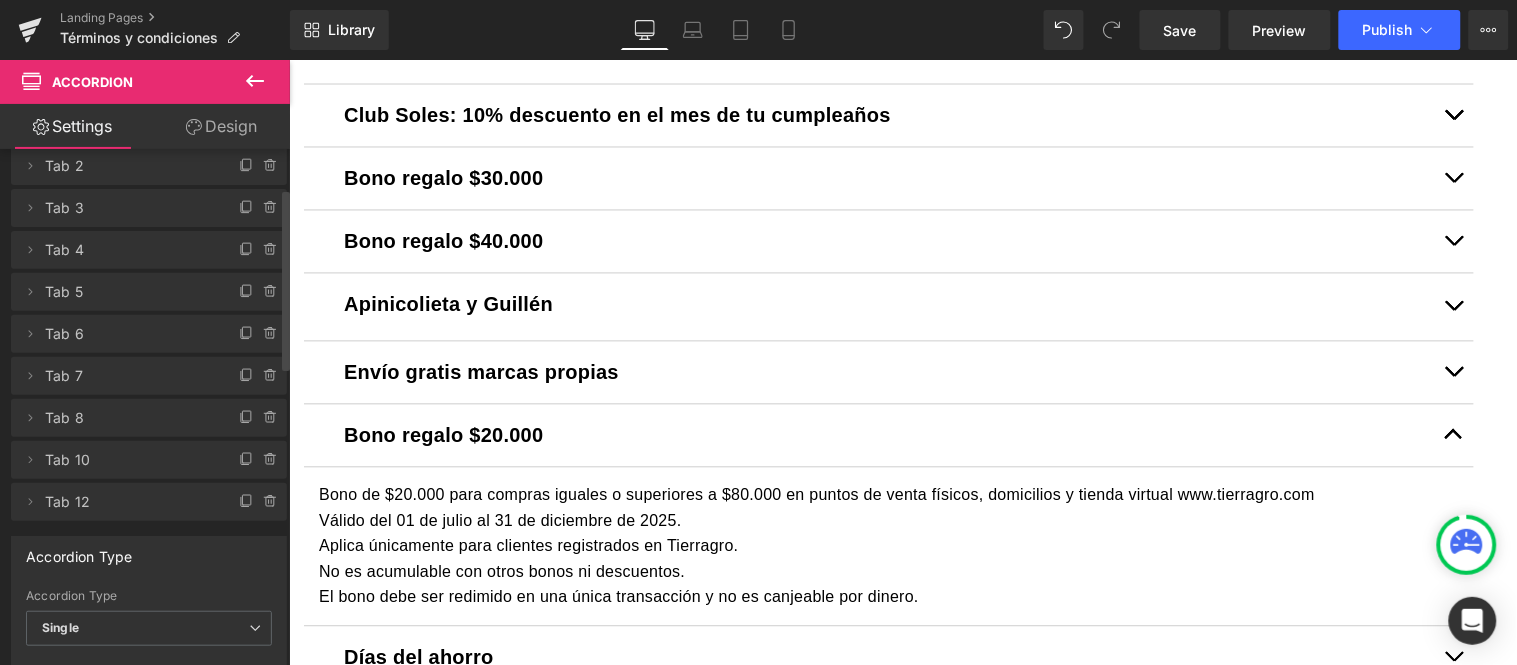 click on "Bono de $20.000 para compras iguales o superiores a $80.000 en puntos de venta físicos, domicilios y tienda virtual www.tierragro.com
Válido del 01 de julio al 31 de diciembre de 2025.
Aplica únicamente para clientes registrados en Tierragro.
No es acumulable con otros bonos ni descuentos.
El bono debe ser redimido en una única transacción y no es canjeable por dinero." at bounding box center (888, 546) 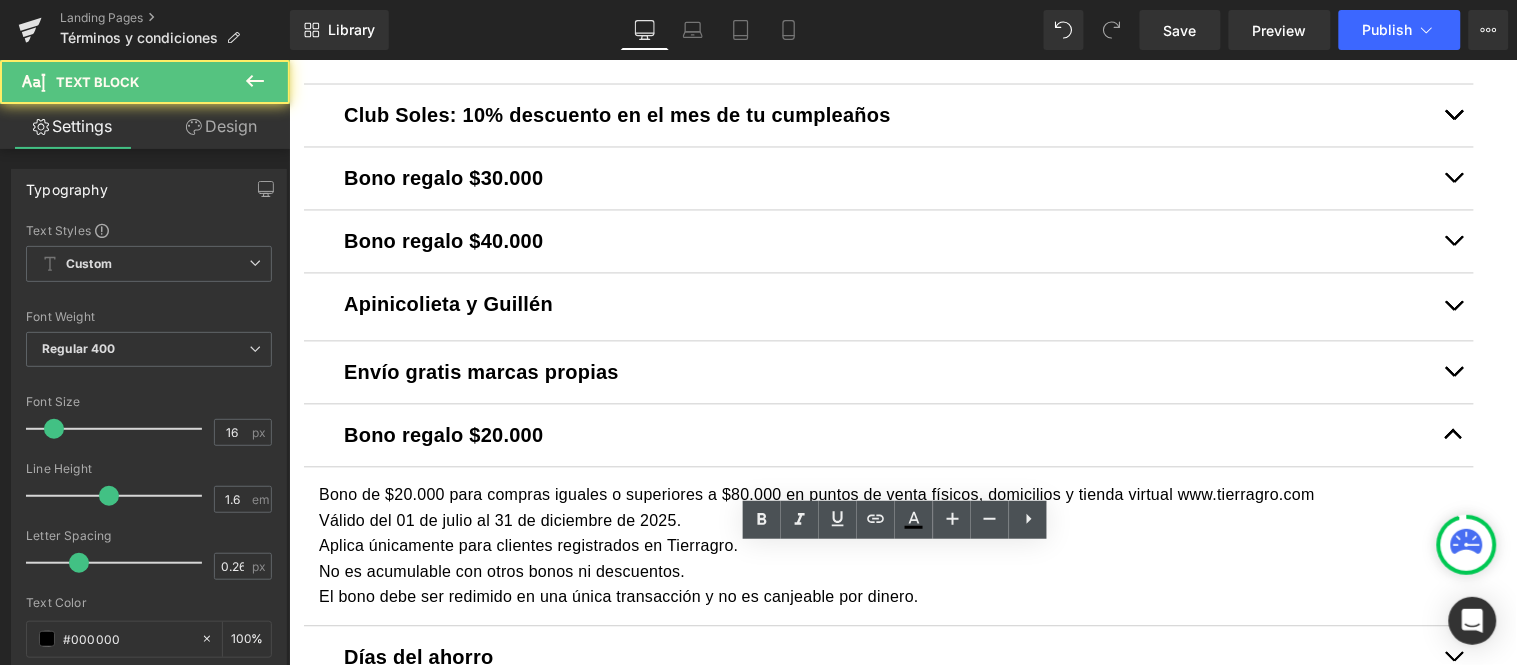 click on "Bono de $20.000 para compras iguales o superiores a $80.000 en puntos de venta físicos, domicilios y tienda virtual www.tierragro.com
Válido del 01 de julio al 31 de diciembre de 2025.
Aplica únicamente para clientes registrados en Tierragro.
No es acumulable con otros bonos ni descuentos.
El bono debe ser redimido en una única transacción y no es canjeable por dinero." at bounding box center (888, 546) 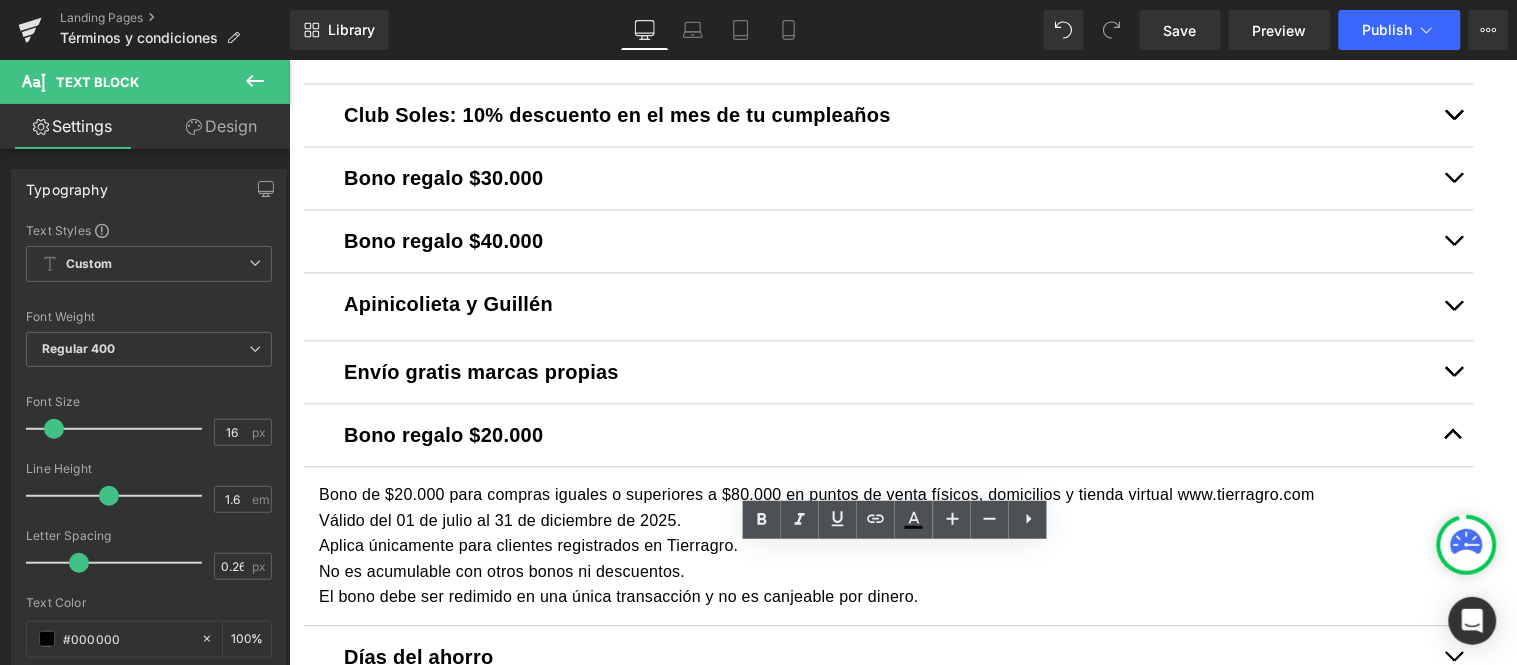 type 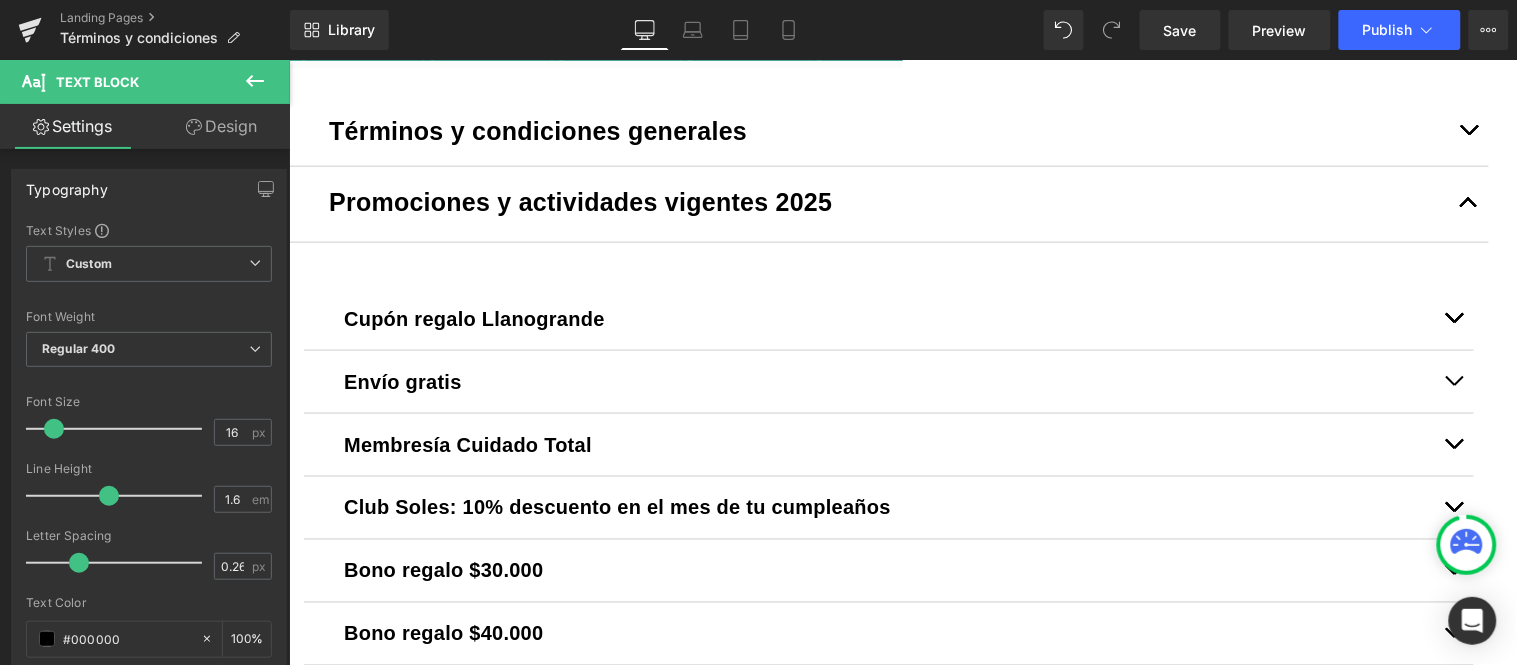scroll, scrollTop: 391, scrollLeft: 0, axis: vertical 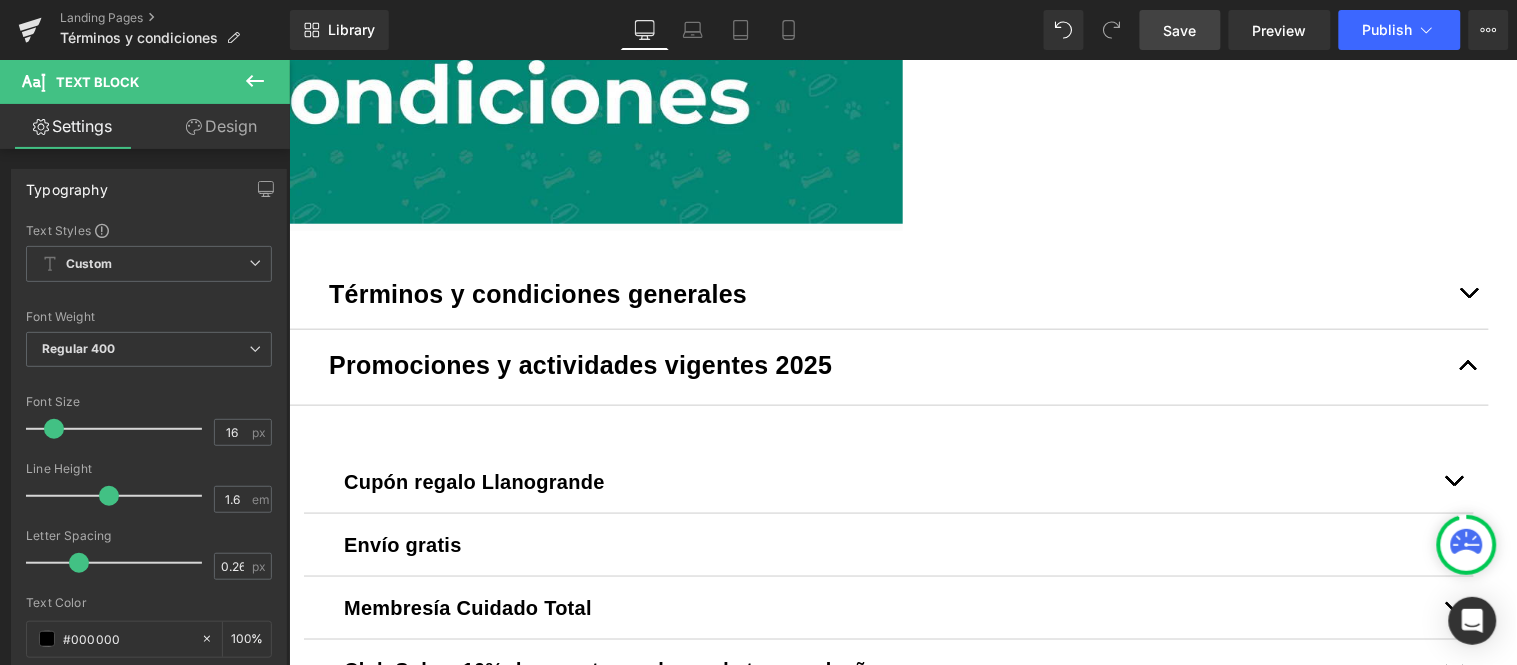 click on "Save" at bounding box center (1180, 30) 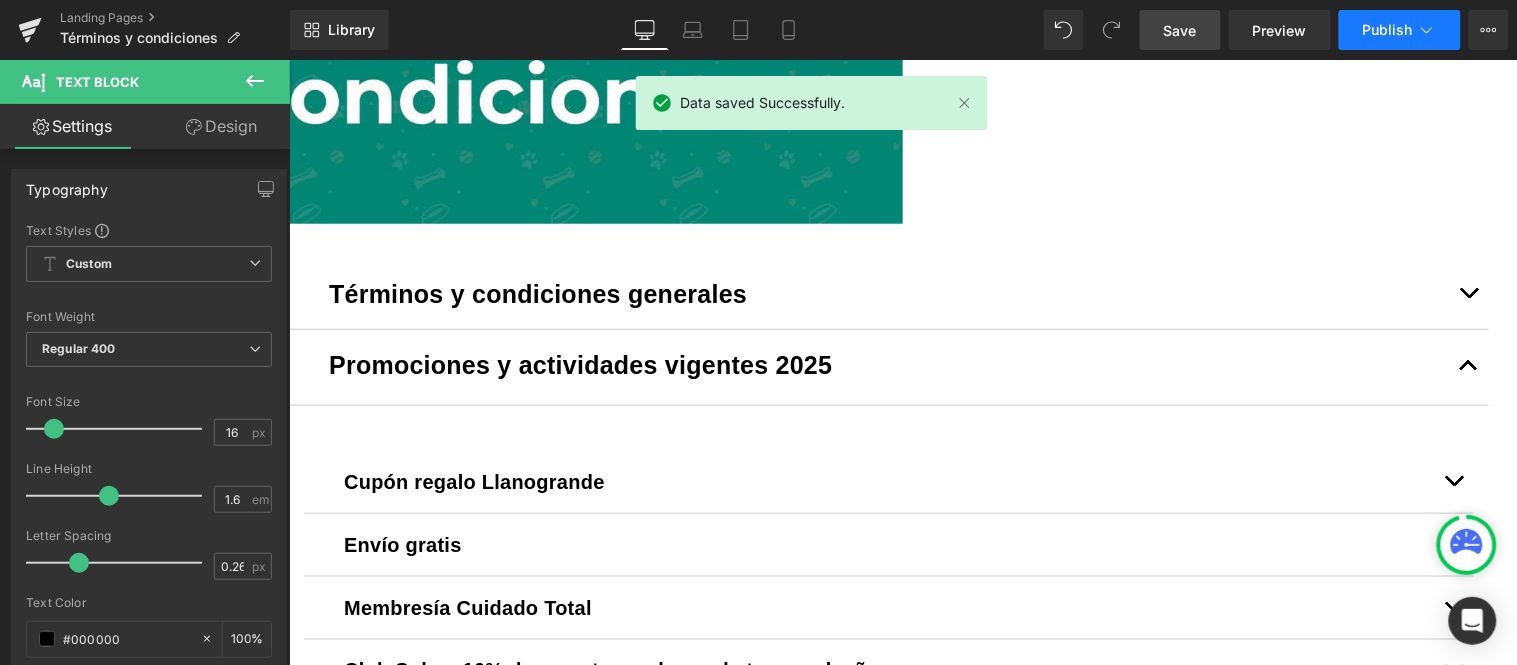 click on "Publish" at bounding box center [1400, 30] 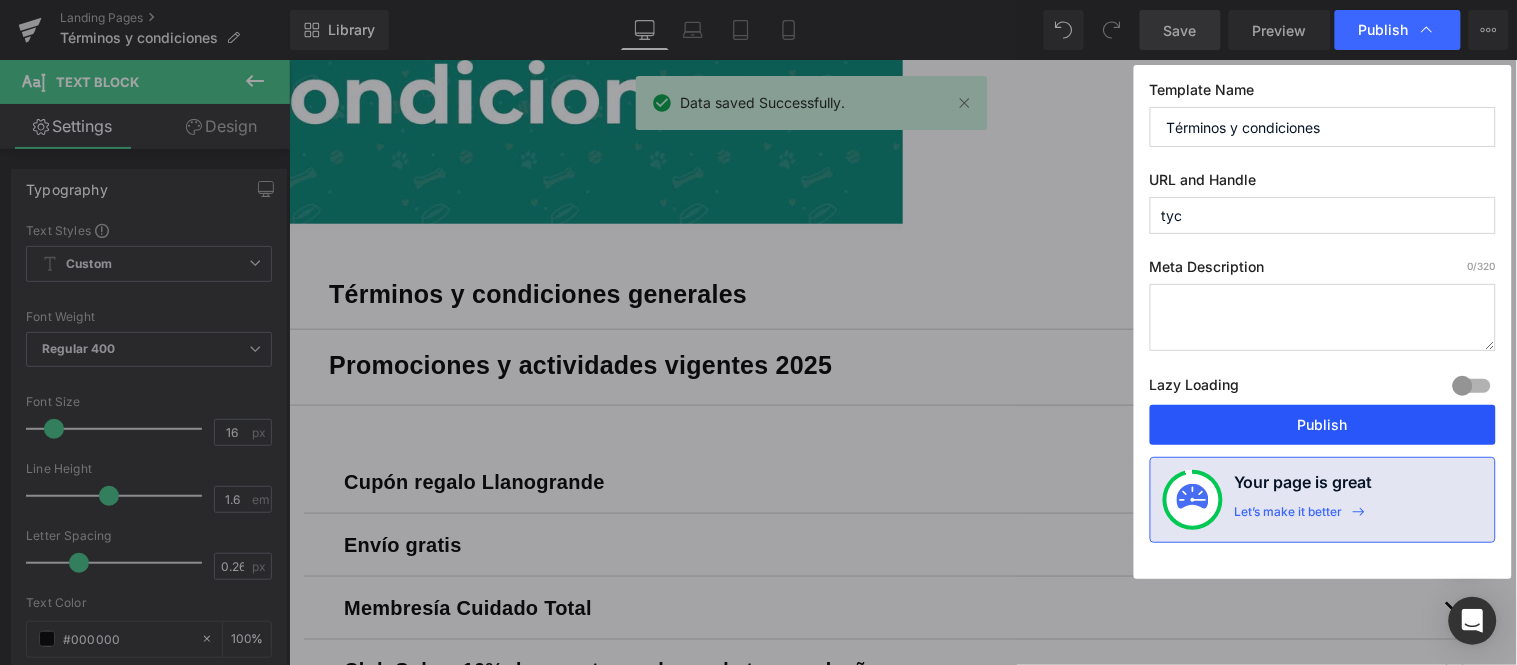 drag, startPoint x: 1366, startPoint y: 433, endPoint x: 1076, endPoint y: 373, distance: 296.14185 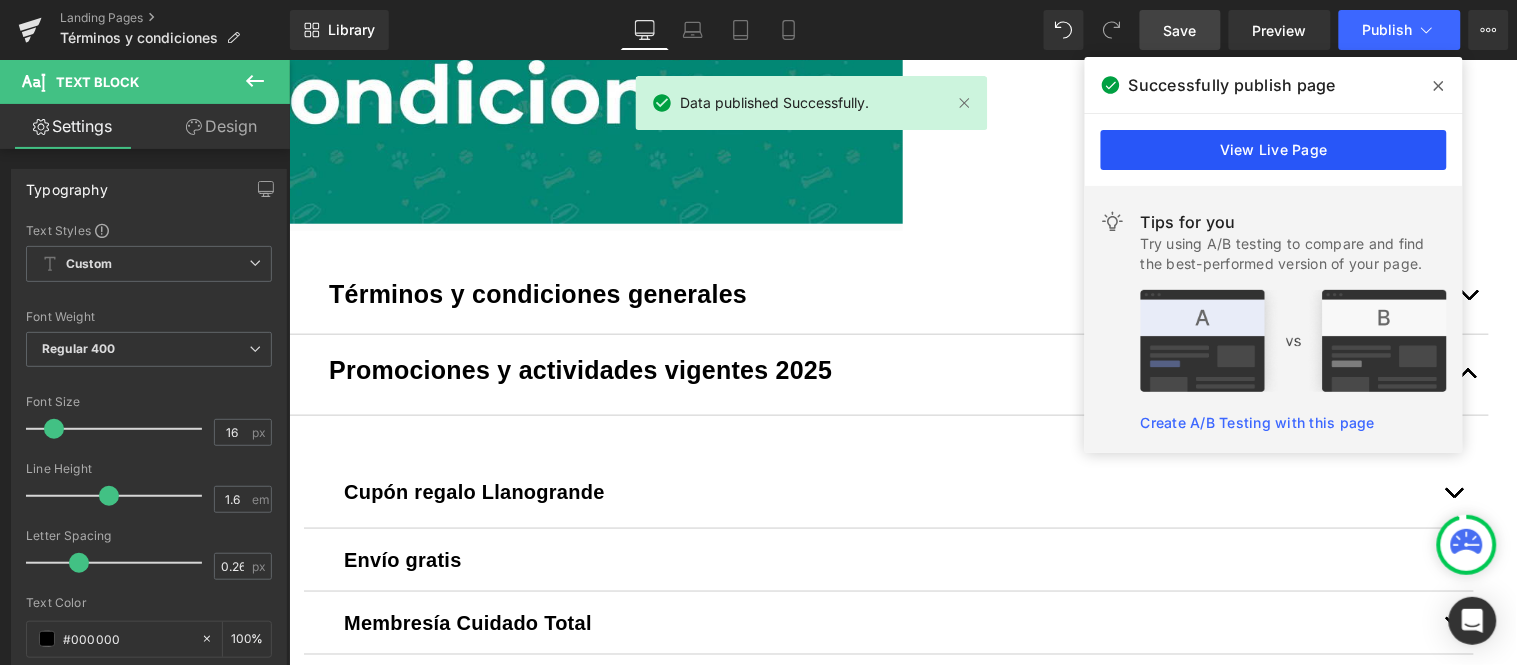 click on "View Live Page" at bounding box center (1274, 150) 